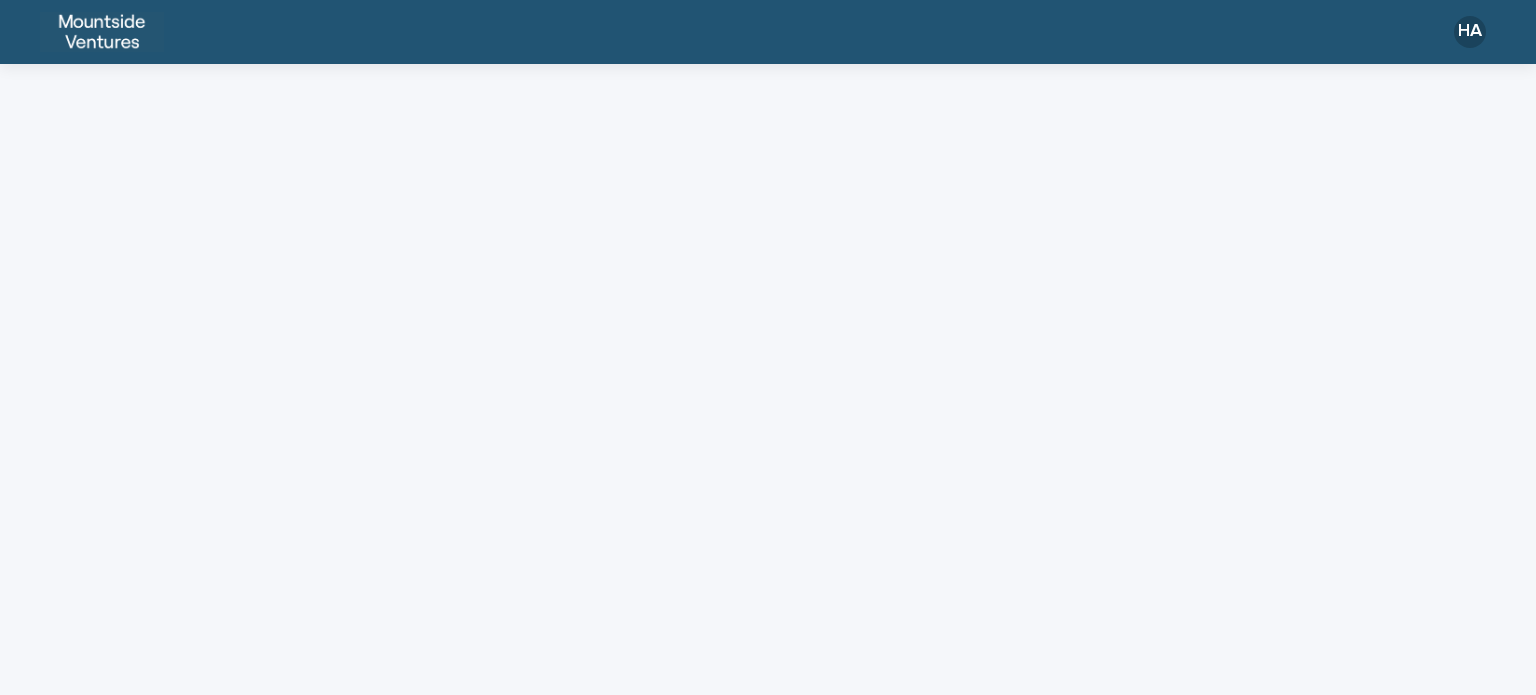scroll, scrollTop: 0, scrollLeft: 0, axis: both 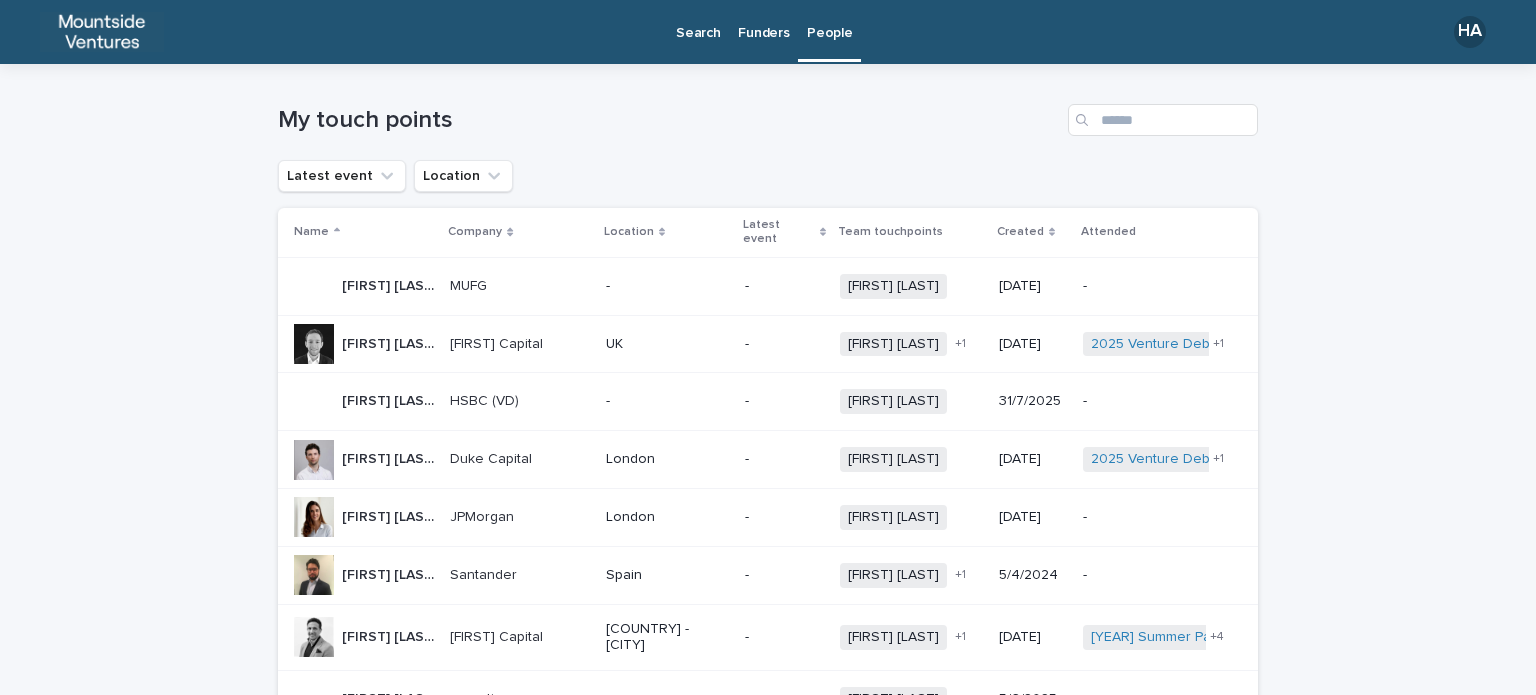 click on "Funders" at bounding box center (763, 21) 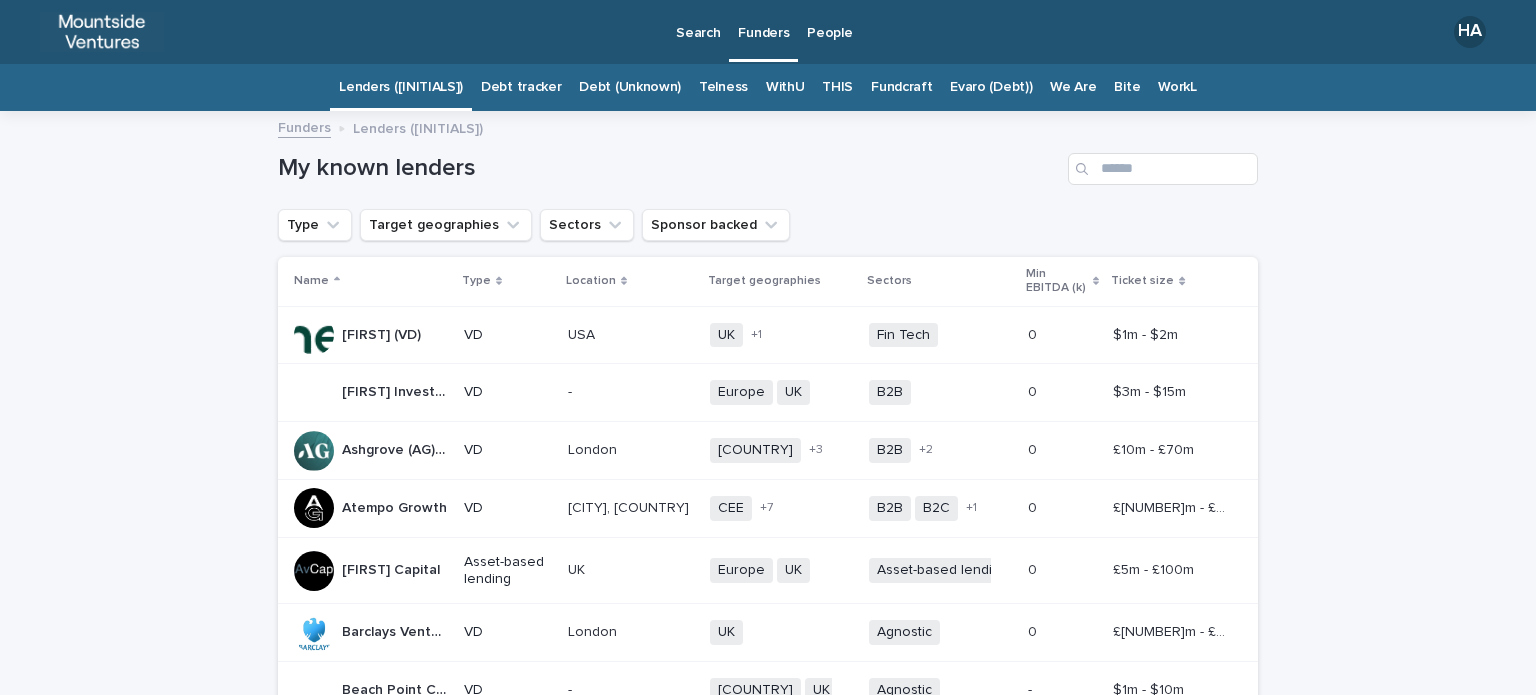 click on "Evaro (Debt))" at bounding box center [991, 87] 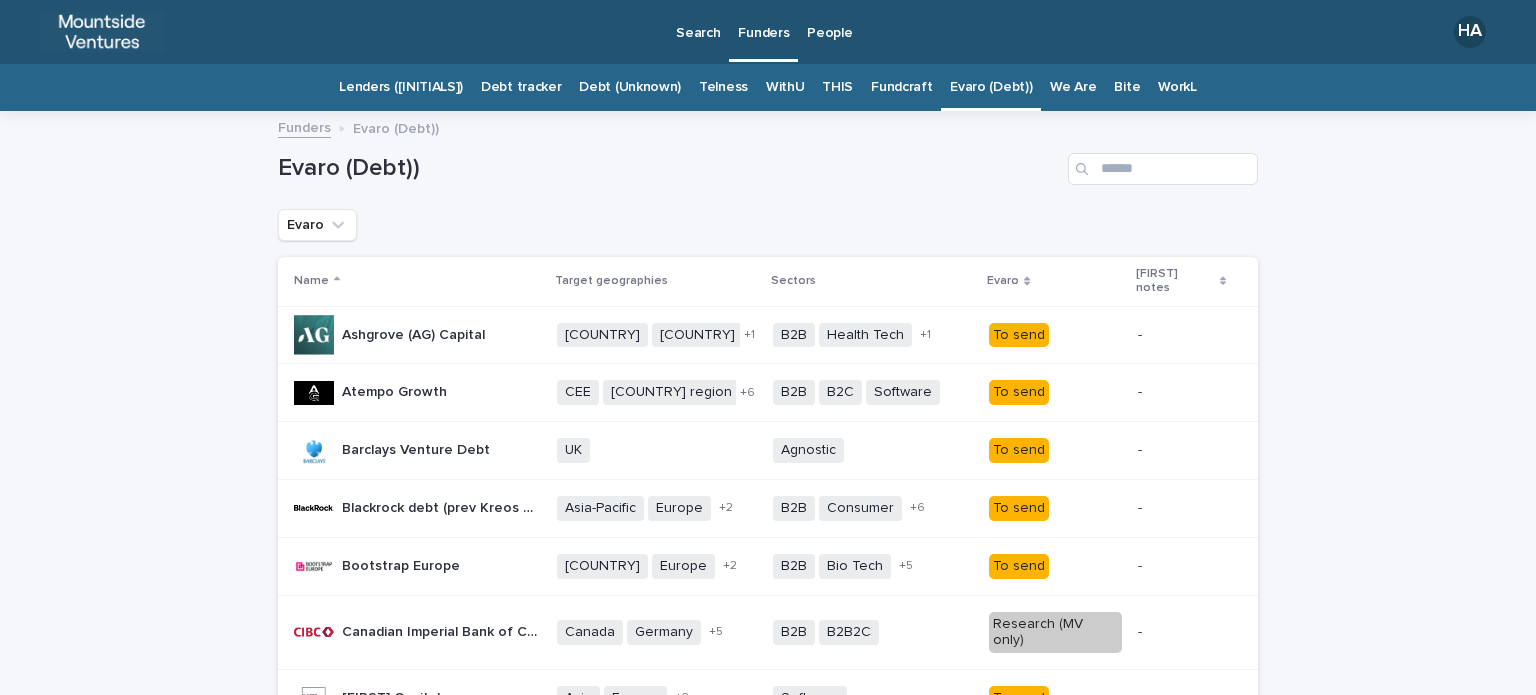 click on "To send" at bounding box center [1019, 335] 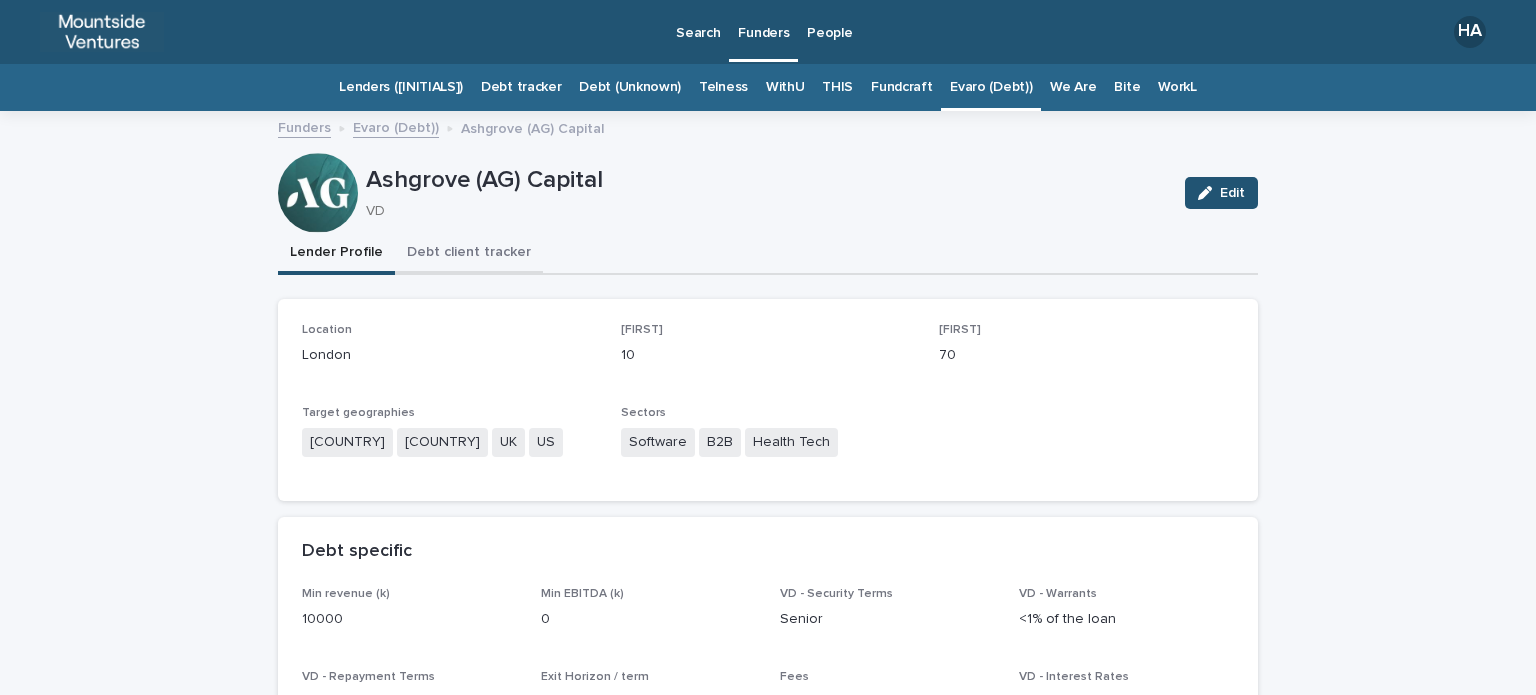 click on "Debt client tracker" at bounding box center (469, 254) 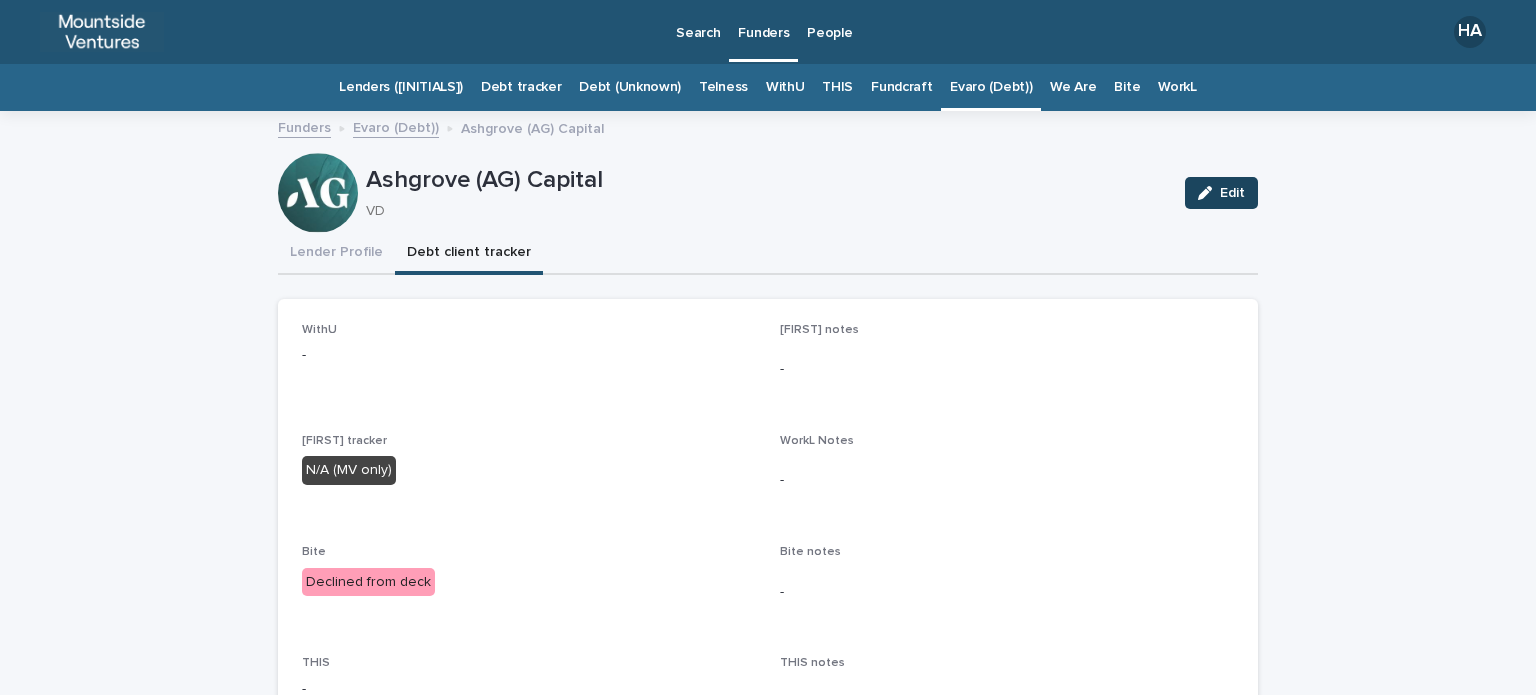 click on "Edit" at bounding box center [1232, 193] 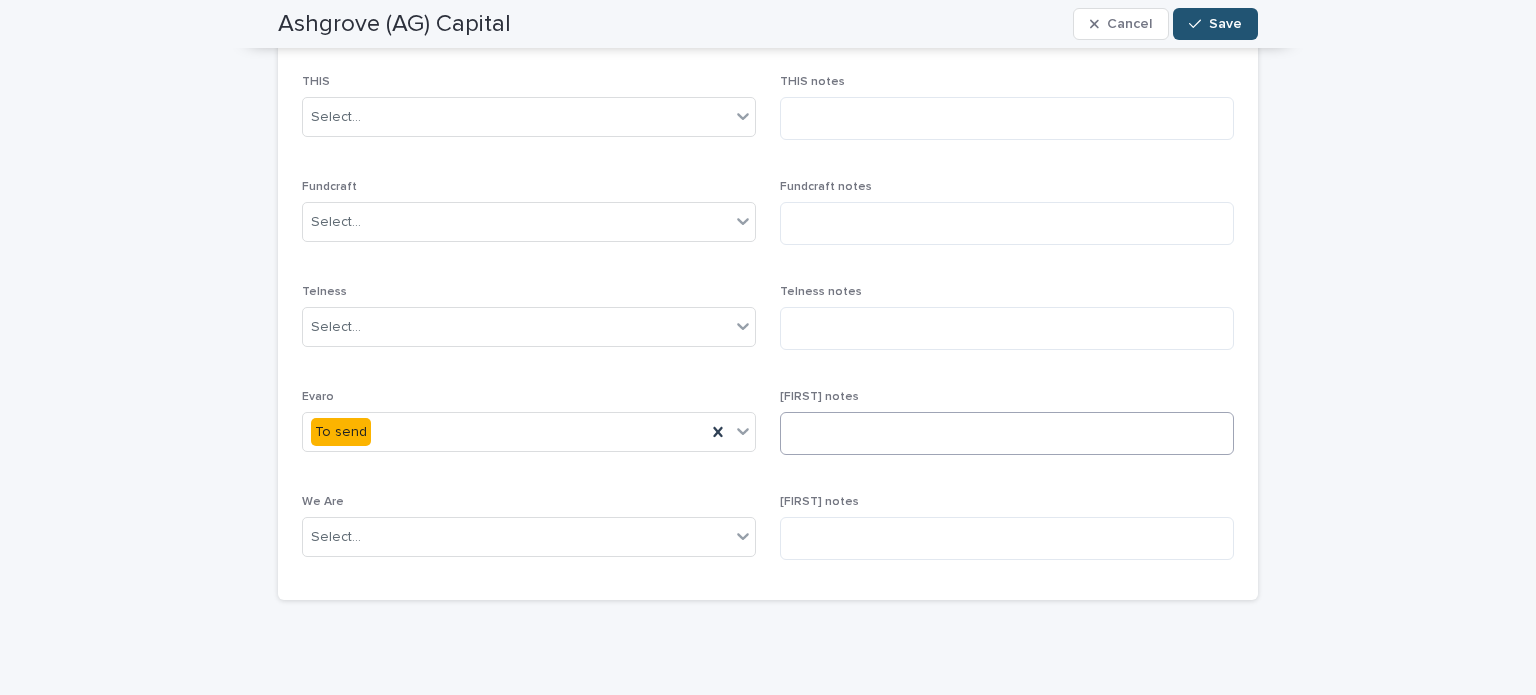 scroll, scrollTop: 564, scrollLeft: 0, axis: vertical 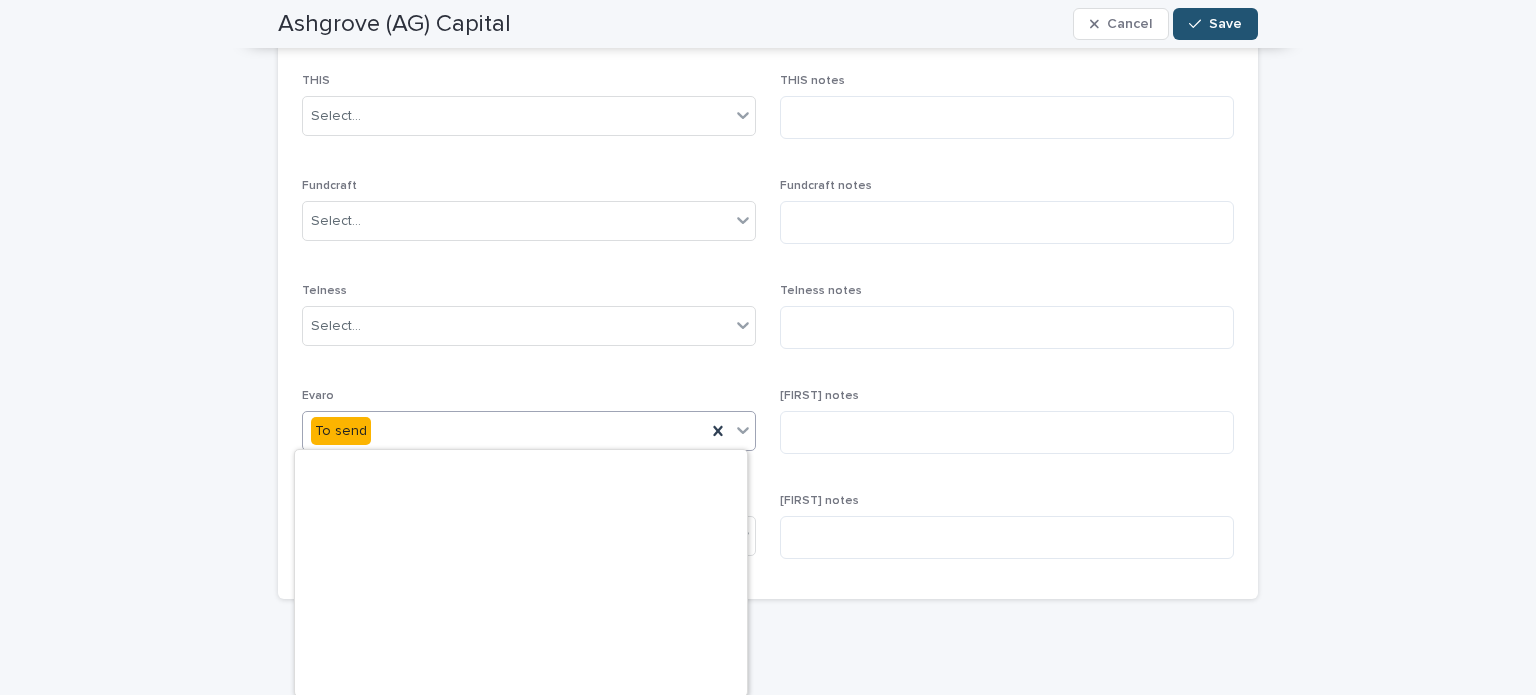 click 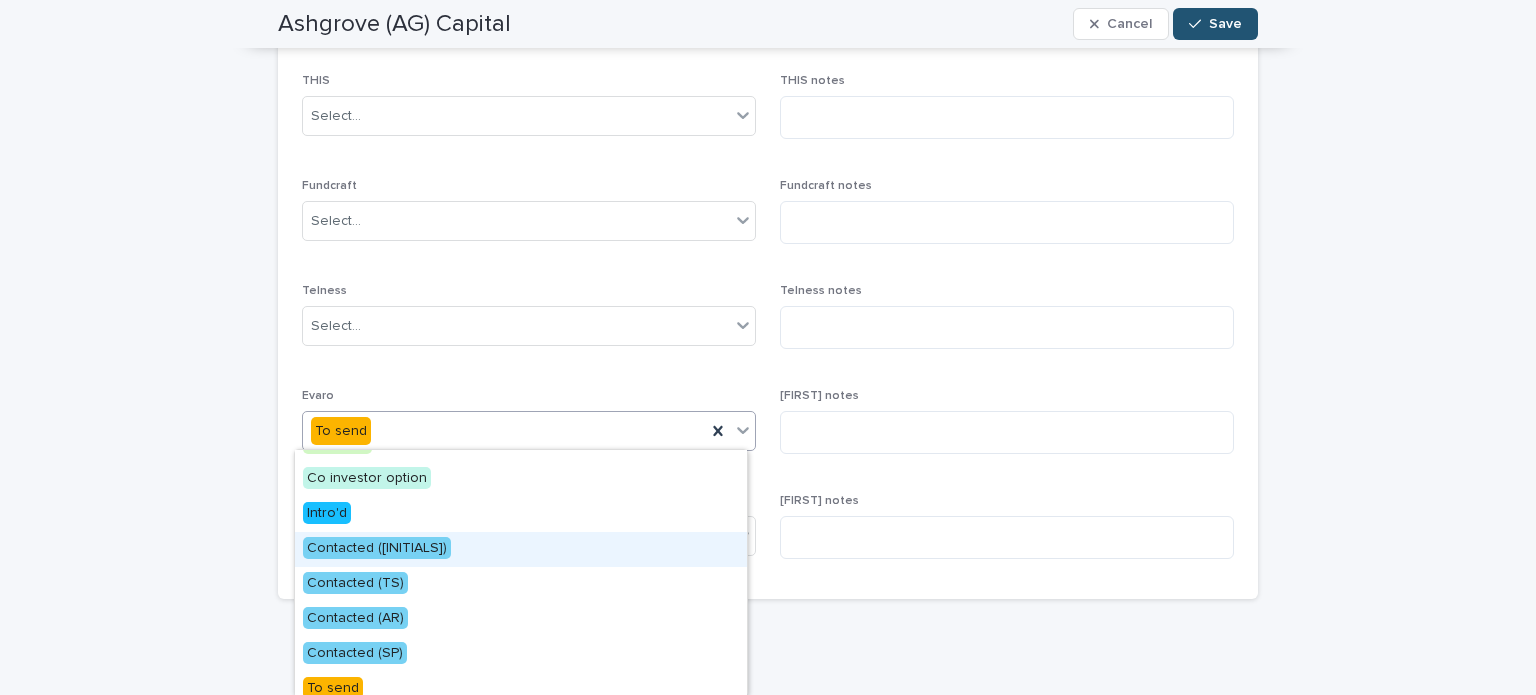 scroll, scrollTop: 164, scrollLeft: 0, axis: vertical 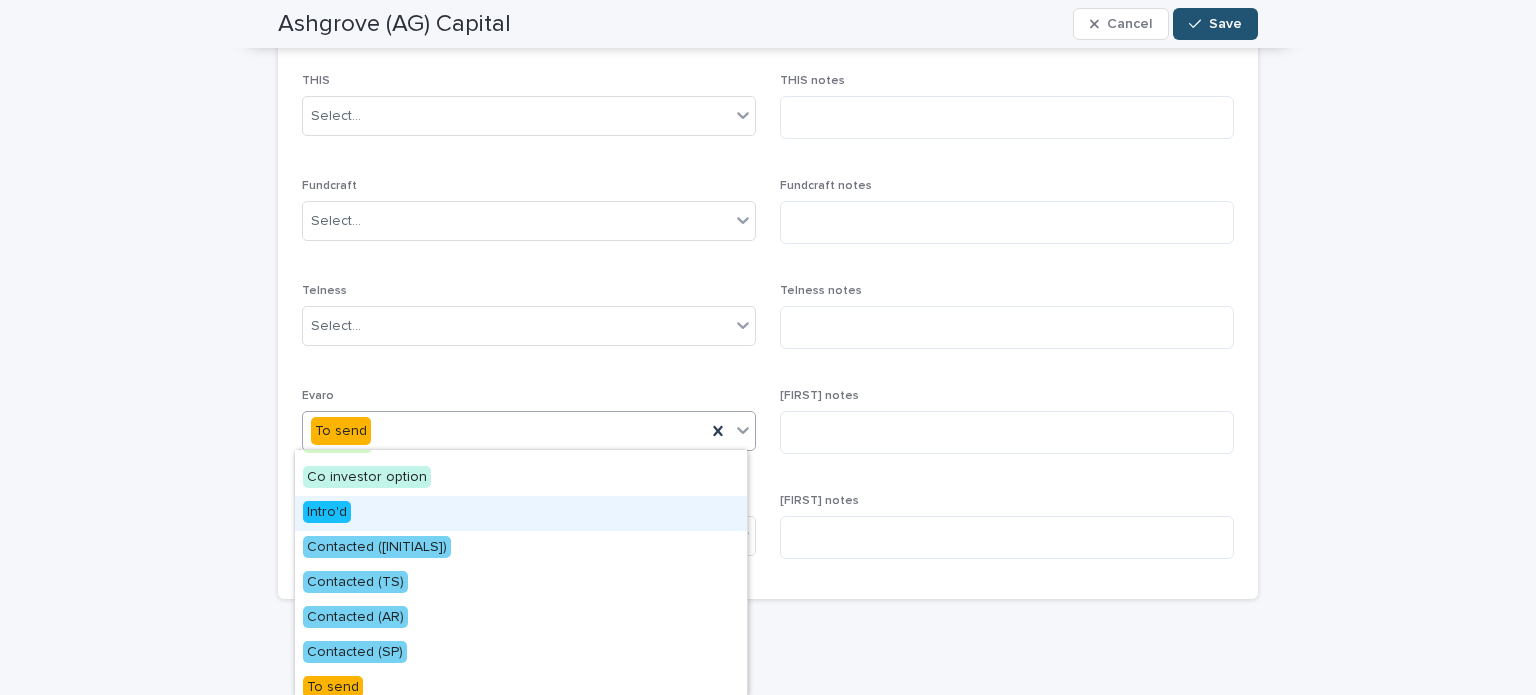 click on "Intro'd" at bounding box center (521, 513) 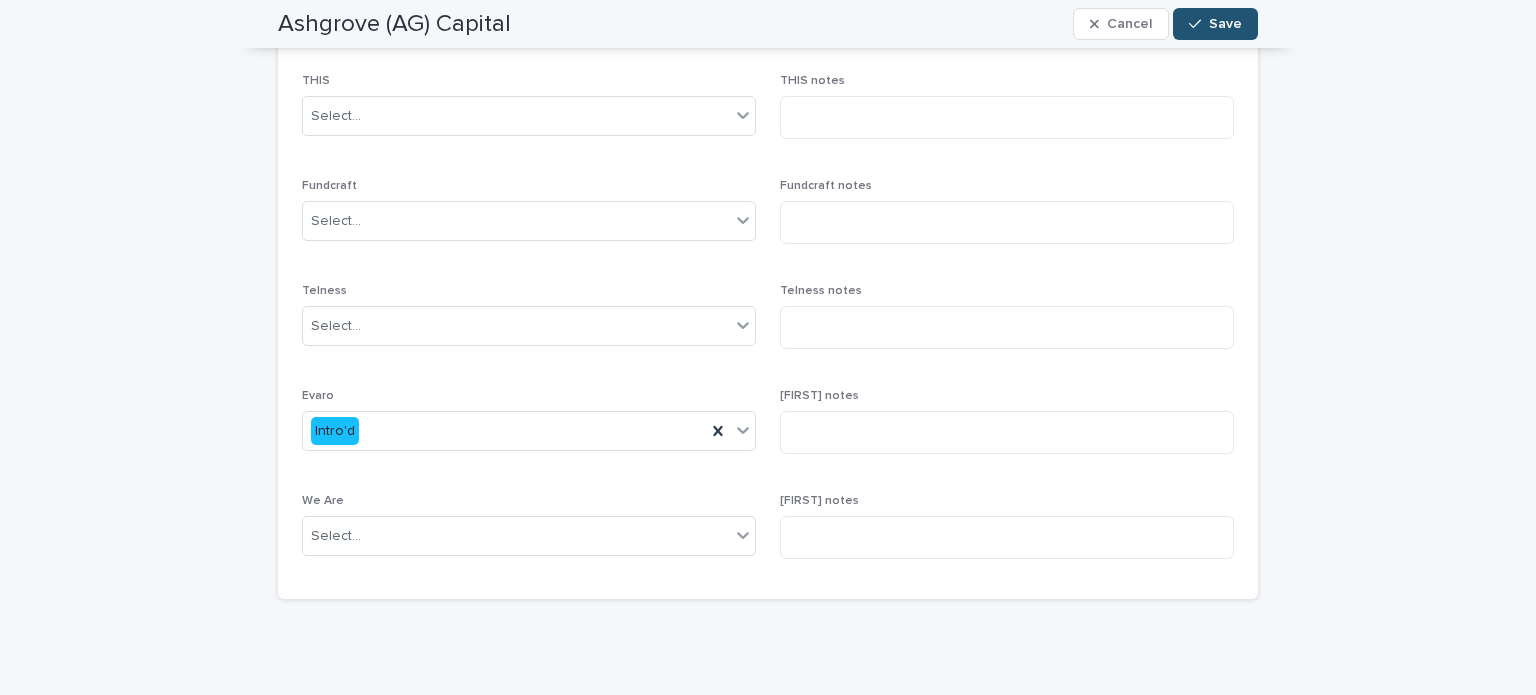 click on "[FIRST] notes" at bounding box center [1007, 429] 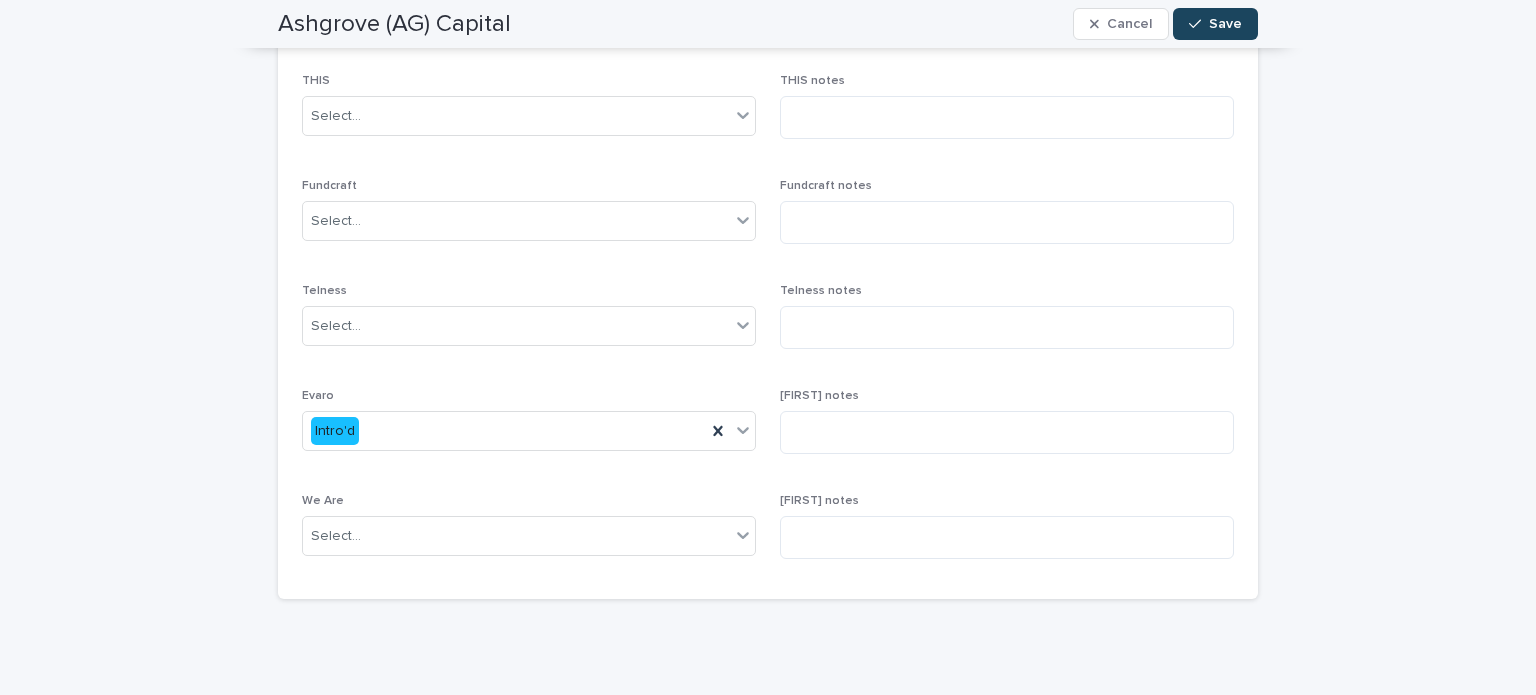 click 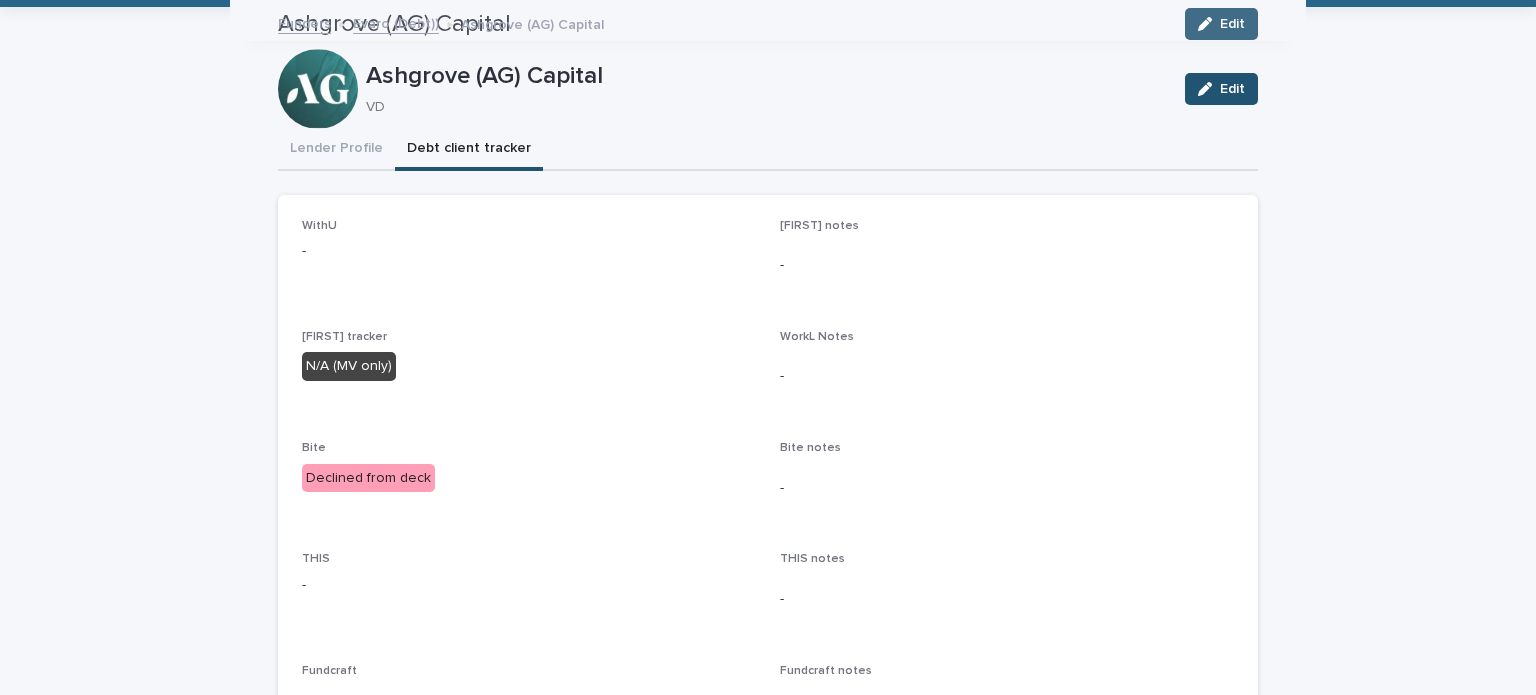 scroll, scrollTop: 9, scrollLeft: 0, axis: vertical 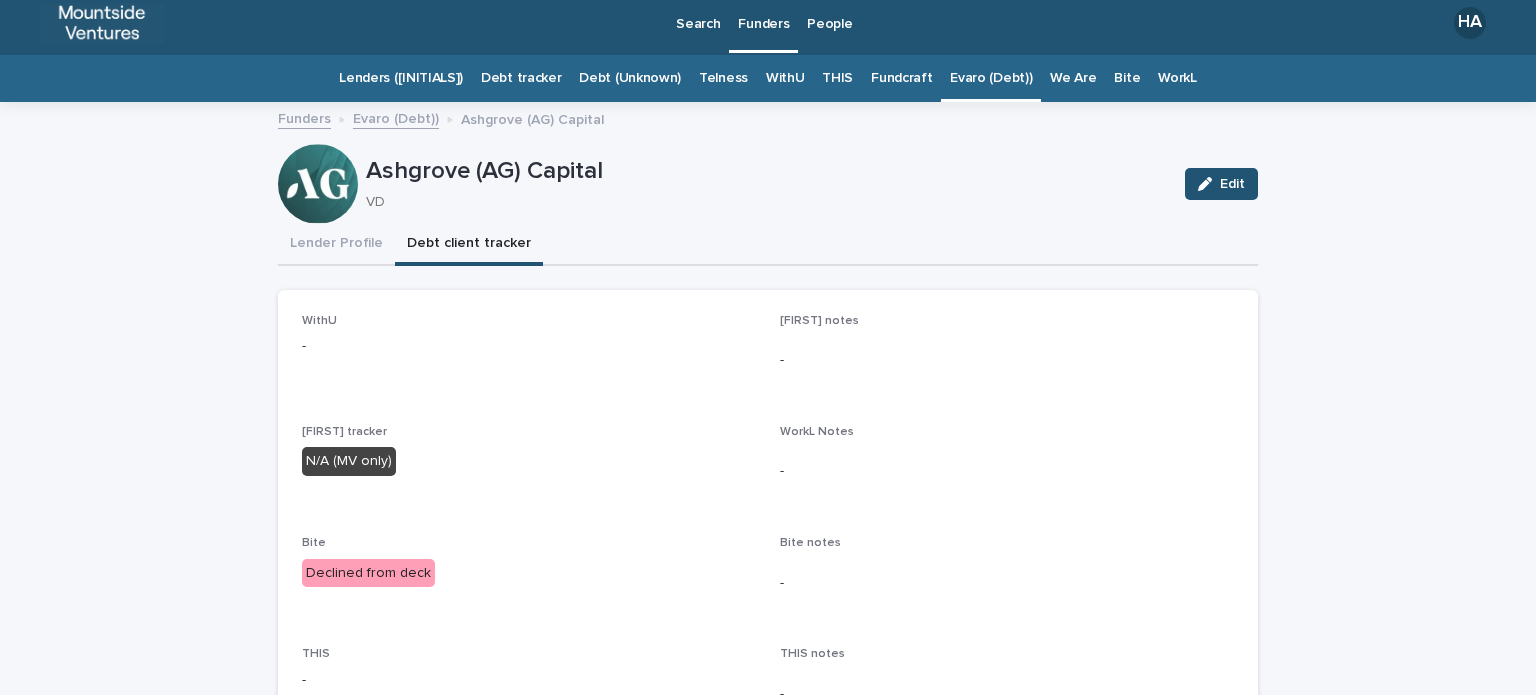 click on "Evaro (Debt))" at bounding box center [991, 78] 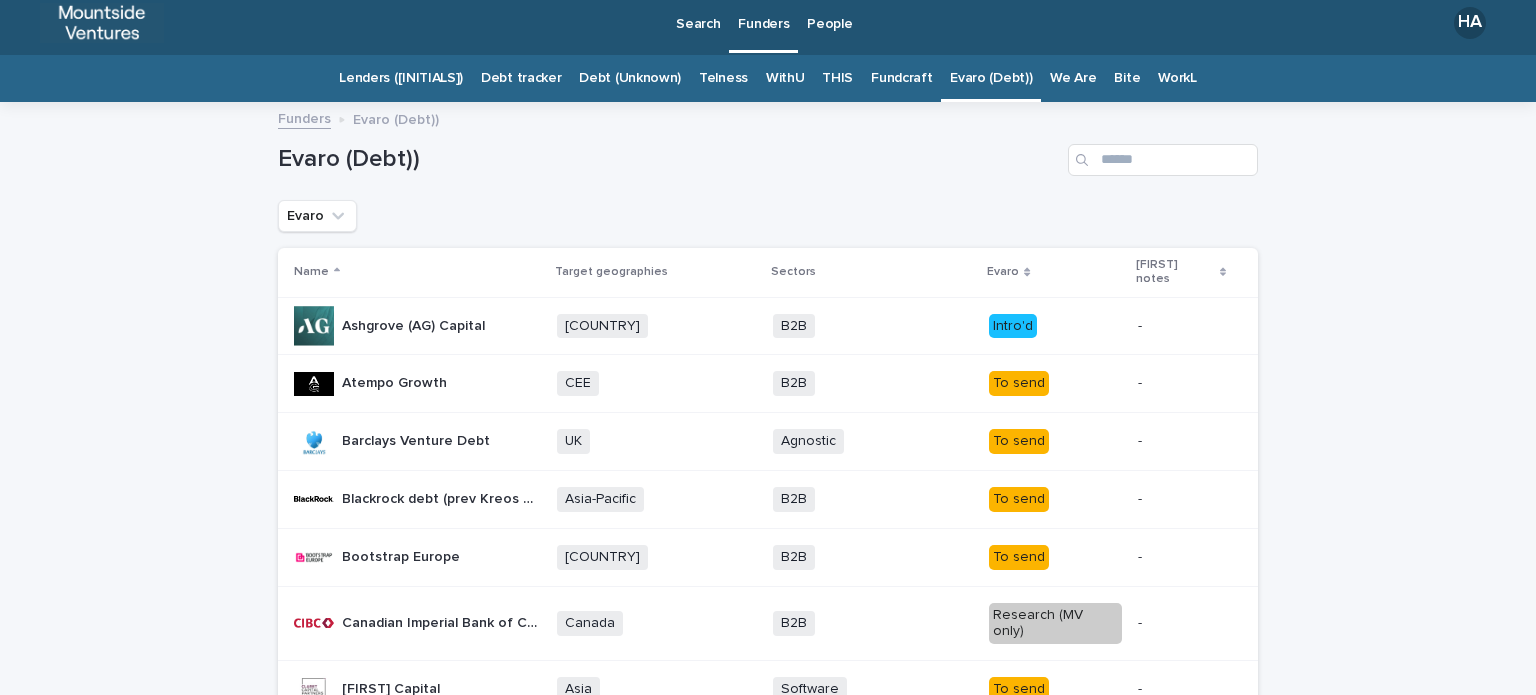 scroll, scrollTop: 0, scrollLeft: 0, axis: both 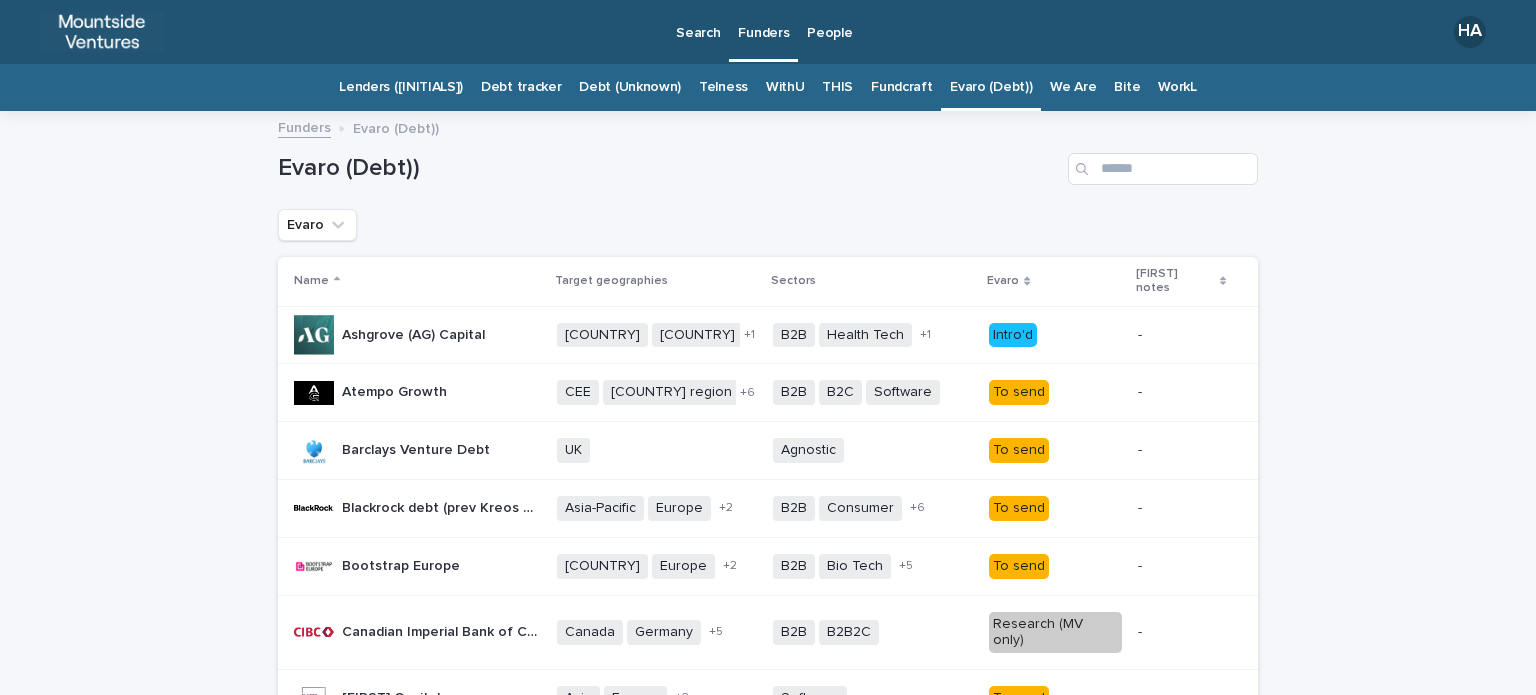 click on "To send" at bounding box center [1019, 392] 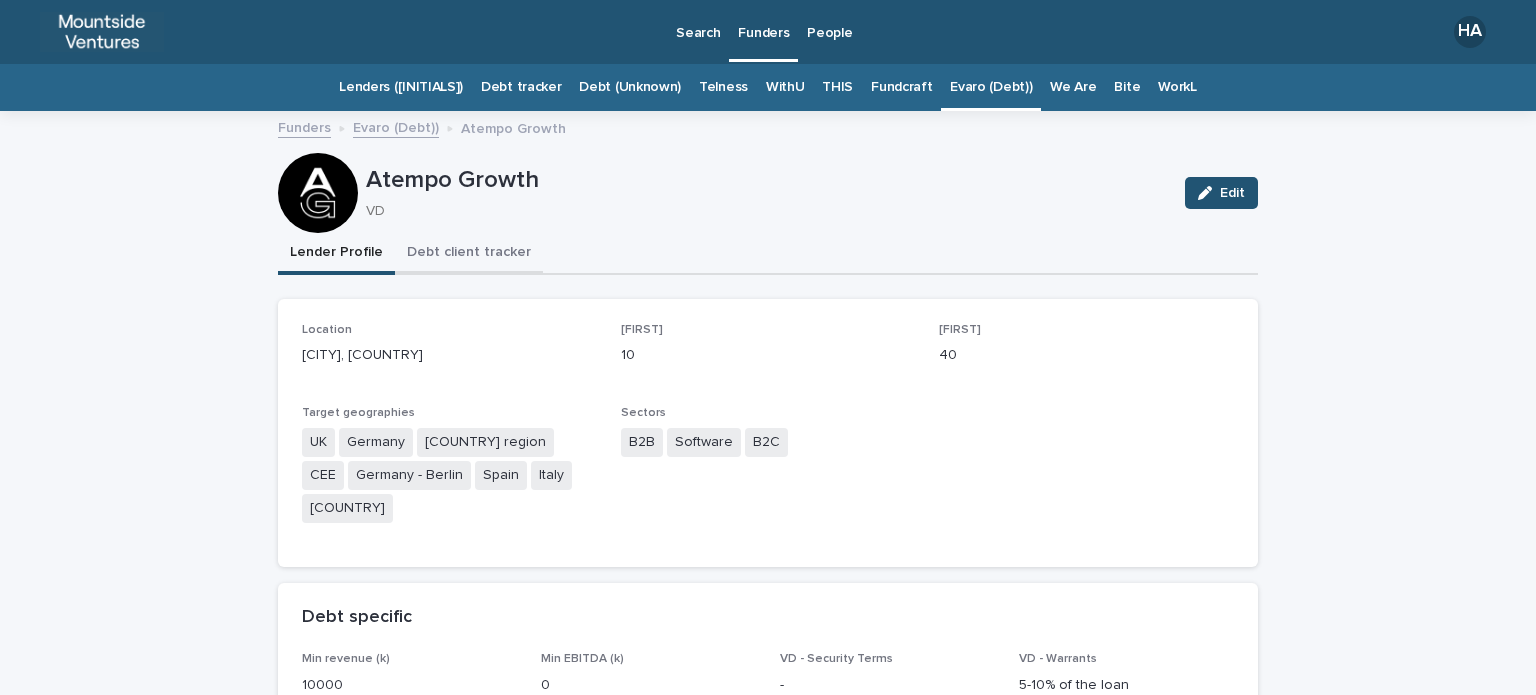 click on "Debt client tracker" at bounding box center [469, 254] 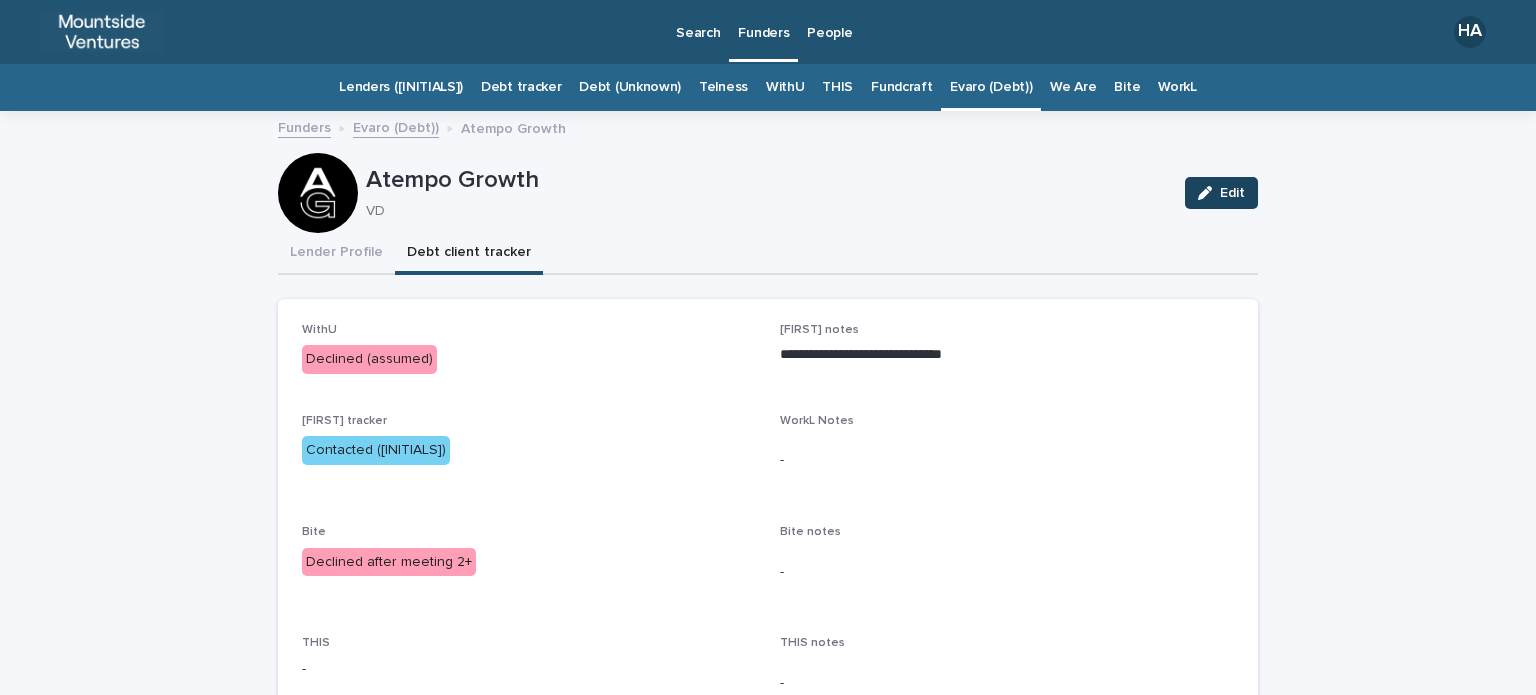 click on "Edit" at bounding box center [1221, 193] 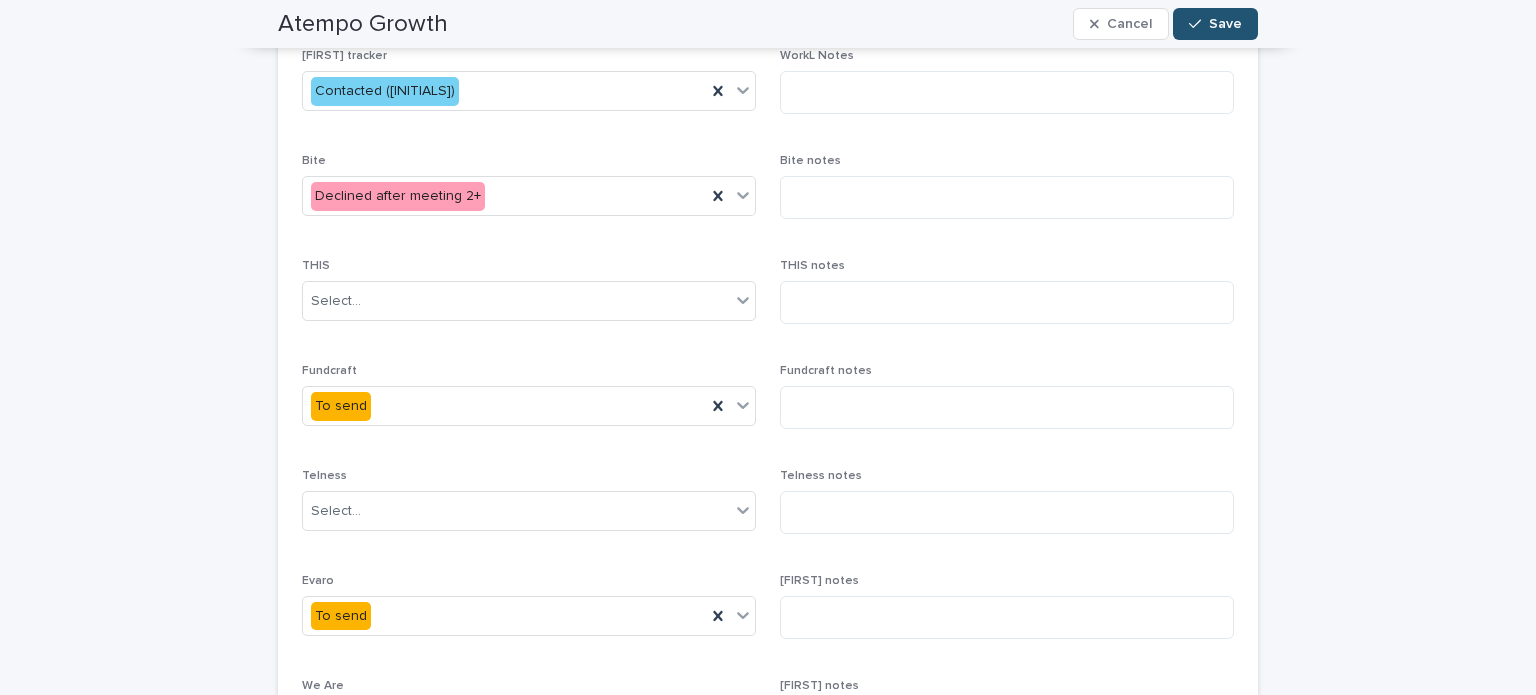 scroll, scrollTop: 600, scrollLeft: 0, axis: vertical 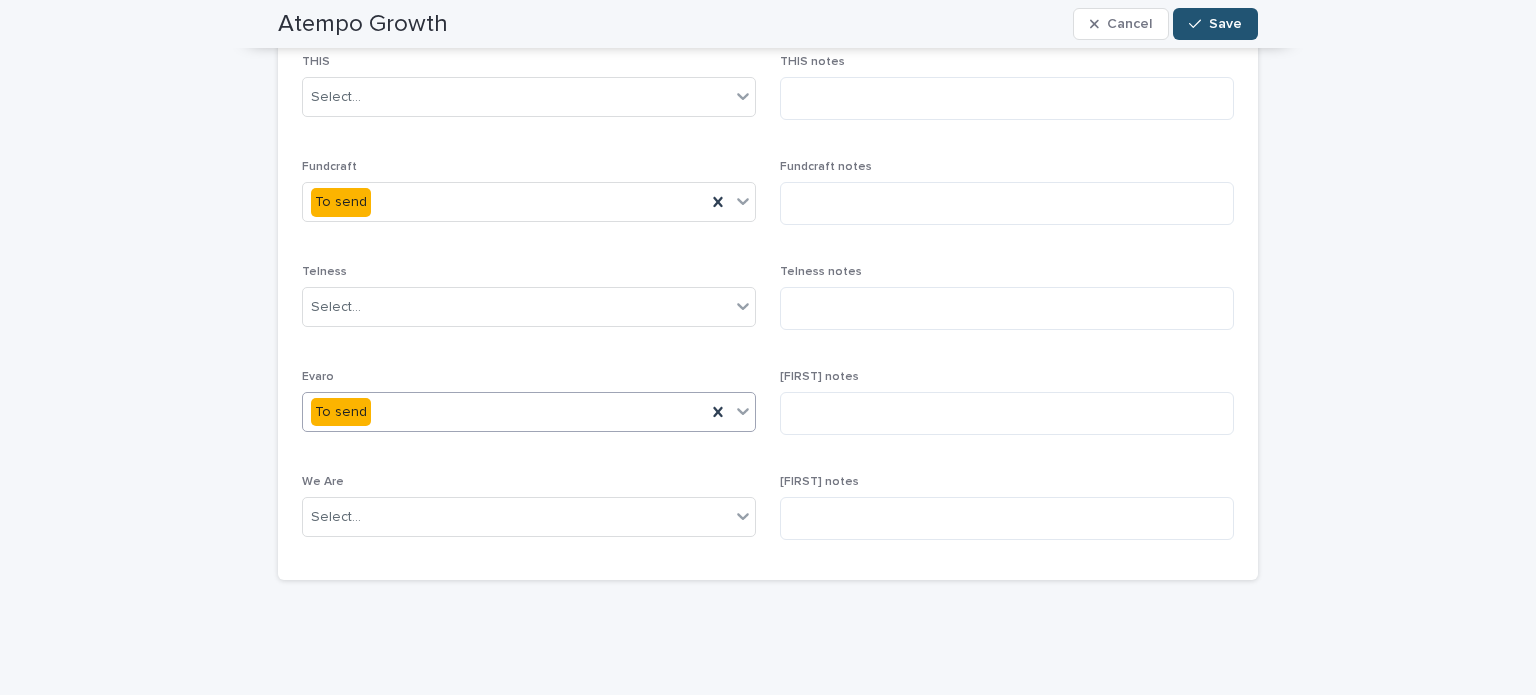 click on "To send" at bounding box center (504, 412) 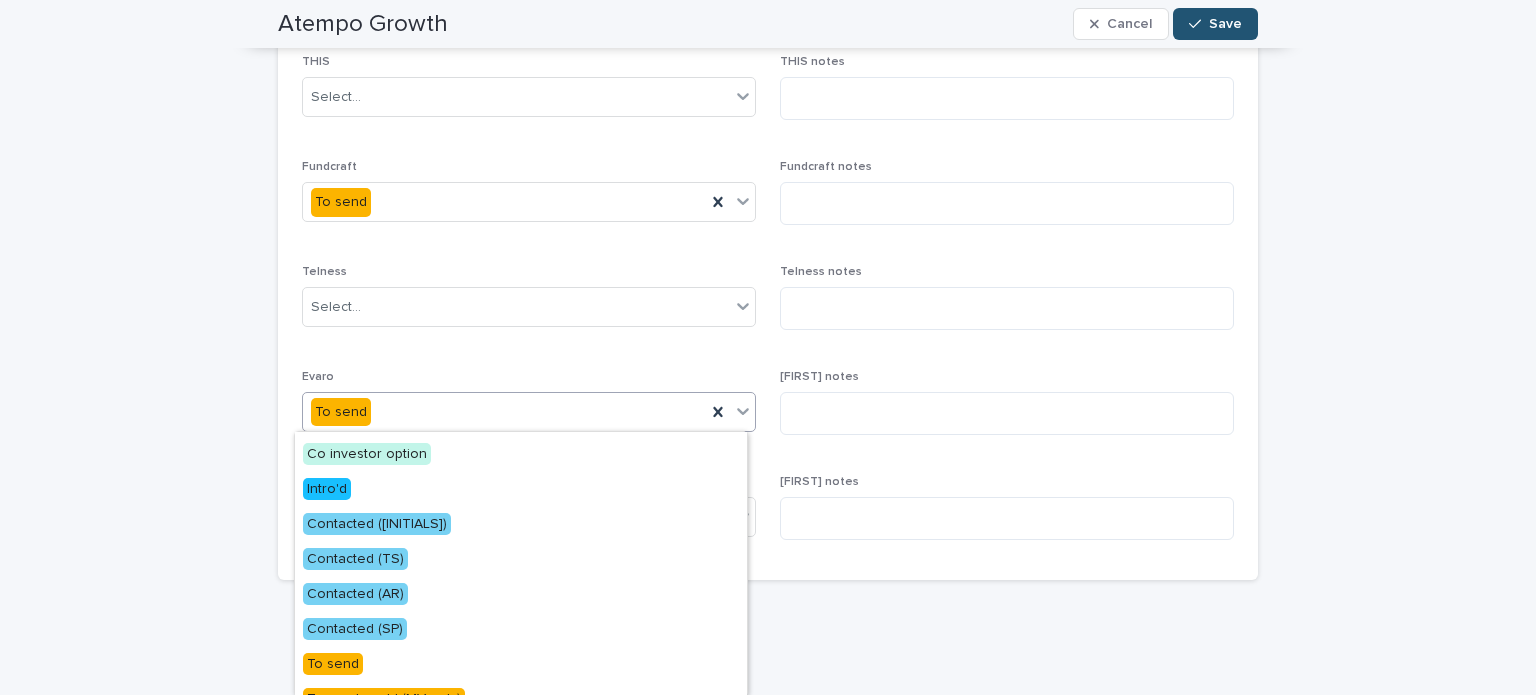 scroll, scrollTop: 168, scrollLeft: 0, axis: vertical 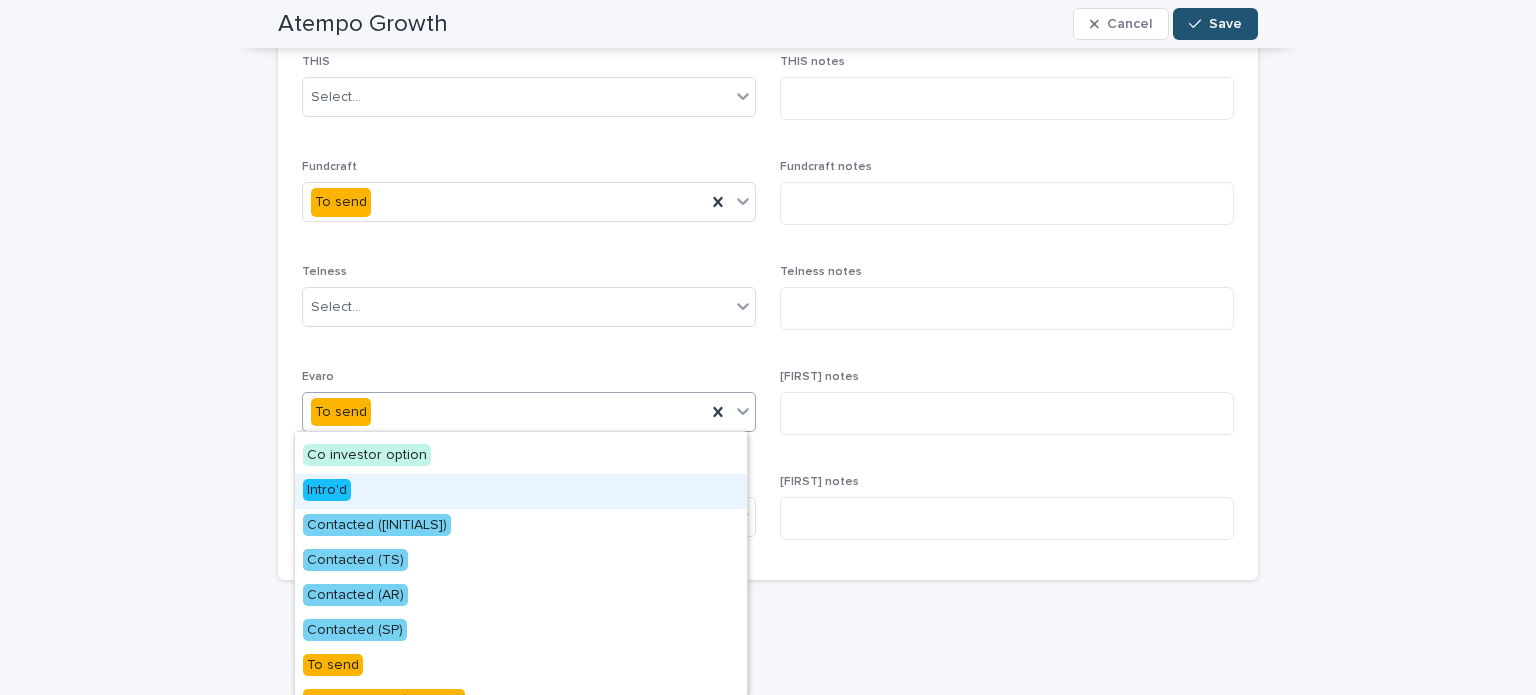click on "Intro'd" at bounding box center [521, 491] 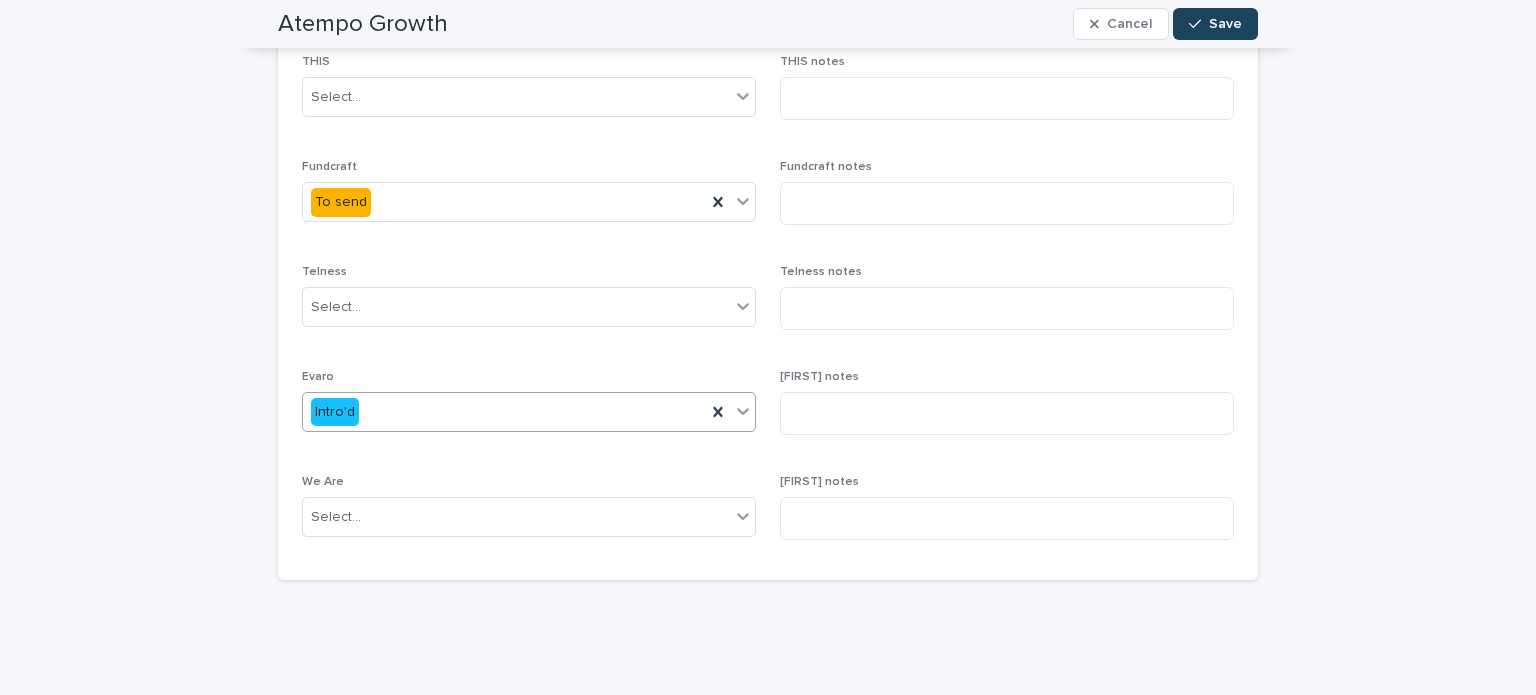 click 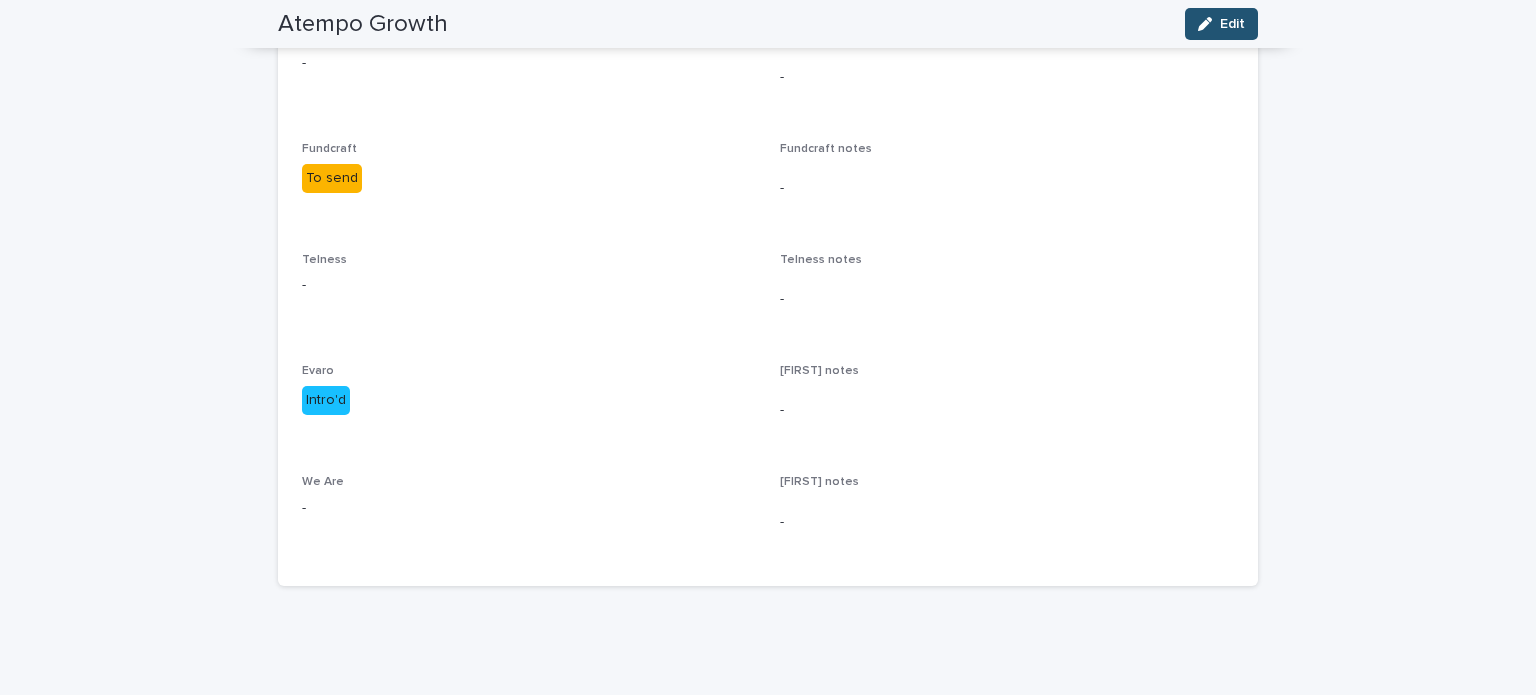 scroll, scrollTop: 0, scrollLeft: 0, axis: both 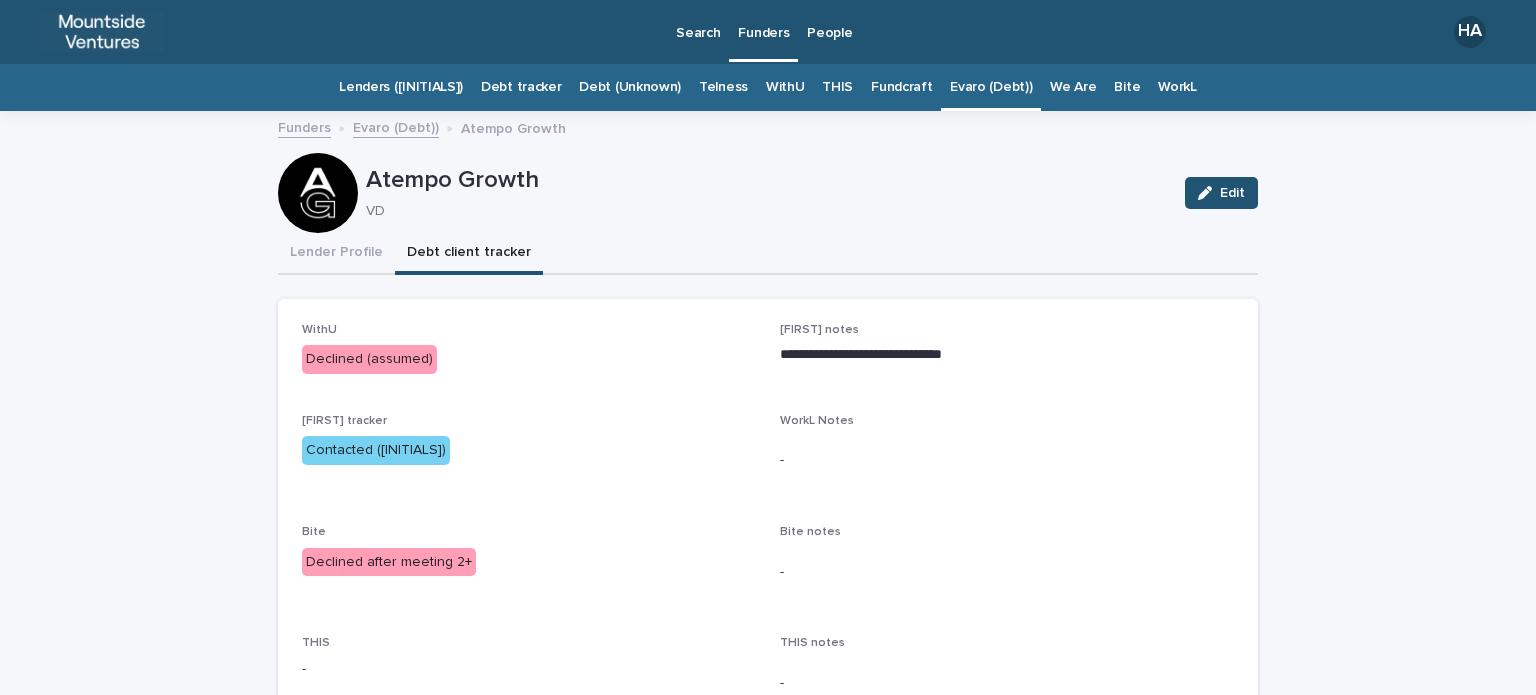 click on "Evaro (Debt))" at bounding box center (991, 87) 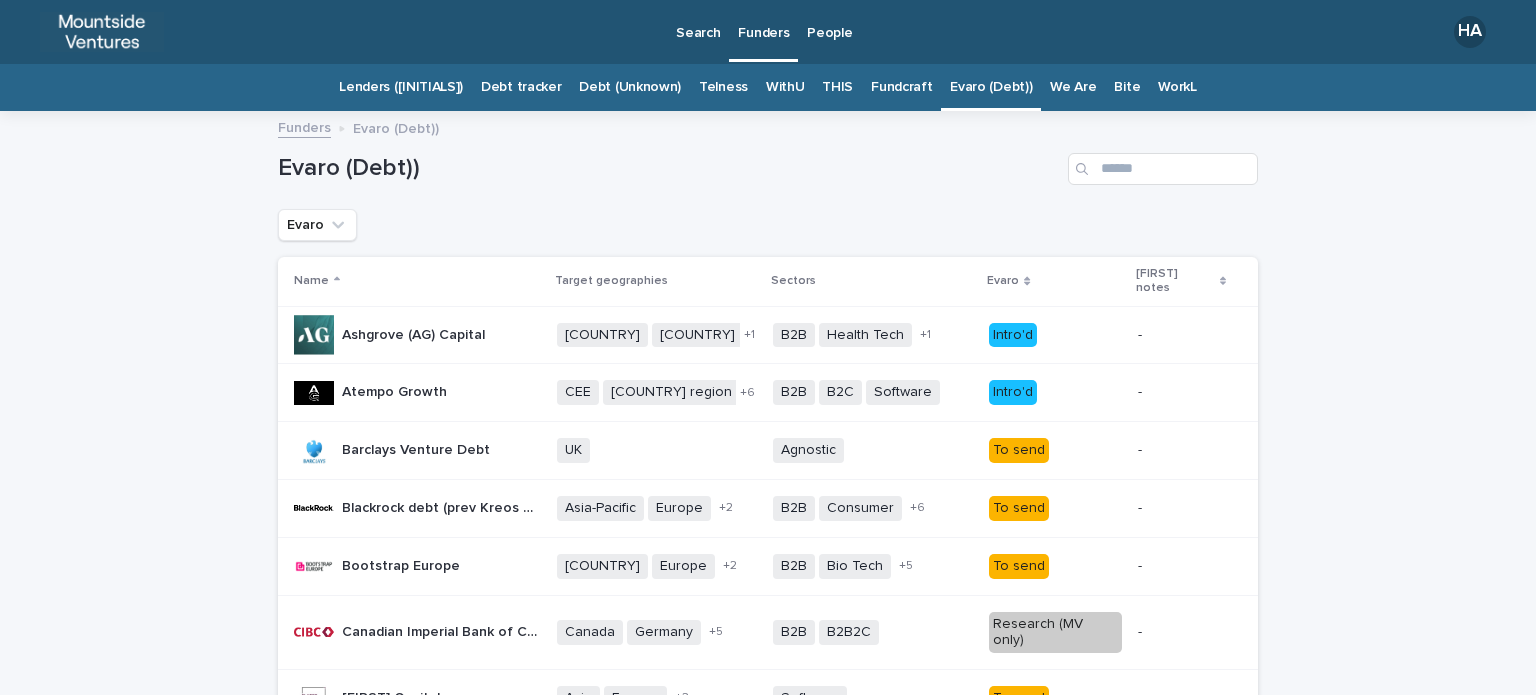 click on "To send" at bounding box center [1055, 448] 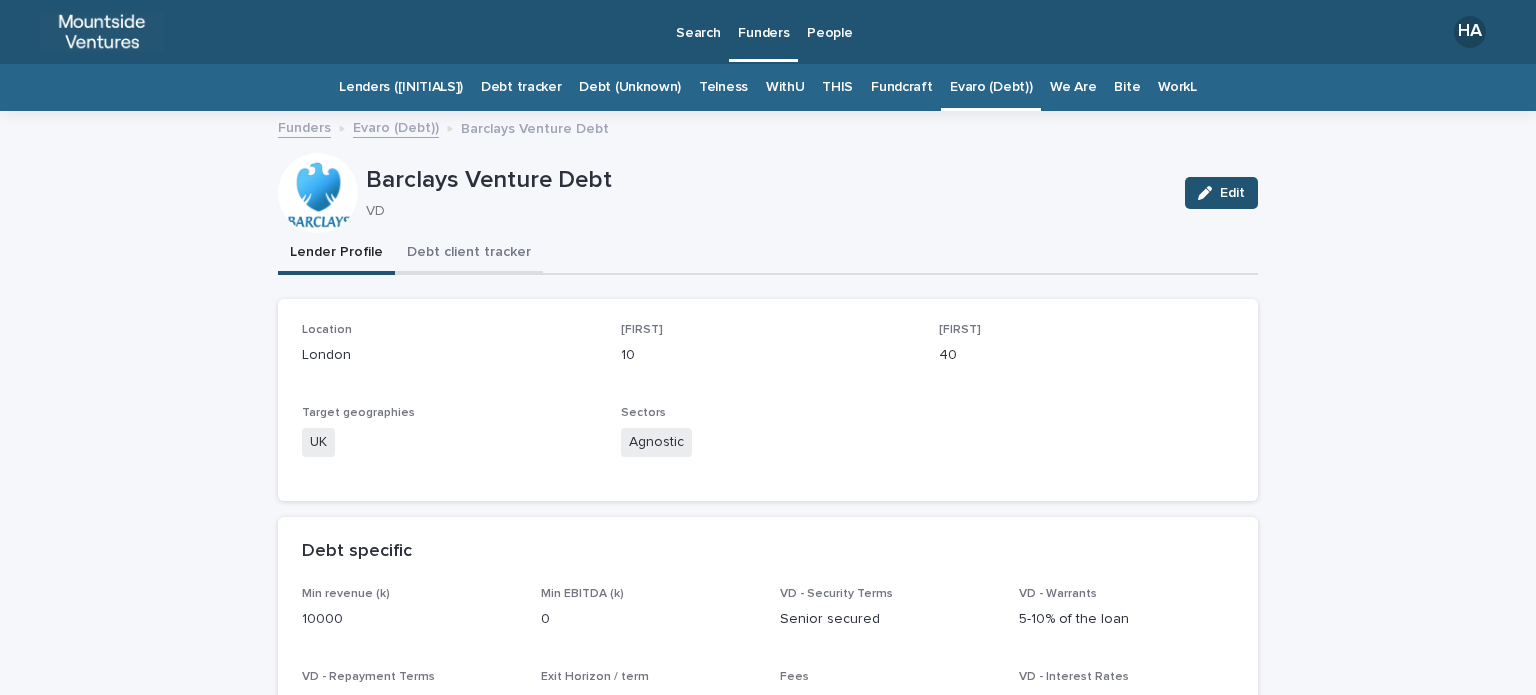 click on "Debt client tracker" at bounding box center [469, 254] 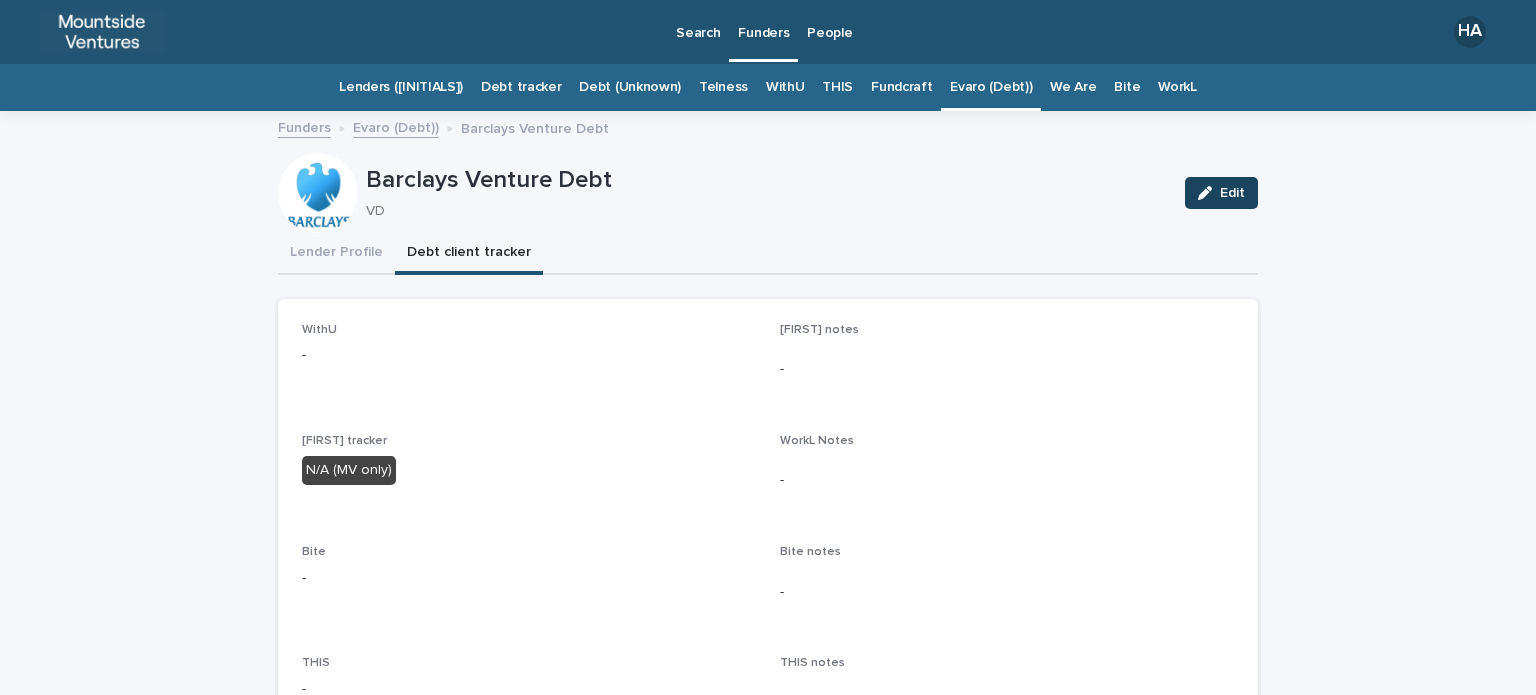 click on "Edit" at bounding box center (1221, 193) 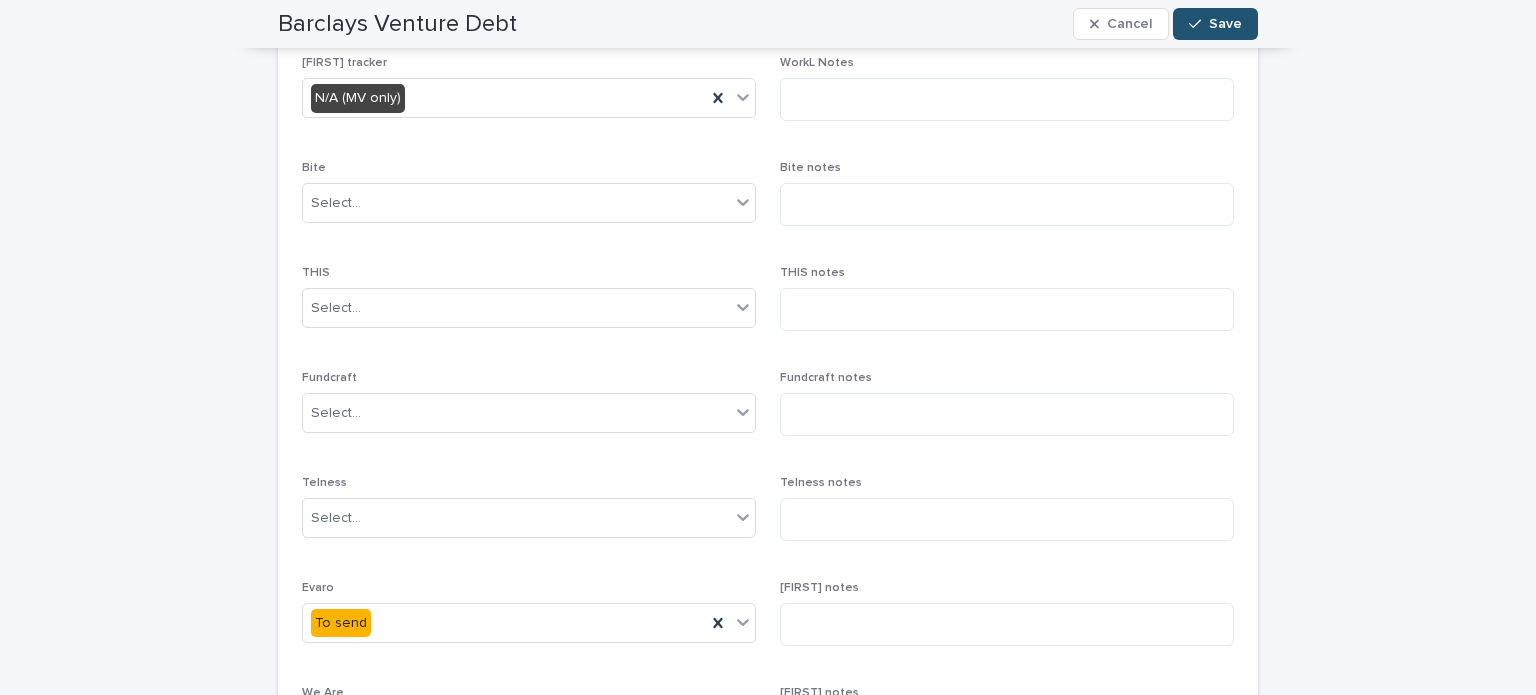 scroll, scrollTop: 583, scrollLeft: 0, axis: vertical 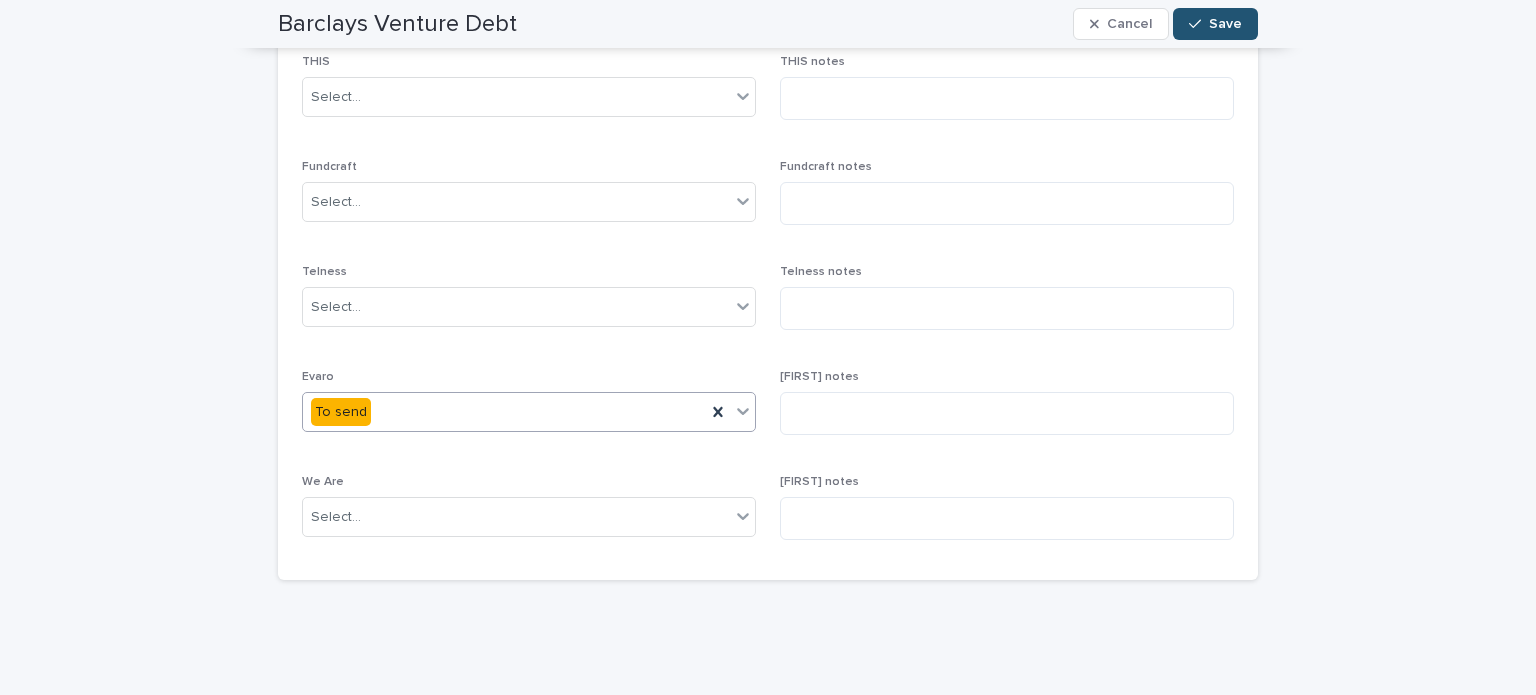 click 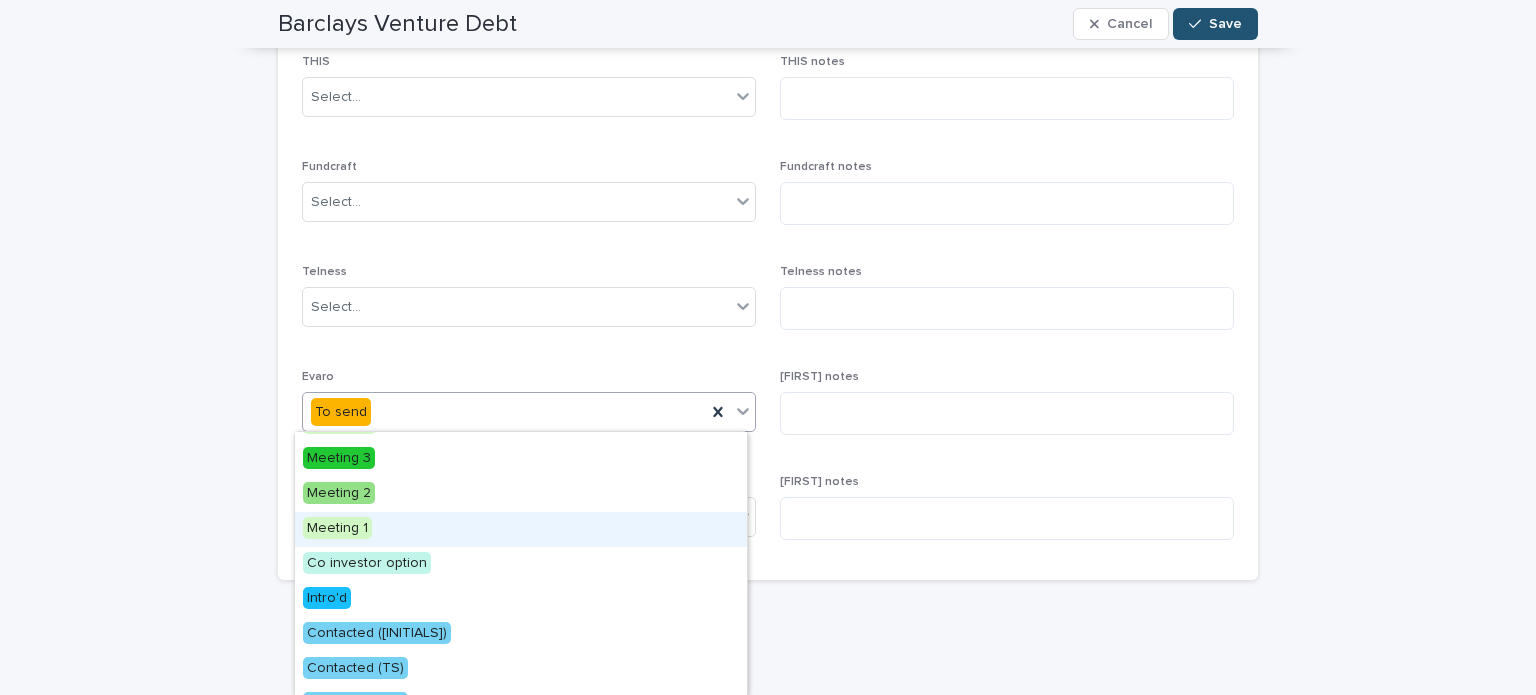 scroll, scrollTop: 60, scrollLeft: 0, axis: vertical 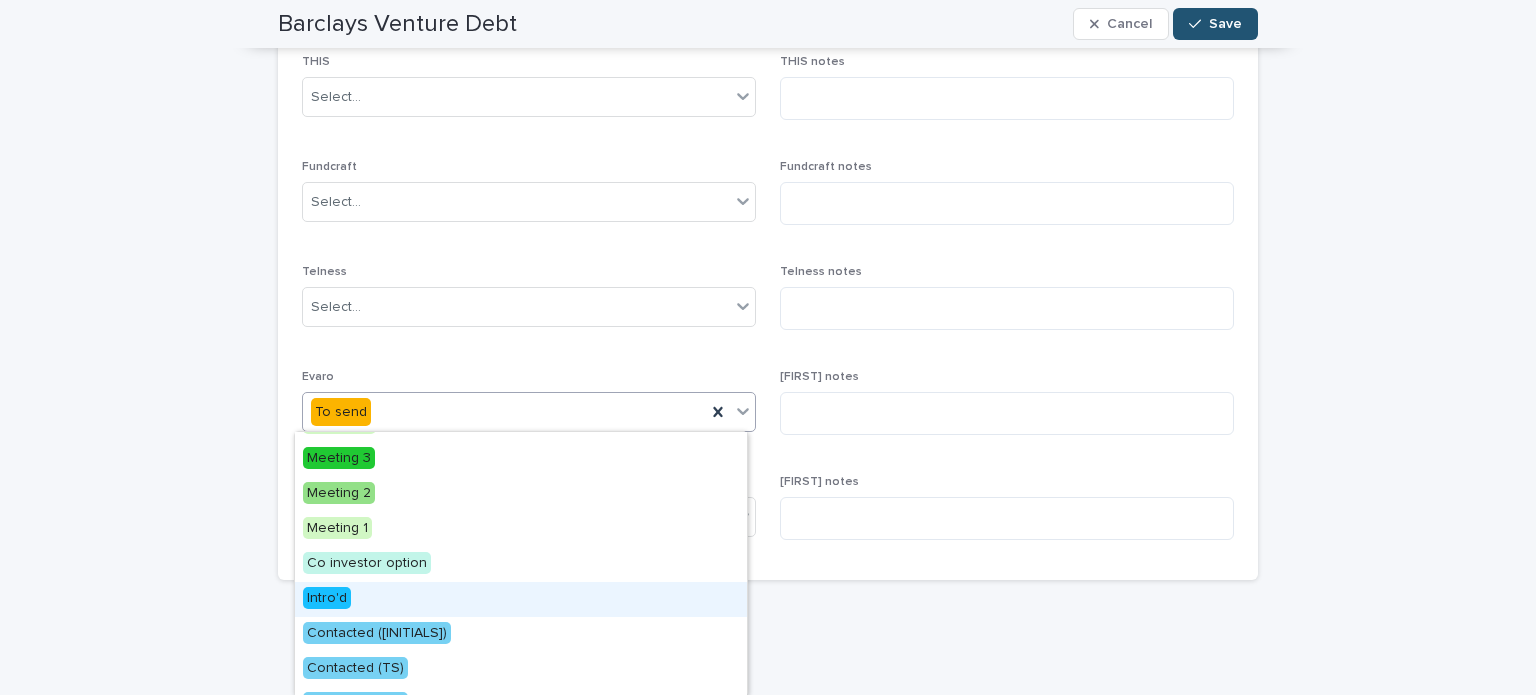 click on "Intro'd" at bounding box center (521, 599) 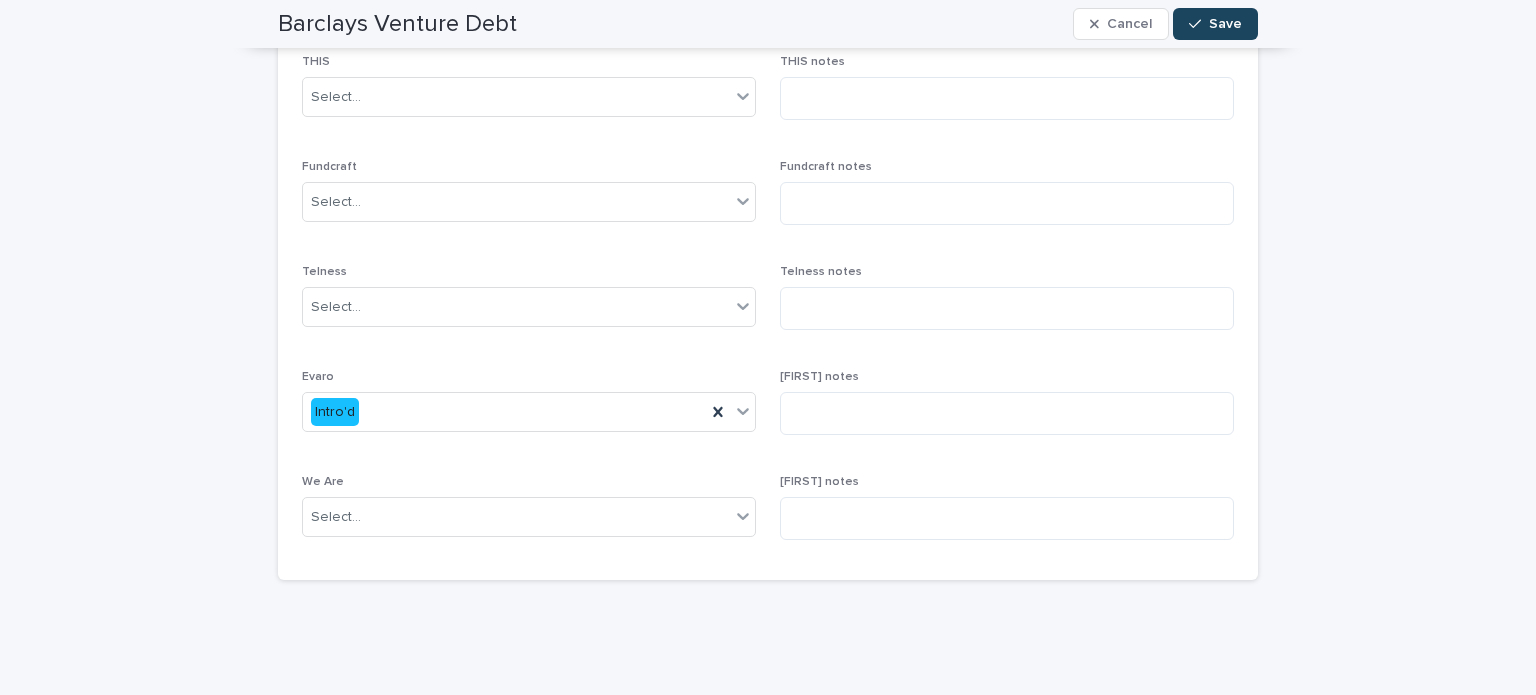click 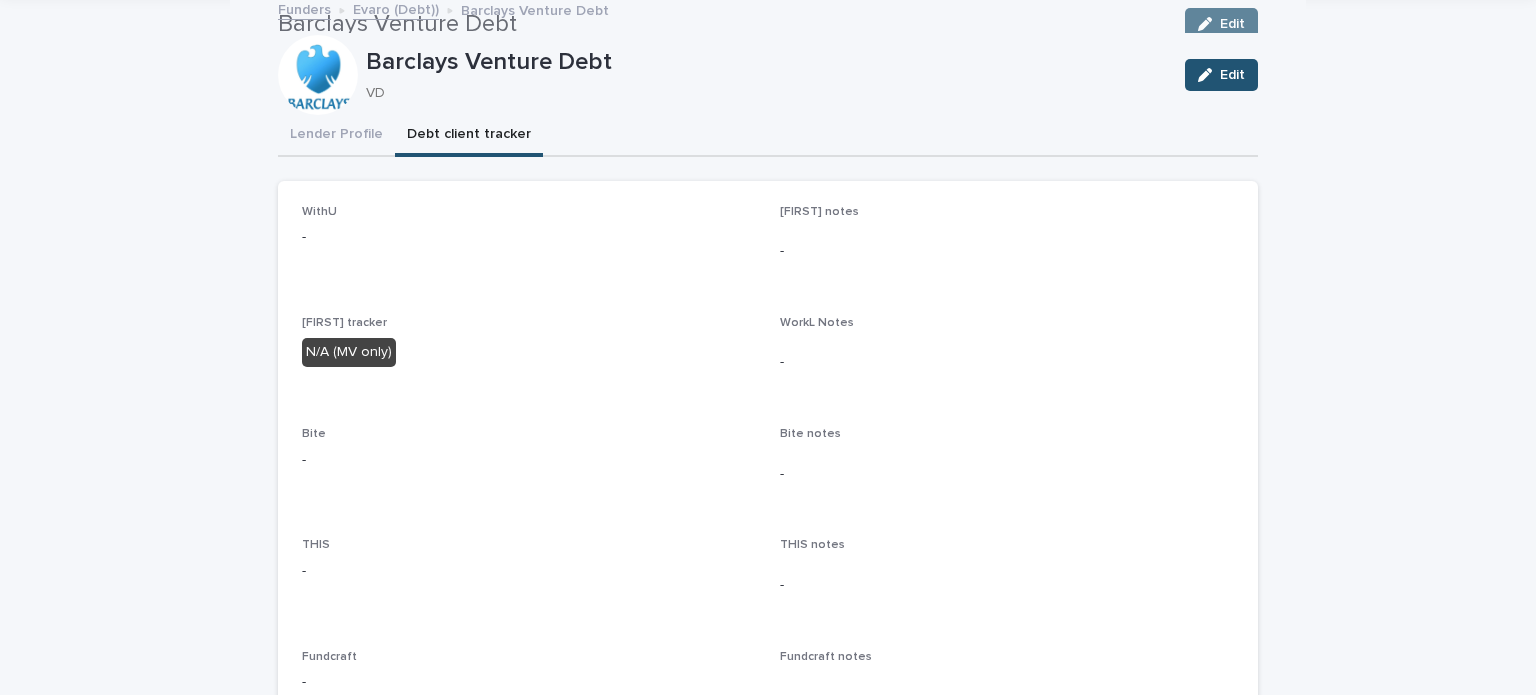 scroll, scrollTop: 0, scrollLeft: 0, axis: both 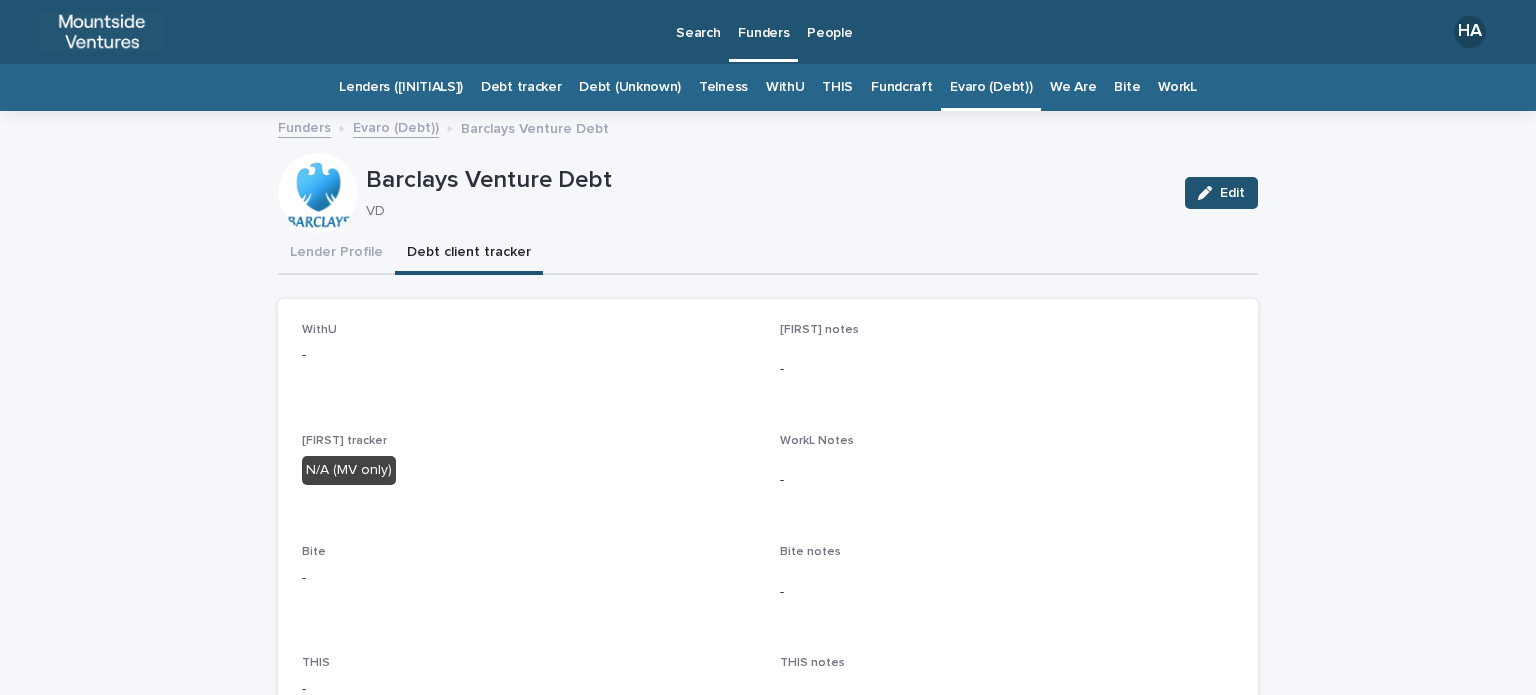 click on "Evaro (Debt))" at bounding box center [991, 87] 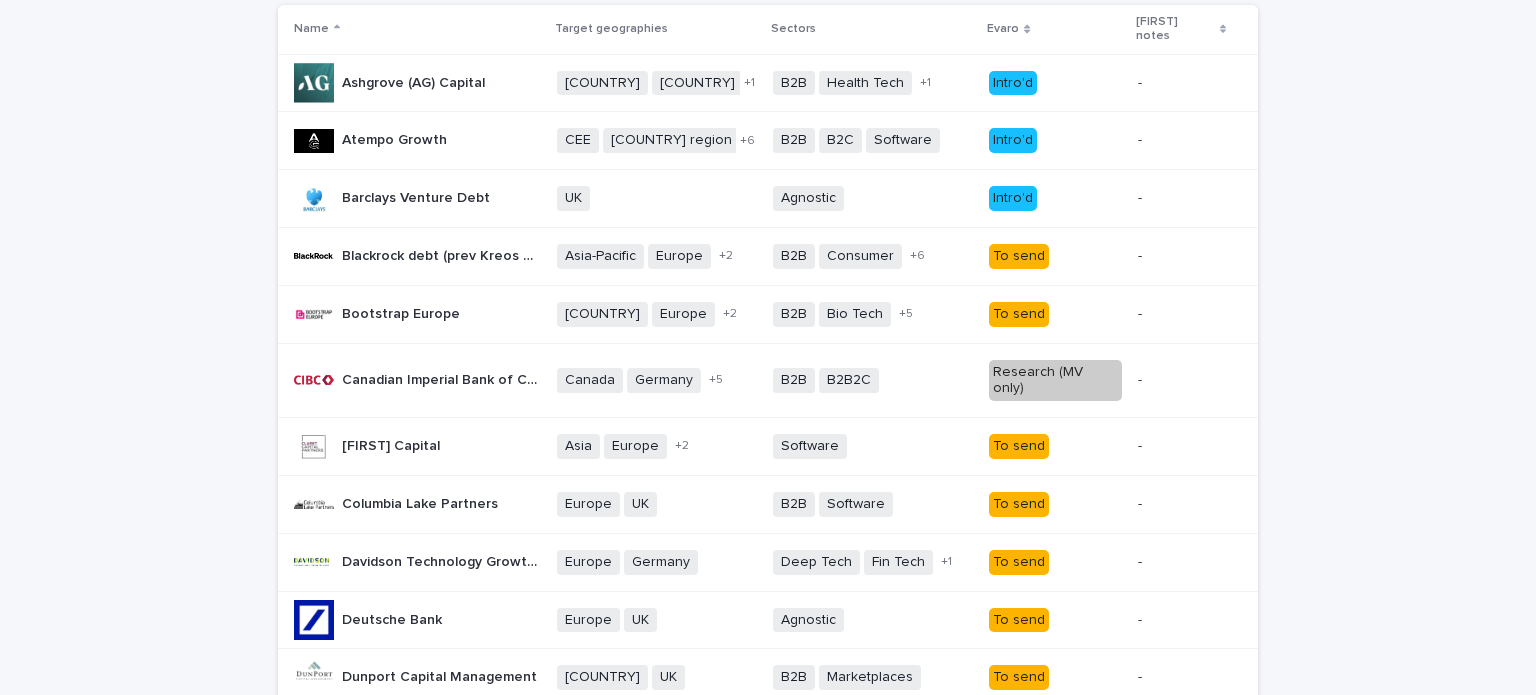 scroll, scrollTop: 256, scrollLeft: 0, axis: vertical 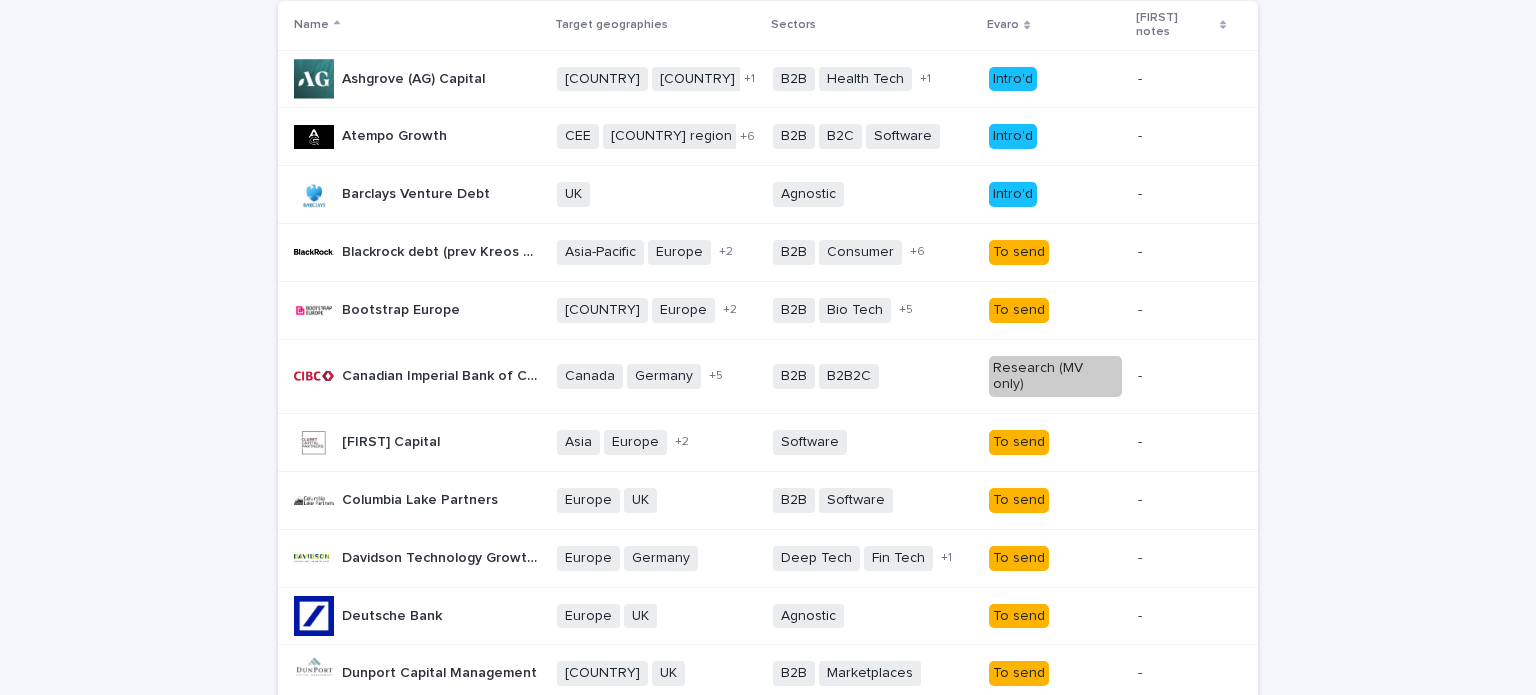 click on "To send" at bounding box center [1019, 252] 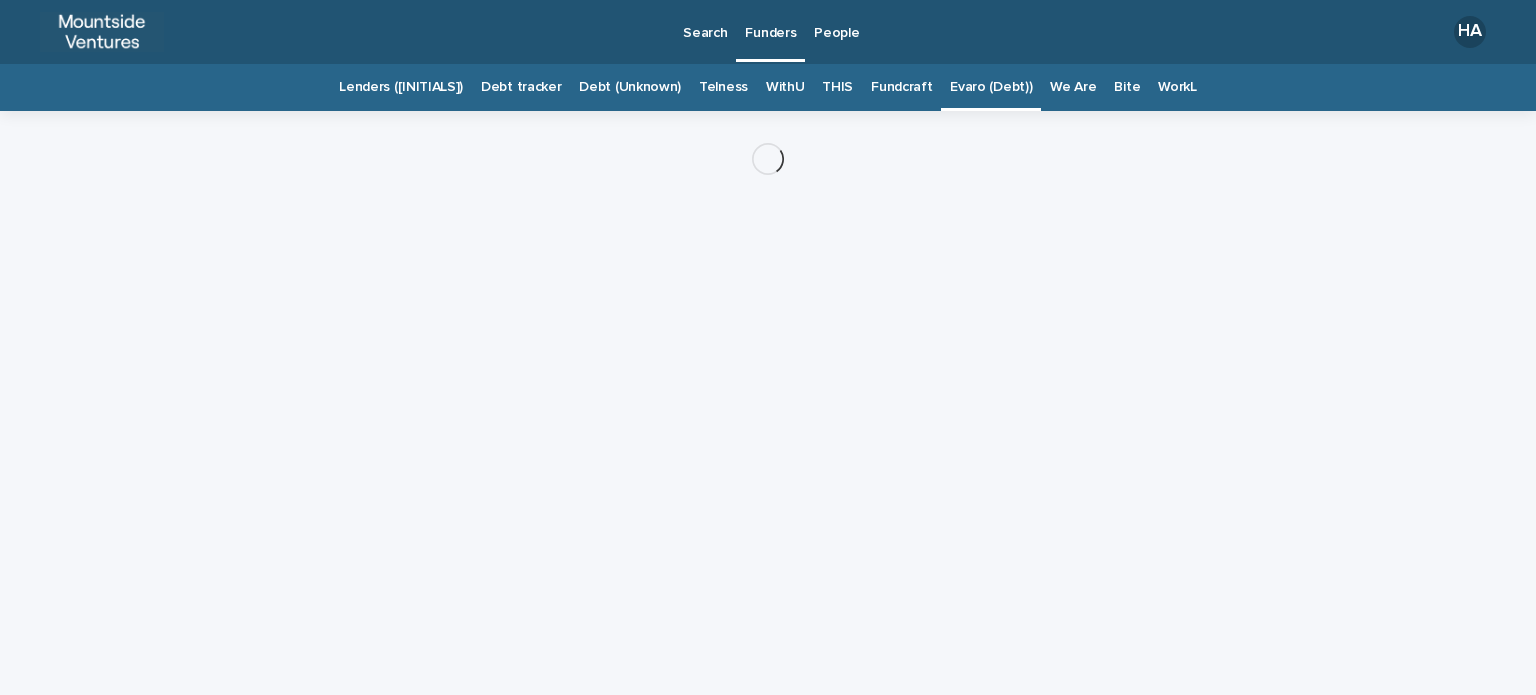 scroll, scrollTop: 0, scrollLeft: 0, axis: both 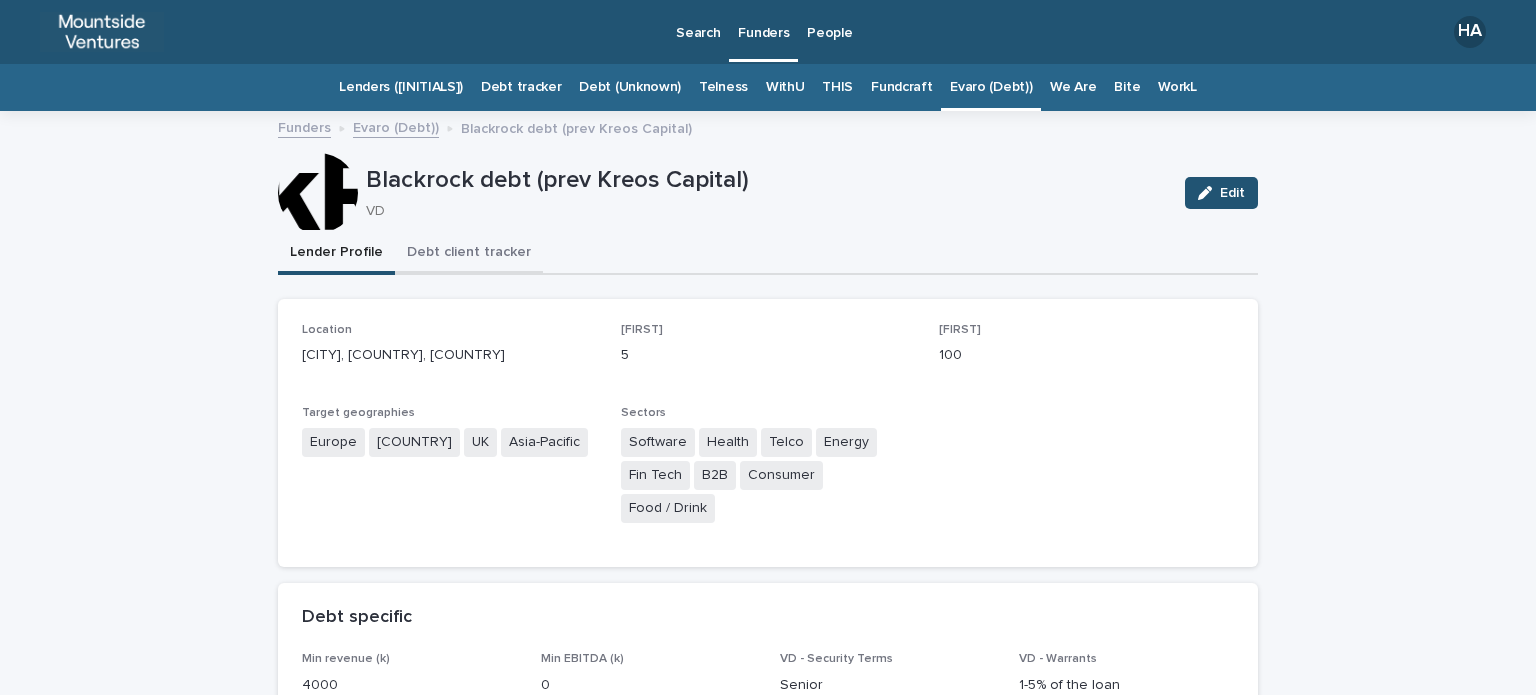 click on "Debt client tracker" at bounding box center (469, 254) 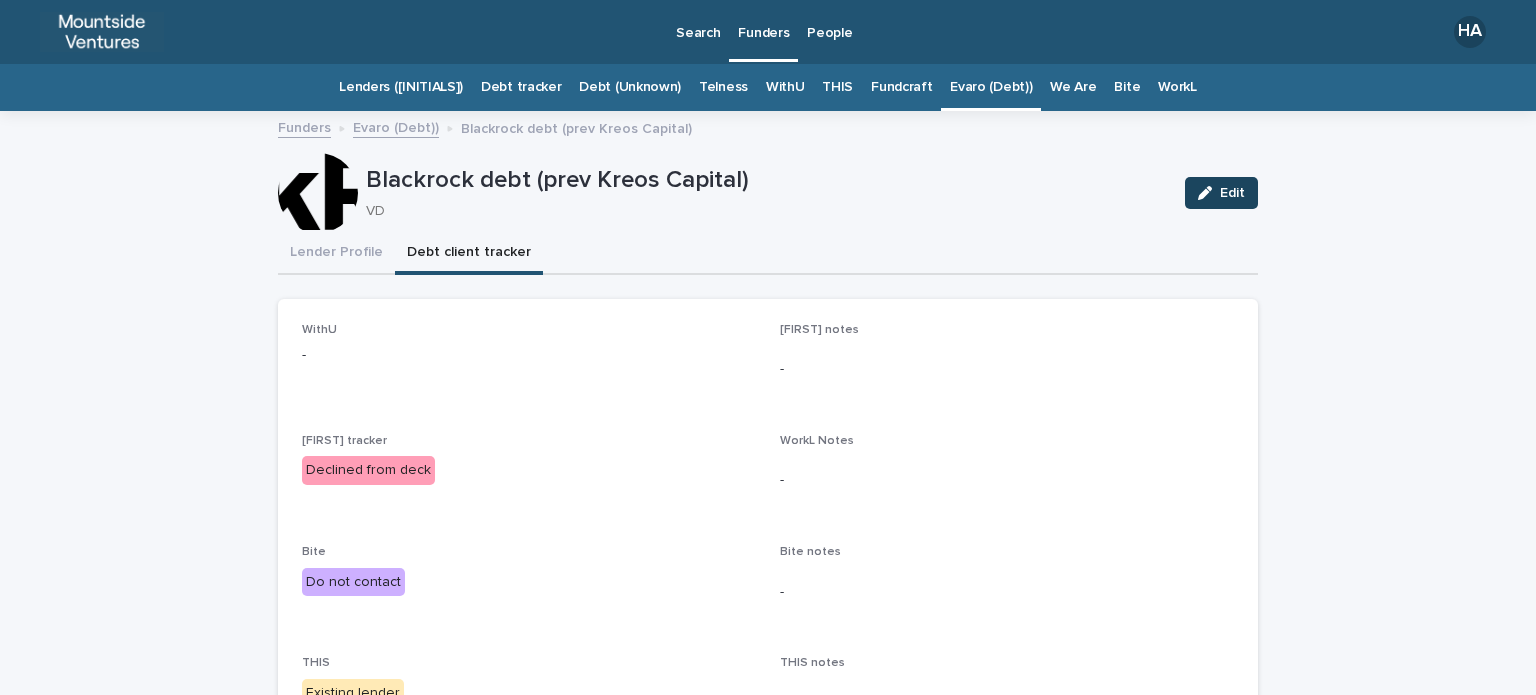 click at bounding box center [1209, 193] 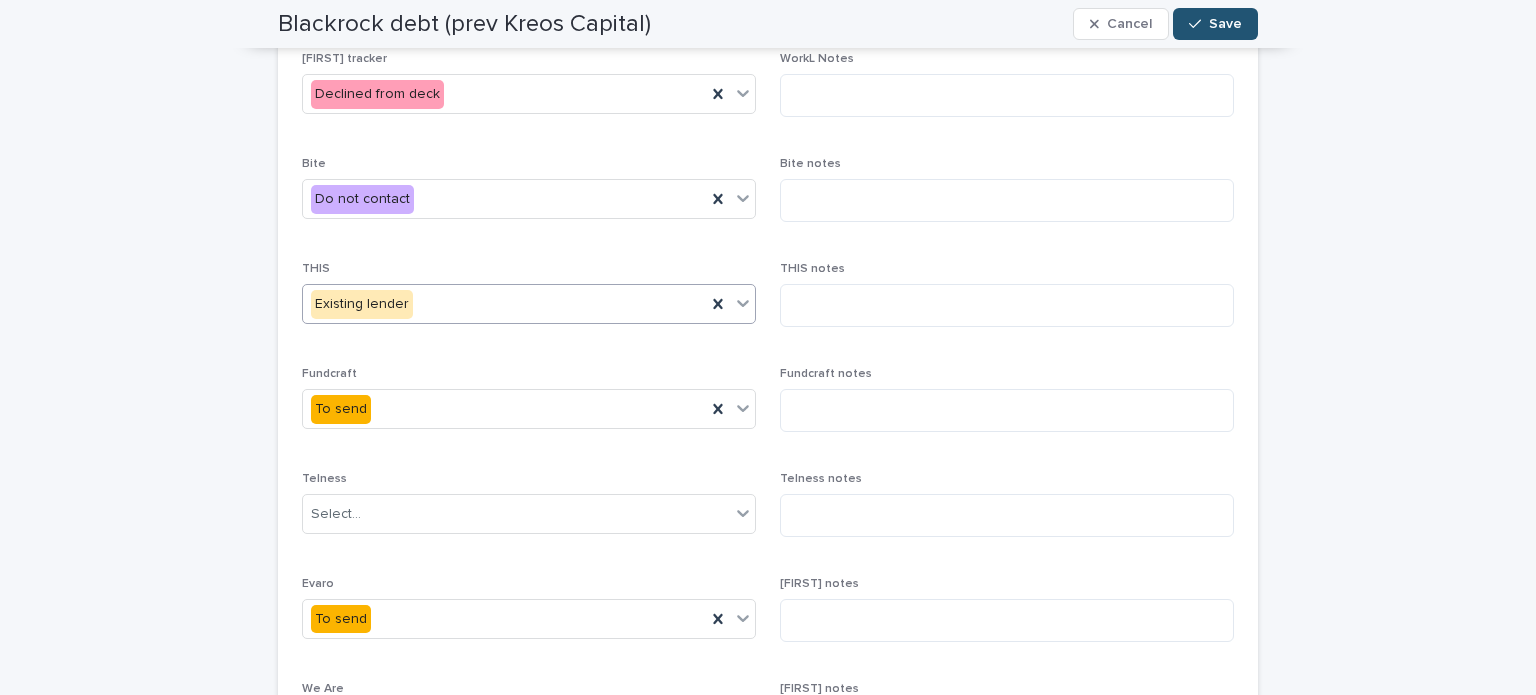 scroll, scrollTop: 583, scrollLeft: 0, axis: vertical 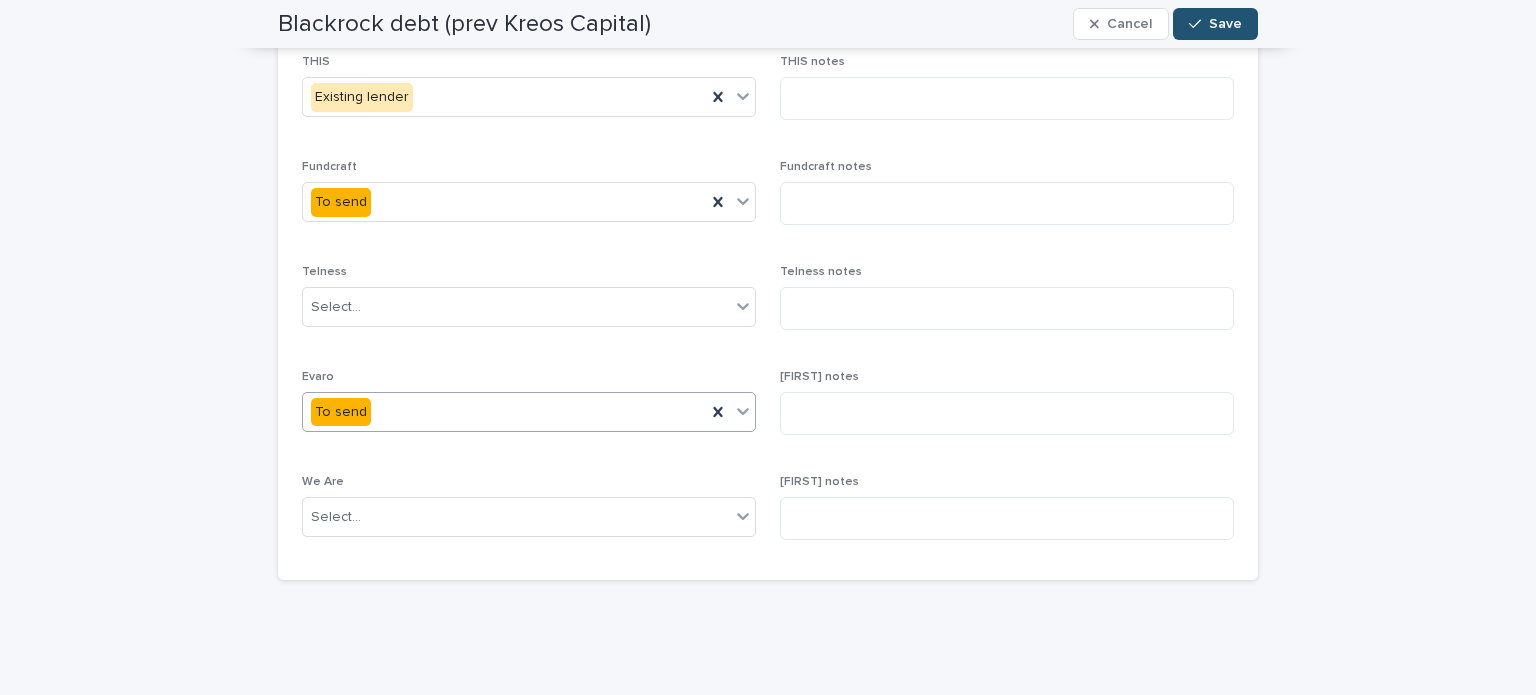 click on "To send" at bounding box center (504, 412) 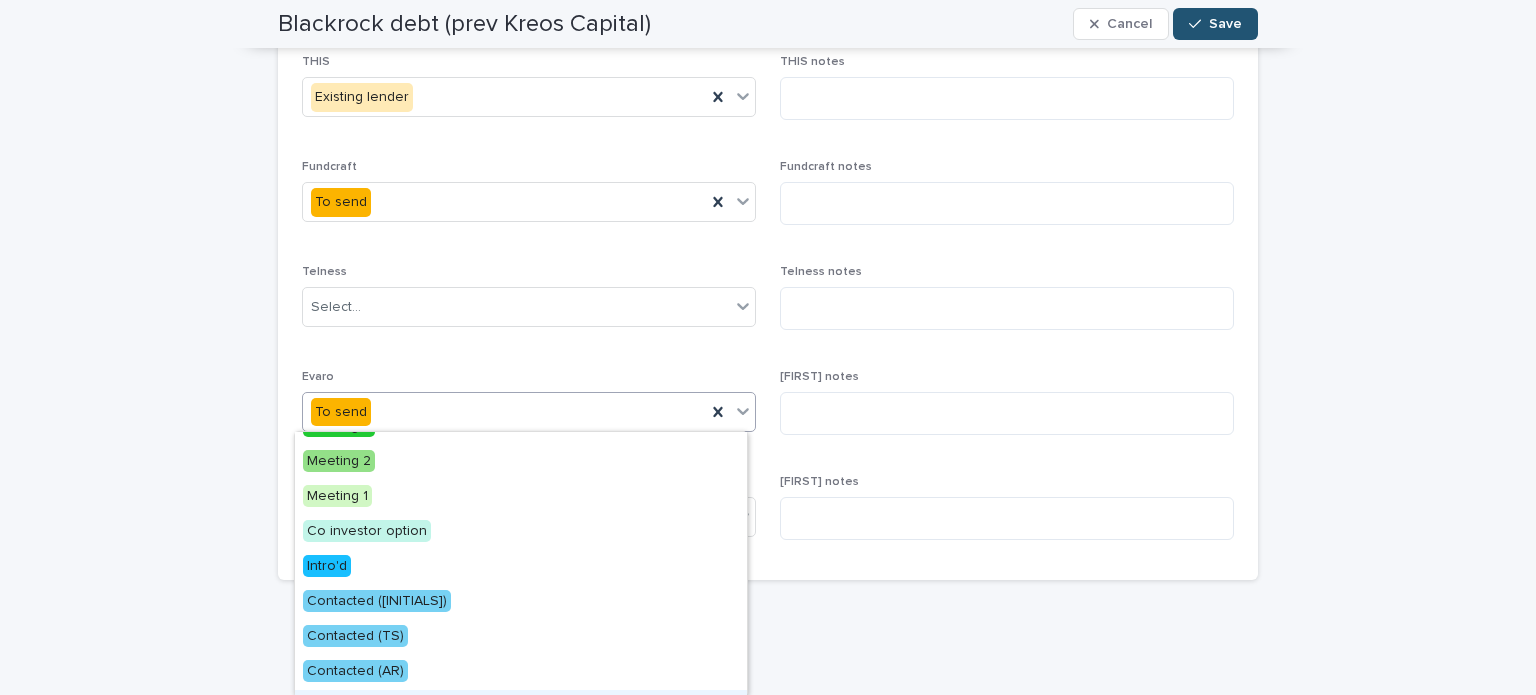 scroll, scrollTop: 92, scrollLeft: 0, axis: vertical 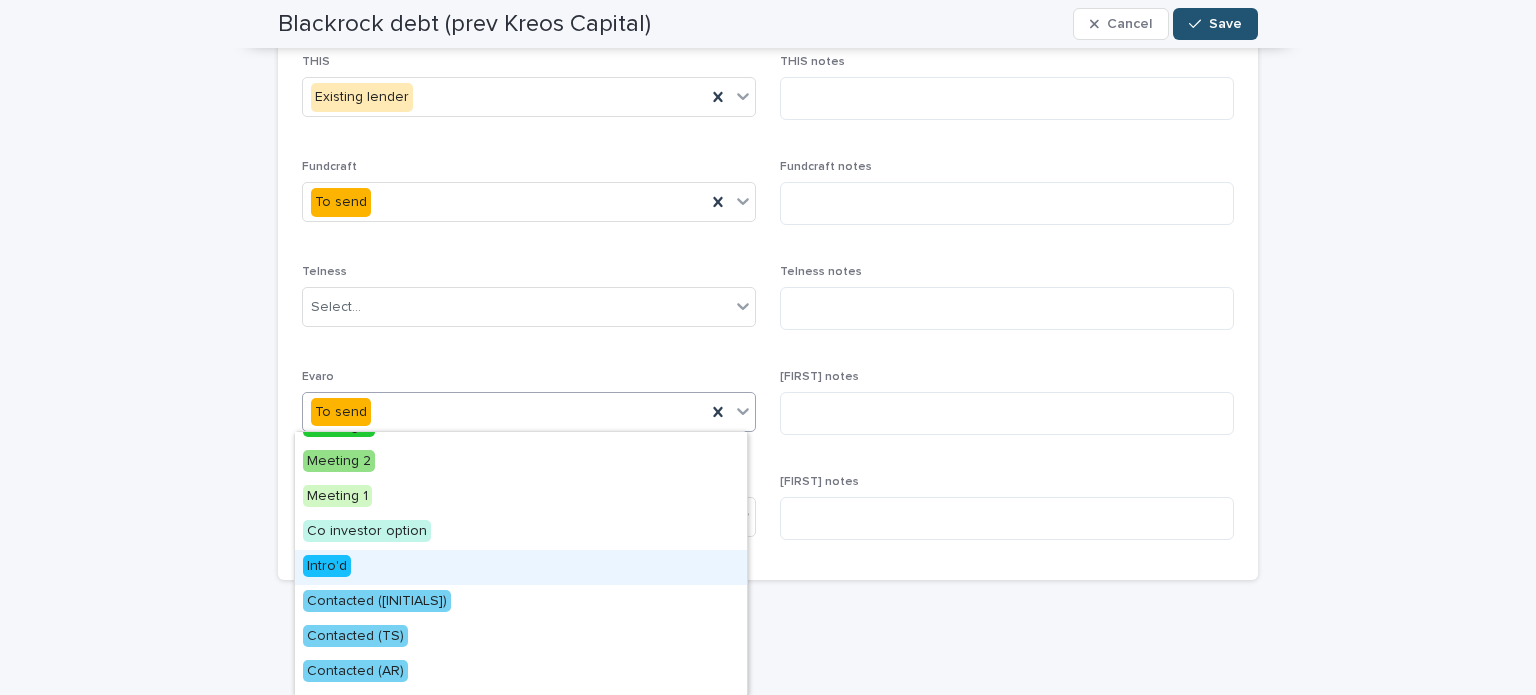 click on "Intro'd" at bounding box center (521, 567) 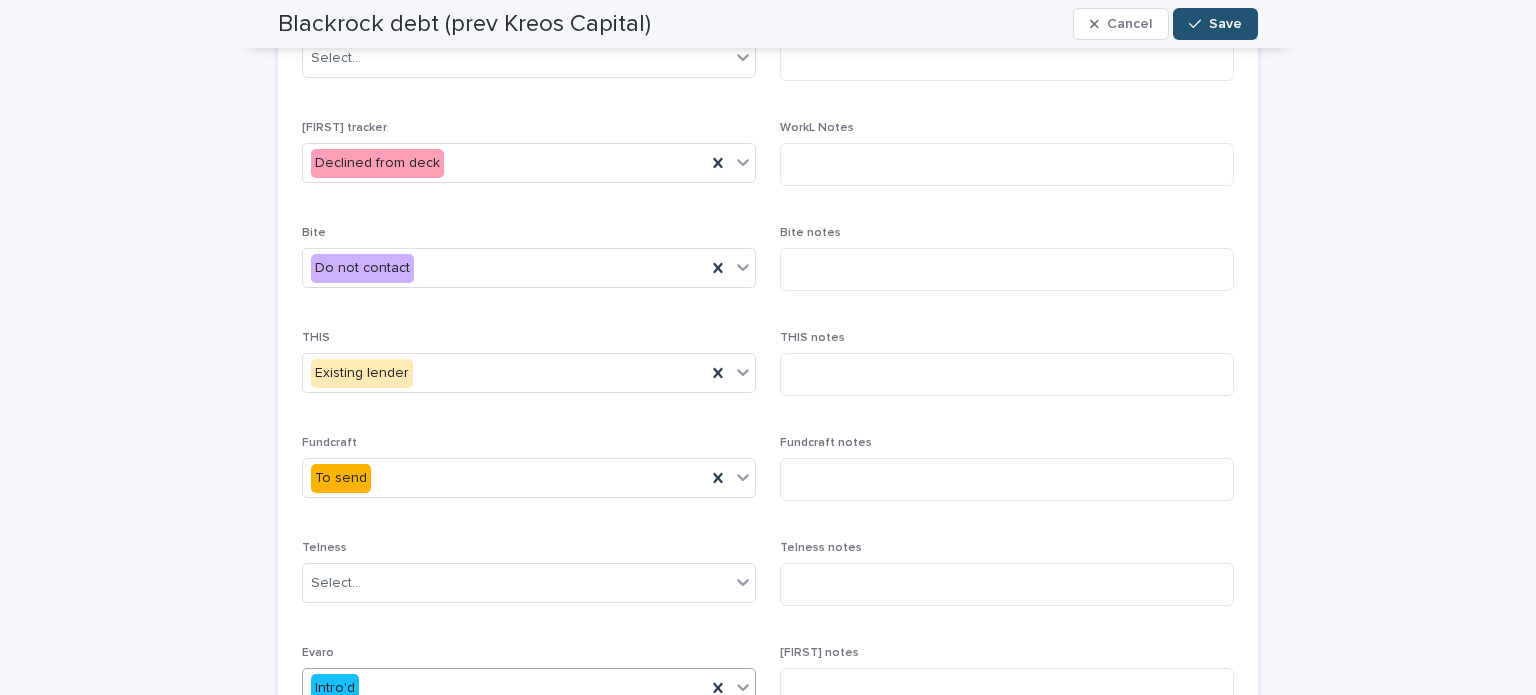 scroll, scrollTop: 297, scrollLeft: 0, axis: vertical 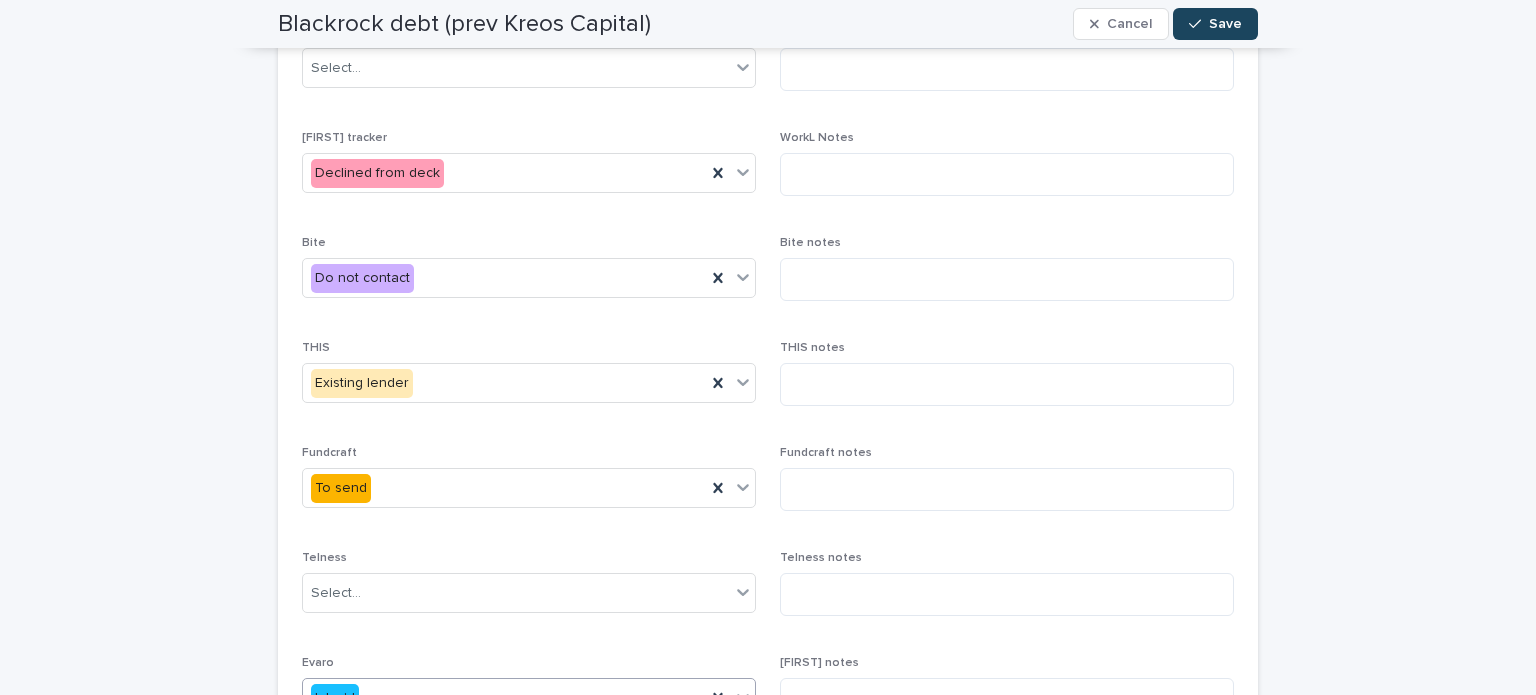 click on "Save" at bounding box center (1215, 24) 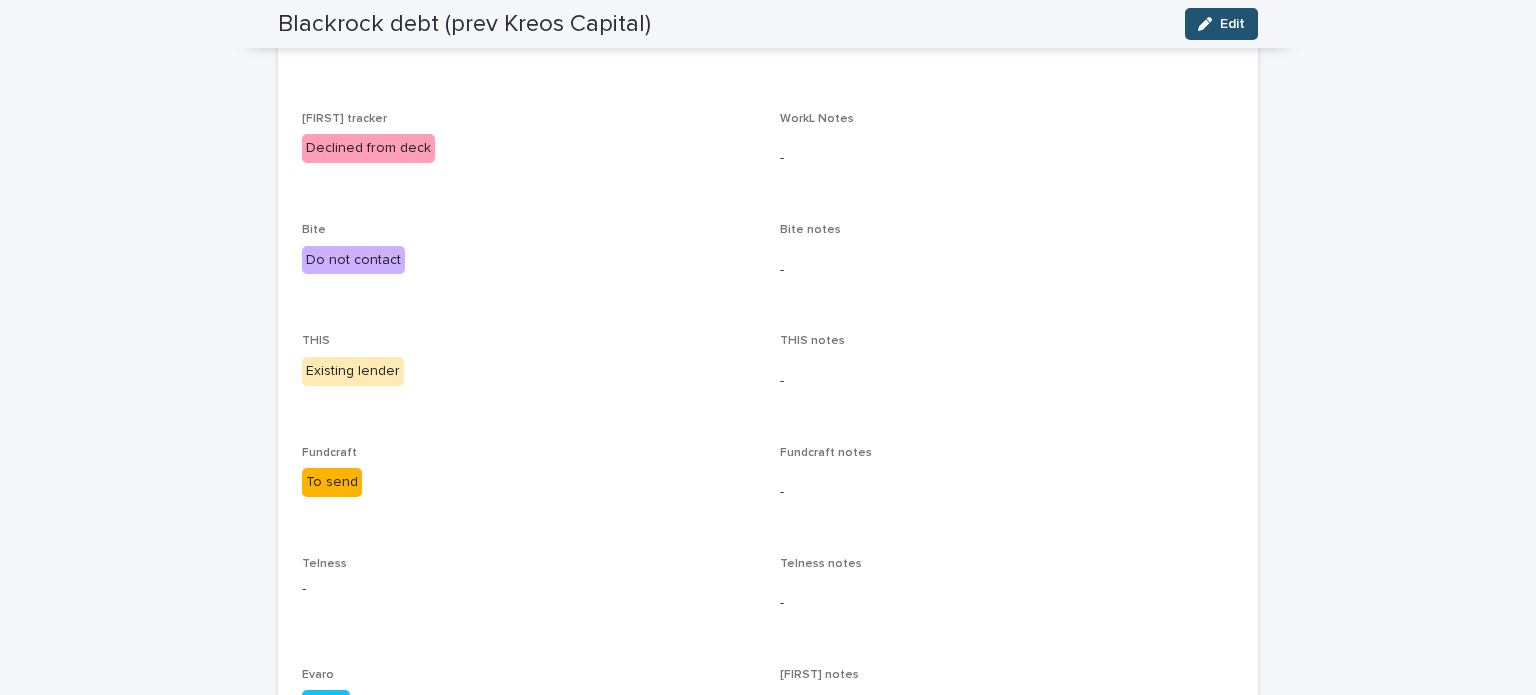 scroll, scrollTop: 0, scrollLeft: 0, axis: both 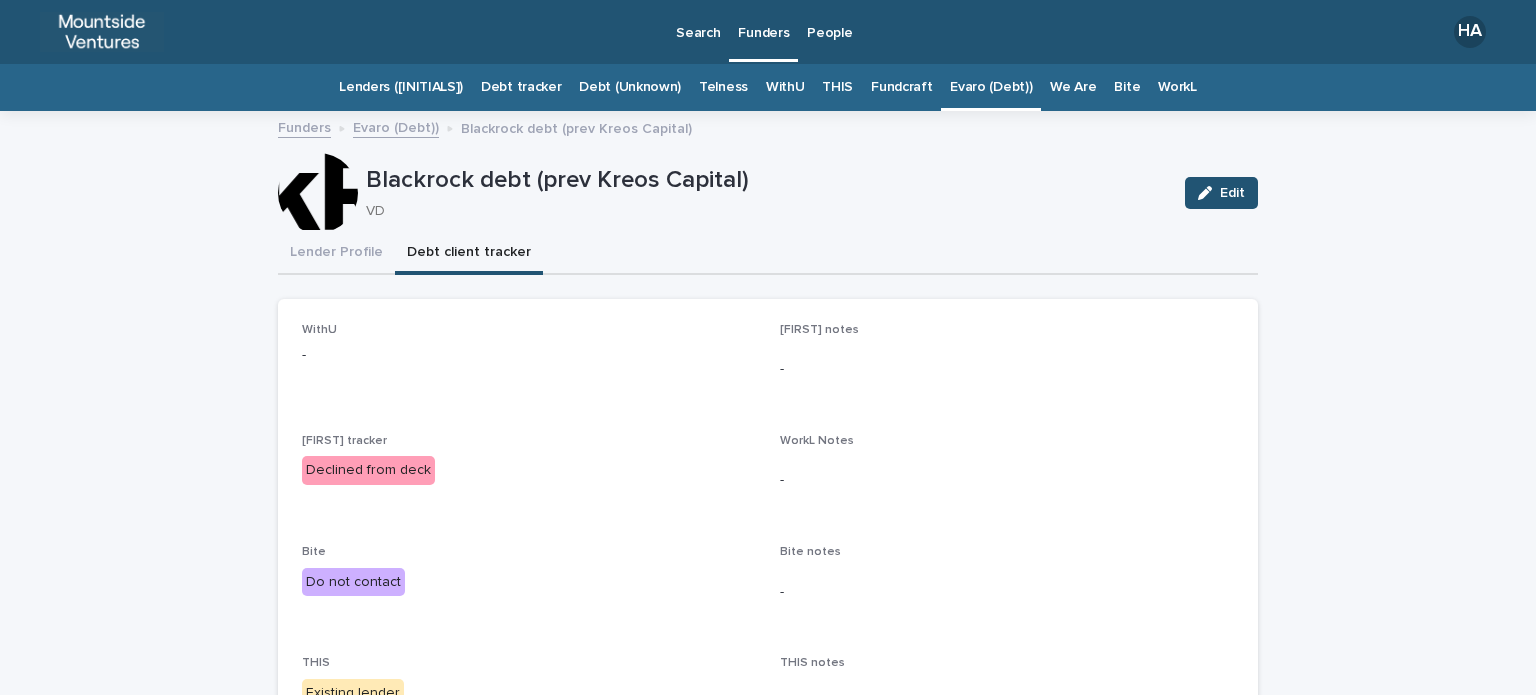 click on "Evaro (Debt))" at bounding box center [991, 87] 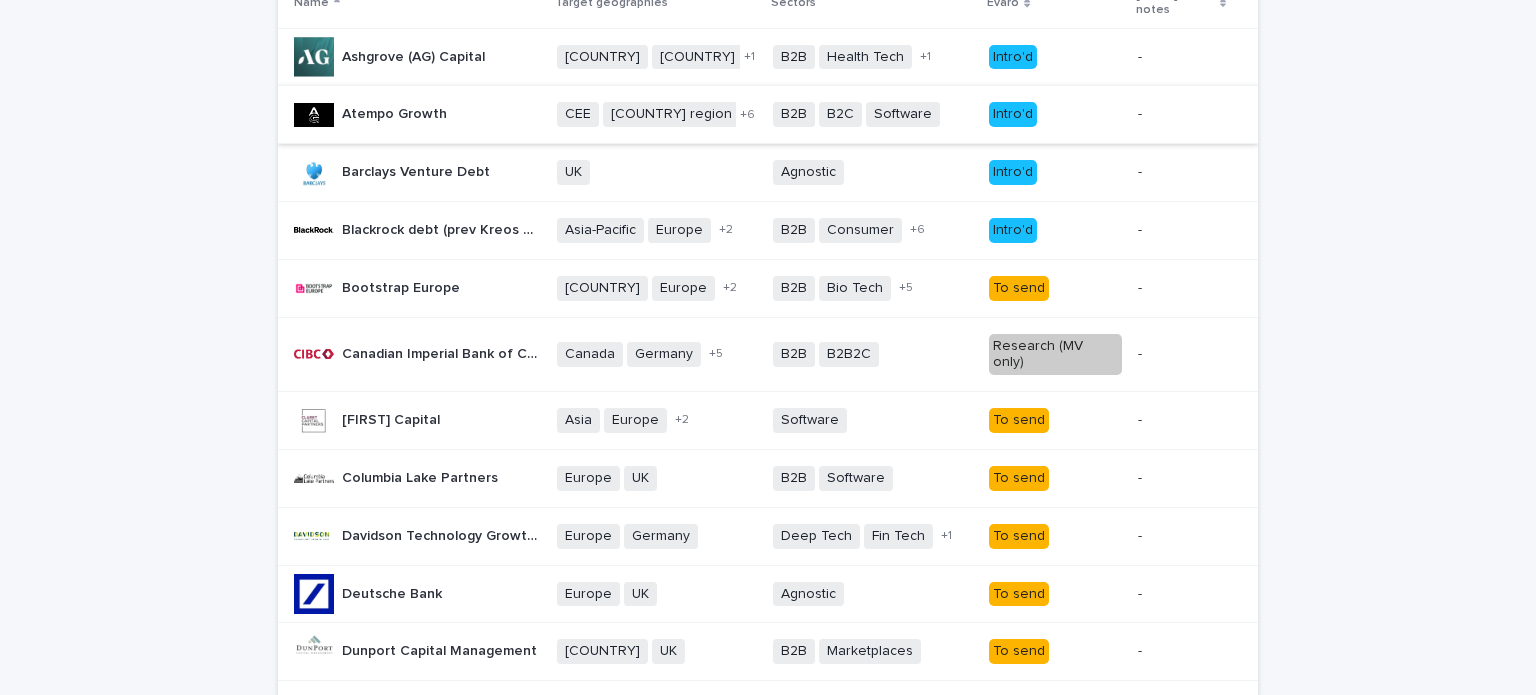 scroll, scrollTop: 0, scrollLeft: 0, axis: both 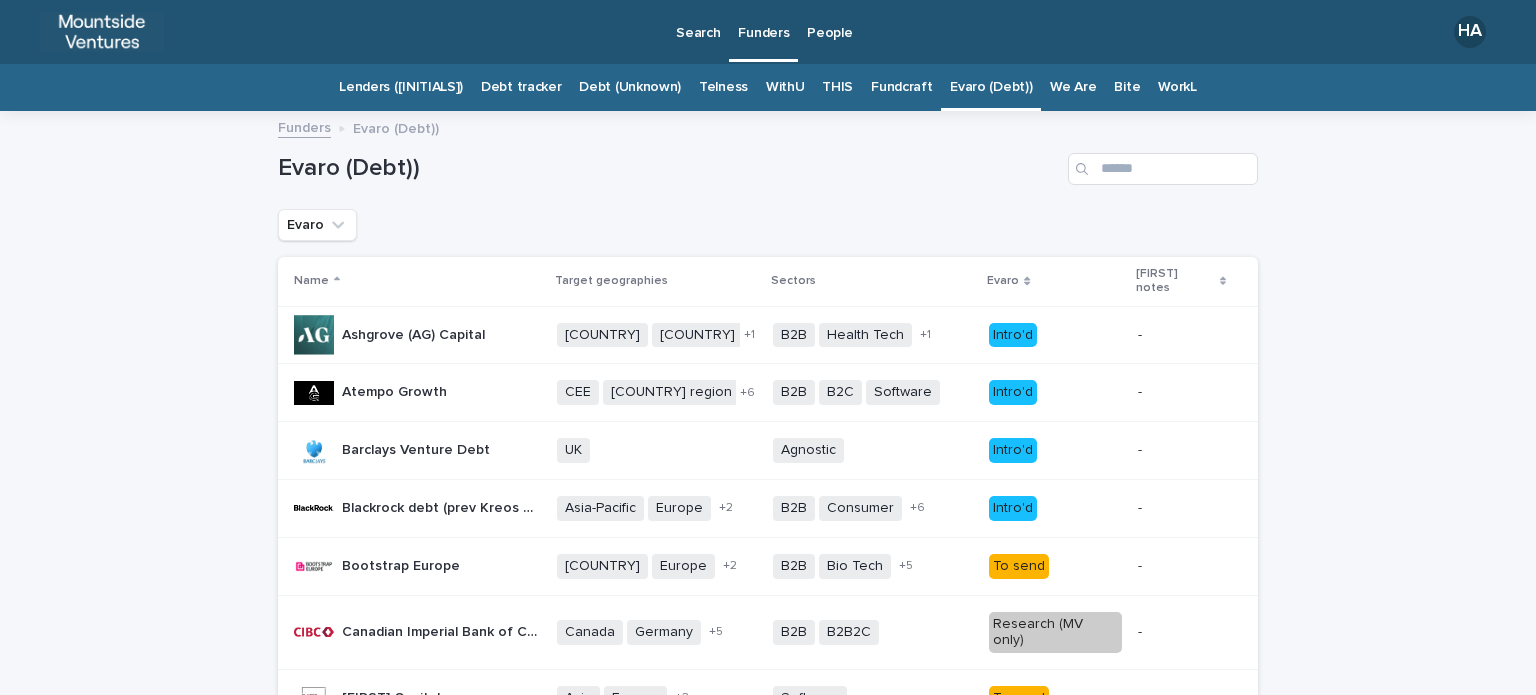 click on "To send" at bounding box center [1019, 566] 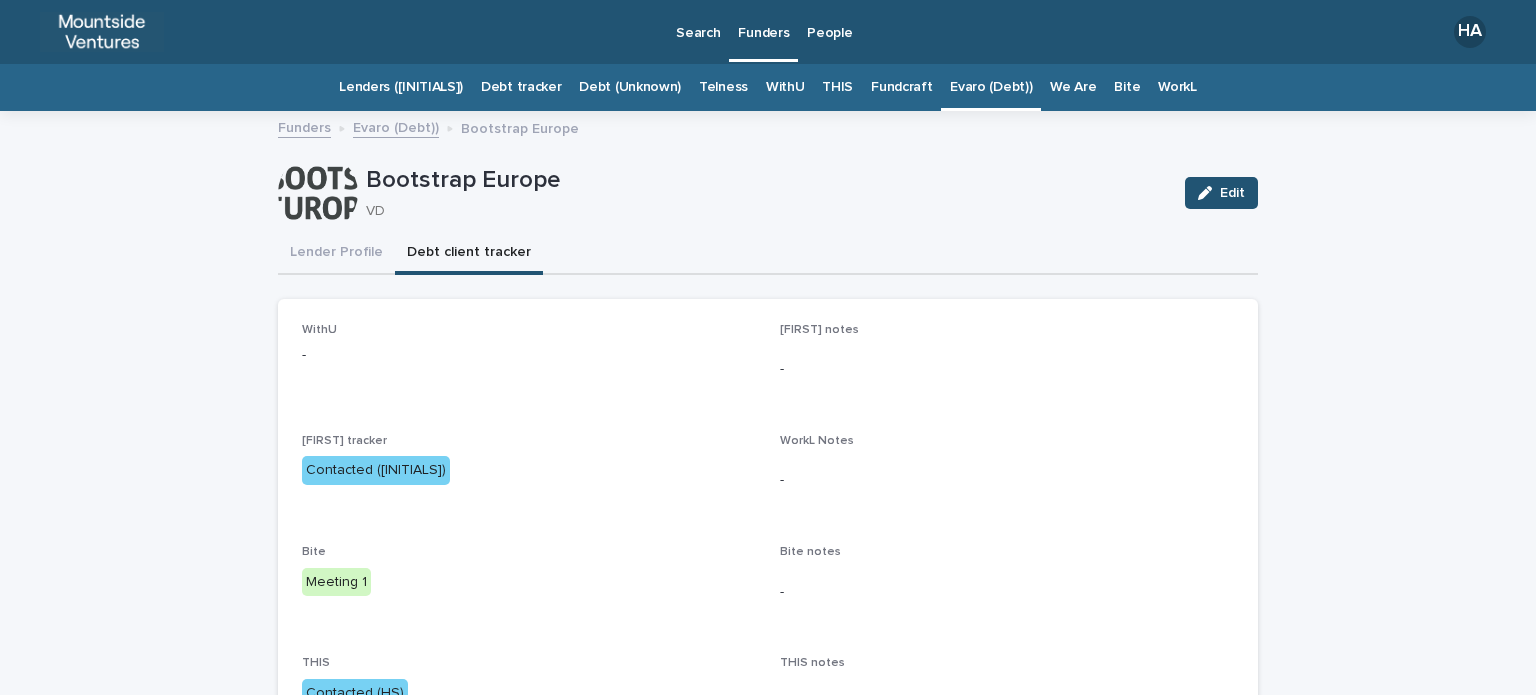 click on "Debt client tracker" at bounding box center (469, 254) 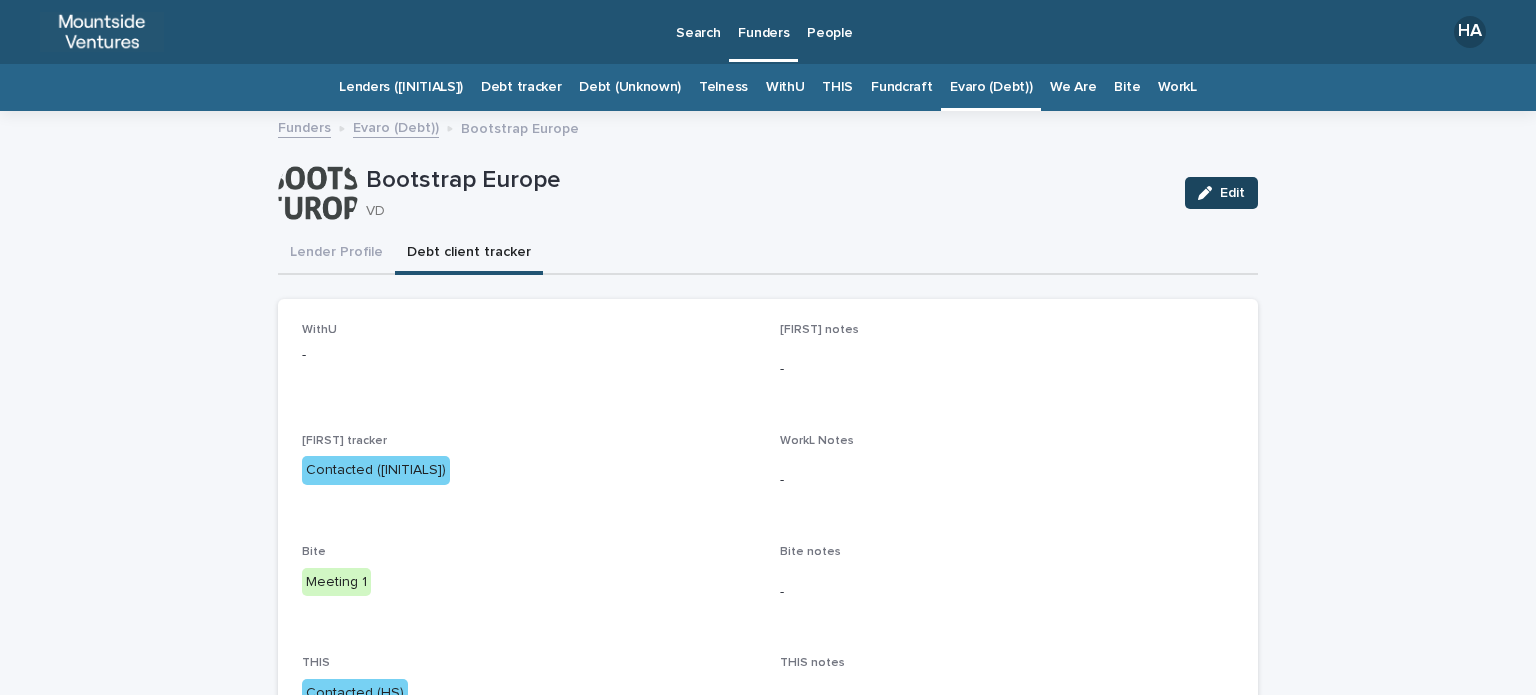 click on "Edit" at bounding box center (1221, 193) 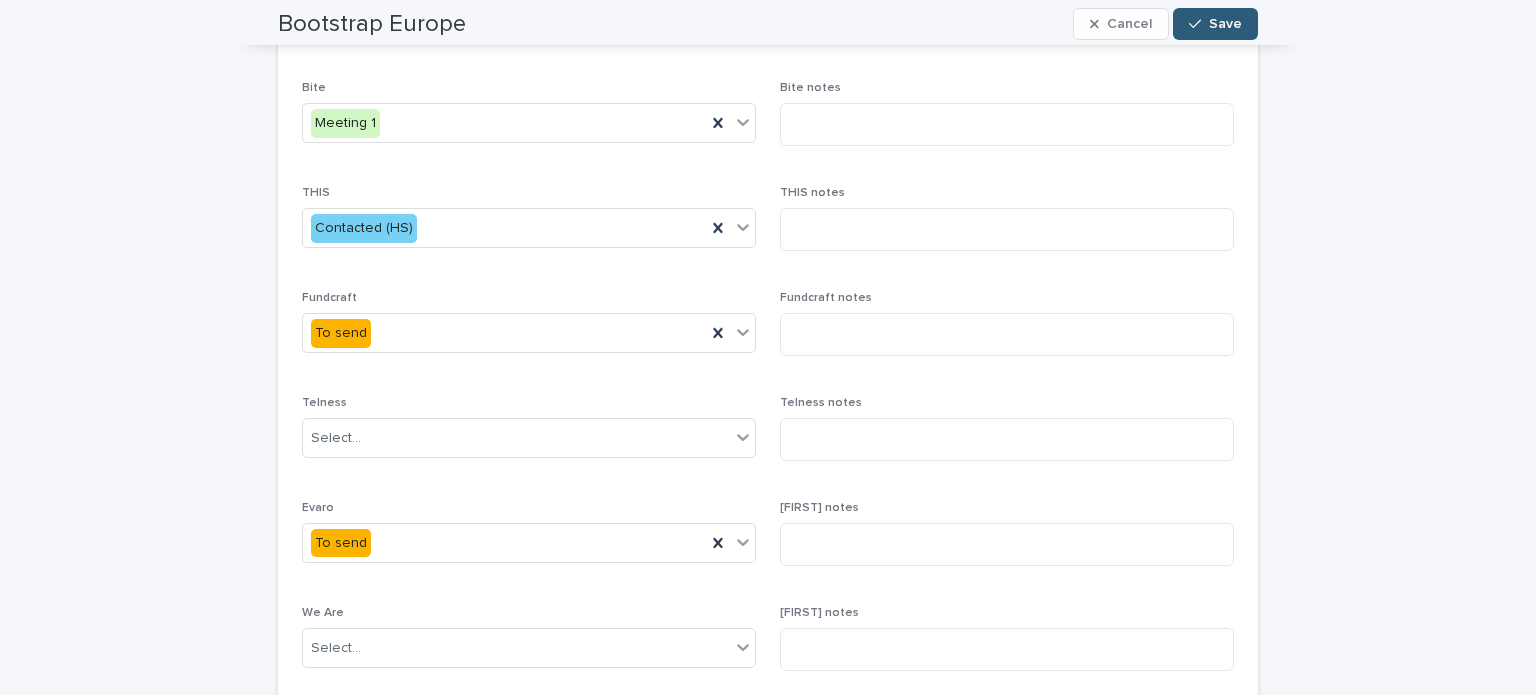 scroll, scrollTop: 454, scrollLeft: 0, axis: vertical 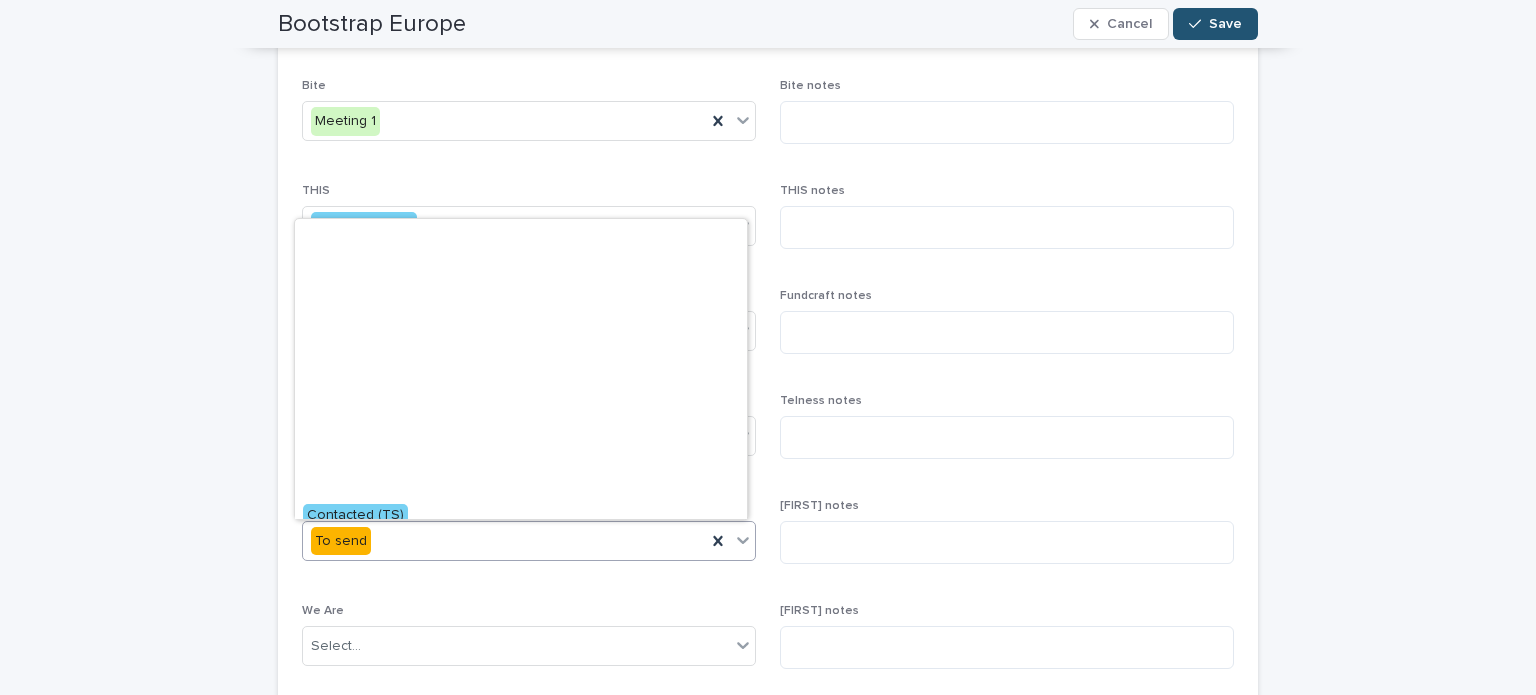 click on "To send" at bounding box center (504, 541) 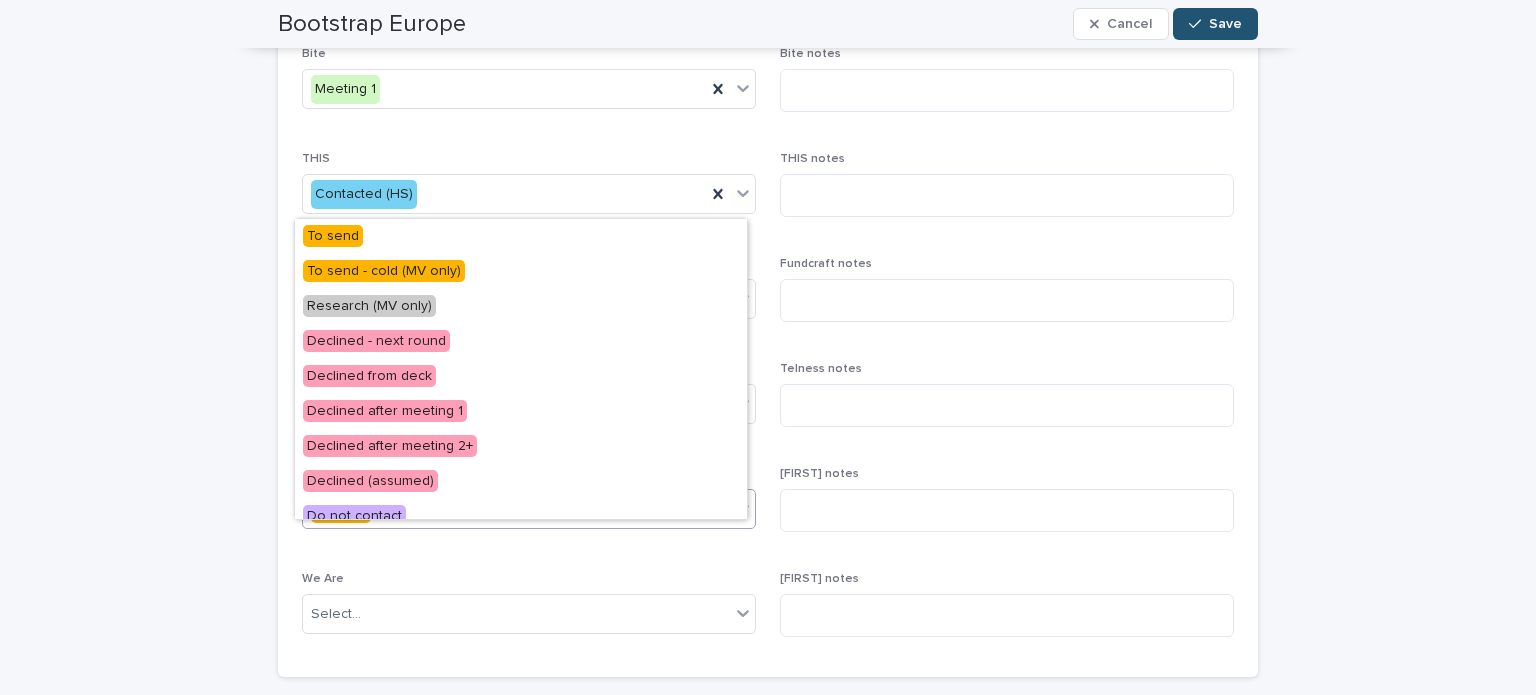 scroll, scrollTop: 482, scrollLeft: 0, axis: vertical 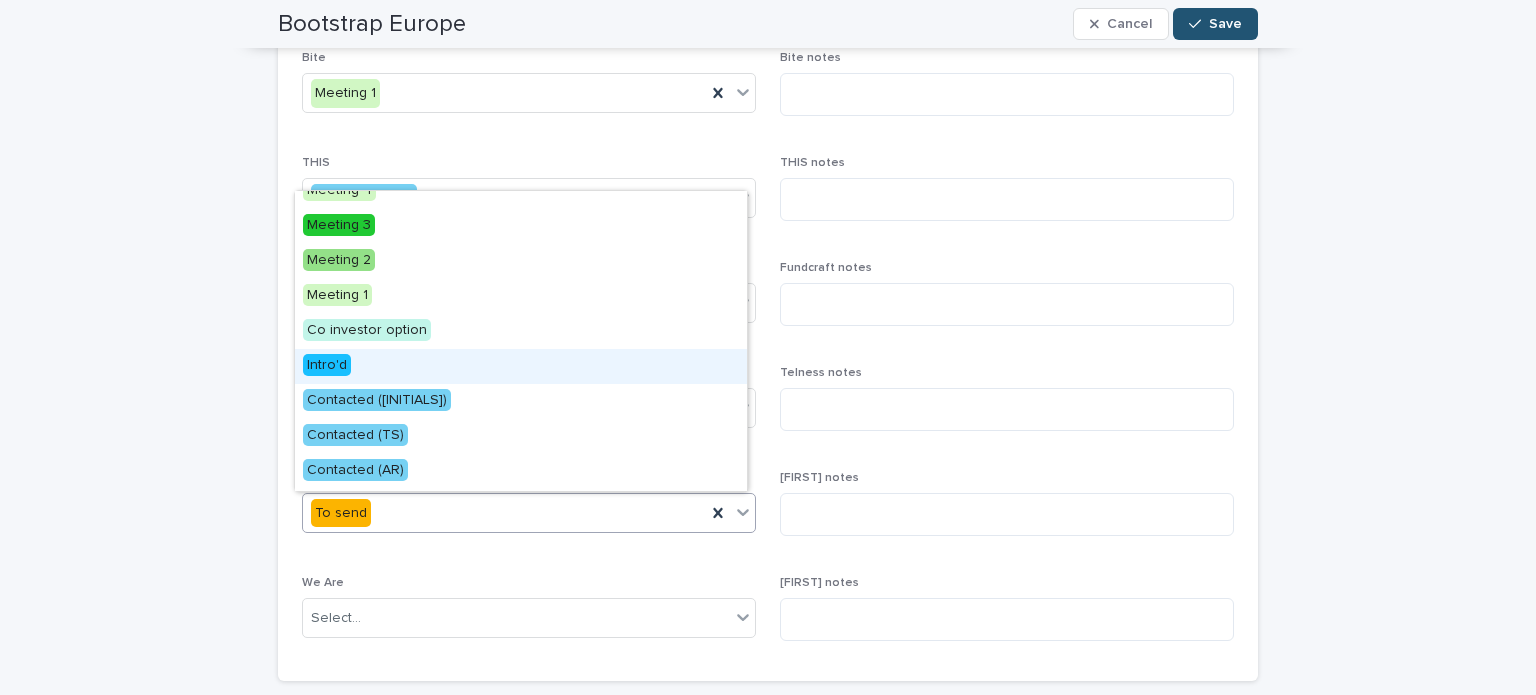 click on "Intro'd" at bounding box center (521, 366) 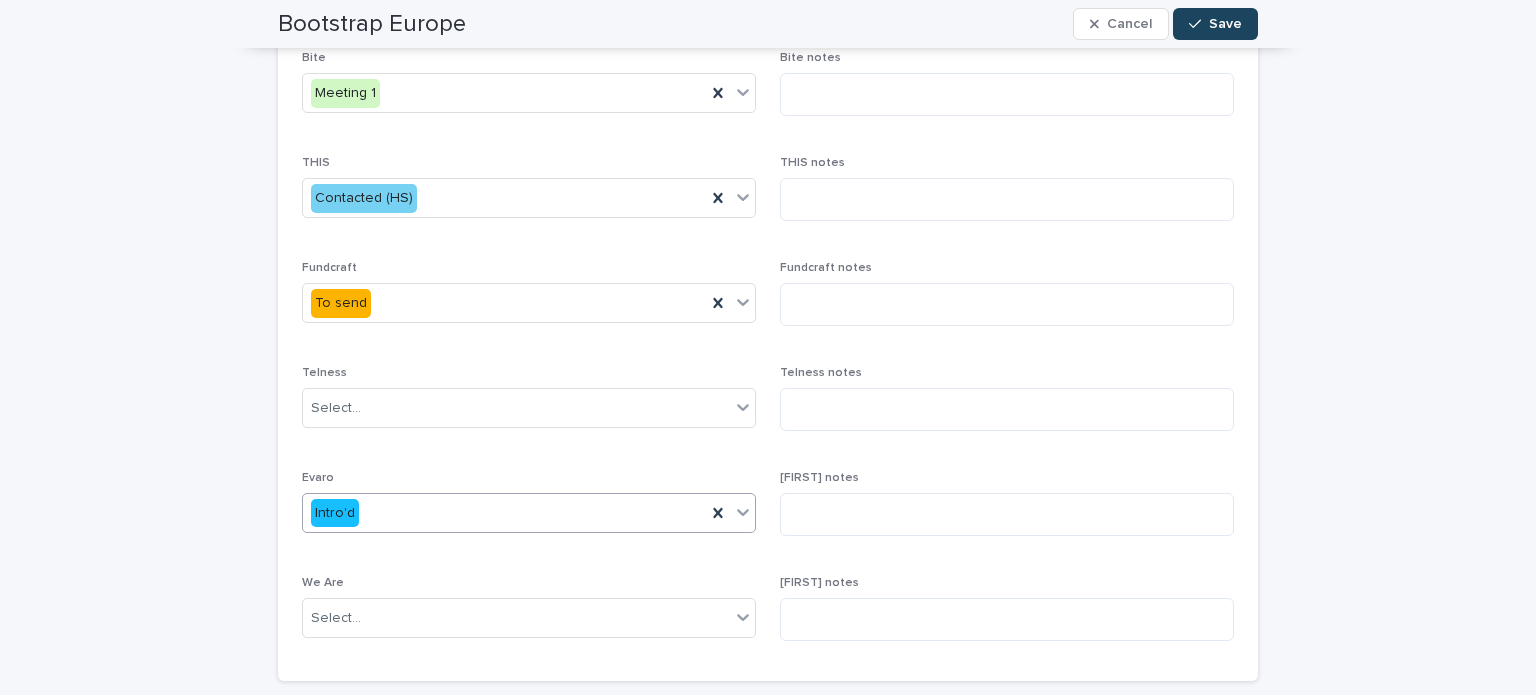 click at bounding box center (1199, 24) 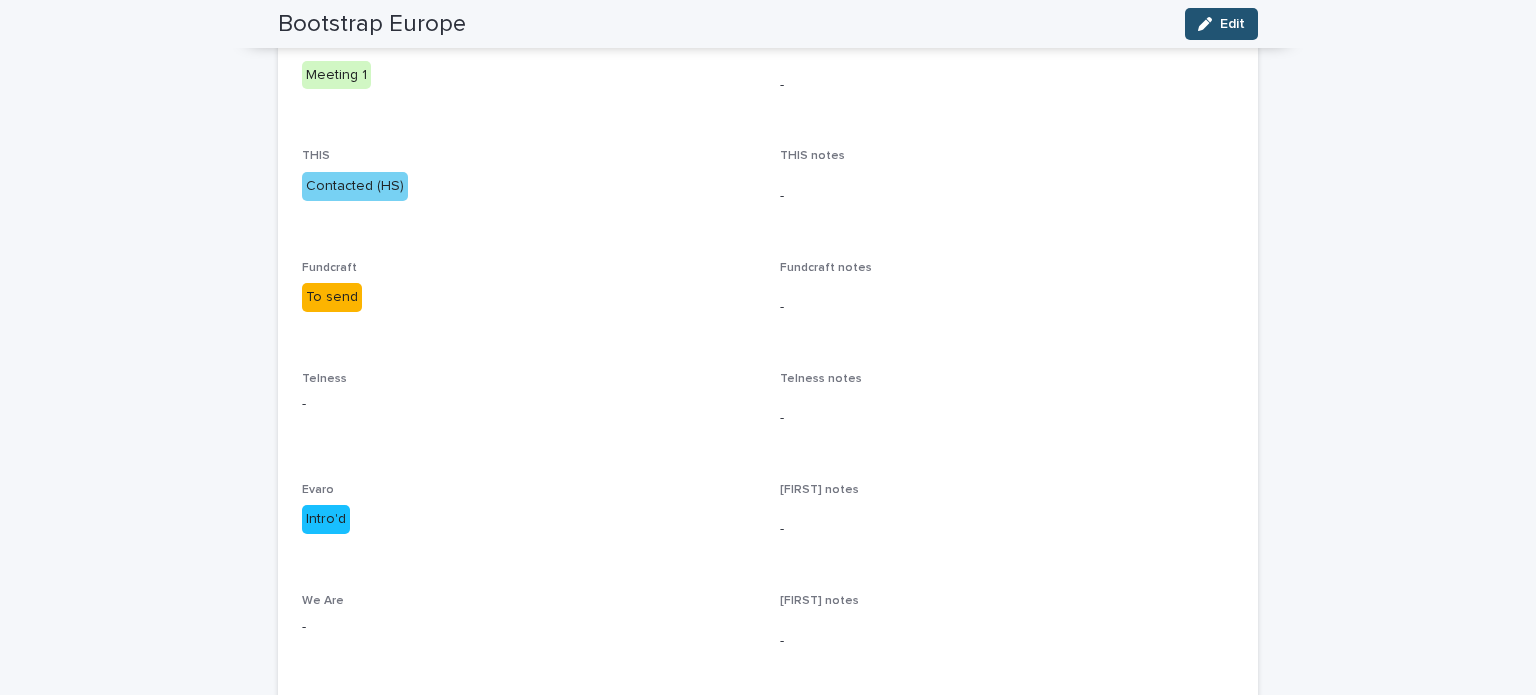 scroll, scrollTop: 0, scrollLeft: 0, axis: both 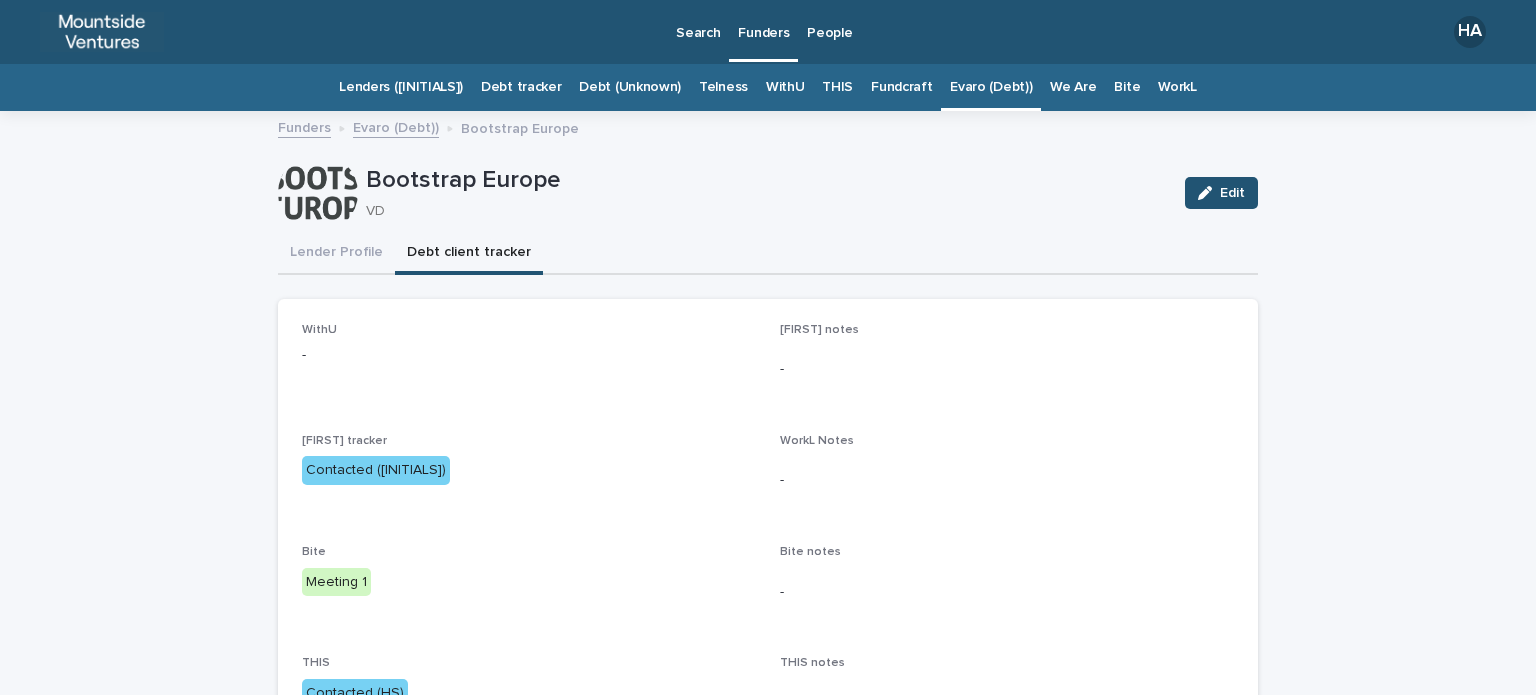 click on "Evaro (Debt))" at bounding box center [991, 87] 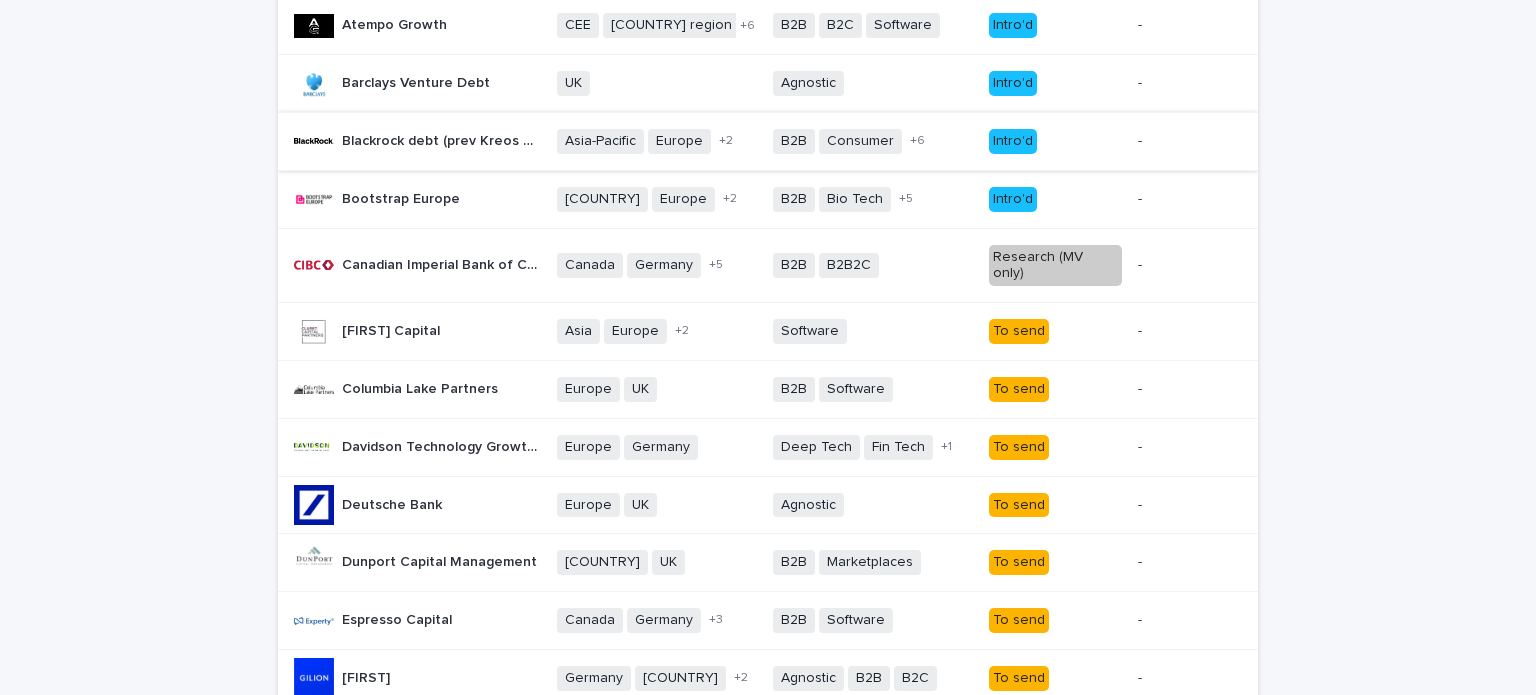 scroll, scrollTop: 372, scrollLeft: 0, axis: vertical 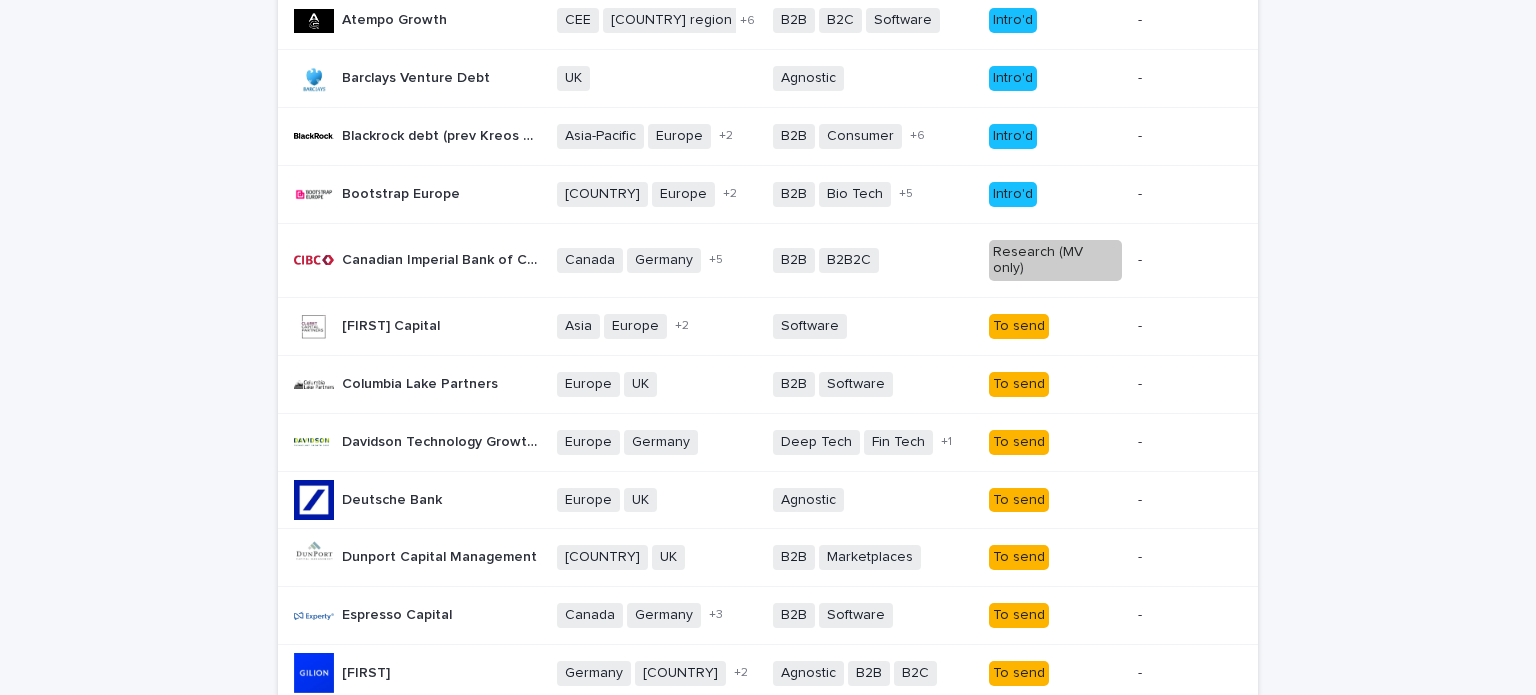 click on "To send" at bounding box center [1019, 326] 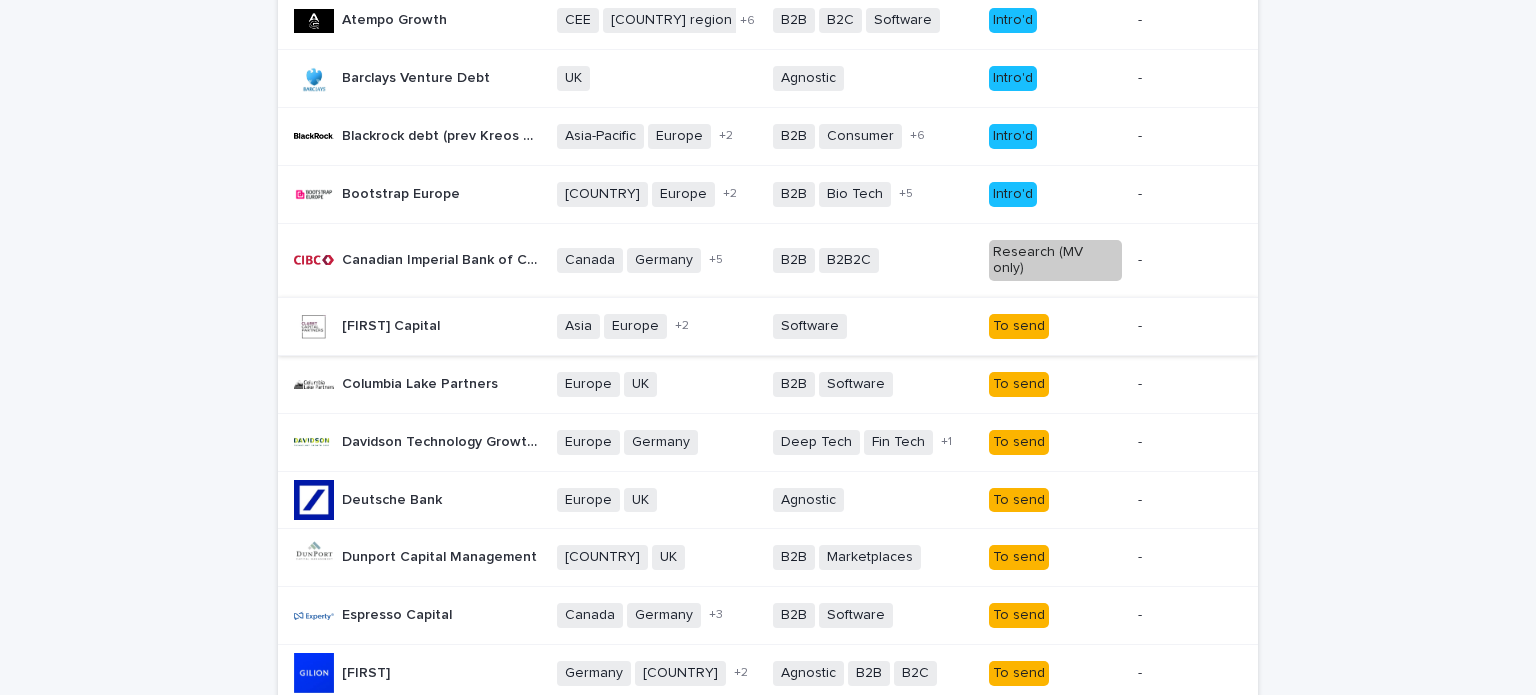 scroll, scrollTop: 0, scrollLeft: 0, axis: both 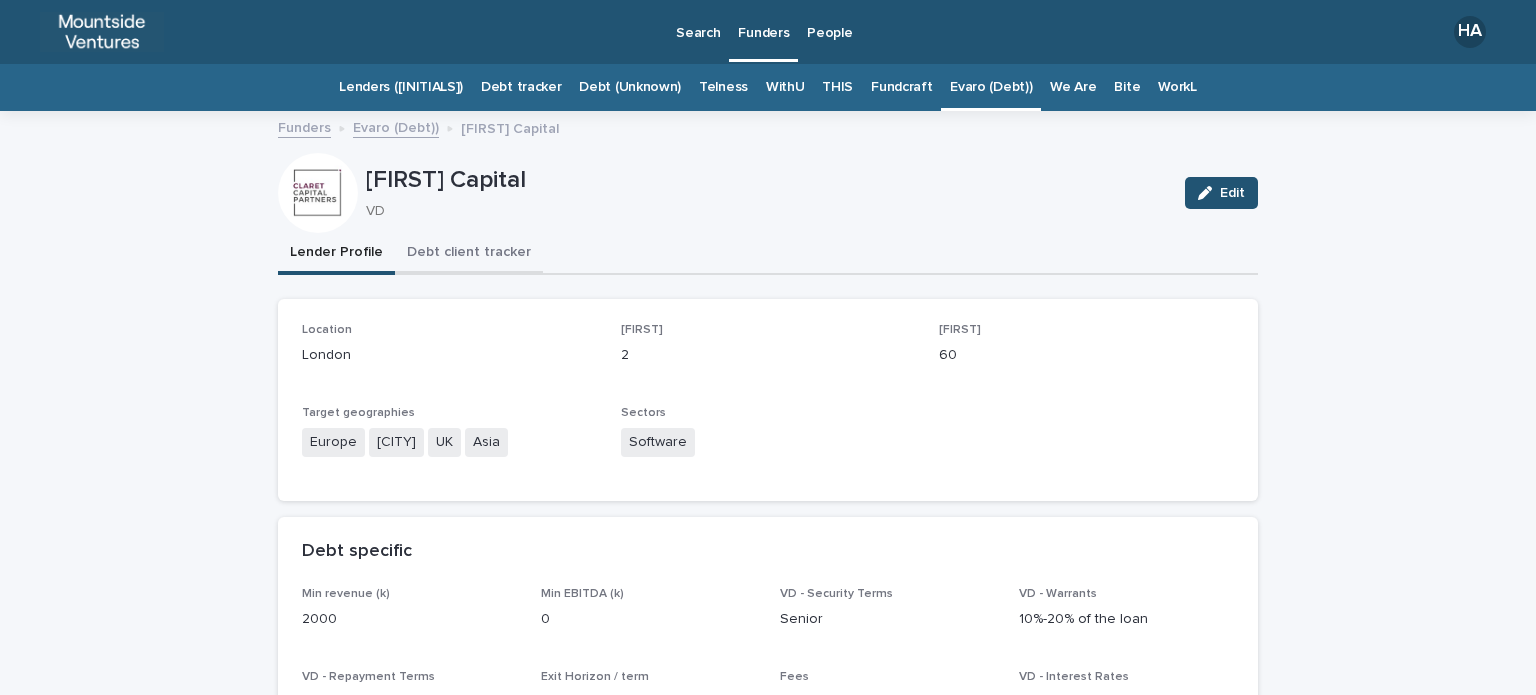 click on "Debt client tracker" at bounding box center (469, 254) 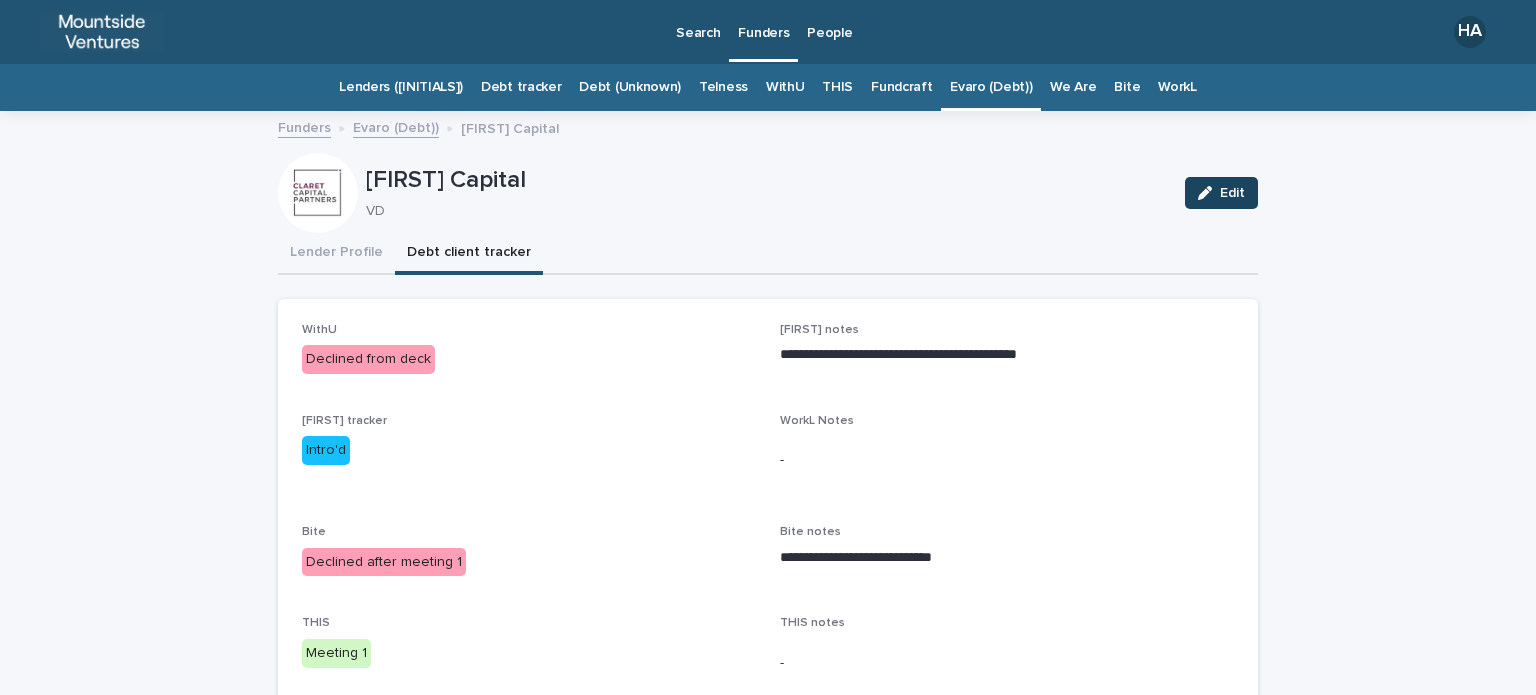 click on "Edit" at bounding box center [1232, 193] 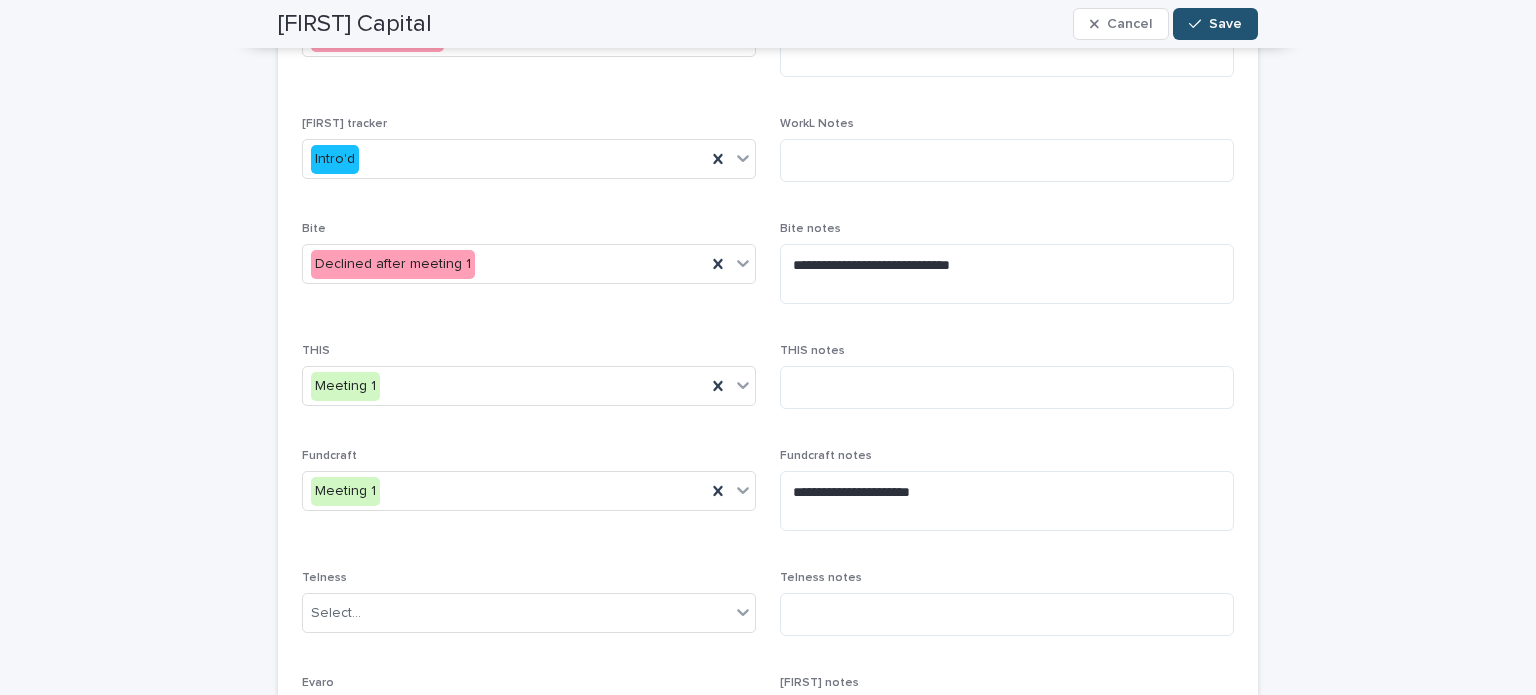 scroll, scrollTop: 634, scrollLeft: 0, axis: vertical 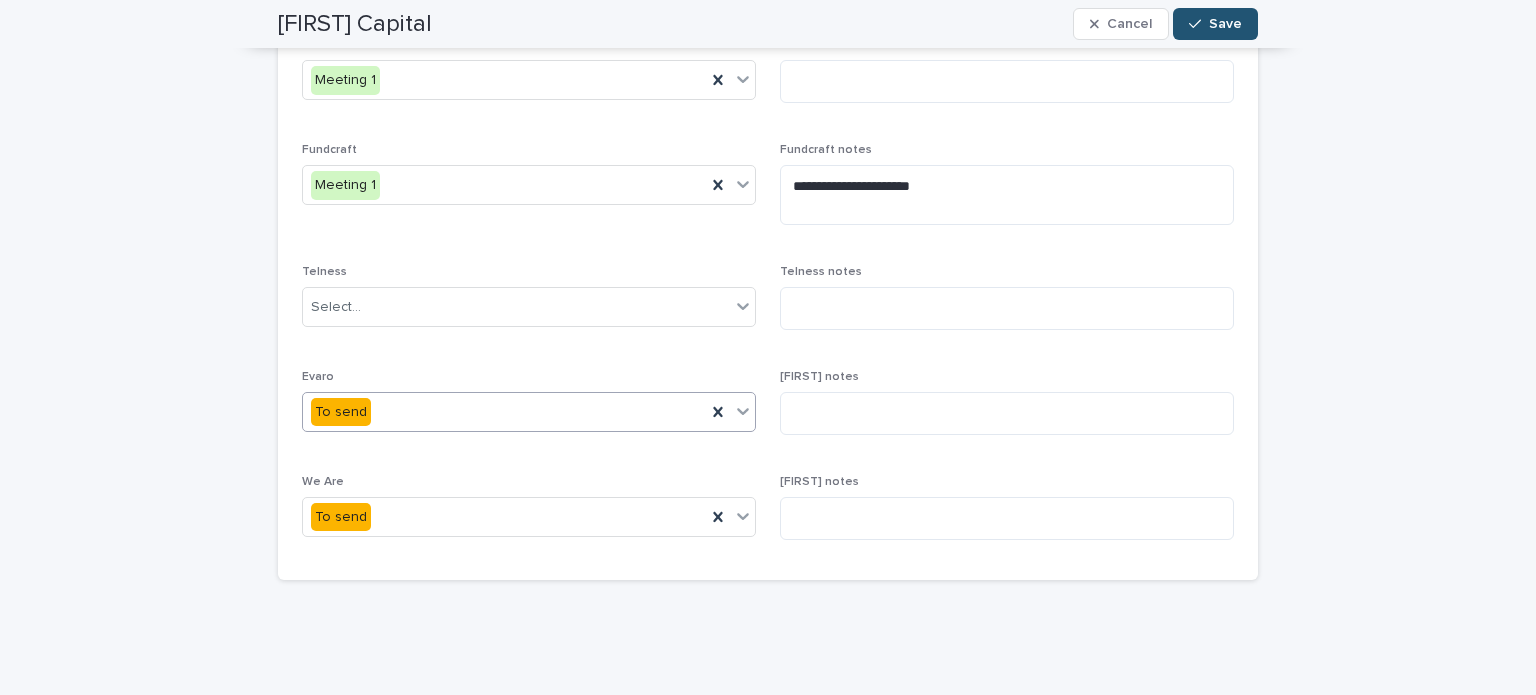 click on "To send" at bounding box center (504, 412) 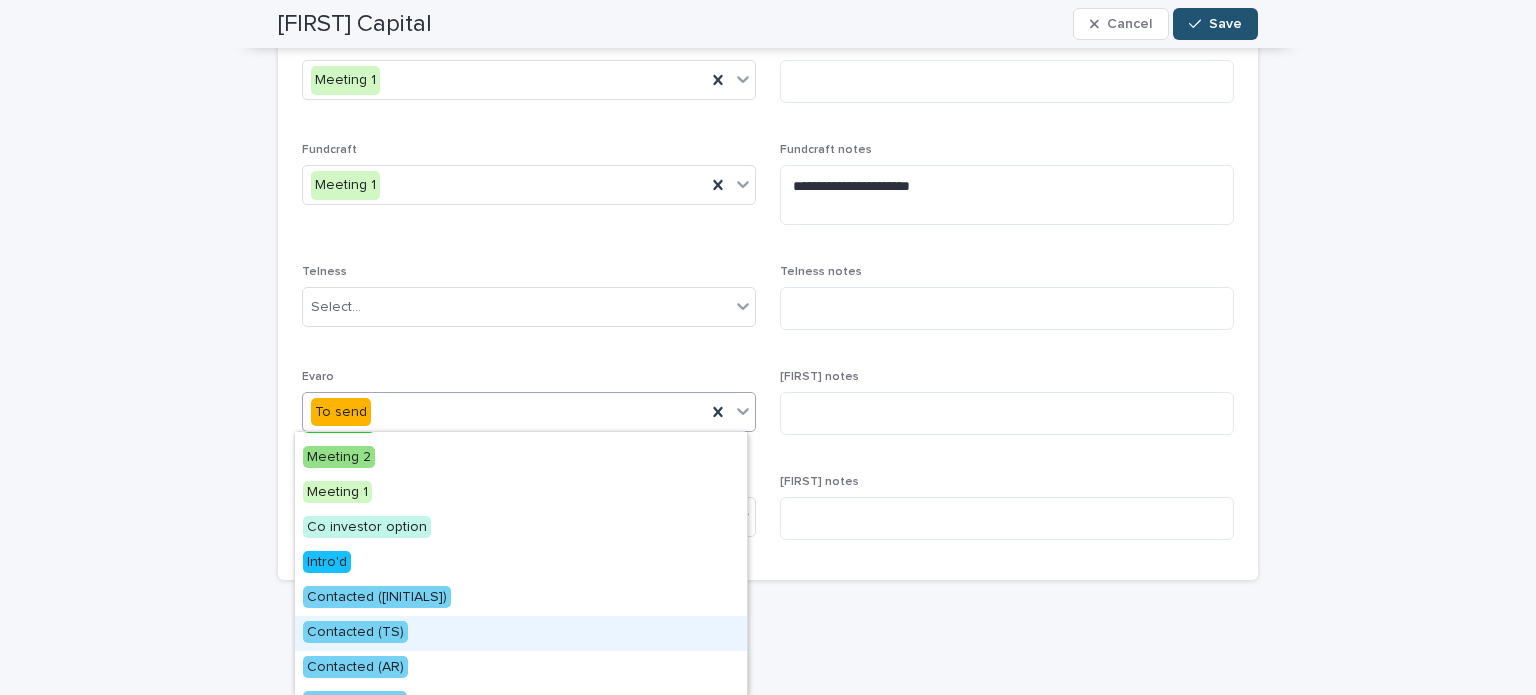 scroll, scrollTop: 92, scrollLeft: 0, axis: vertical 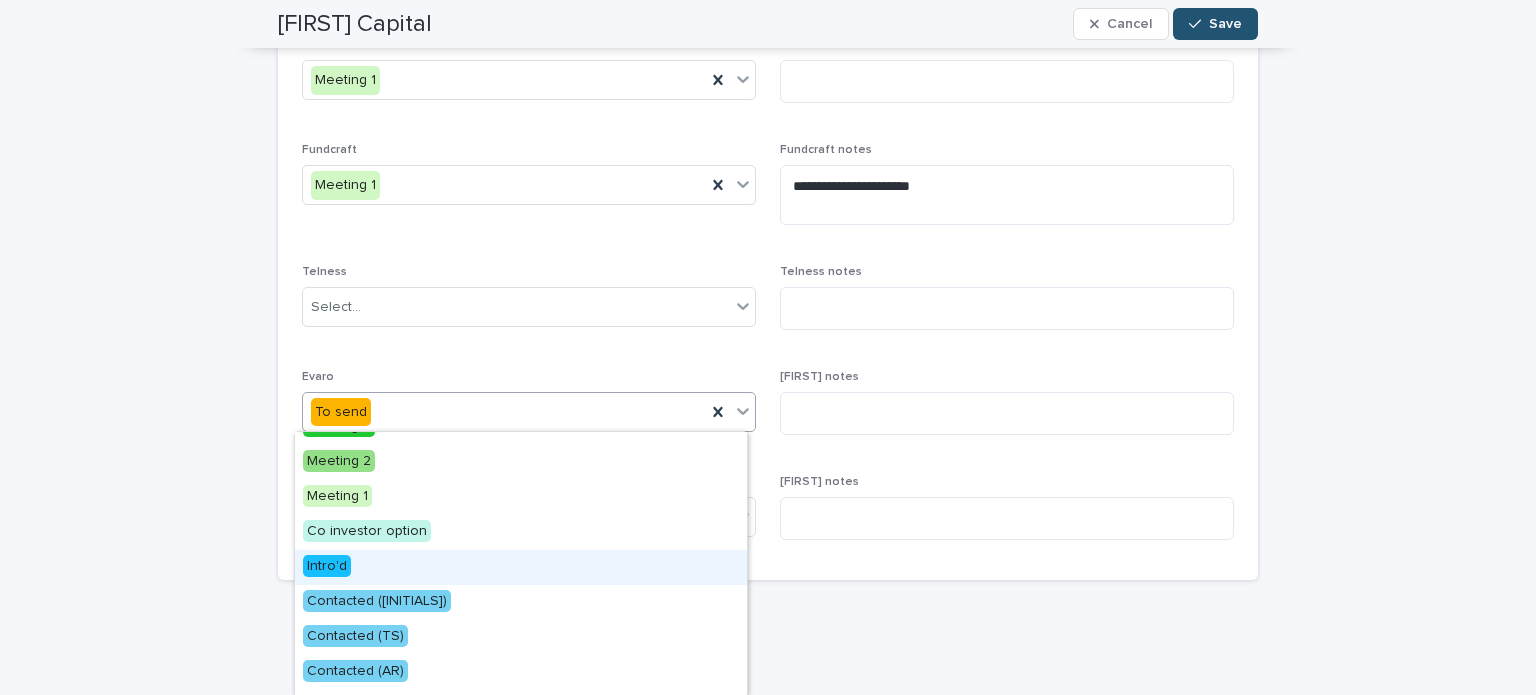 click on "Intro'd" at bounding box center [521, 567] 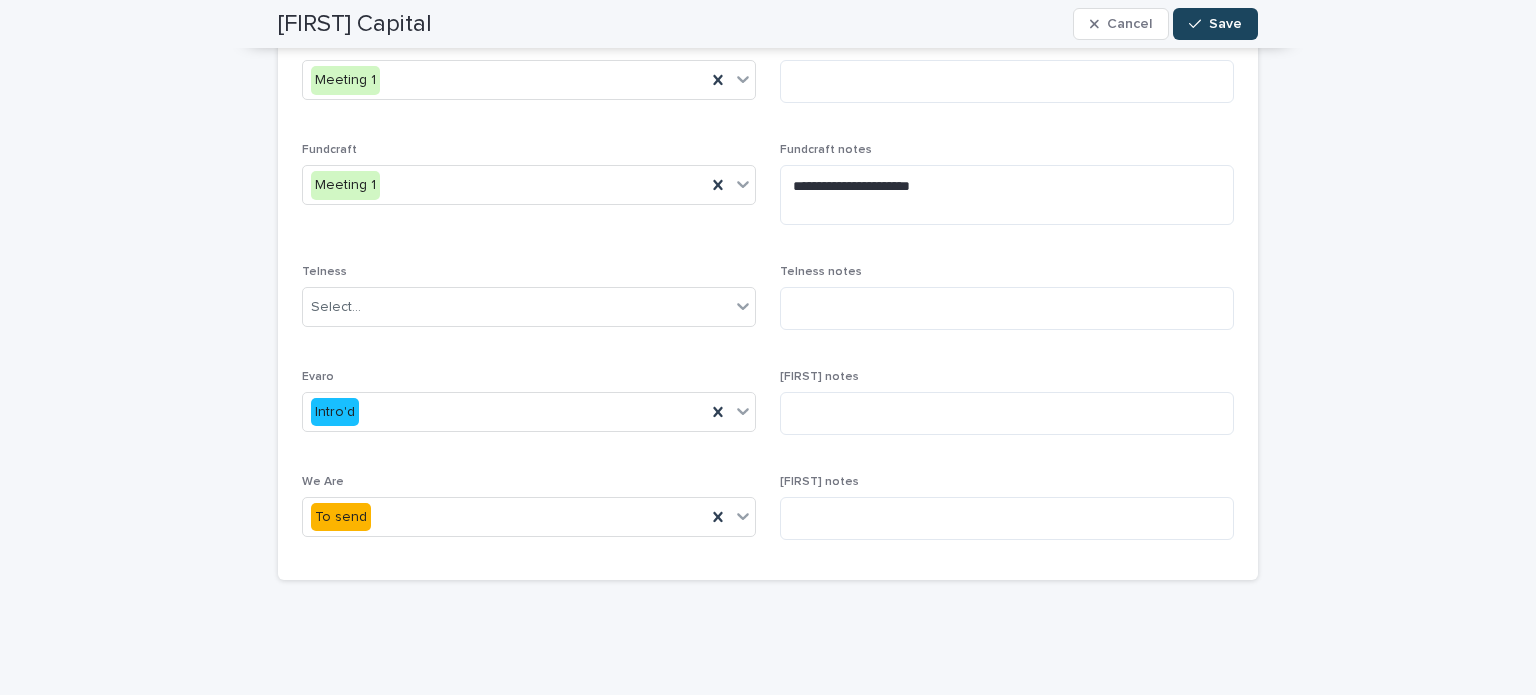 click on "Save" at bounding box center [1225, 24] 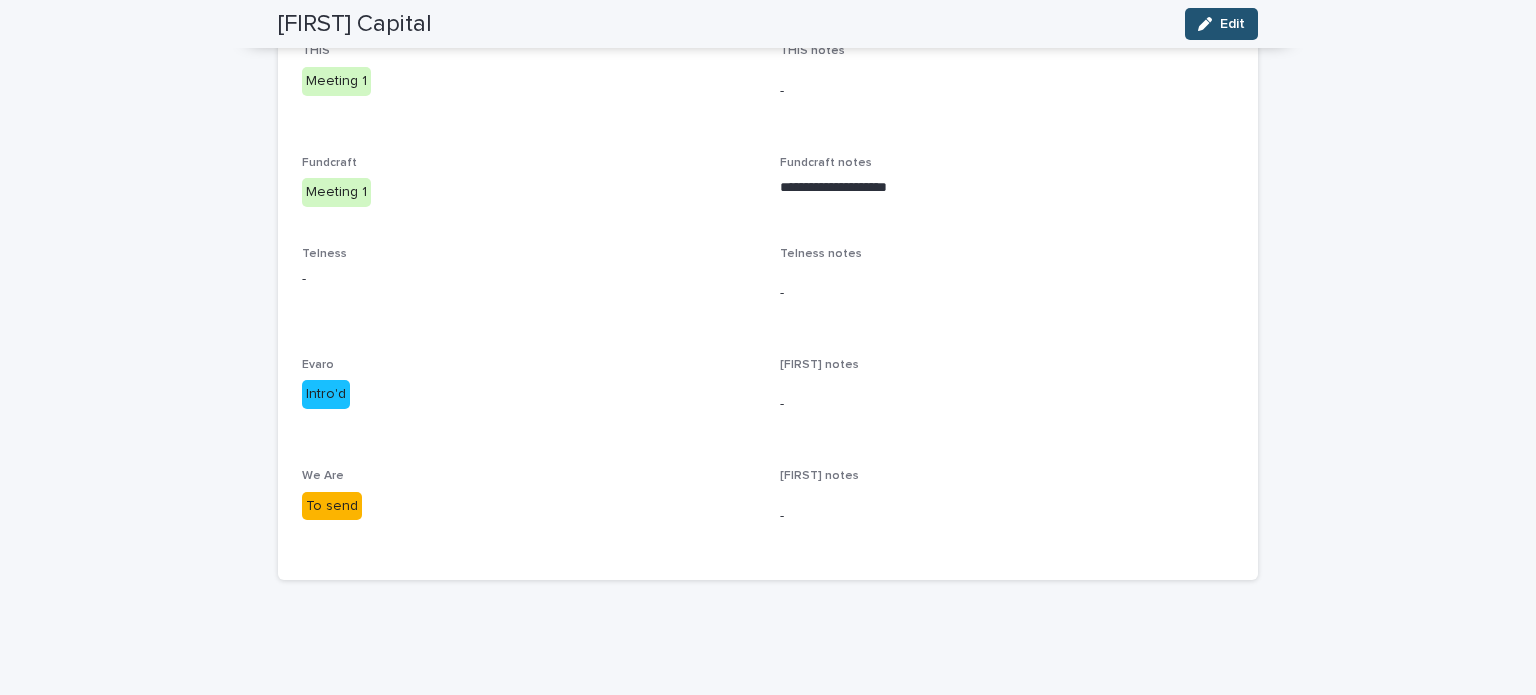 scroll, scrollTop: 0, scrollLeft: 0, axis: both 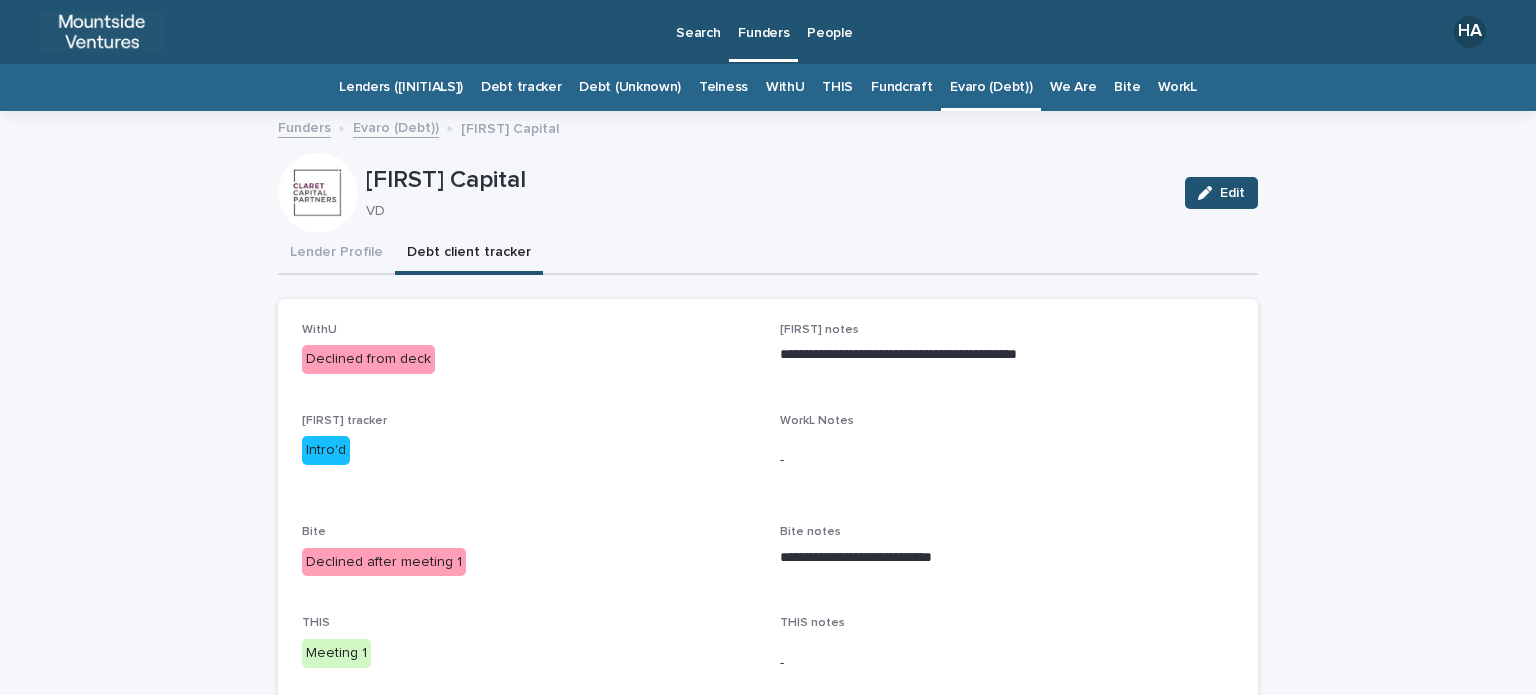 click on "Evaro (Debt))" at bounding box center [991, 87] 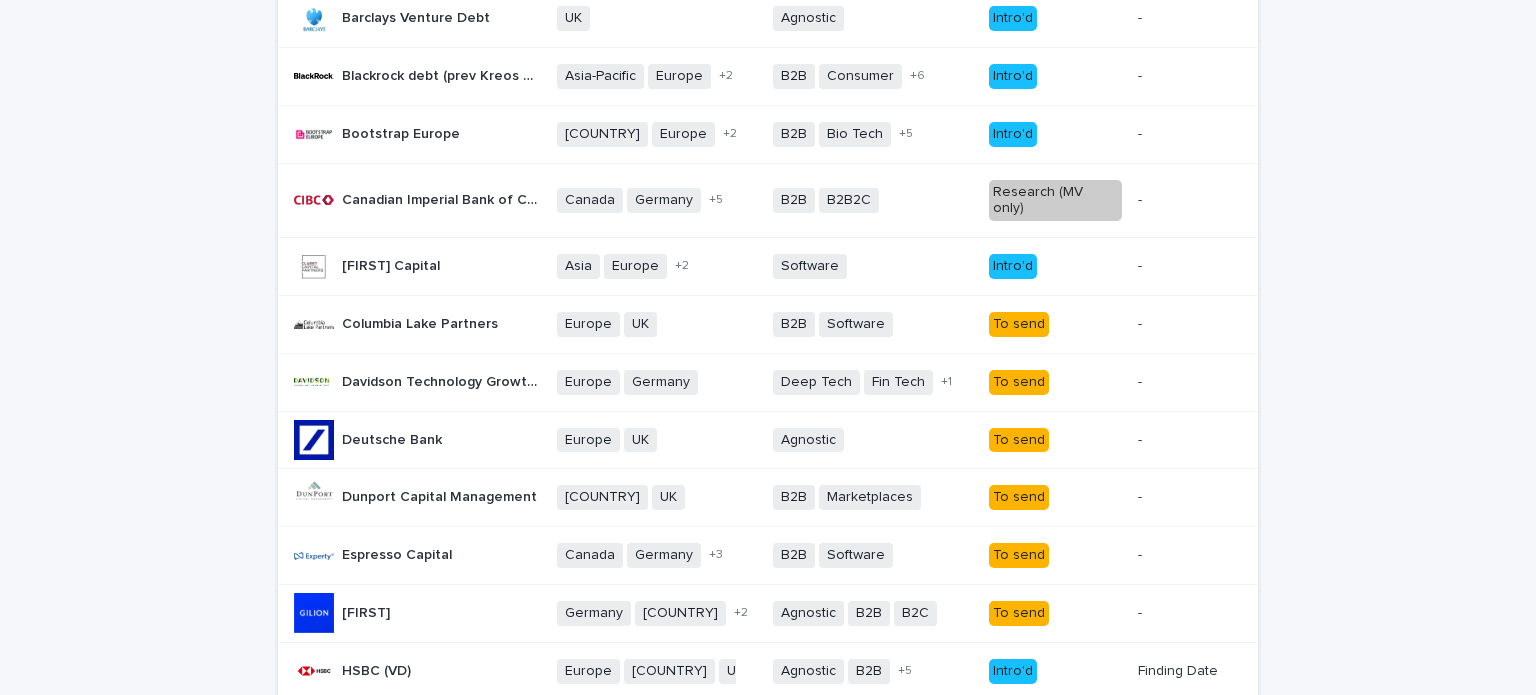 scroll, scrollTop: 452, scrollLeft: 0, axis: vertical 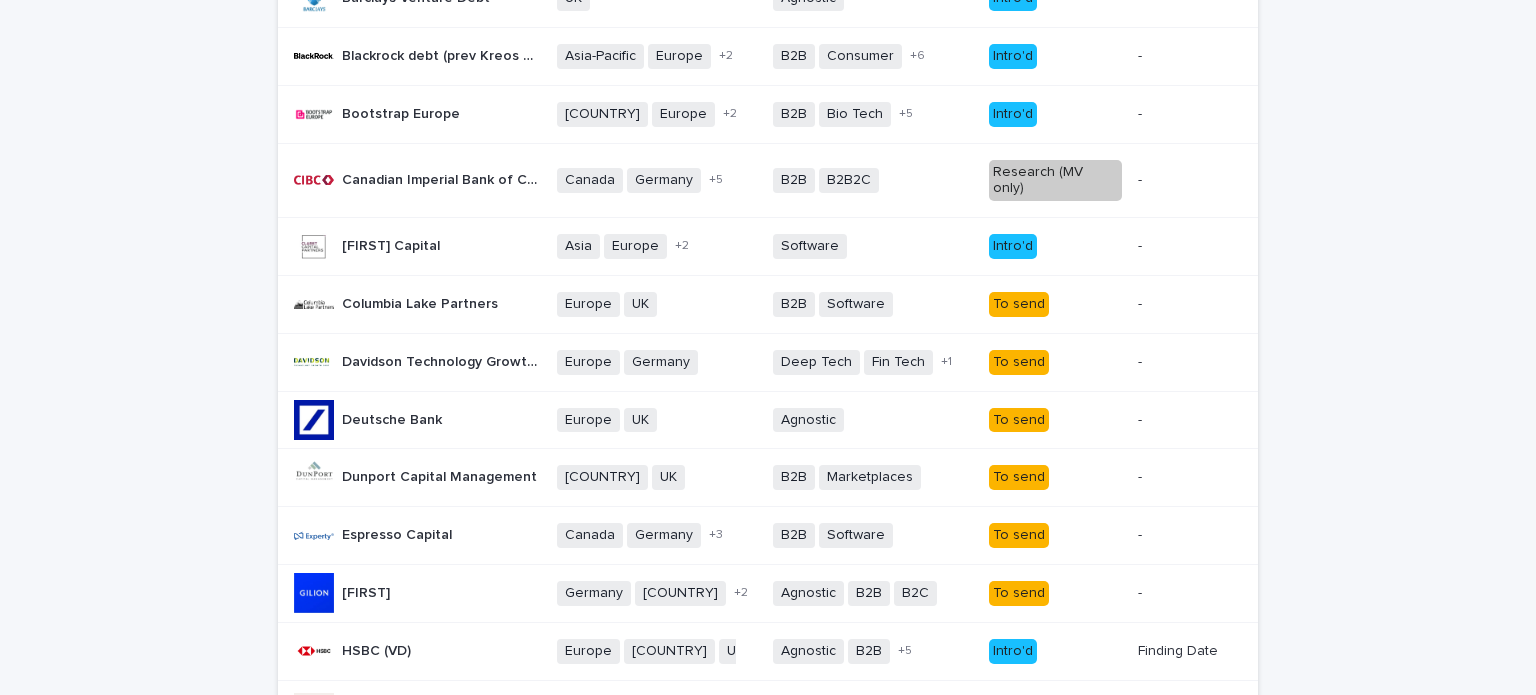 click on "To send" at bounding box center (1019, 304) 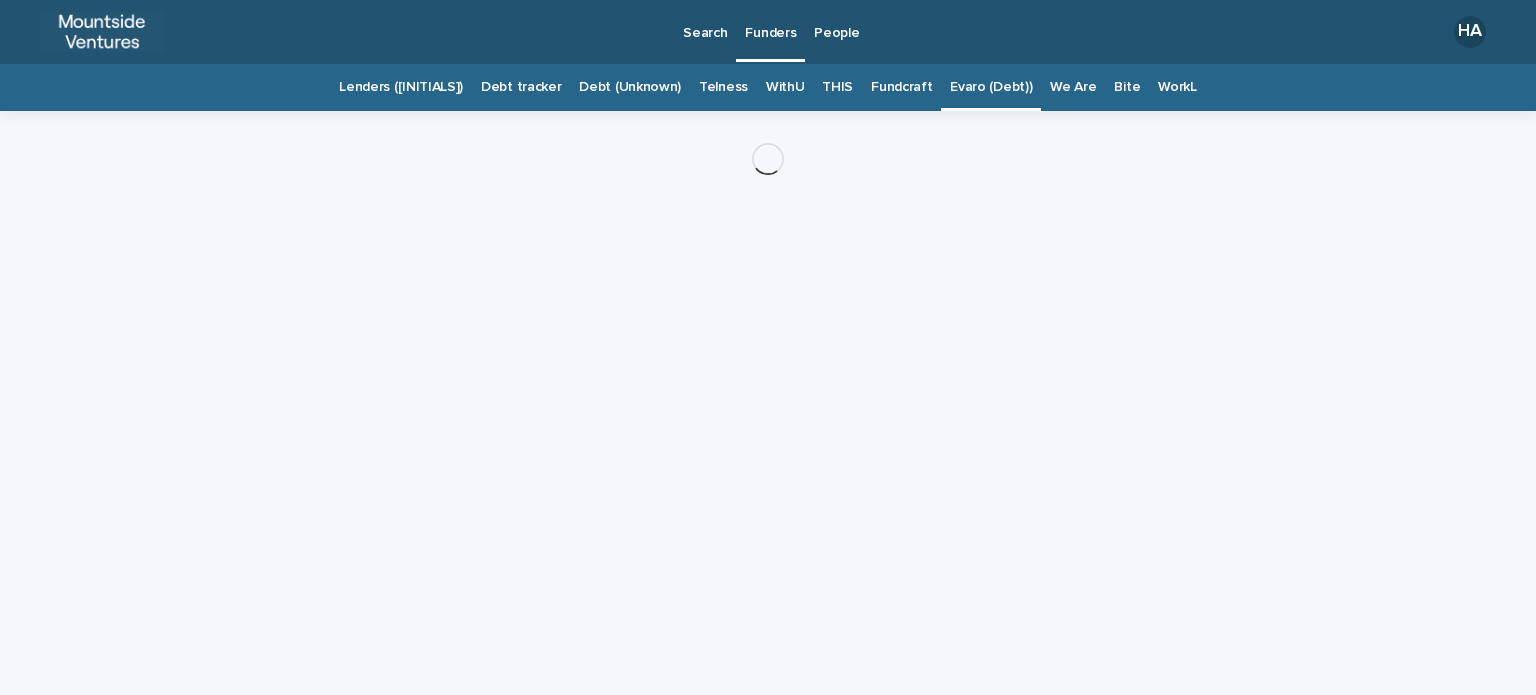 scroll, scrollTop: 0, scrollLeft: 0, axis: both 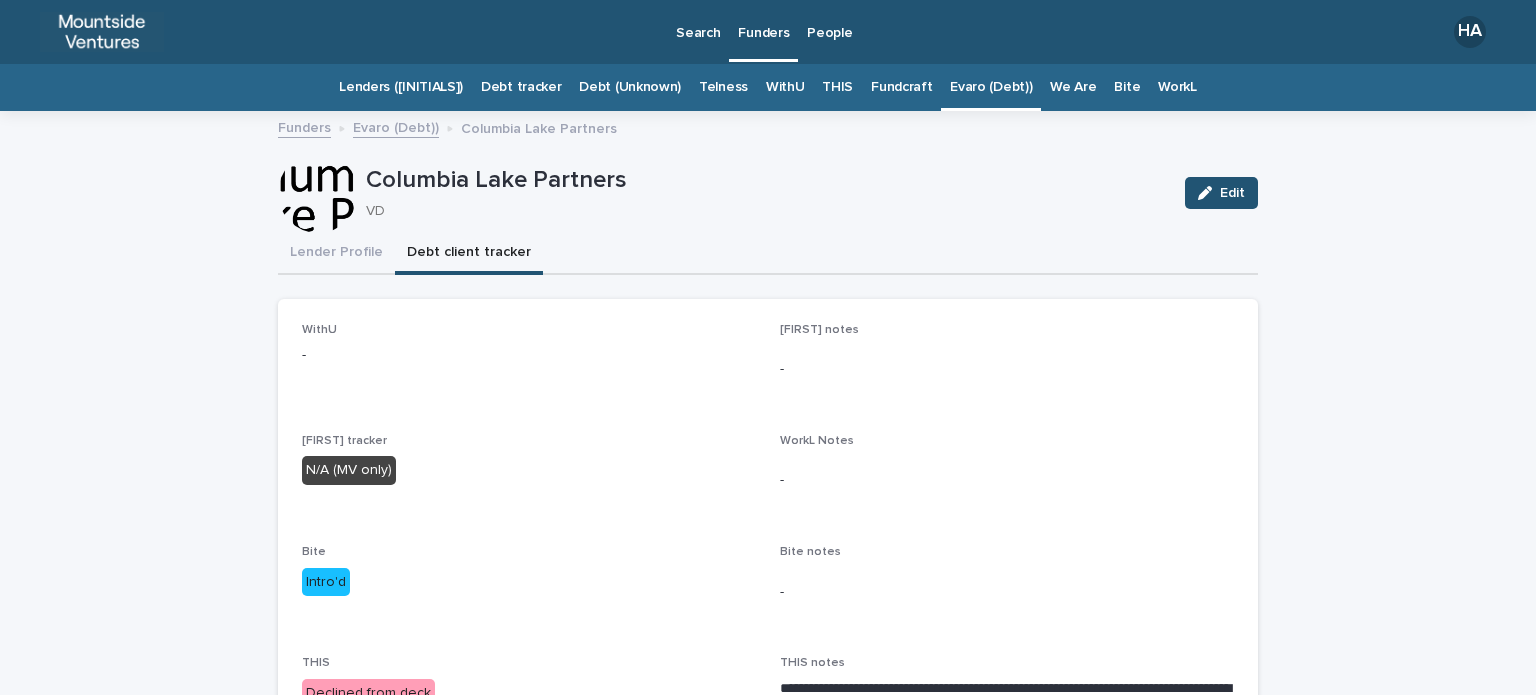 click on "Debt client tracker" at bounding box center (469, 254) 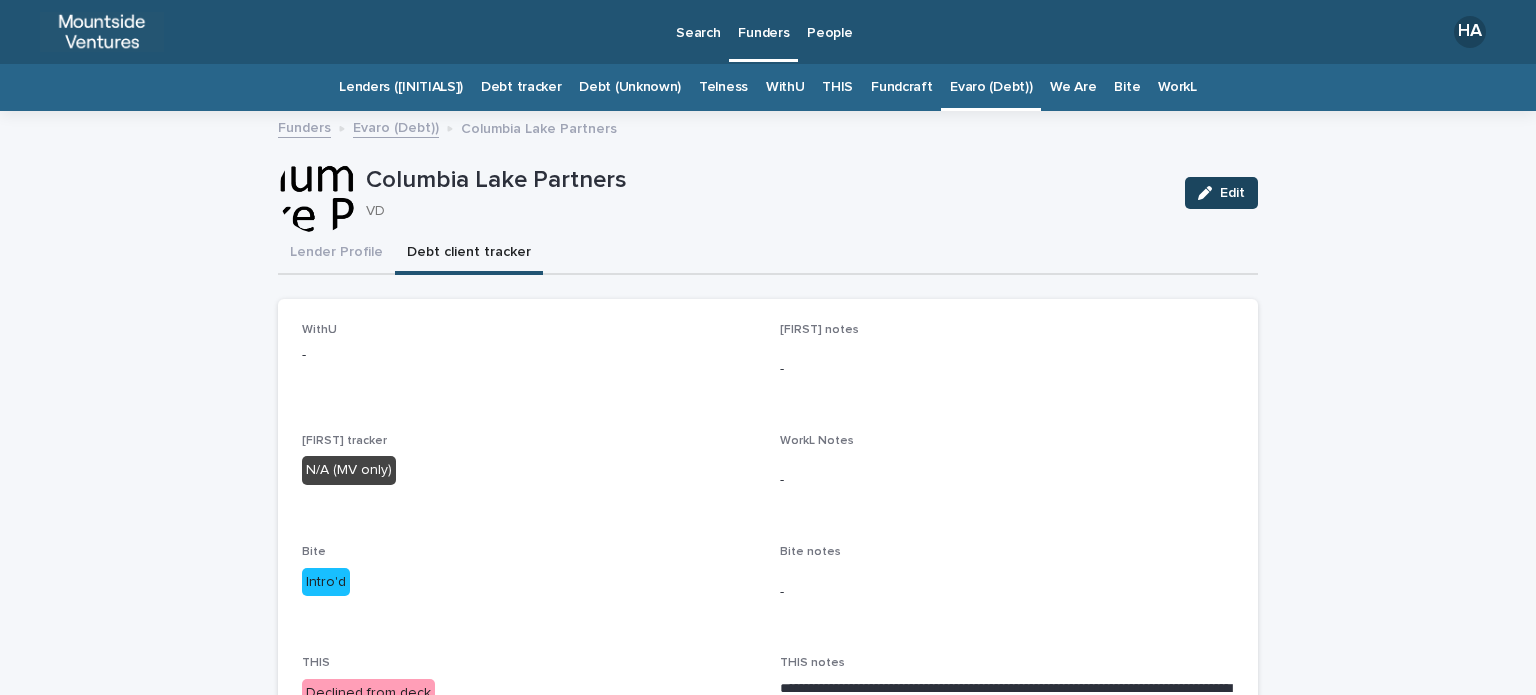 click on "Edit" at bounding box center [1232, 193] 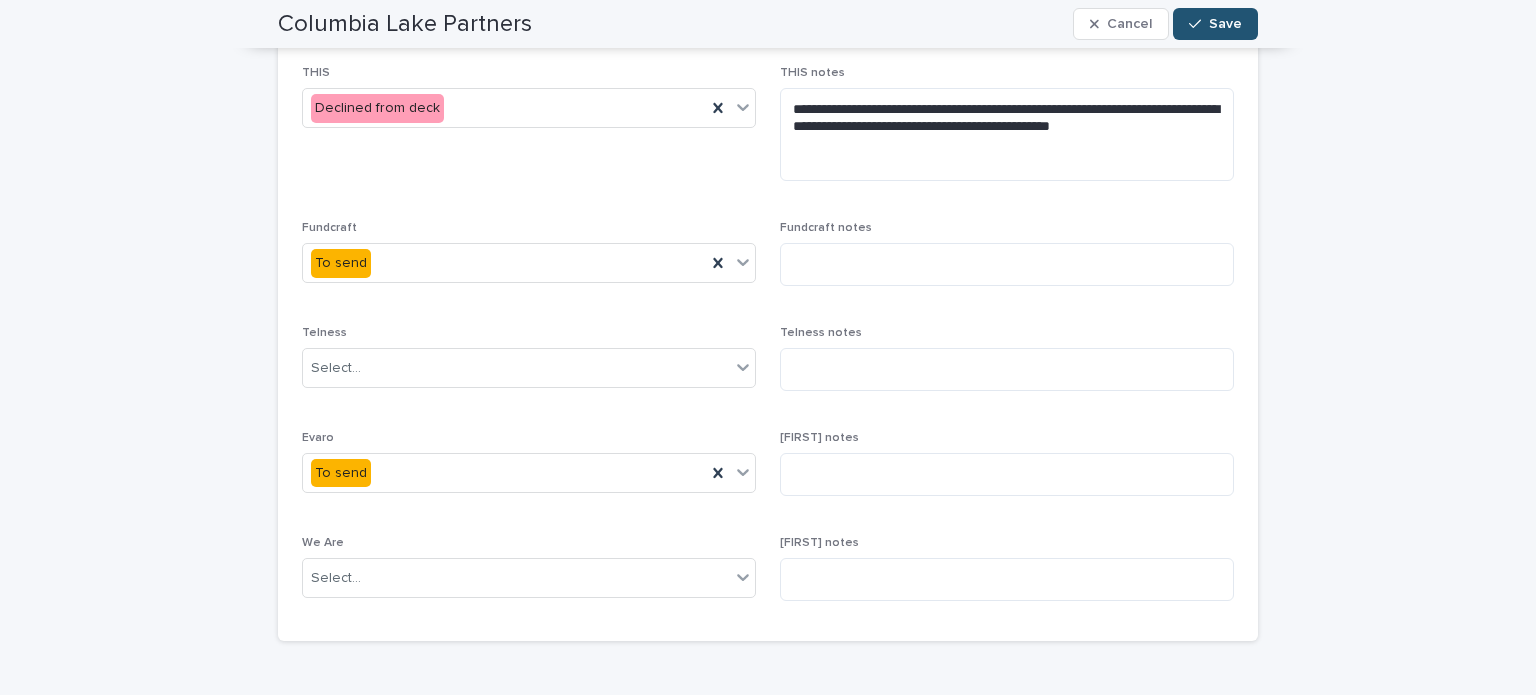 scroll, scrollTop: 574, scrollLeft: 0, axis: vertical 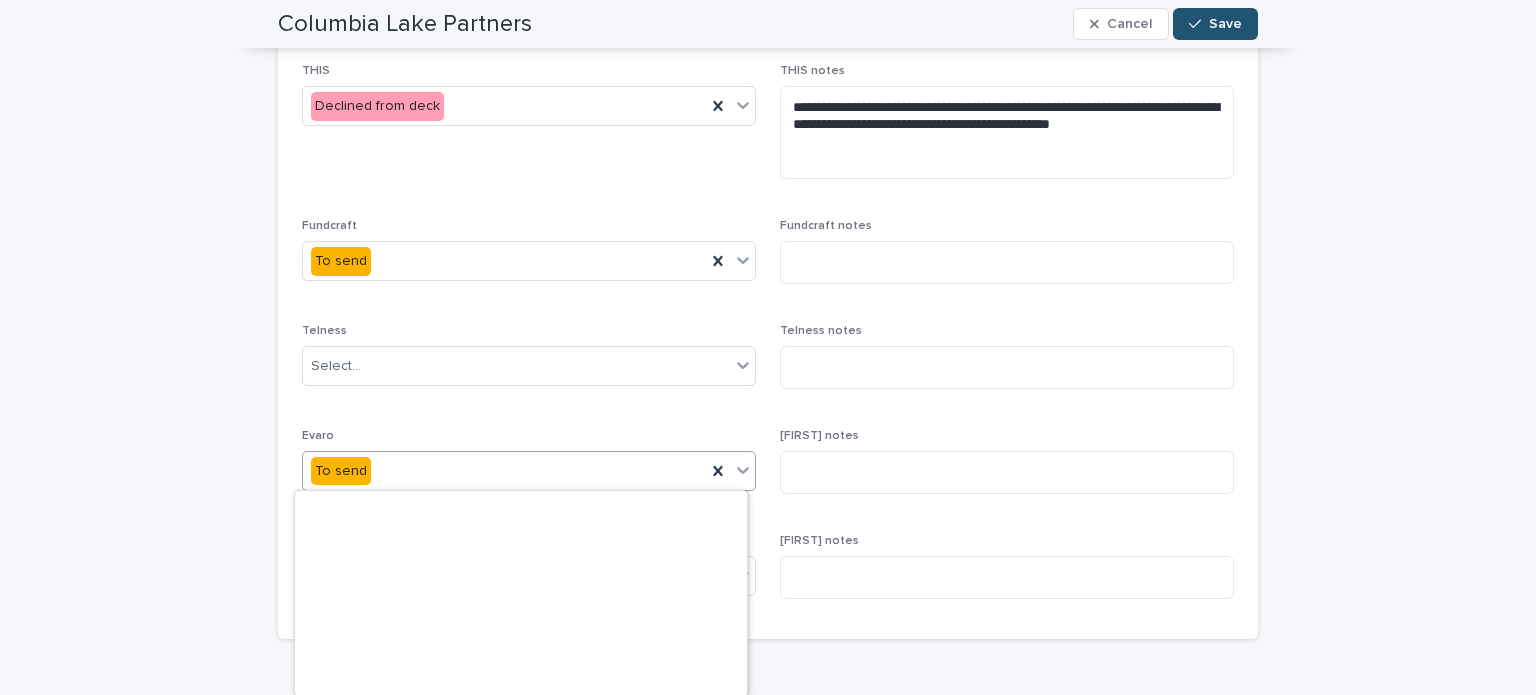 click 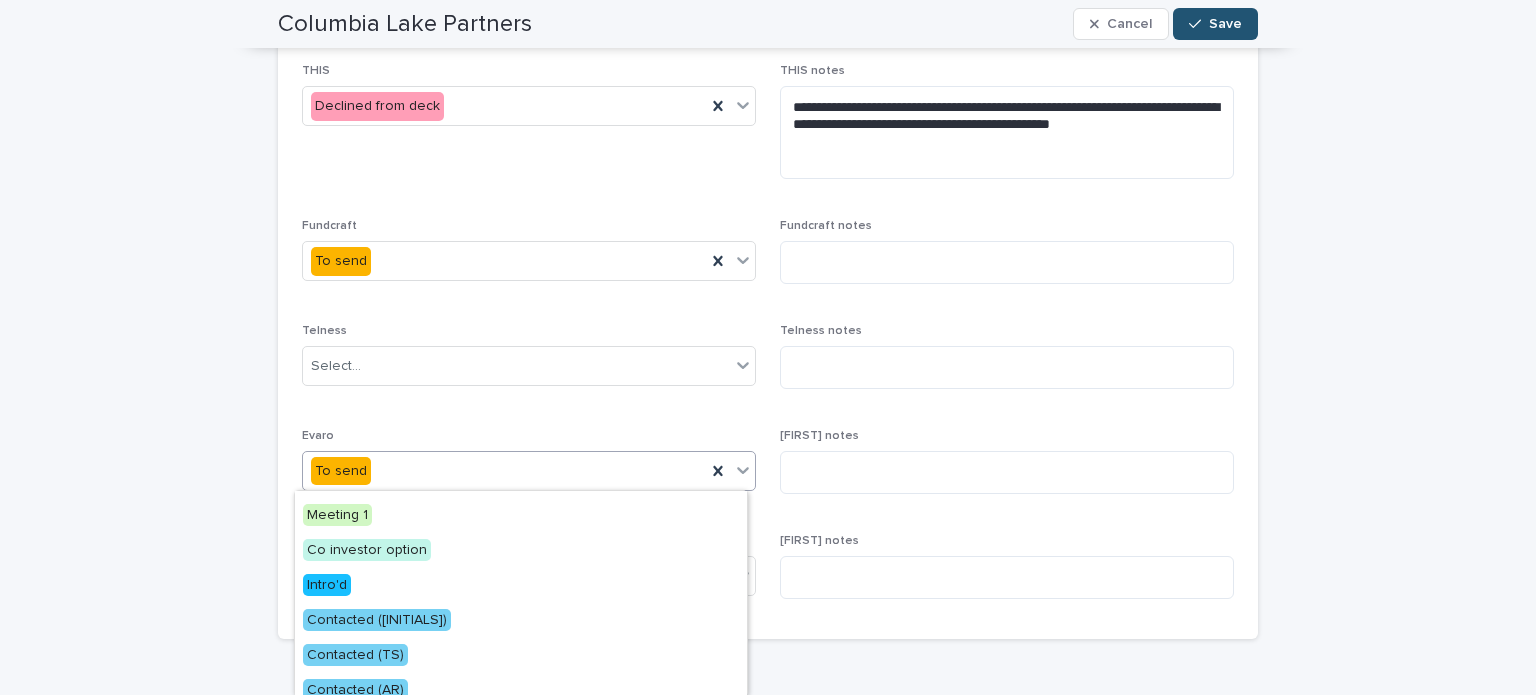 scroll, scrollTop: 140, scrollLeft: 0, axis: vertical 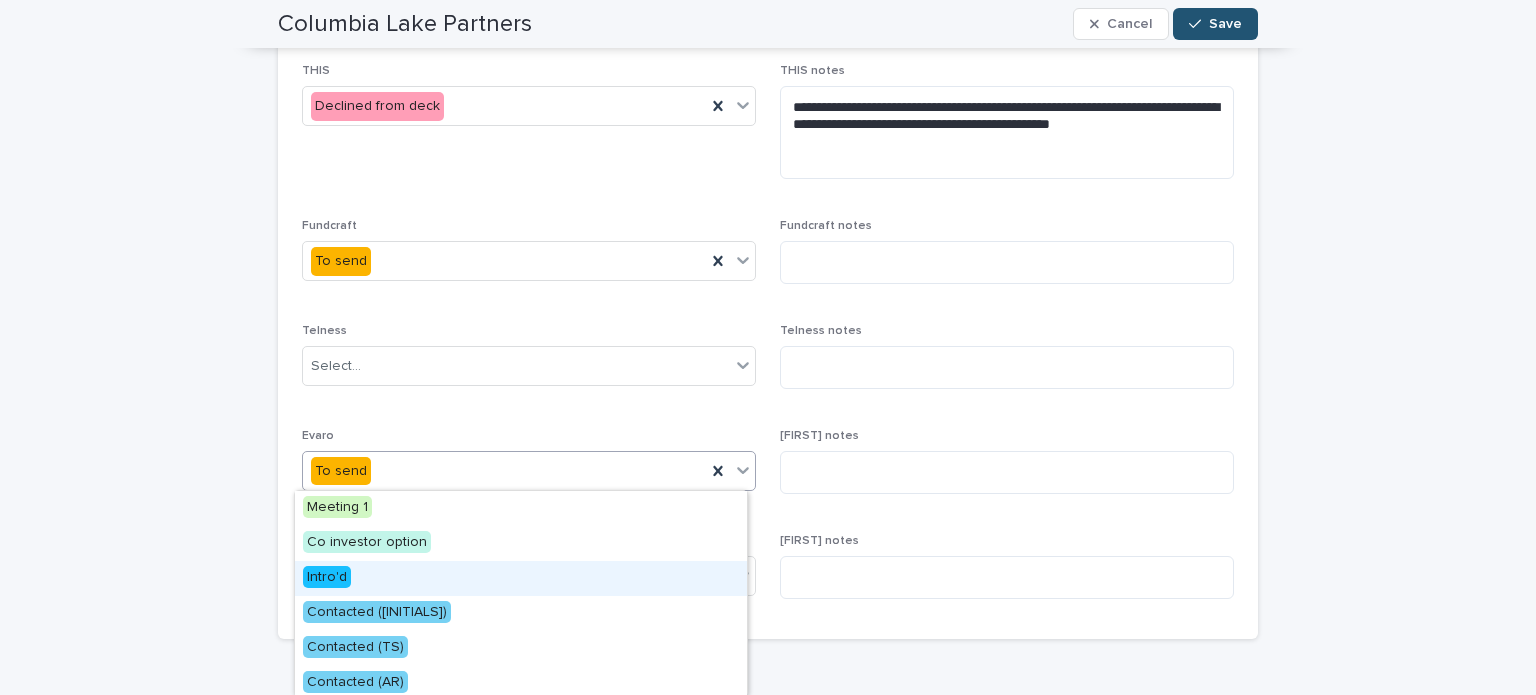 click on "Intro'd" at bounding box center [521, 578] 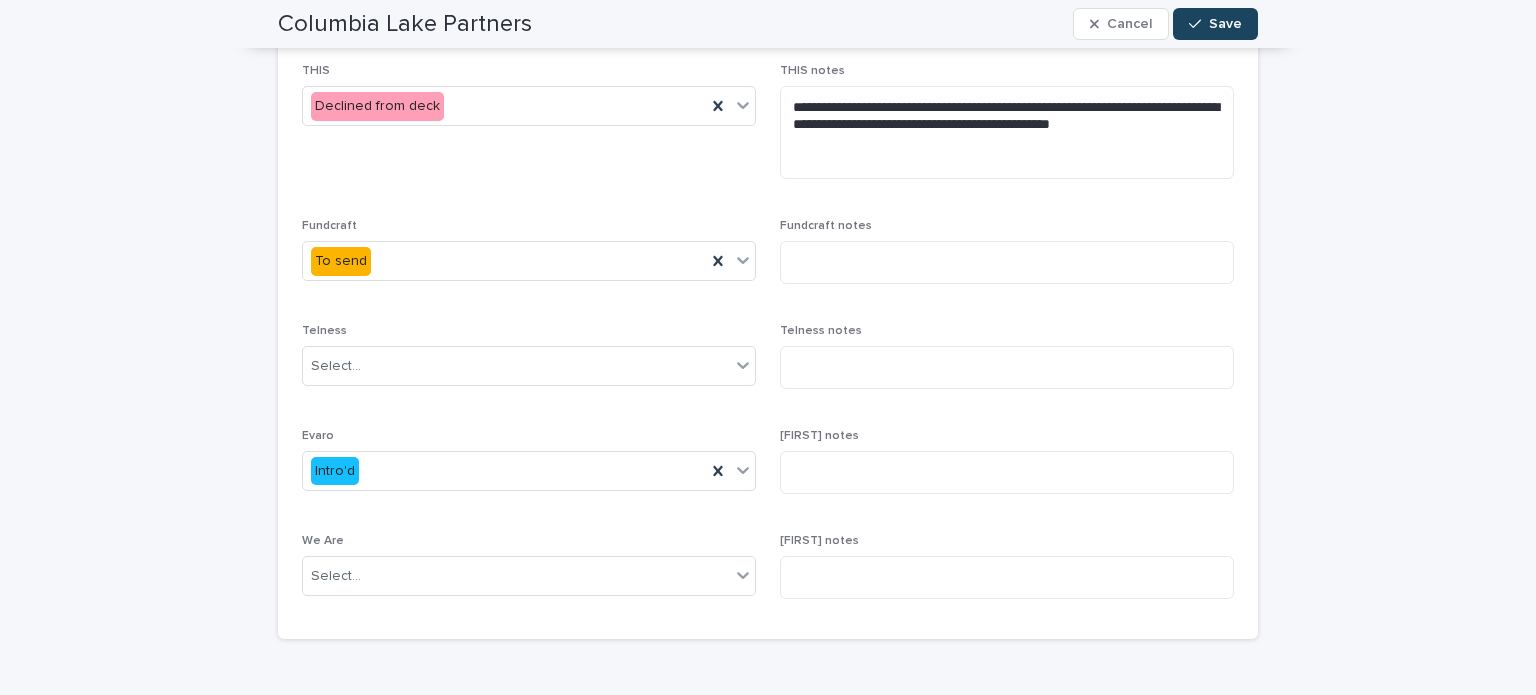 click 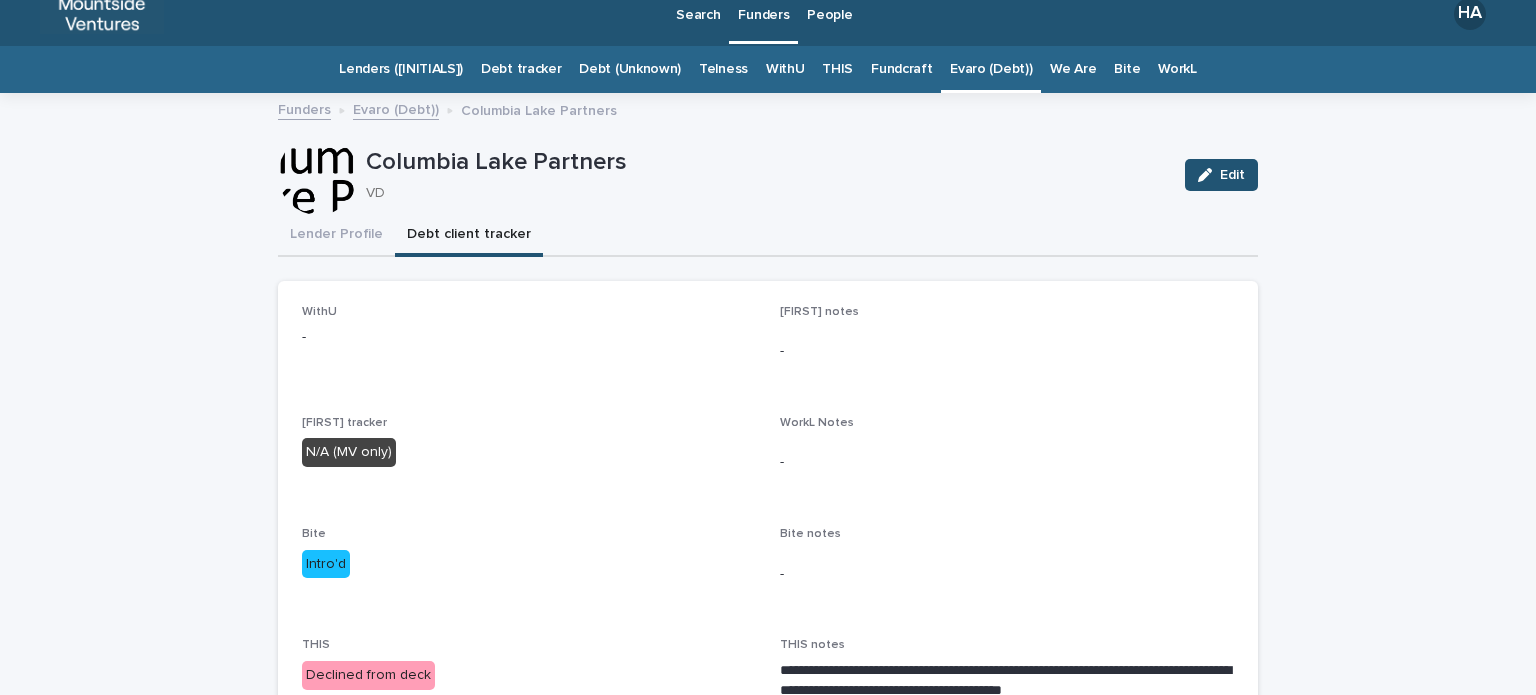 scroll, scrollTop: 0, scrollLeft: 0, axis: both 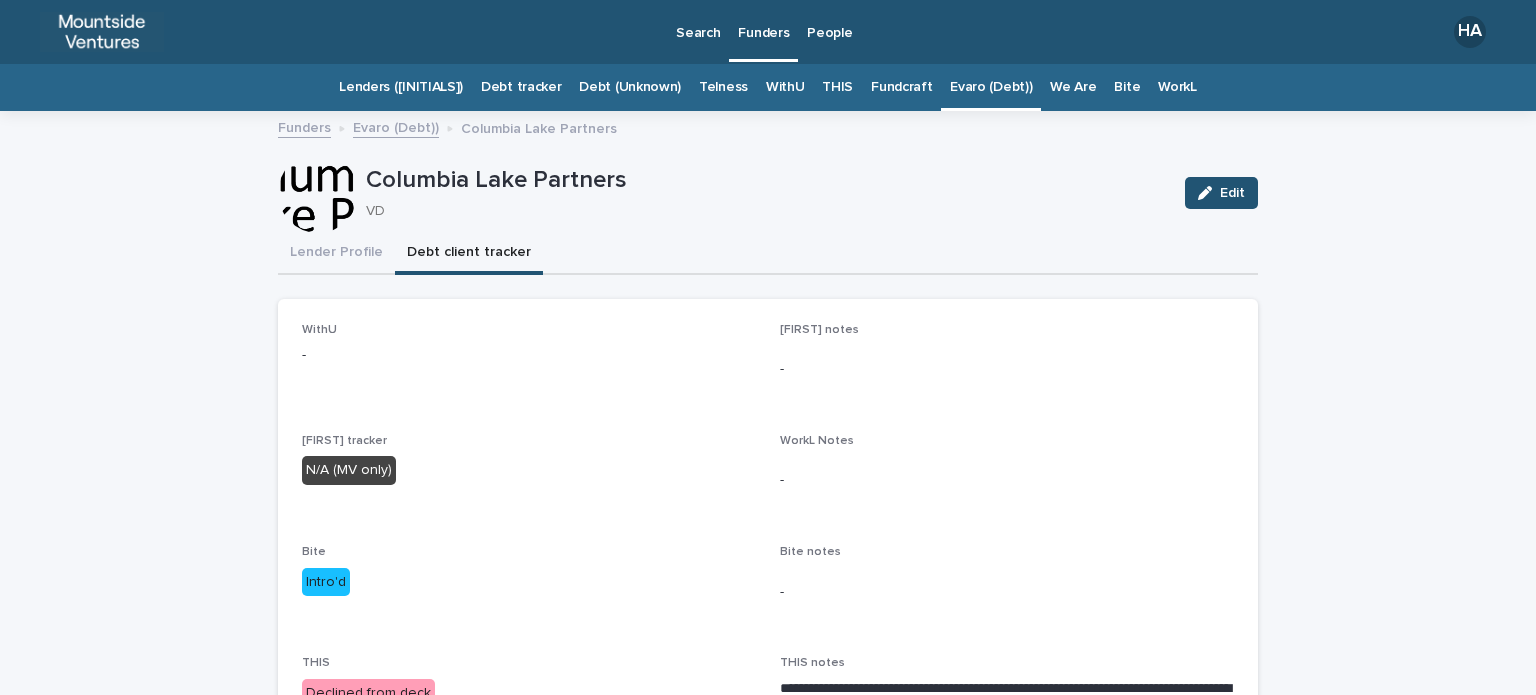 click on "Evaro (Debt))" at bounding box center (991, 87) 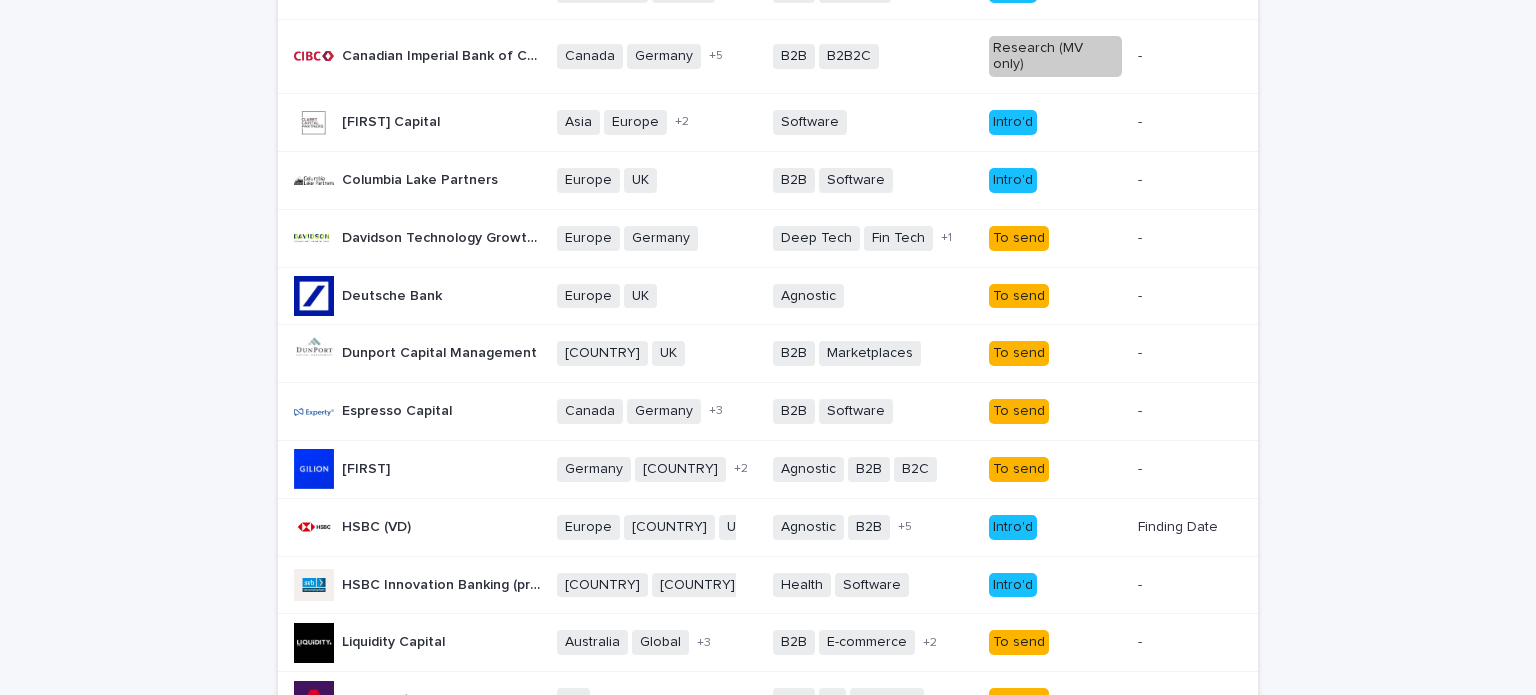scroll, scrollTop: 576, scrollLeft: 0, axis: vertical 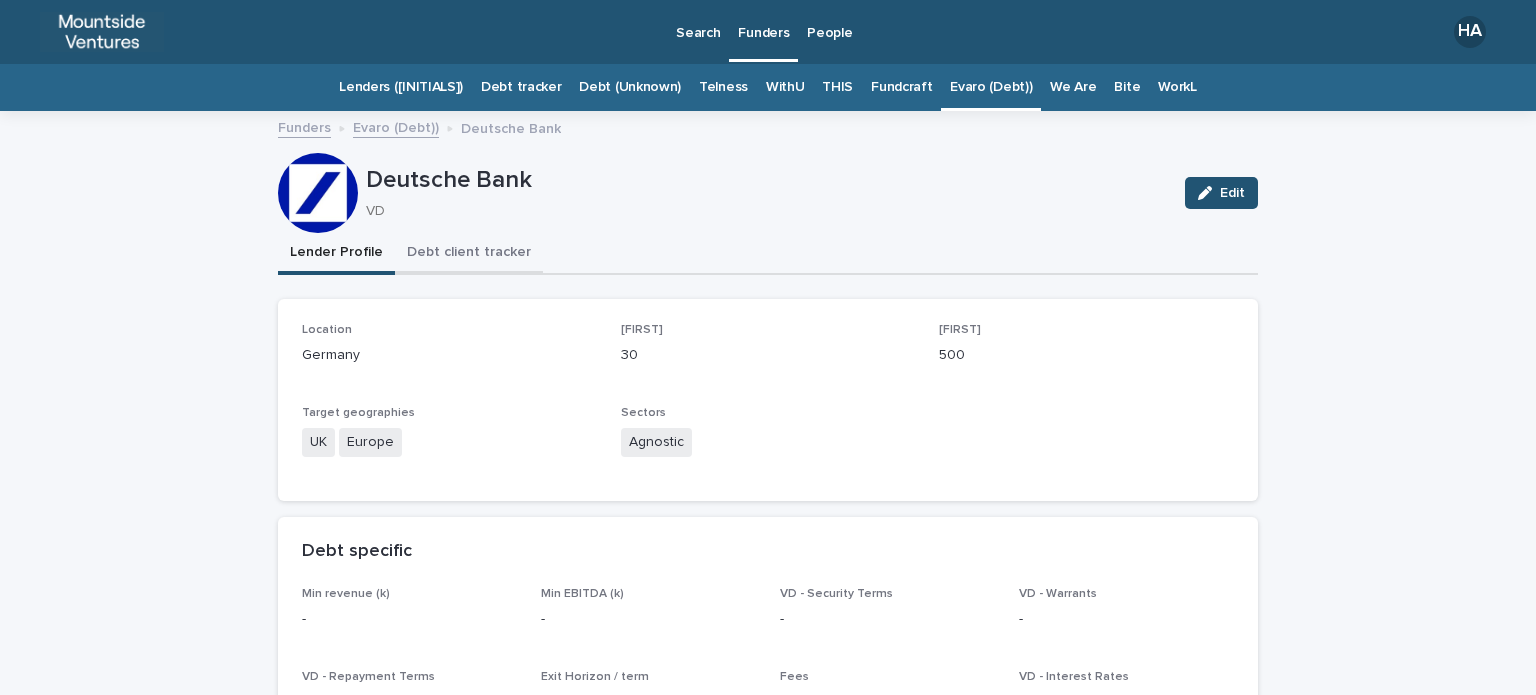 click on "Debt client tracker" at bounding box center (469, 254) 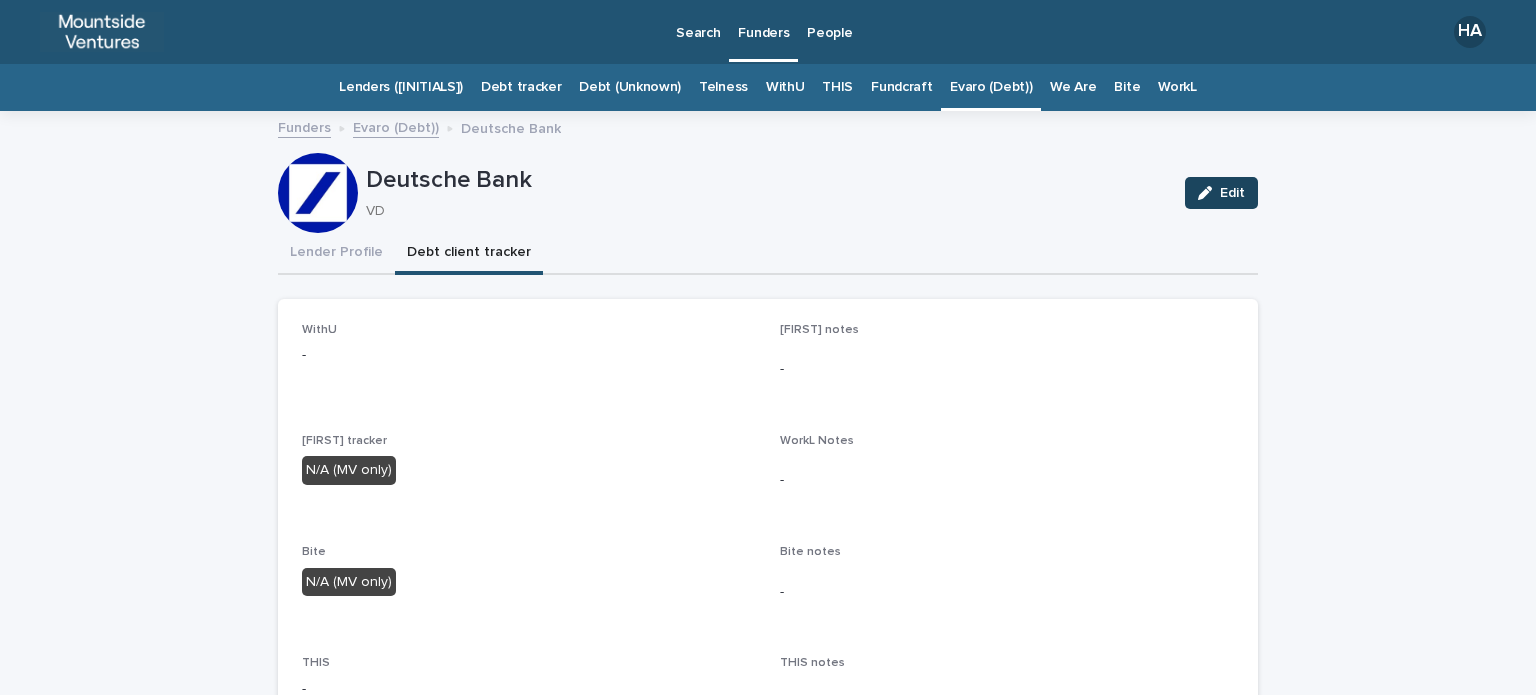 click 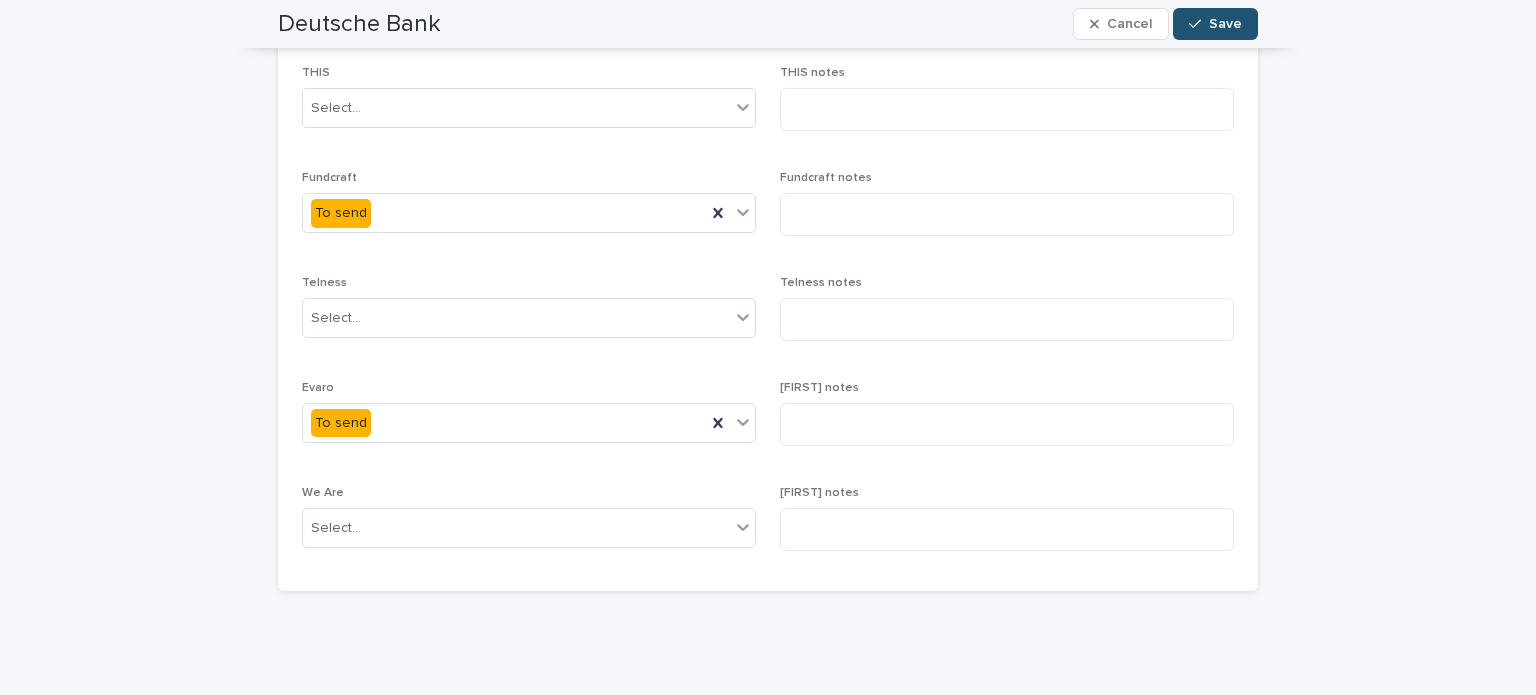 scroll, scrollTop: 583, scrollLeft: 0, axis: vertical 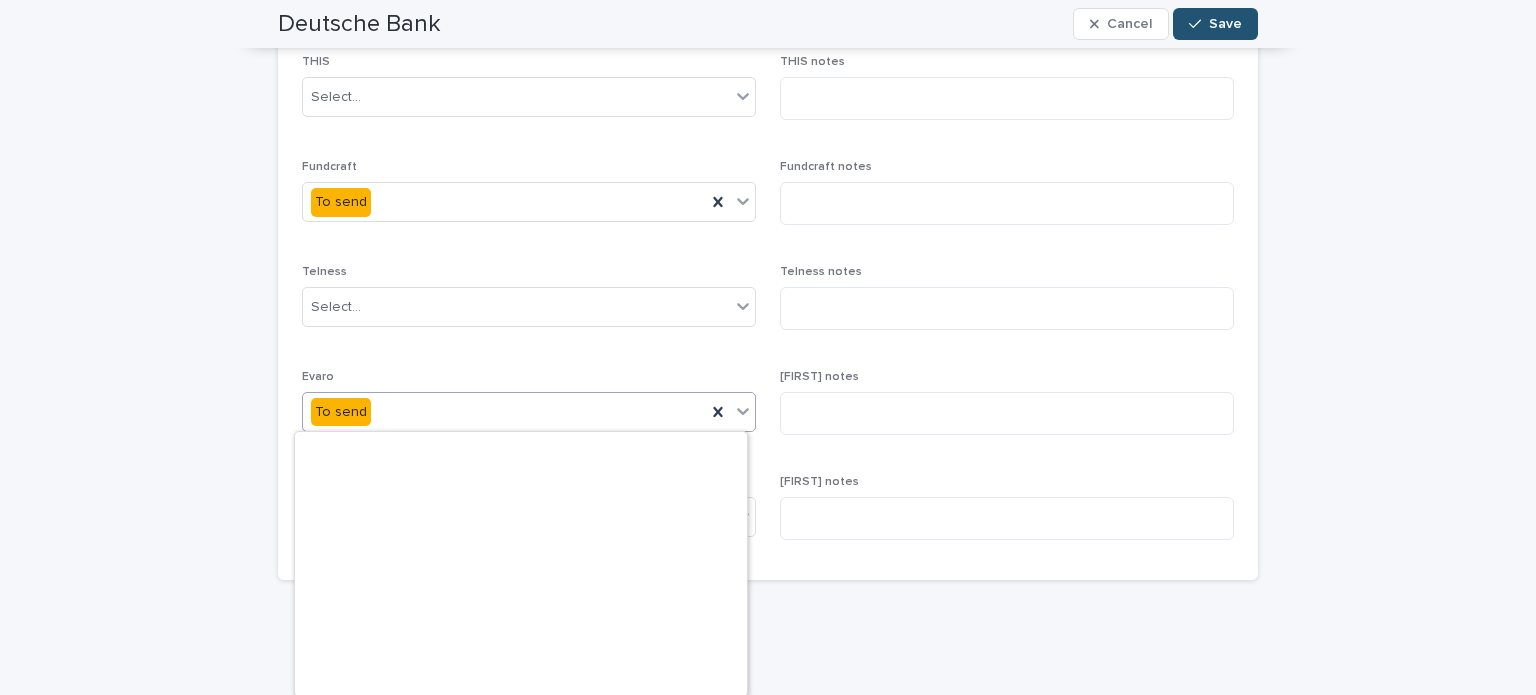 click on "To send" at bounding box center (504, 412) 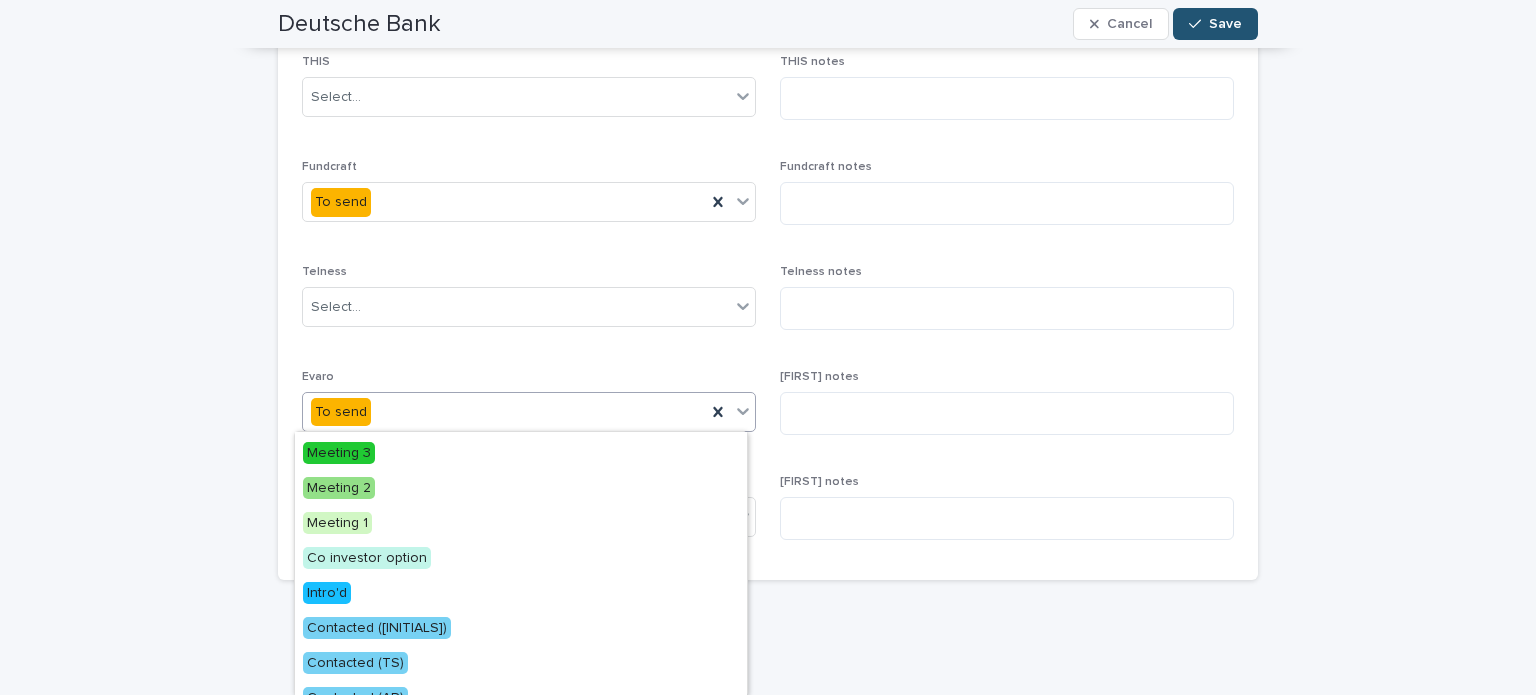 scroll, scrollTop: 64, scrollLeft: 0, axis: vertical 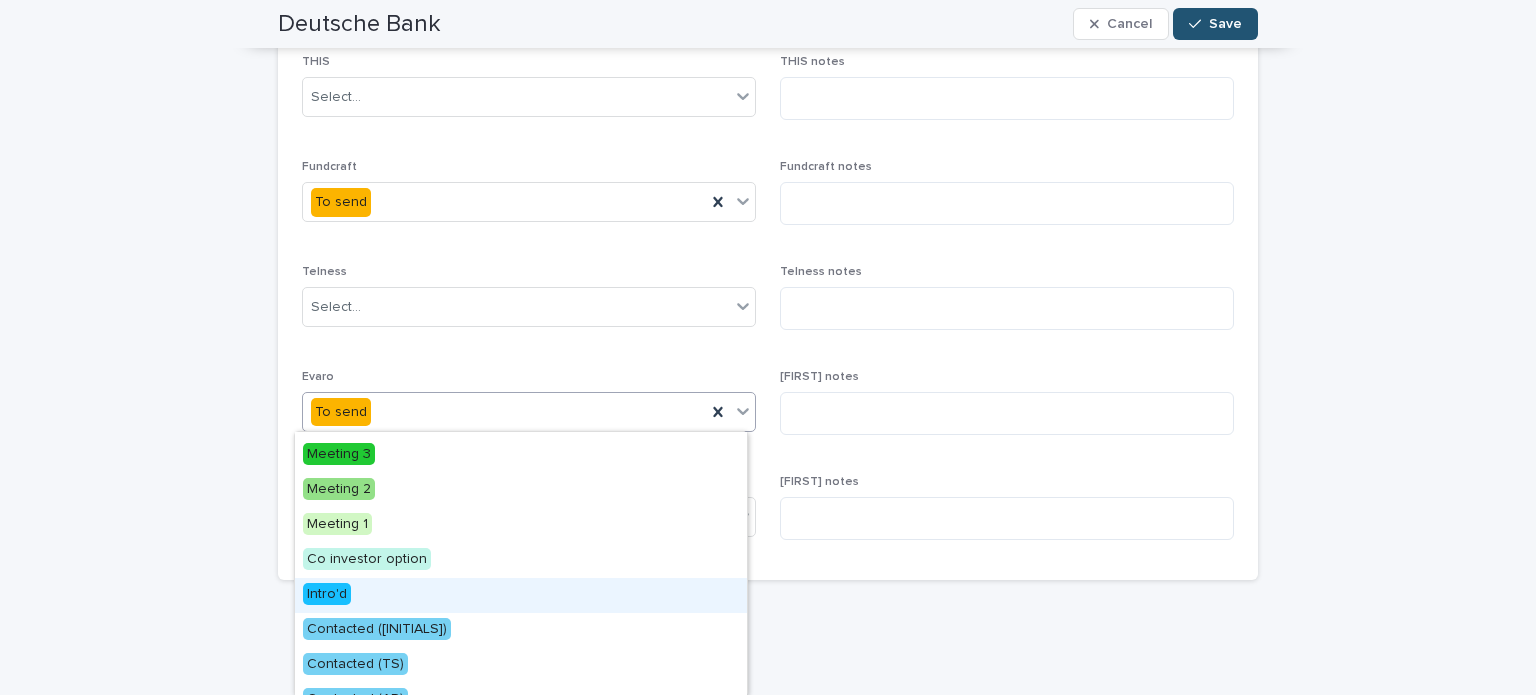 click on "Intro'd" at bounding box center (521, 595) 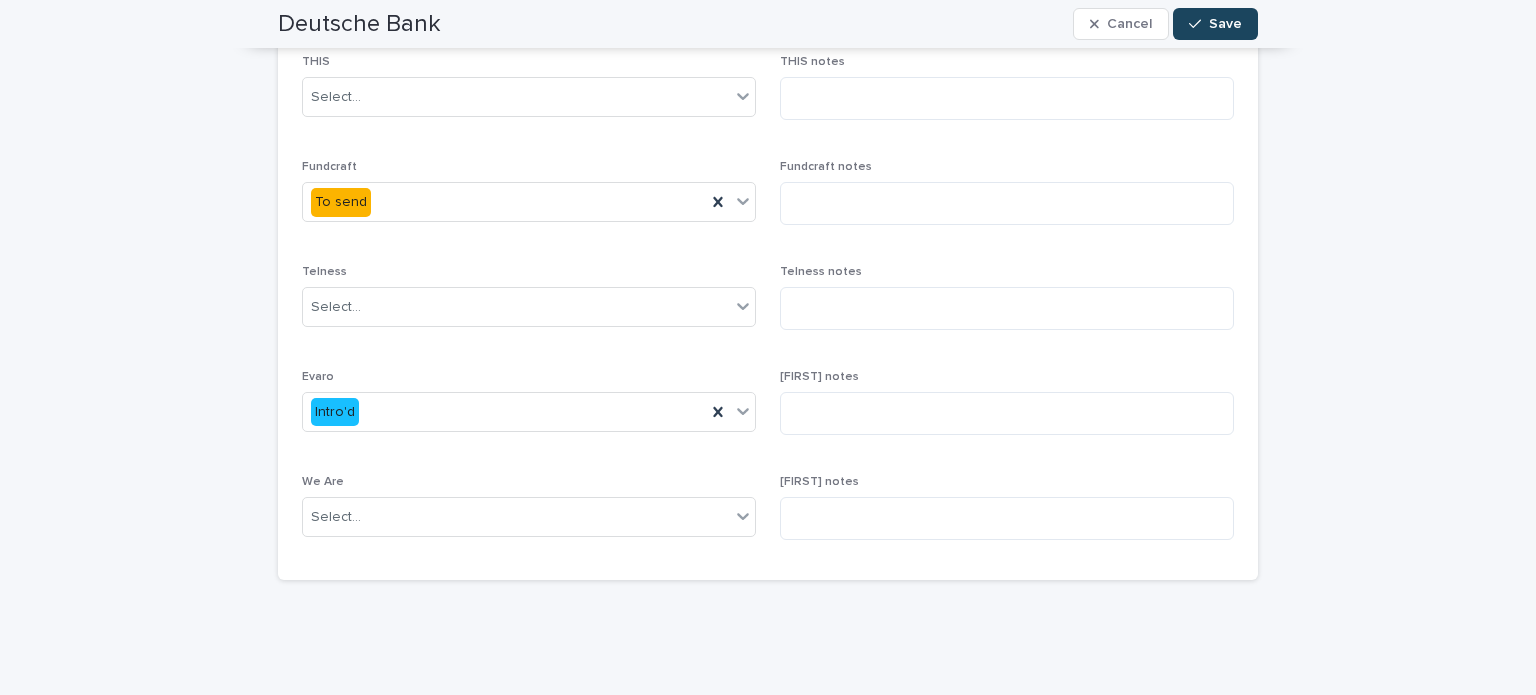 click on "Save" at bounding box center [1225, 24] 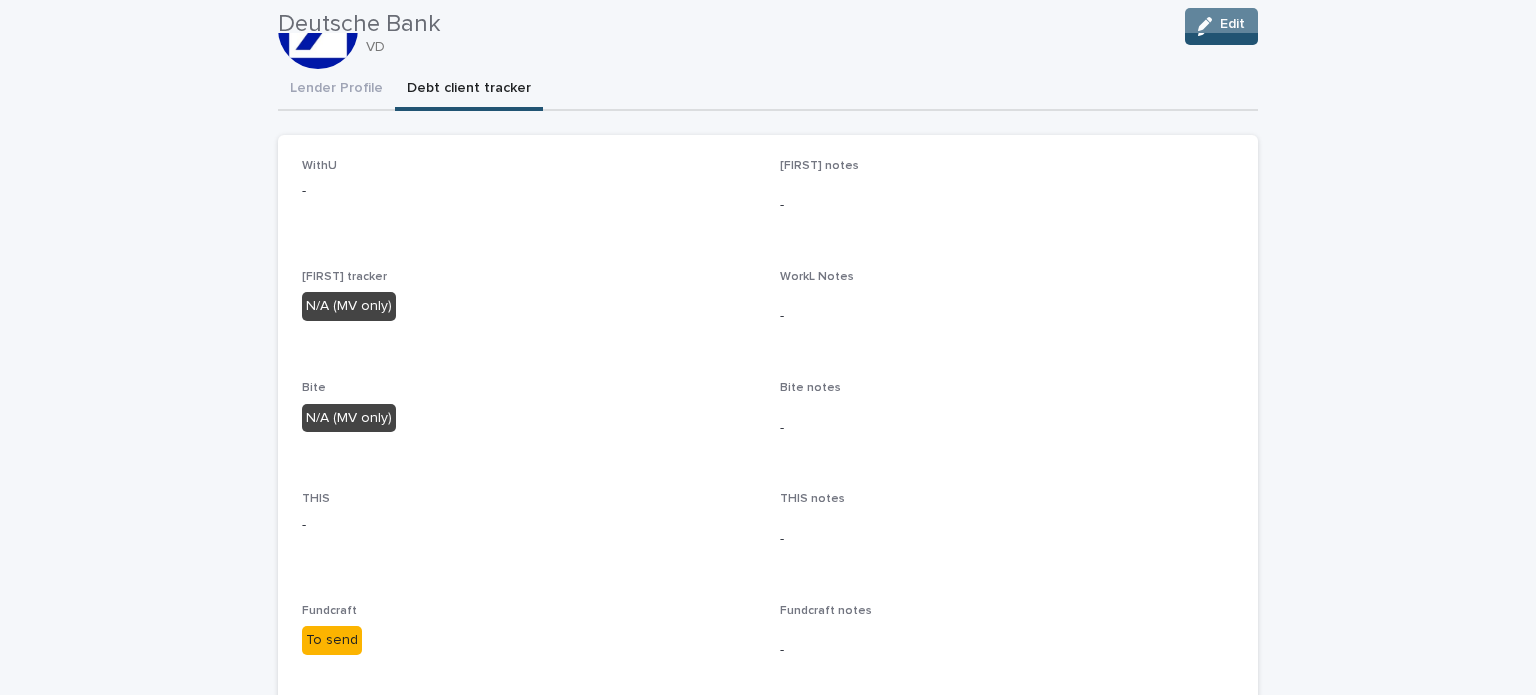 scroll, scrollTop: 0, scrollLeft: 0, axis: both 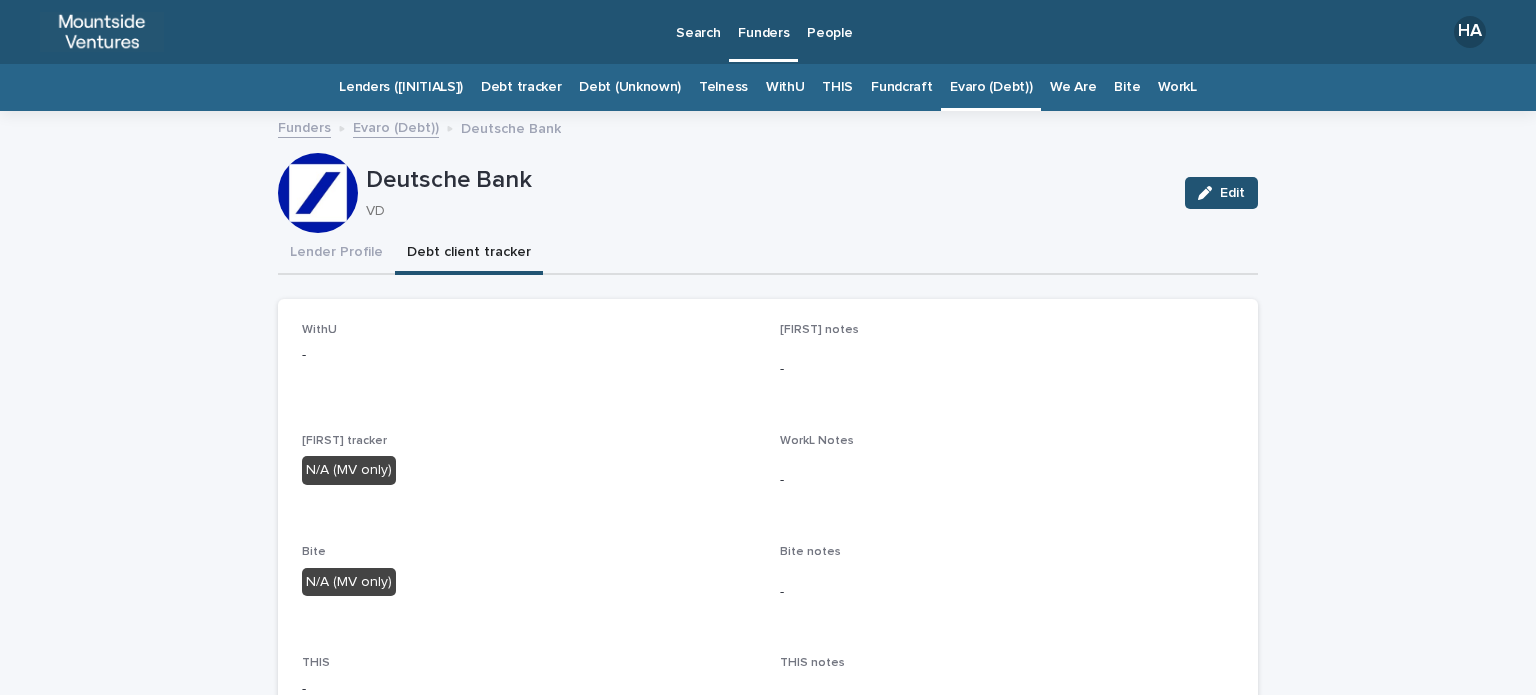 click on "Evaro (Debt))" at bounding box center [991, 87] 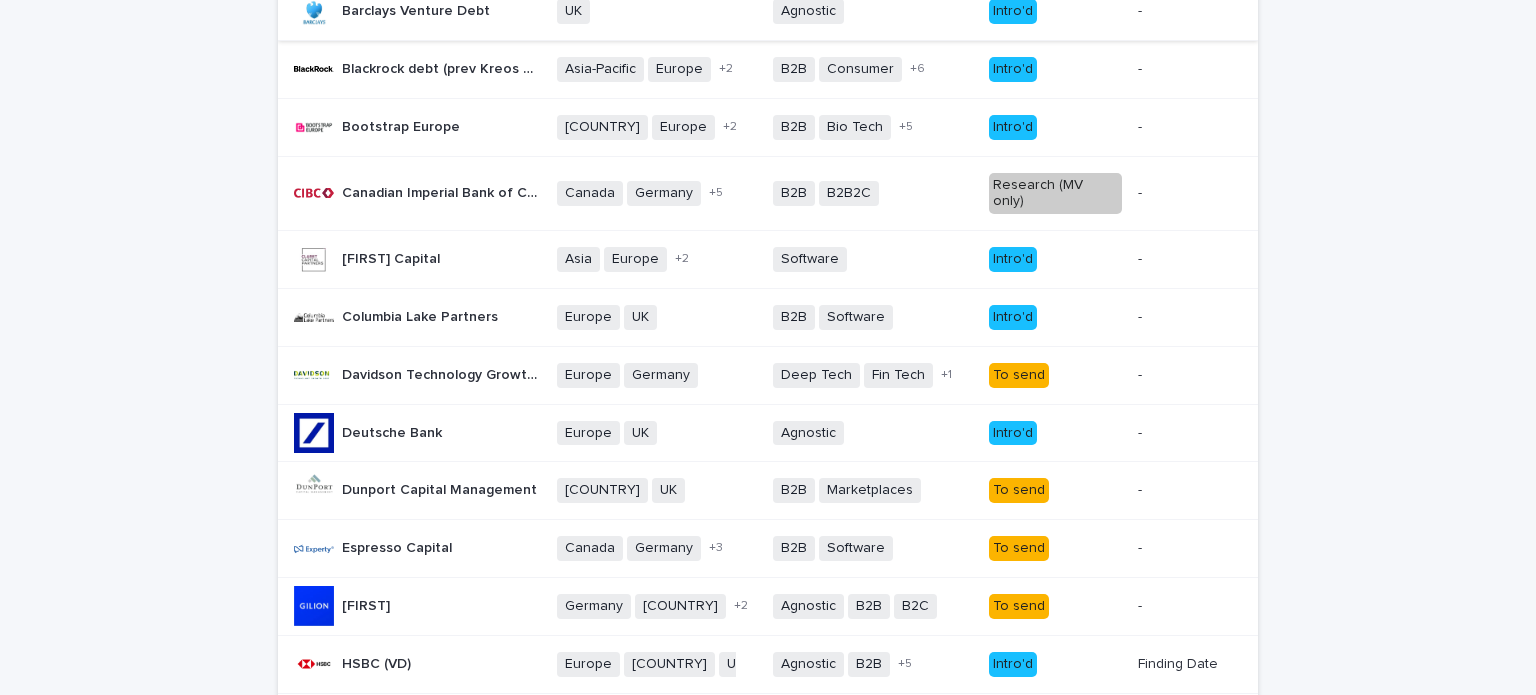 scroll, scrollTop: 446, scrollLeft: 0, axis: vertical 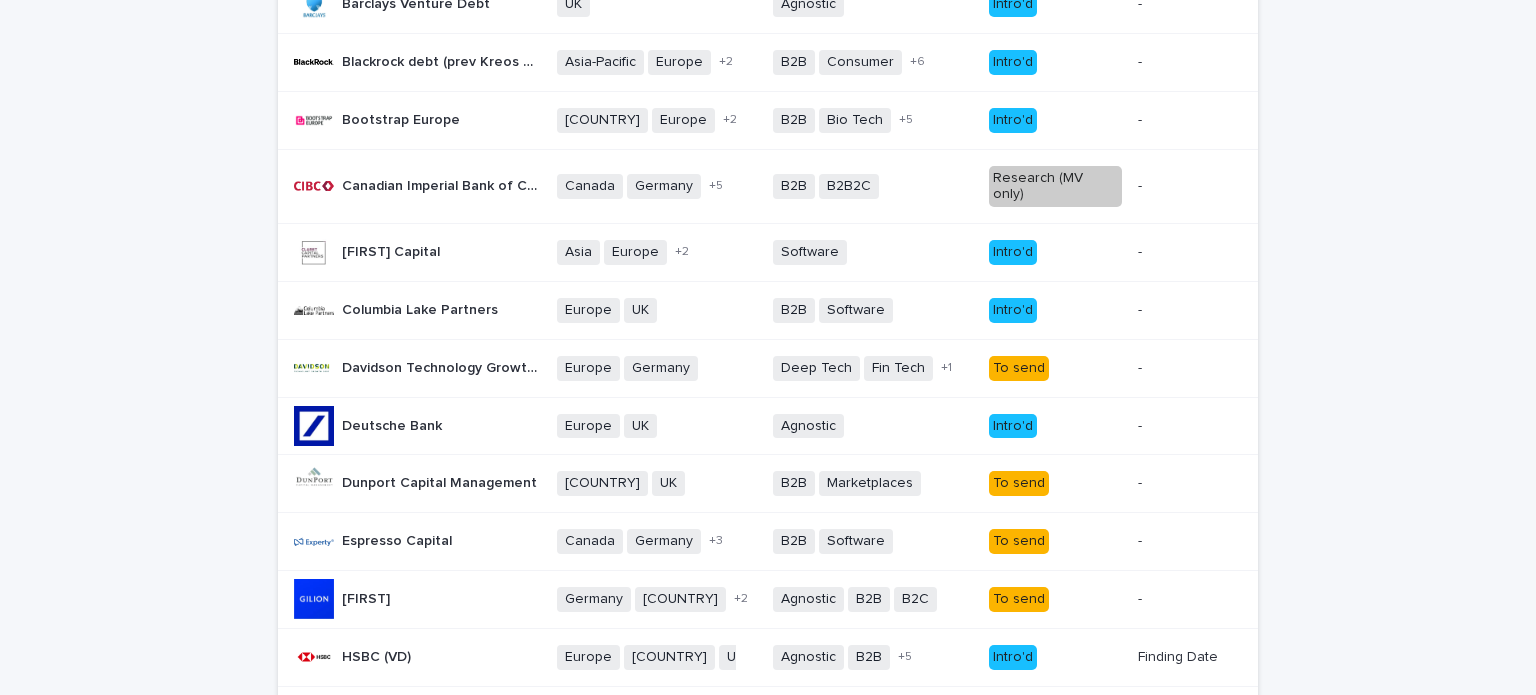 click on "To send" at bounding box center [1019, 541] 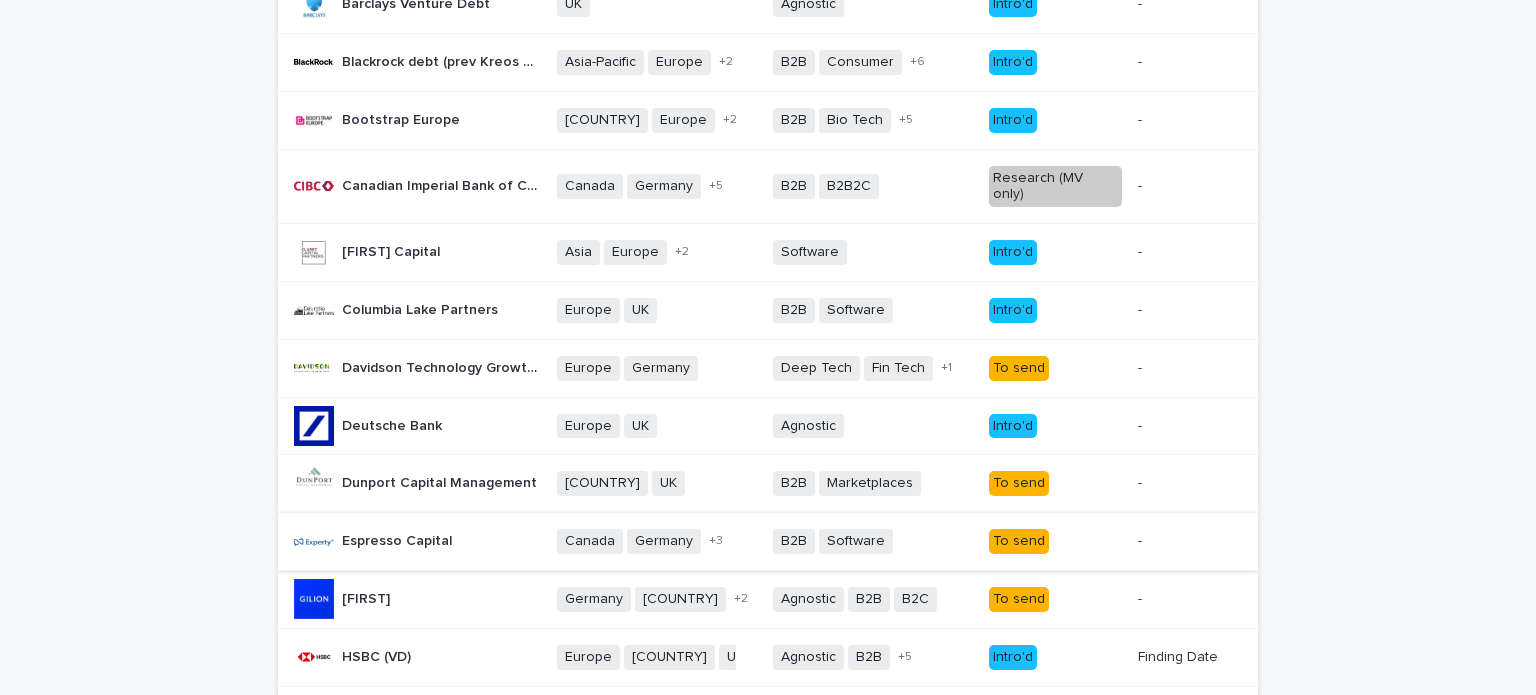 scroll, scrollTop: 0, scrollLeft: 0, axis: both 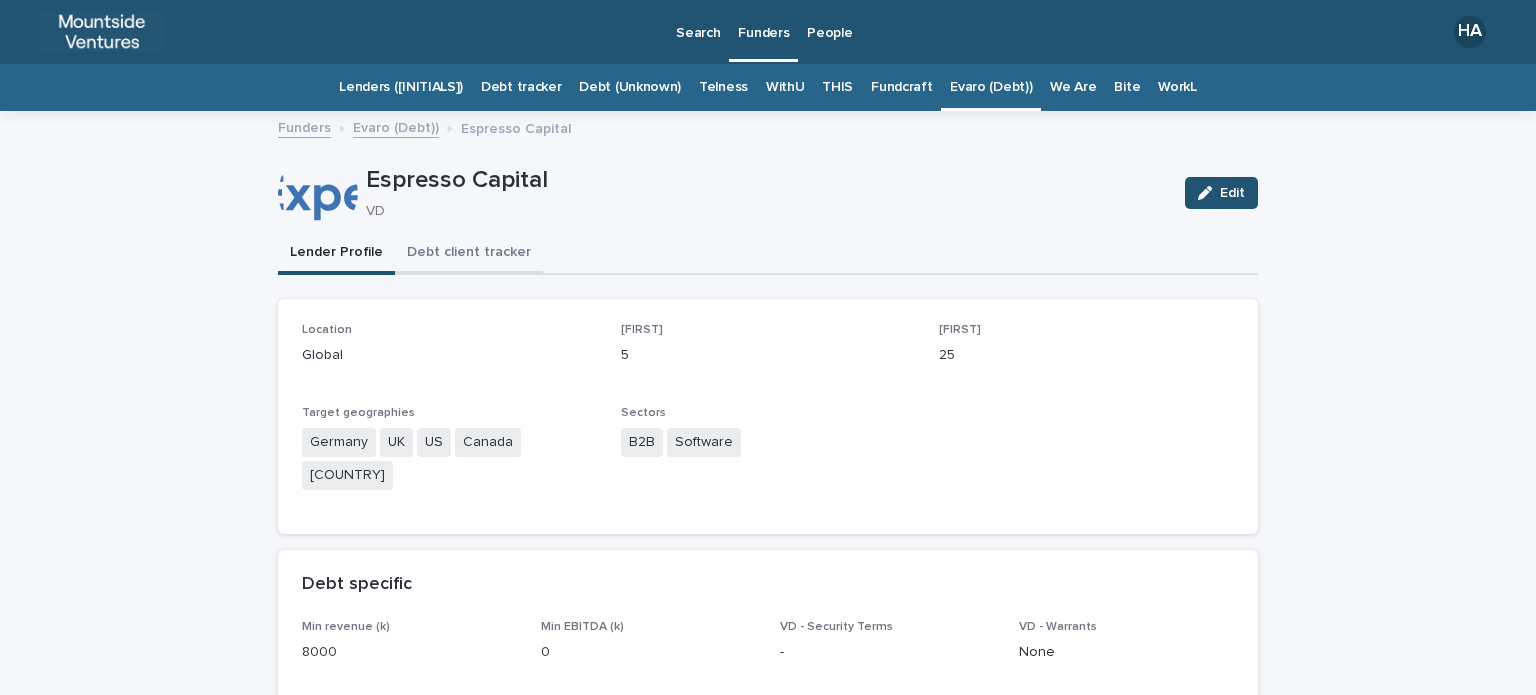 click on "Debt client tracker" at bounding box center [469, 254] 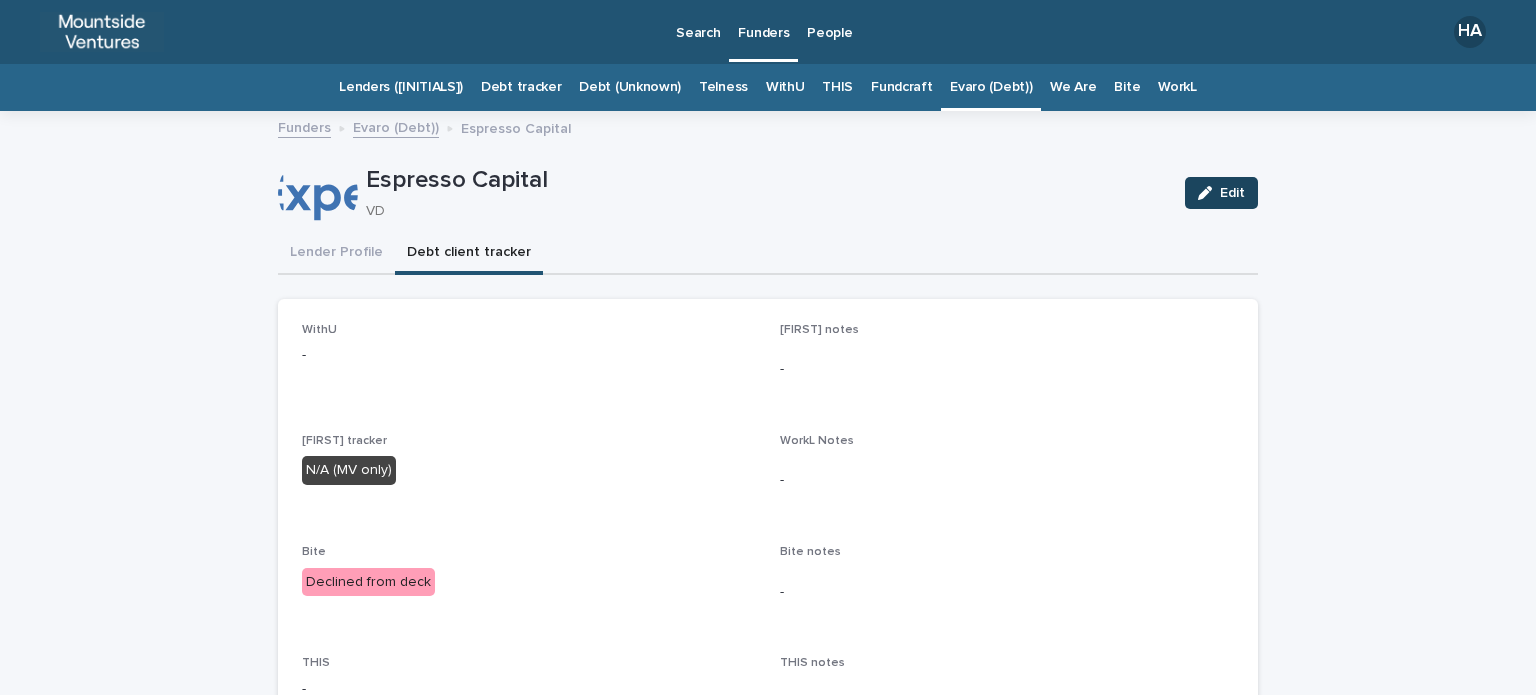 click at bounding box center [1209, 193] 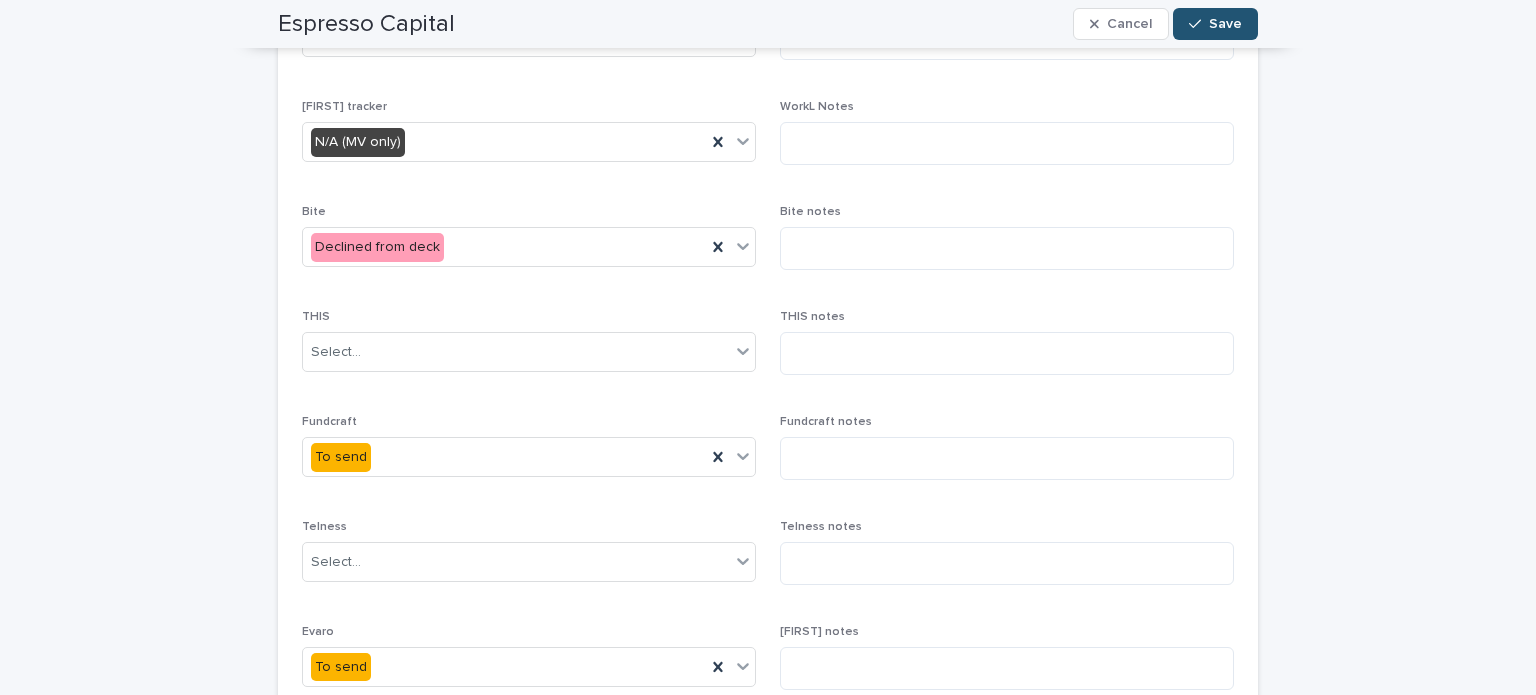 scroll, scrollTop: 583, scrollLeft: 0, axis: vertical 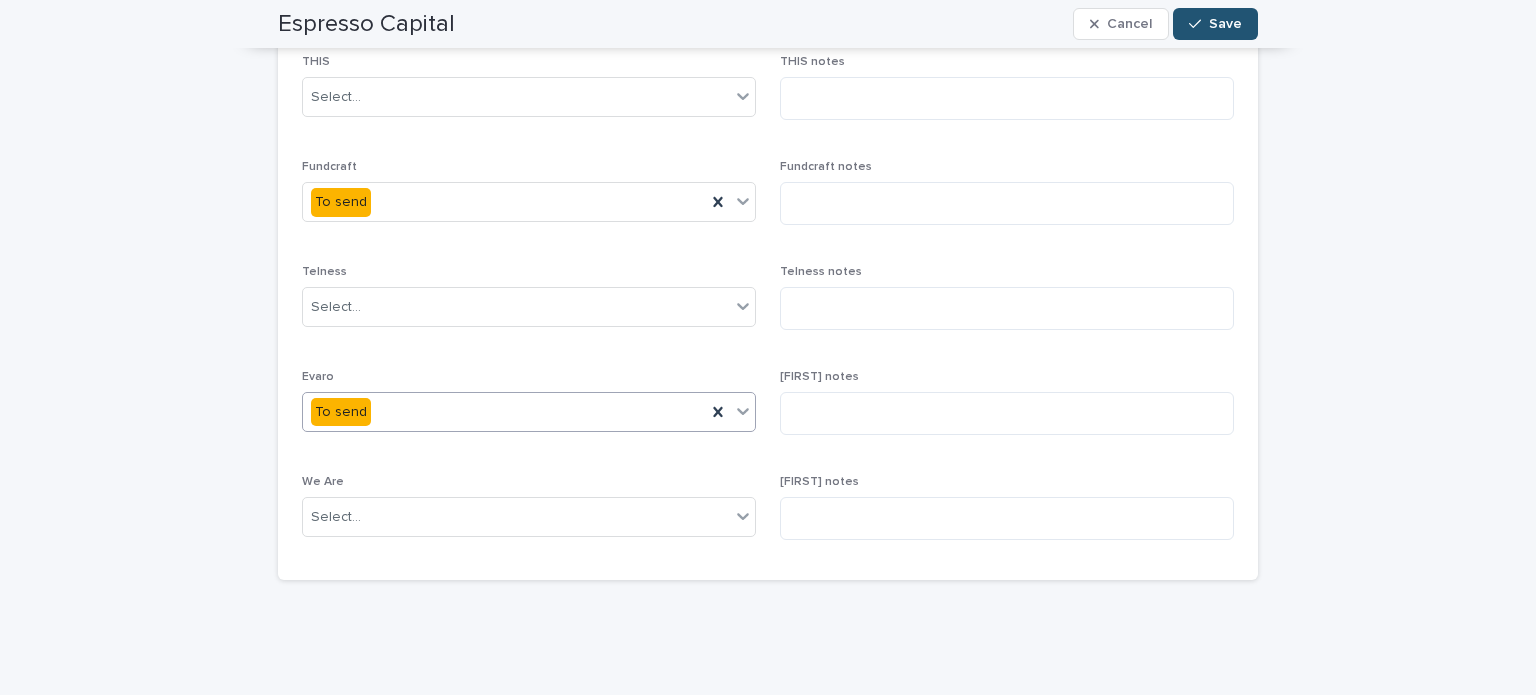 click on "To send" at bounding box center [504, 412] 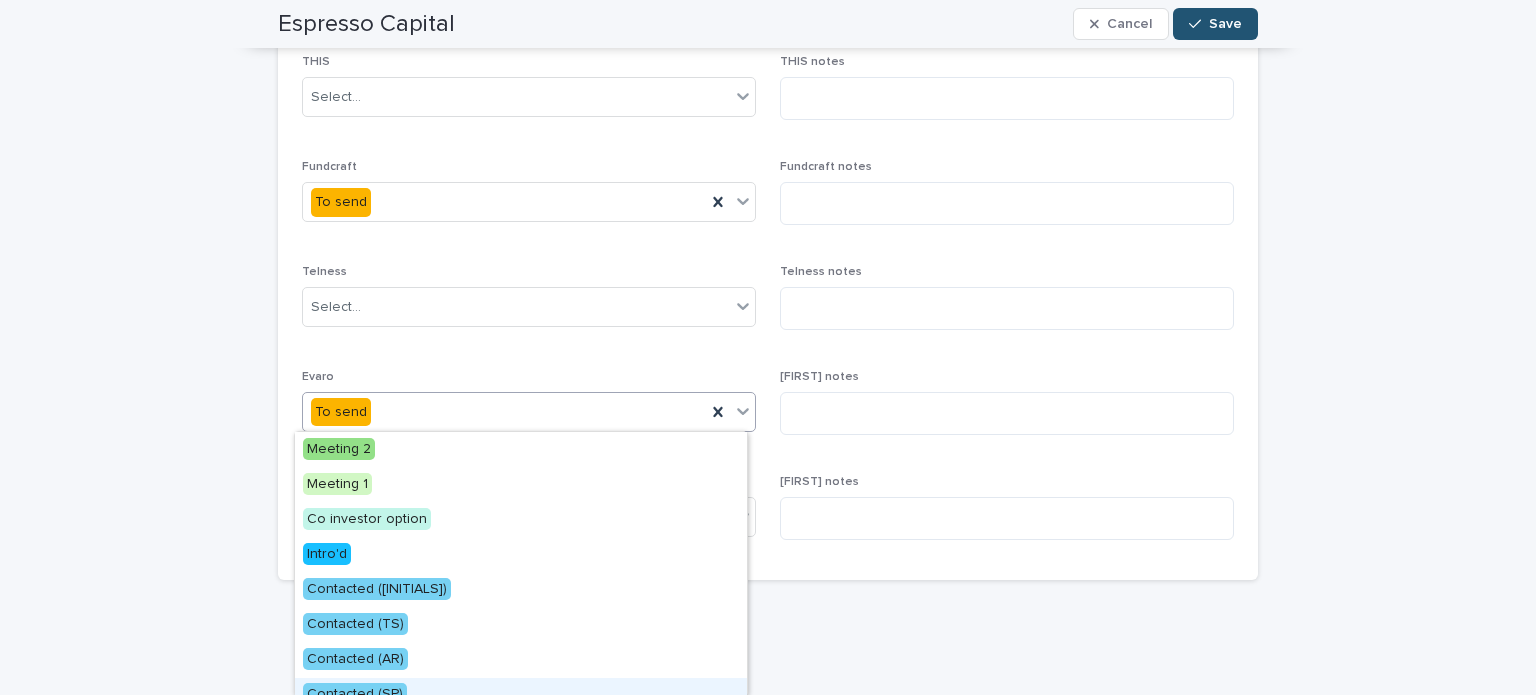 scroll, scrollTop: 104, scrollLeft: 0, axis: vertical 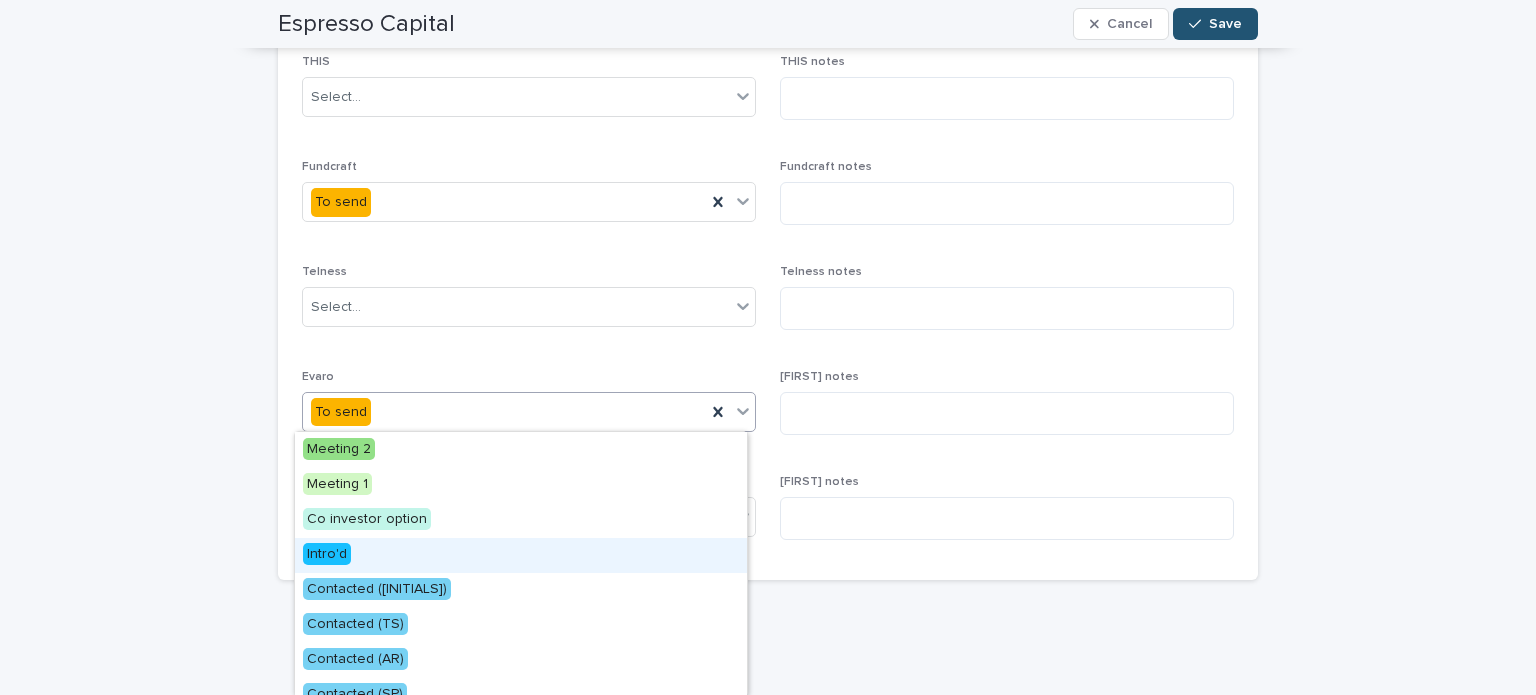click on "Intro'd" at bounding box center [521, 555] 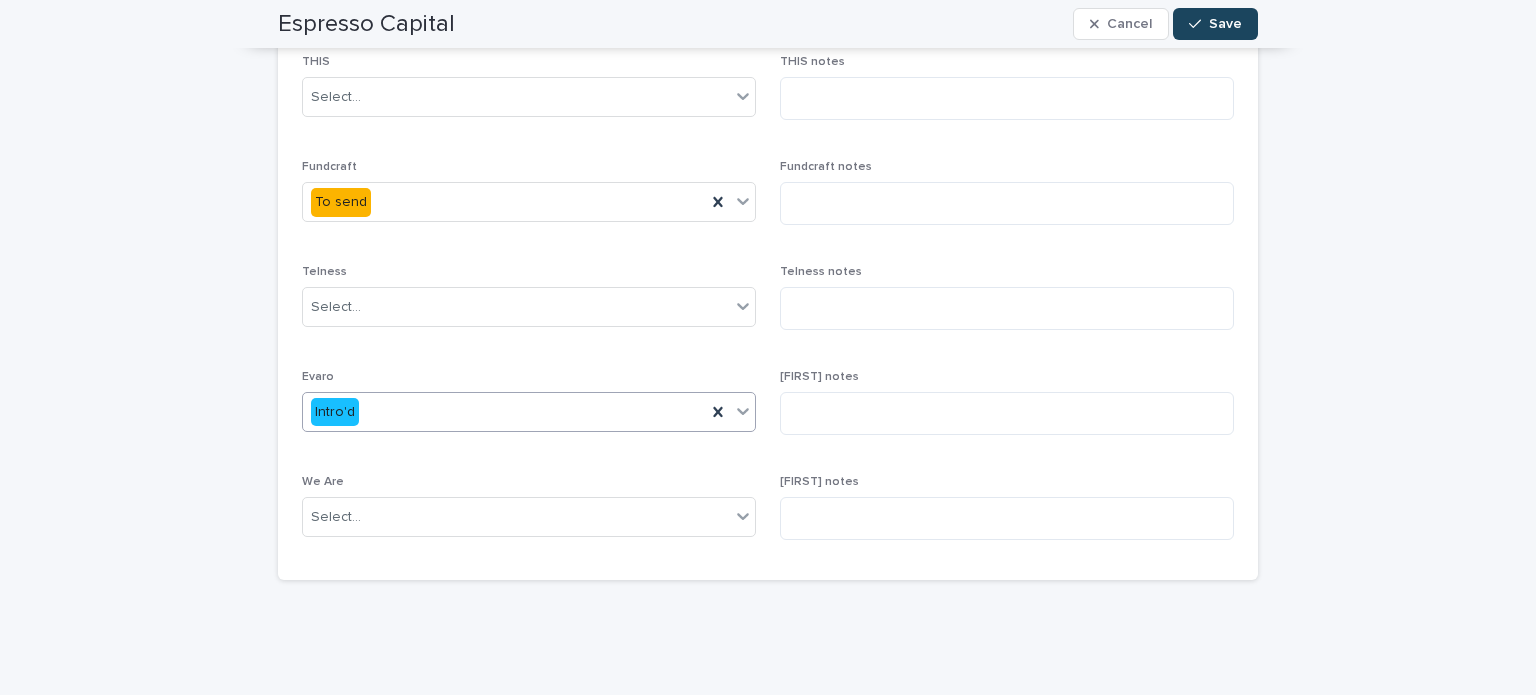 click 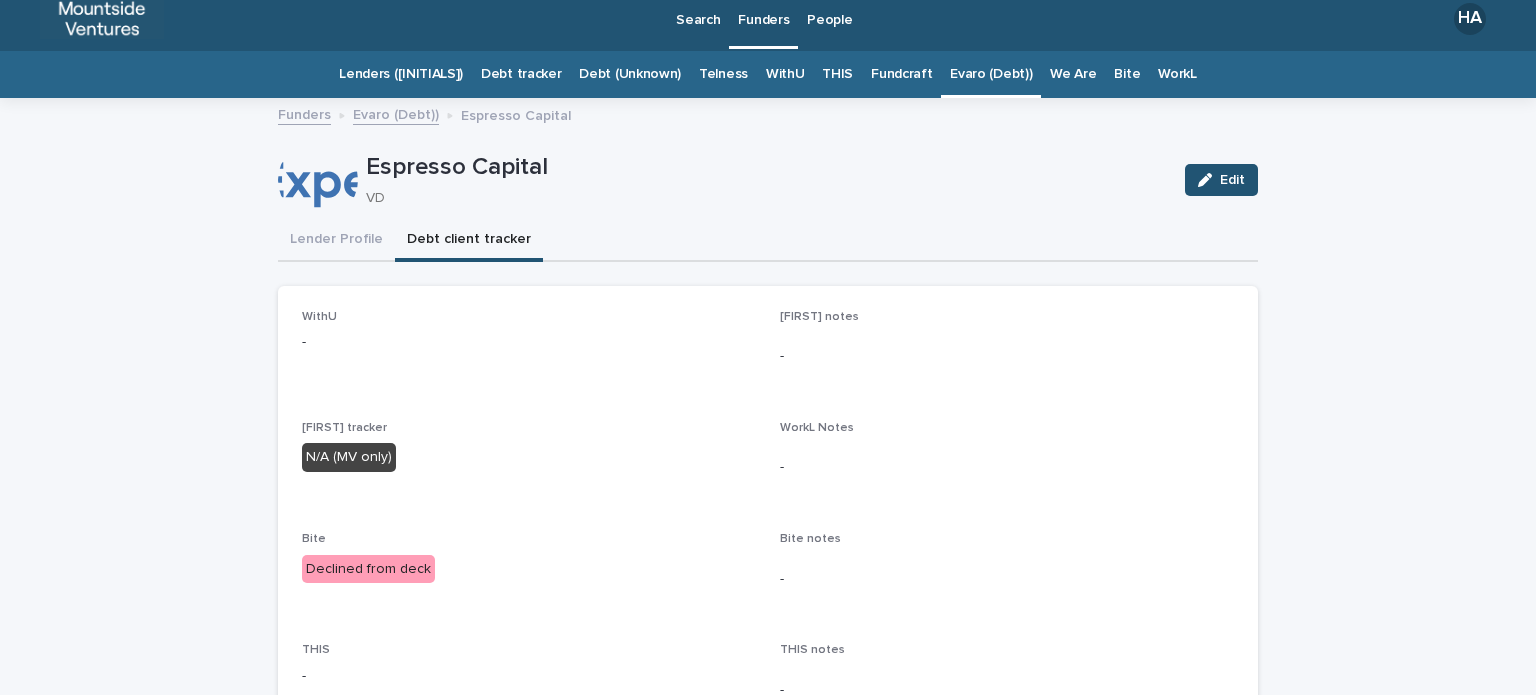 scroll, scrollTop: 4, scrollLeft: 0, axis: vertical 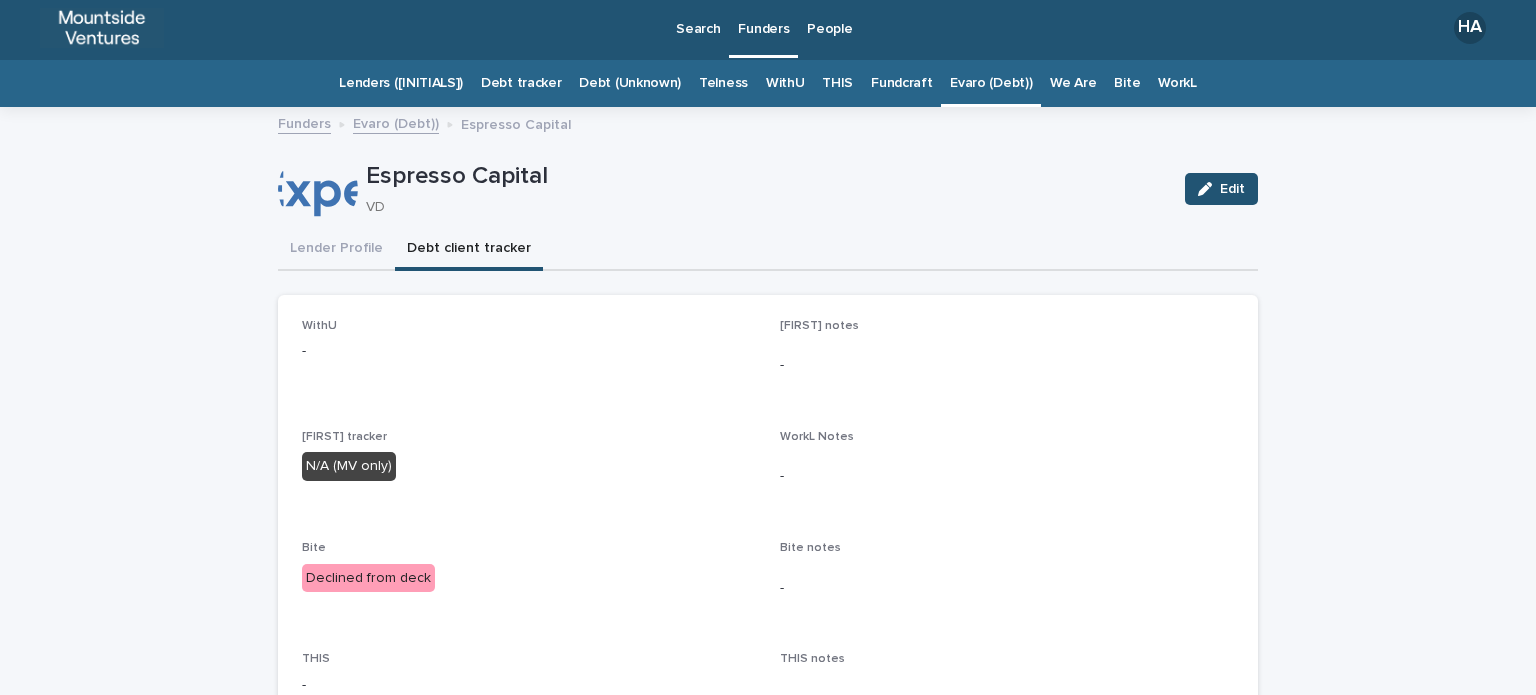 click on "Evaro (Debt))" at bounding box center [991, 83] 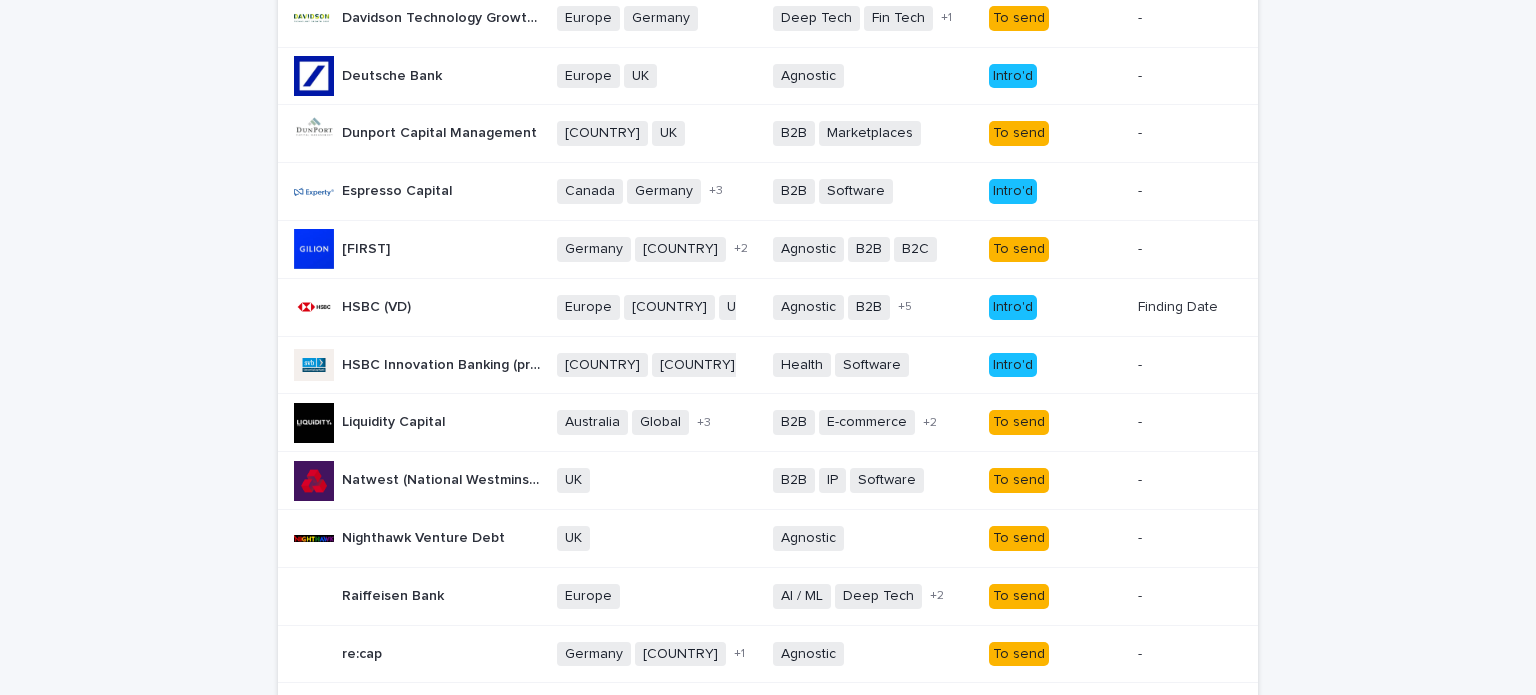 scroll, scrollTop: 803, scrollLeft: 0, axis: vertical 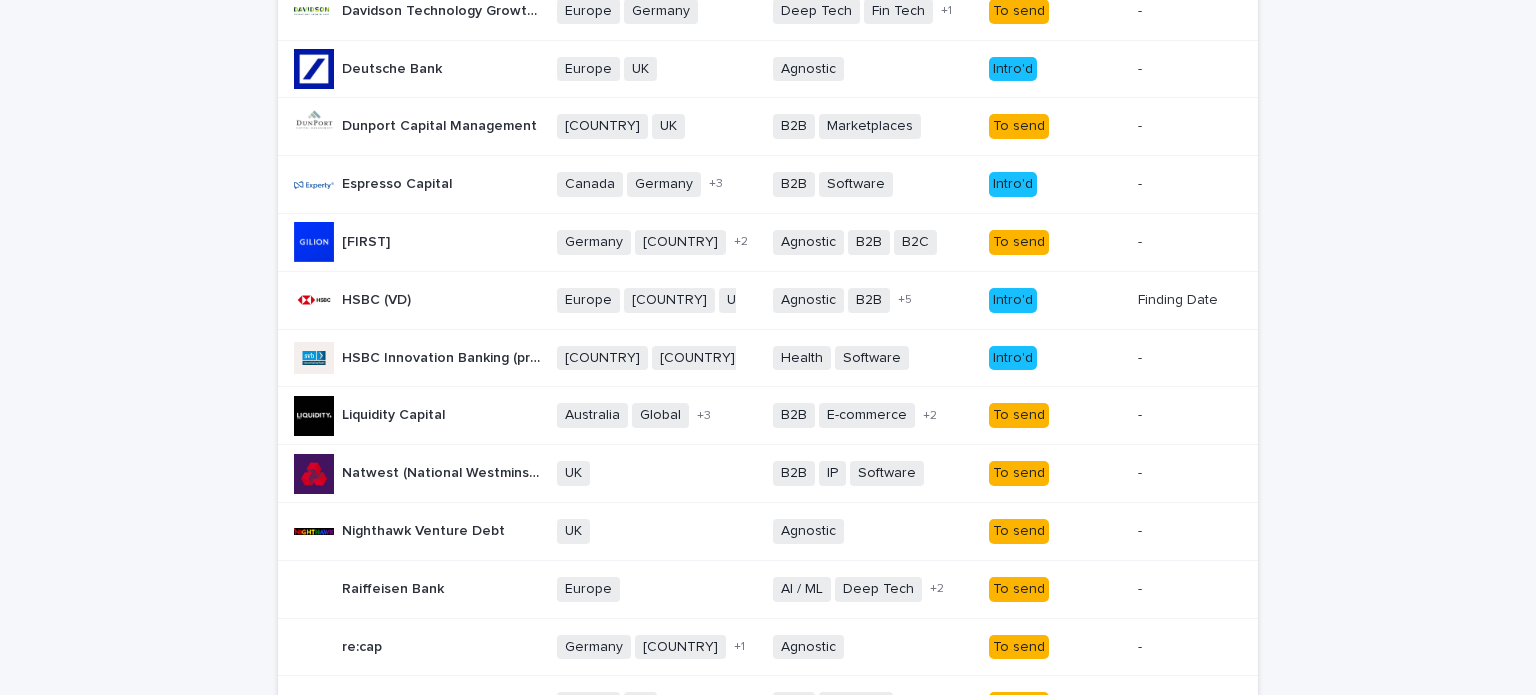 click on "Loading... Saving… Loading... Saving… Evaro (Debt)) Evaro Name Target geographies Sectors Evaro Evaro notes Ashgrove (AG) Capital Ashgrove (AG) Capital   DACH Nordics UK US + 1 B2B Health Tech Software + 1 Intro'd - -   Atempo Growth Atempo Growth   CEE DACH region France Germany Germany - Berlin Italy Spain UK + 6 B2B B2C Software + 0 Intro'd - -   Barclays Venture Debt Barclays Venture Debt   UK + 0 Agnostic + 0 Intro'd - -   Blackrock debt (prev Kreos Capital) Blackrock debt (prev Kreos Capital)   Asia-Pacific Europe Israel UK + 2 B2B Consumer Energy Fin Tech Food / Drink Health Software Telco + 6 Intro'd - -   Bootstrap Europe Bootstrap Europe   DACH Europe France UK + 2 B2B Bio Tech Clean Tech Fin Tech Impact Life Sciences Software + 5 Intro'd - -   Canadian Imperial Bank of Commerce (CIBC) Canadian Imperial Bank of Commerce (CIBC)   Canada Germany Ireland Nordics Switzerland UK US + 5 B2B B2B2C + 0  Research (MV only) - -   Claret Capital Claret Capital   Asia Europe Singapore UK + 2 +" at bounding box center [768, 367] 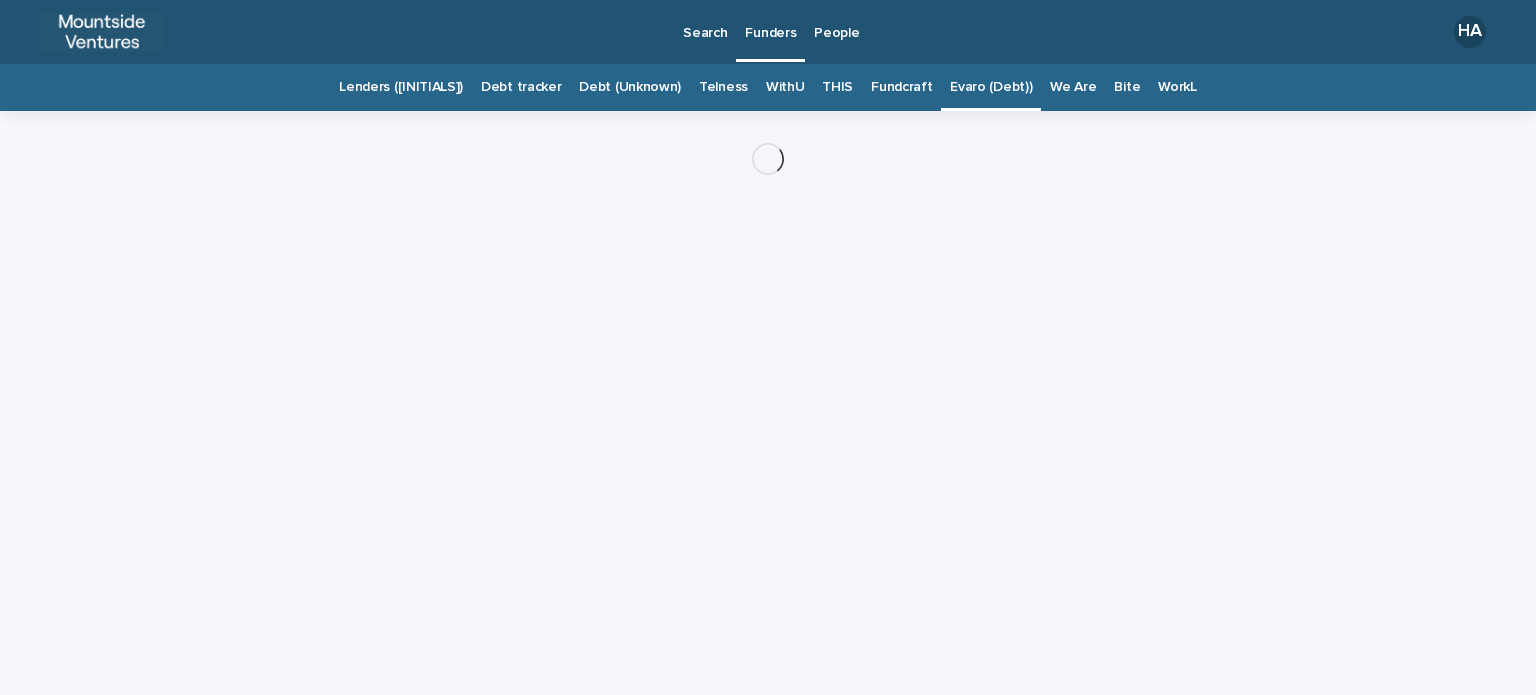 scroll, scrollTop: 0, scrollLeft: 0, axis: both 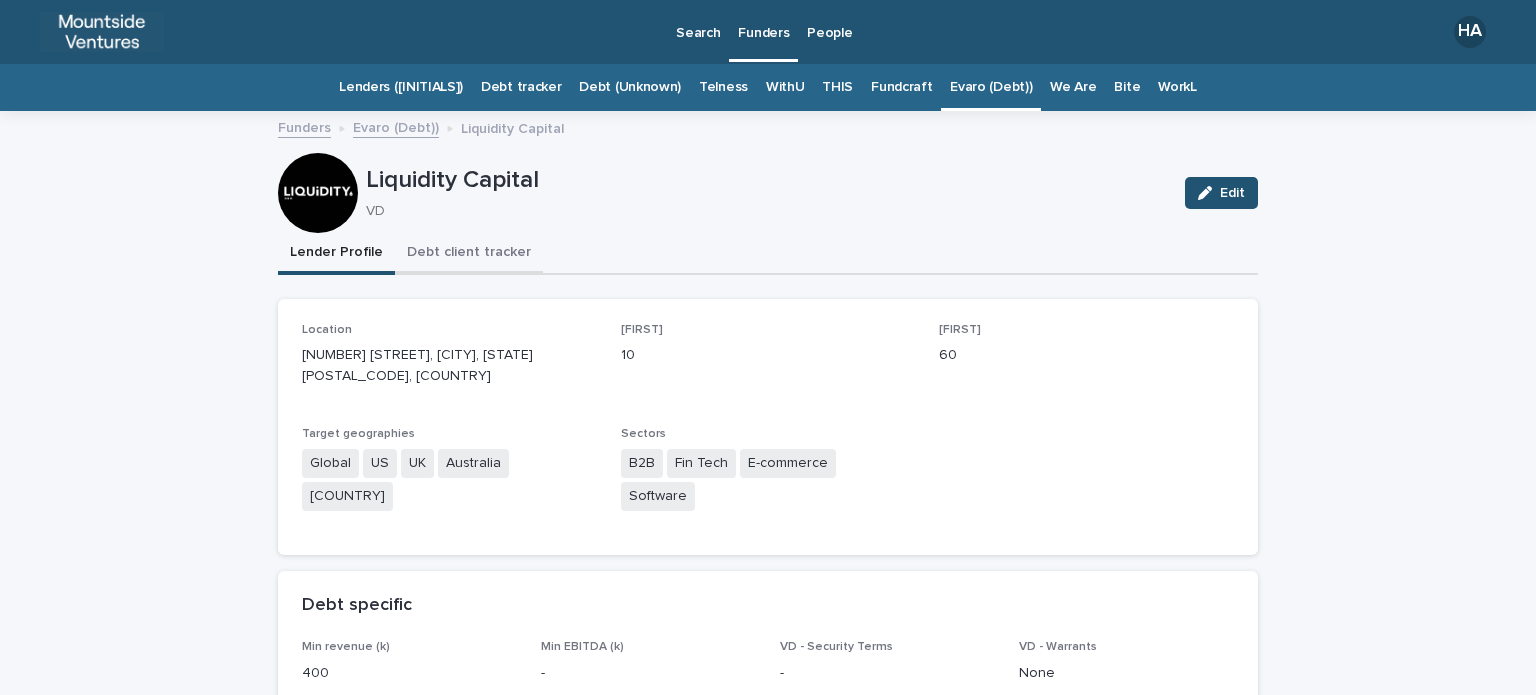 click on "Debt client tracker" at bounding box center (469, 254) 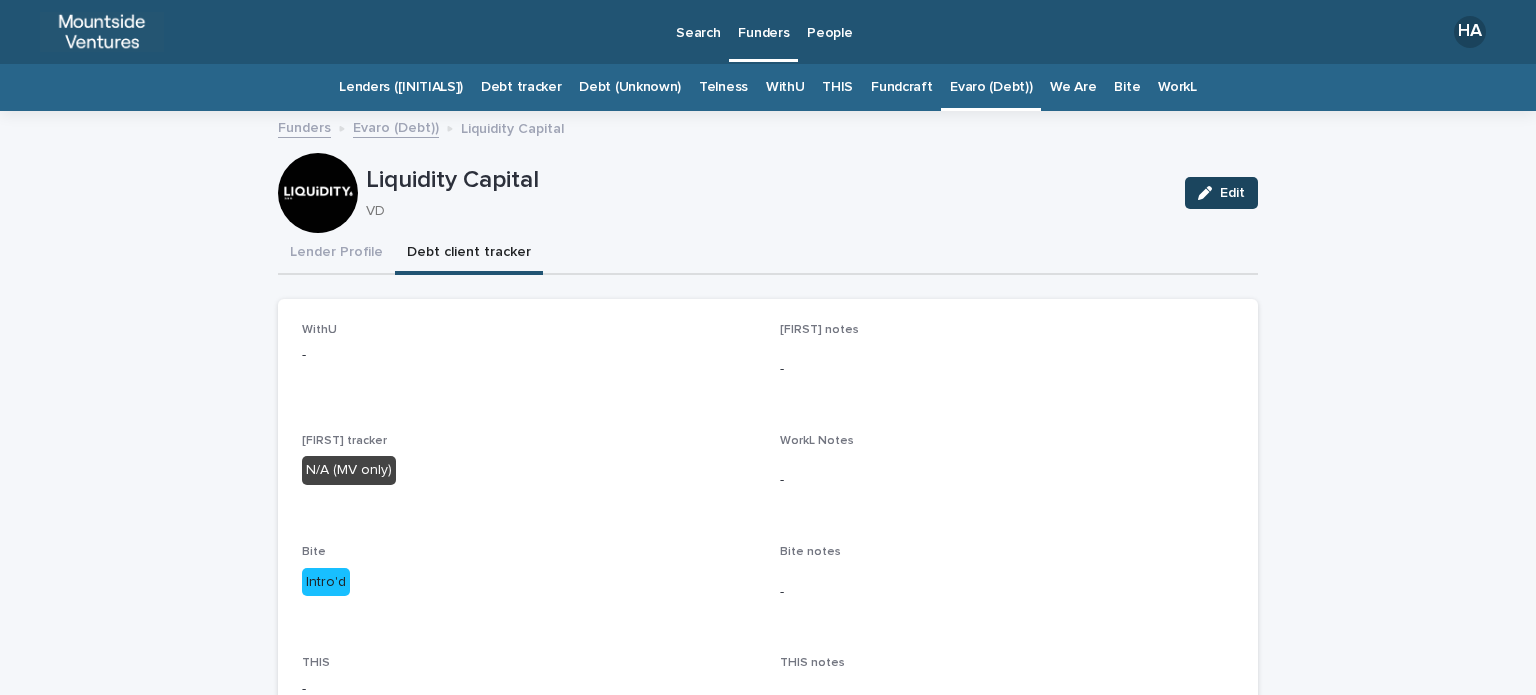 click 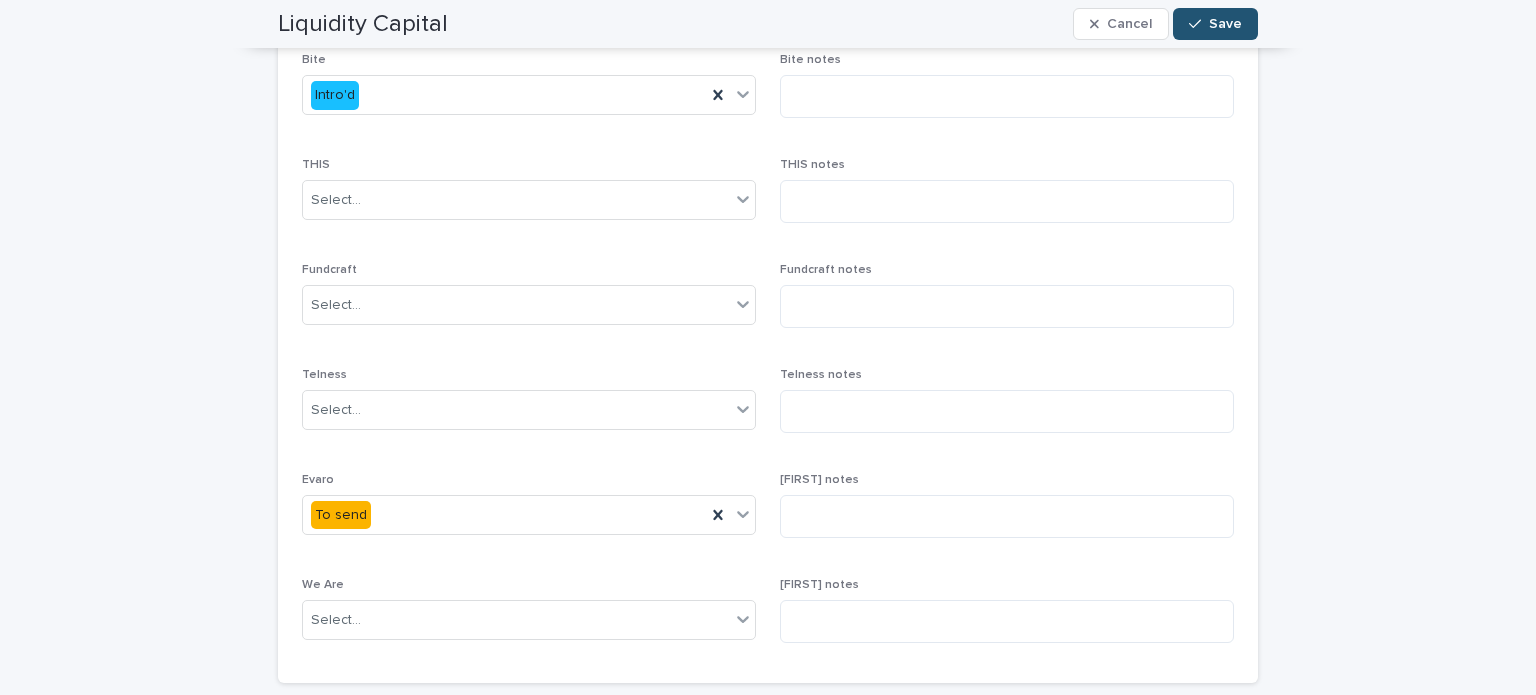 scroll, scrollTop: 583, scrollLeft: 0, axis: vertical 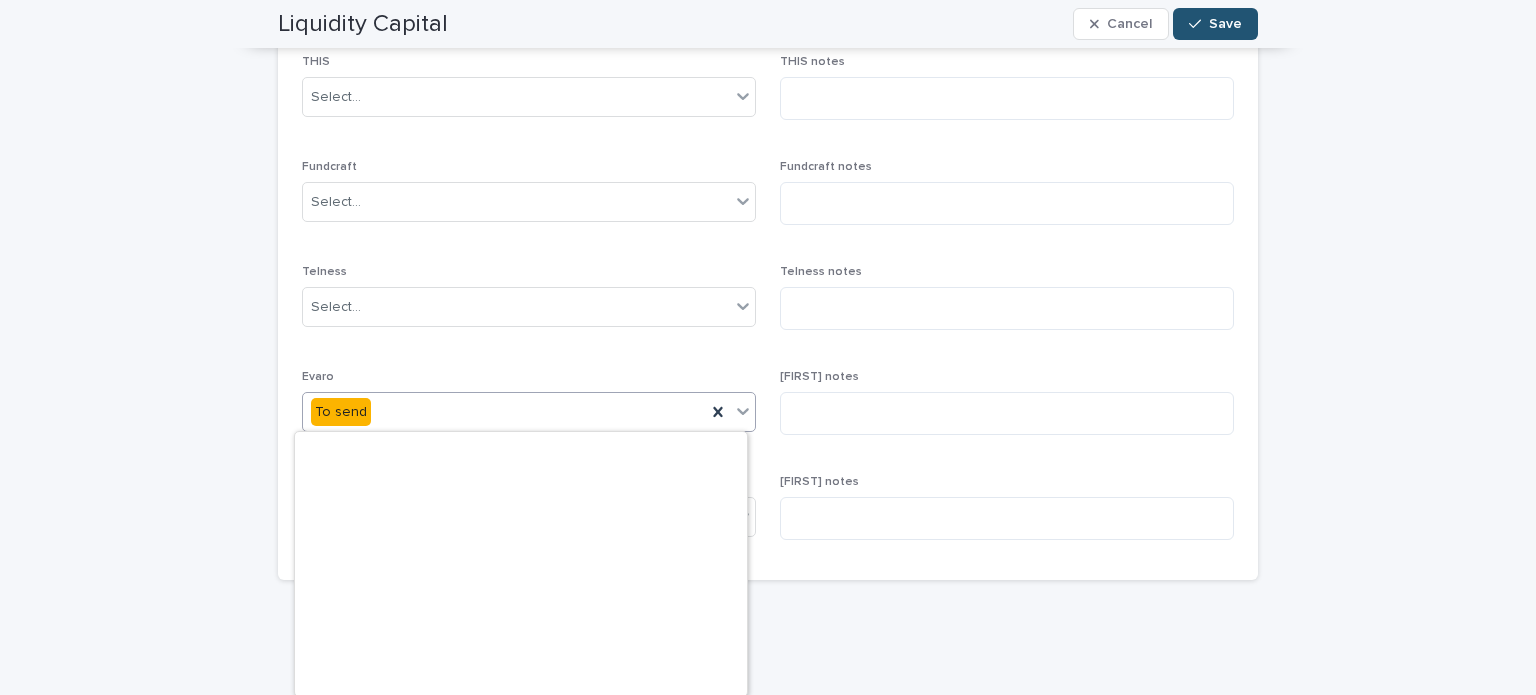click 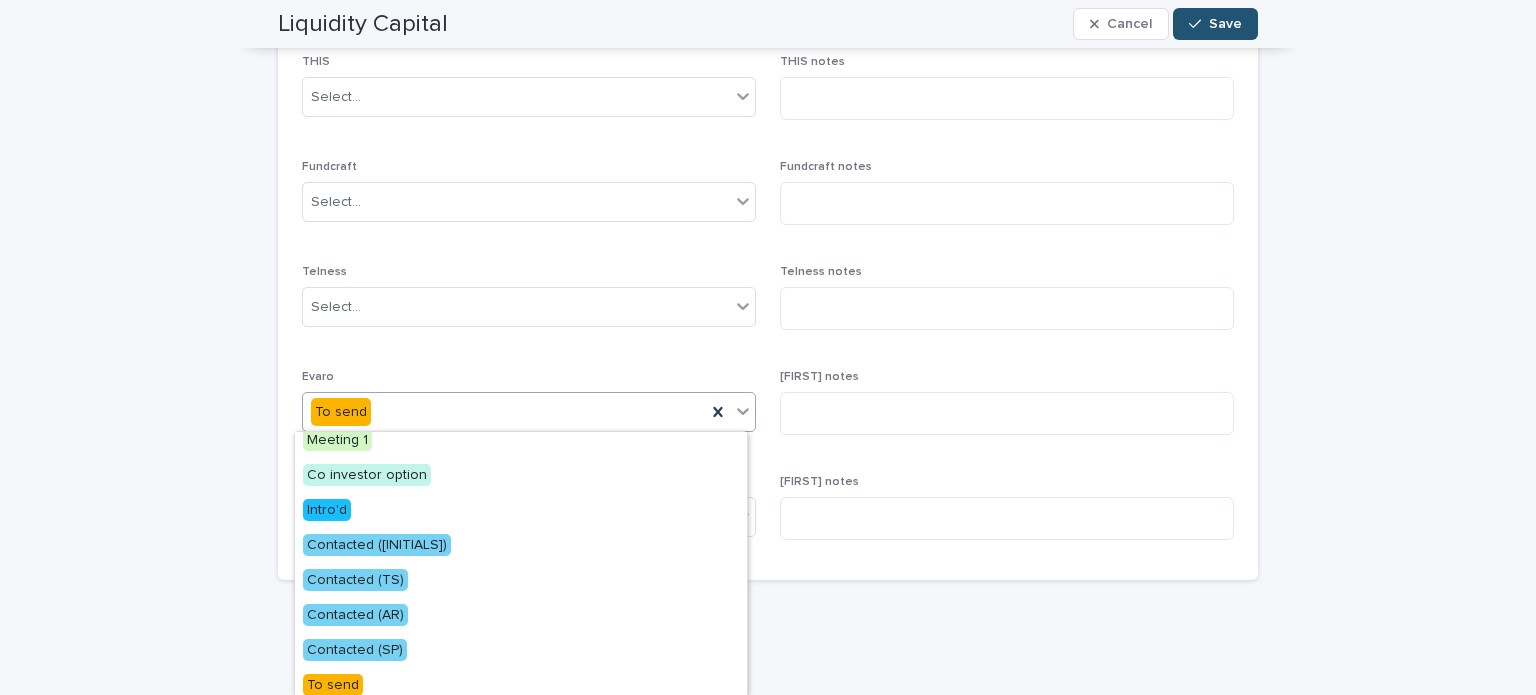scroll, scrollTop: 144, scrollLeft: 0, axis: vertical 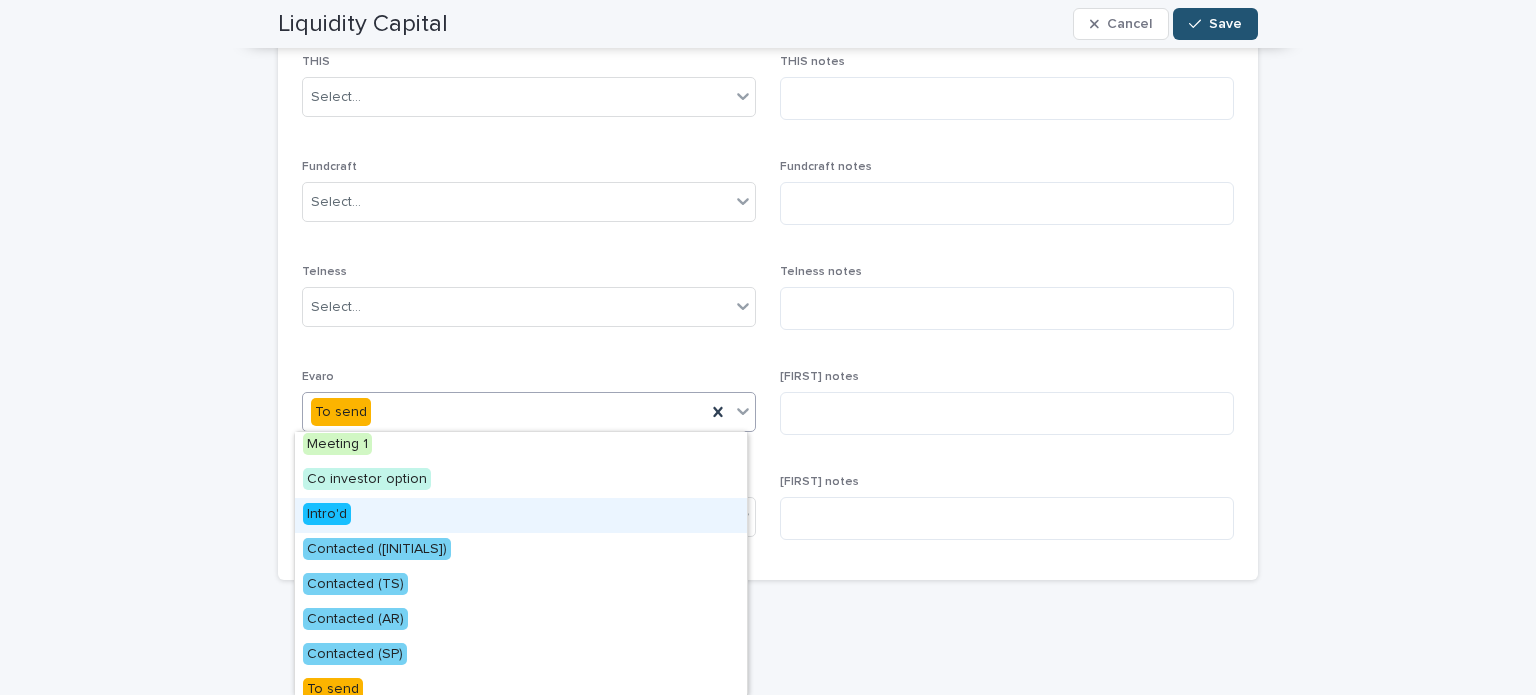 drag, startPoint x: 548, startPoint y: 534, endPoint x: 549, endPoint y: 512, distance: 22.022715 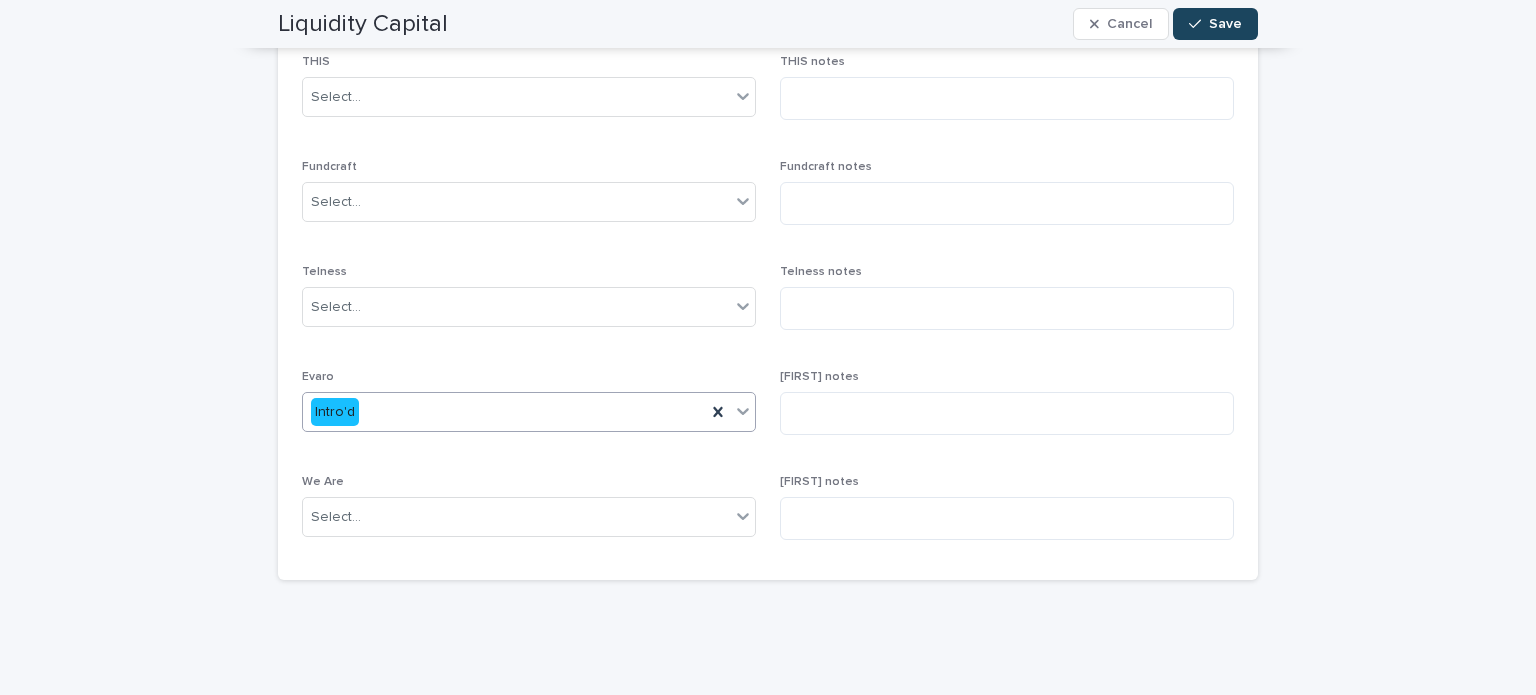click 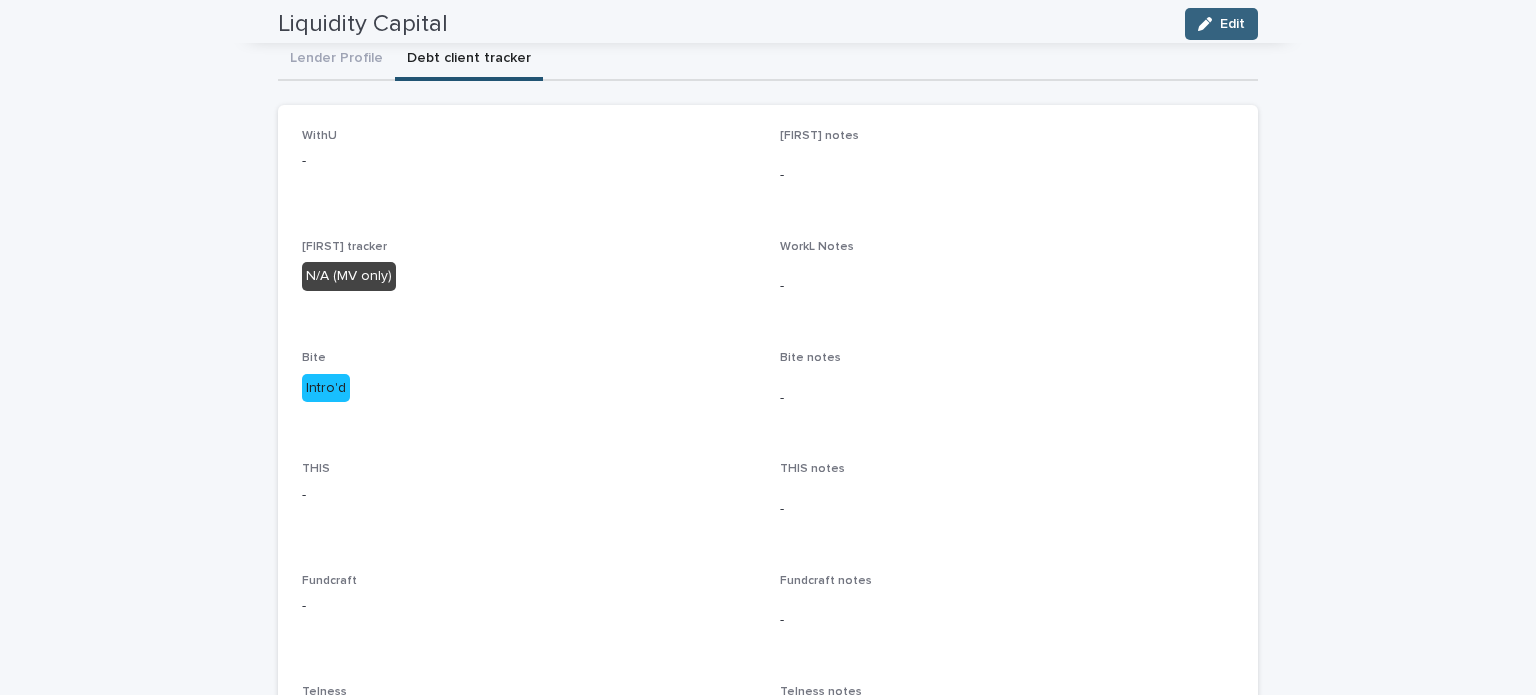 scroll, scrollTop: 0, scrollLeft: 0, axis: both 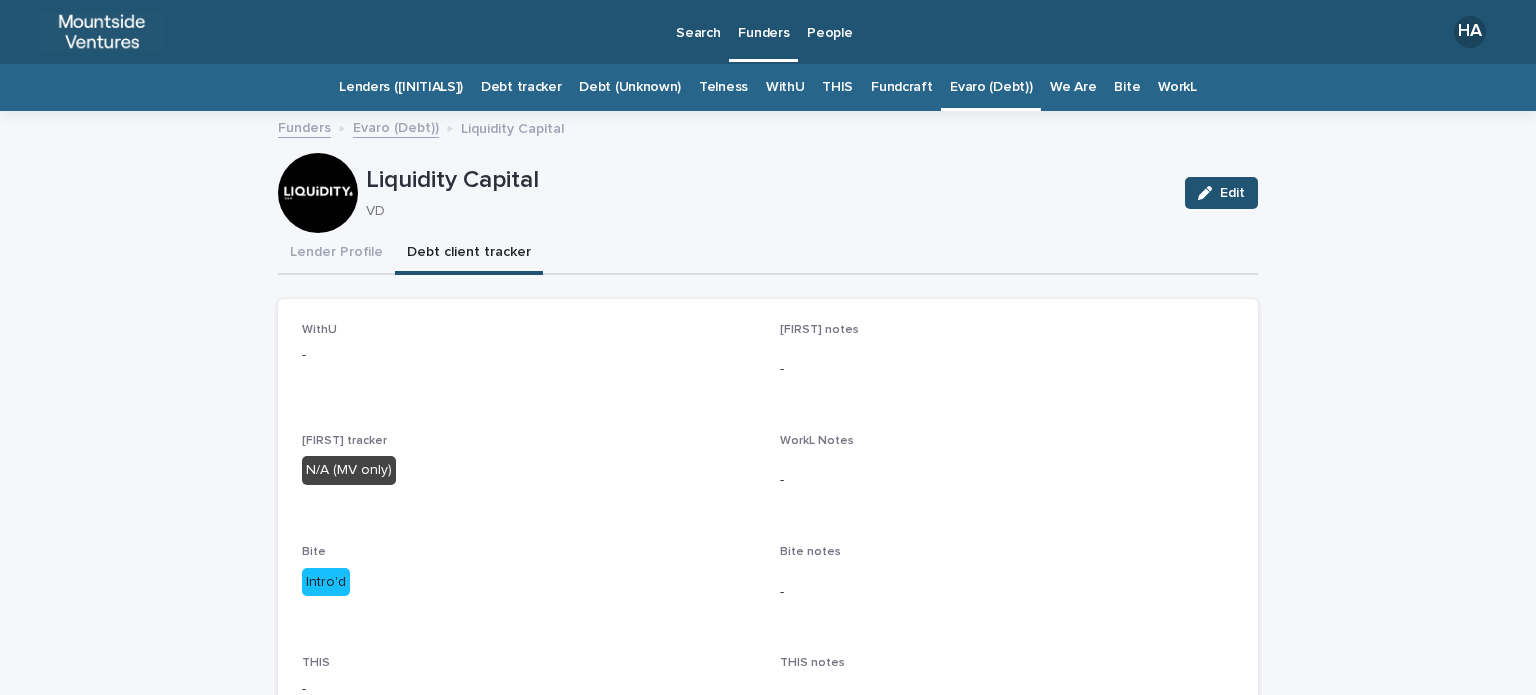 click on "Evaro (Debt))" at bounding box center [991, 87] 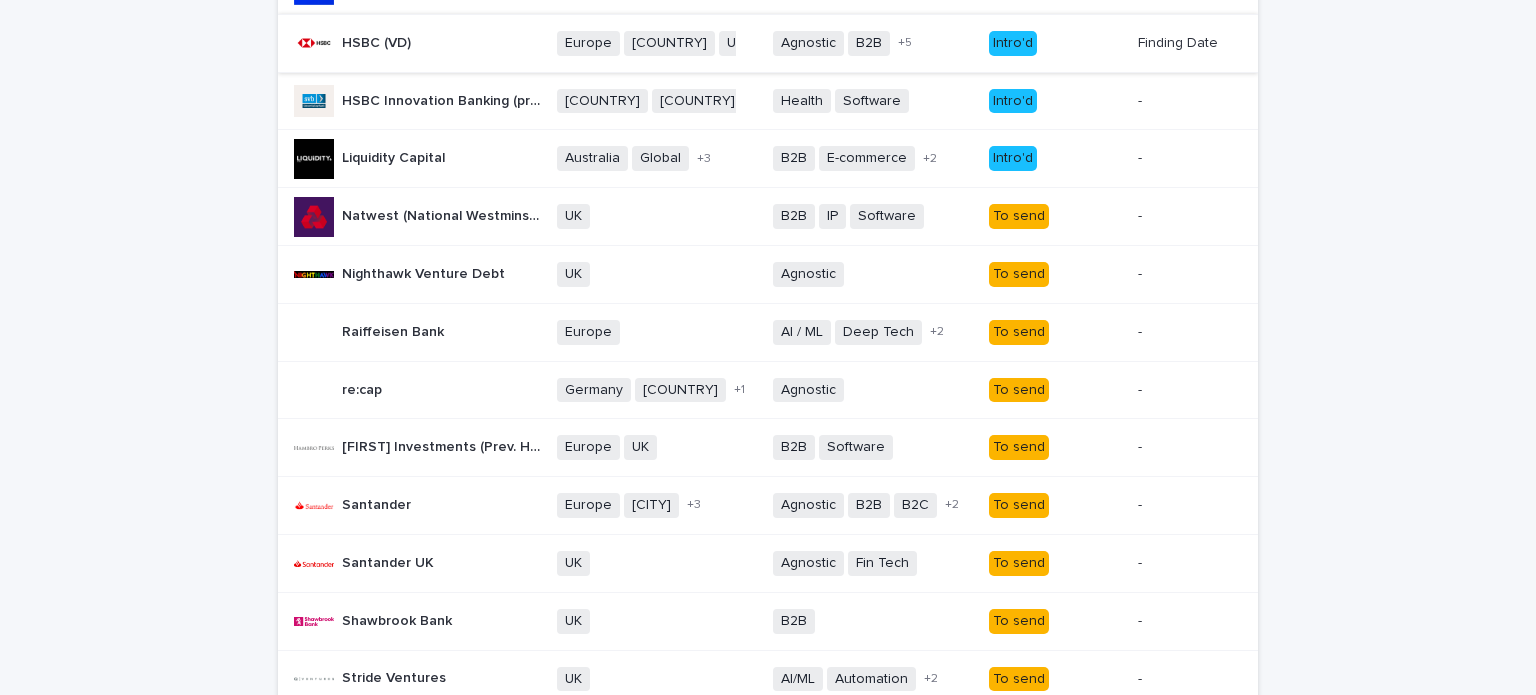 scroll, scrollTop: 1062, scrollLeft: 0, axis: vertical 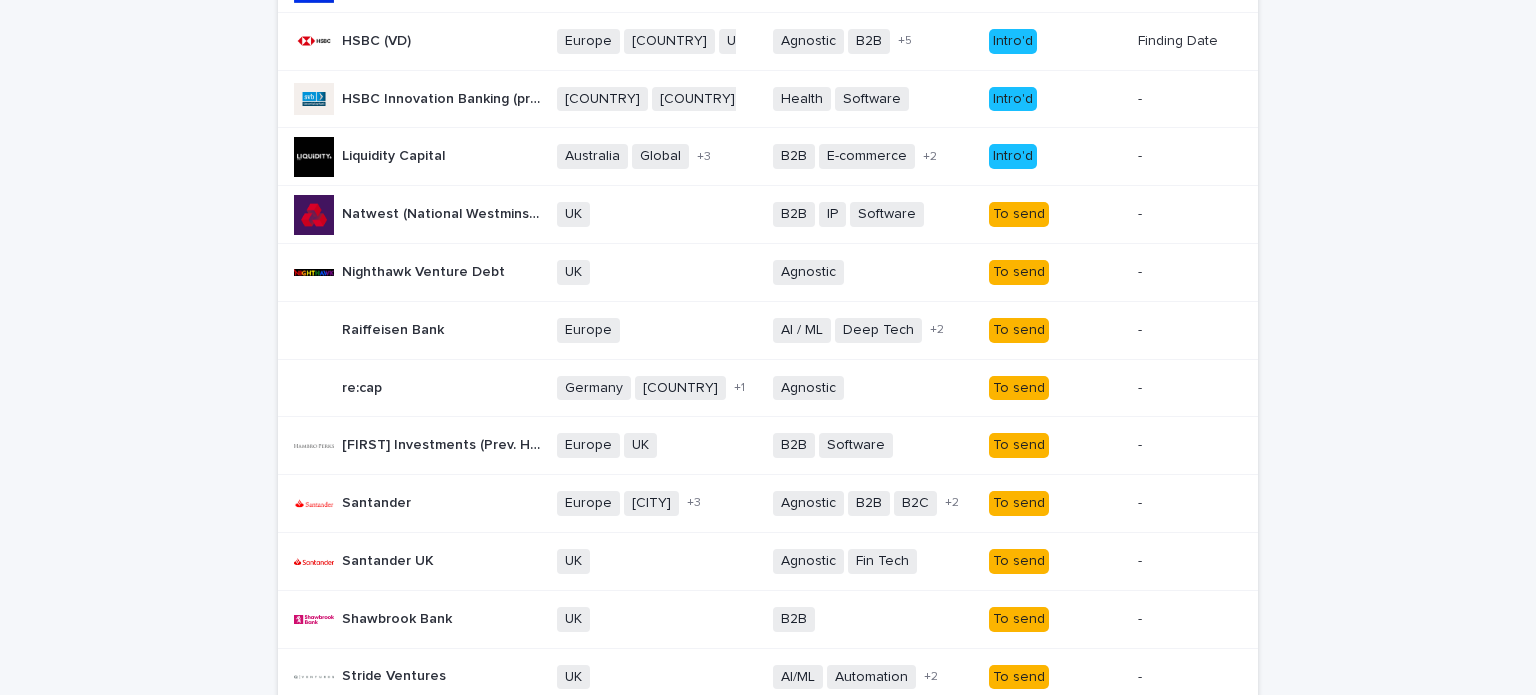 click on "To send" at bounding box center [1019, 214] 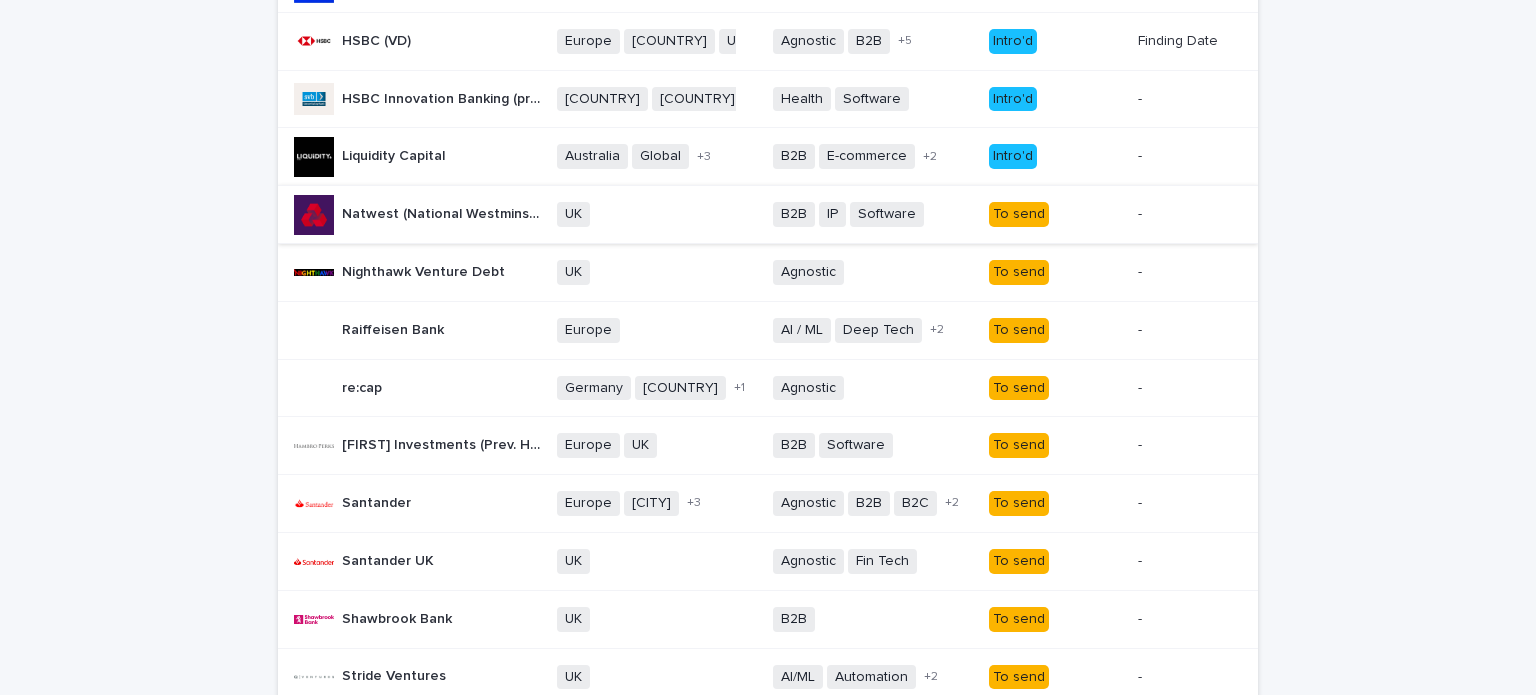 scroll, scrollTop: 0, scrollLeft: 0, axis: both 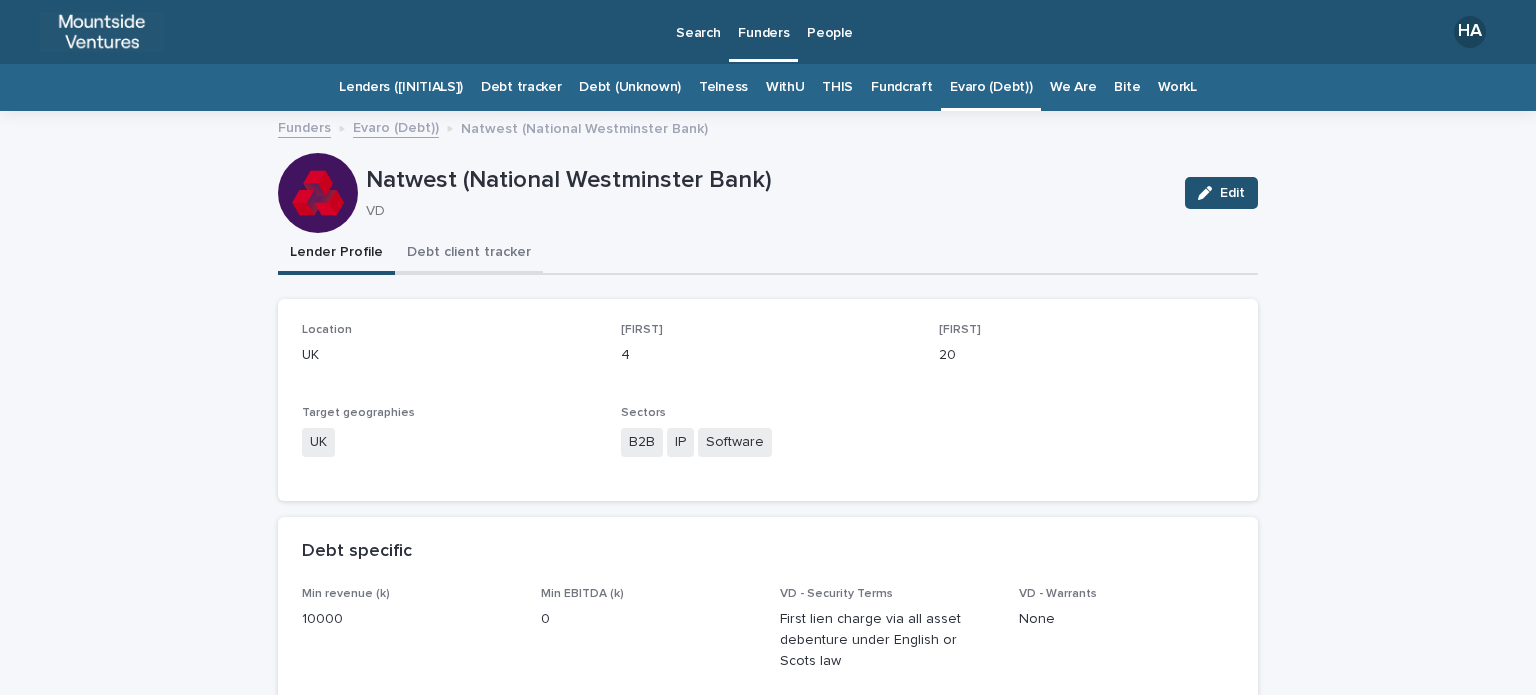 click on "Debt client tracker" at bounding box center [469, 254] 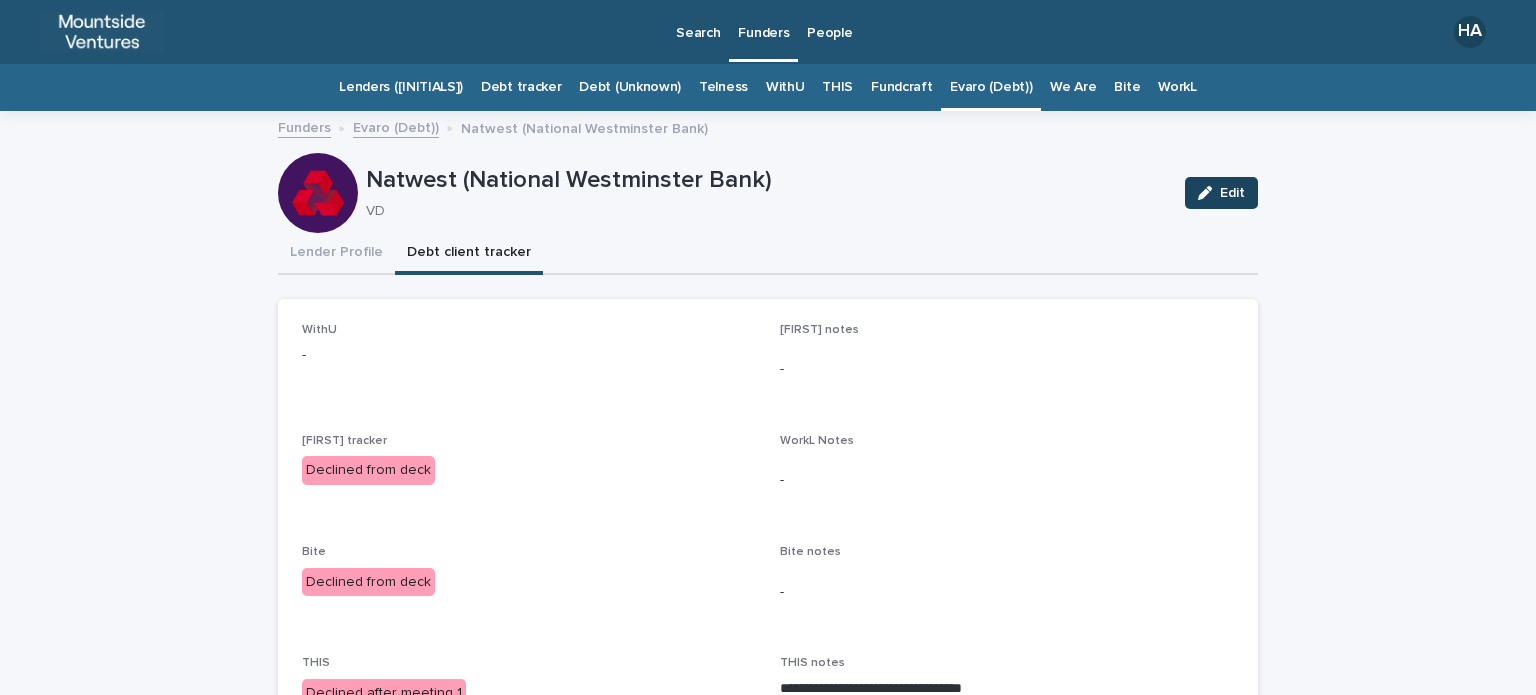 click on "Edit" at bounding box center (1221, 193) 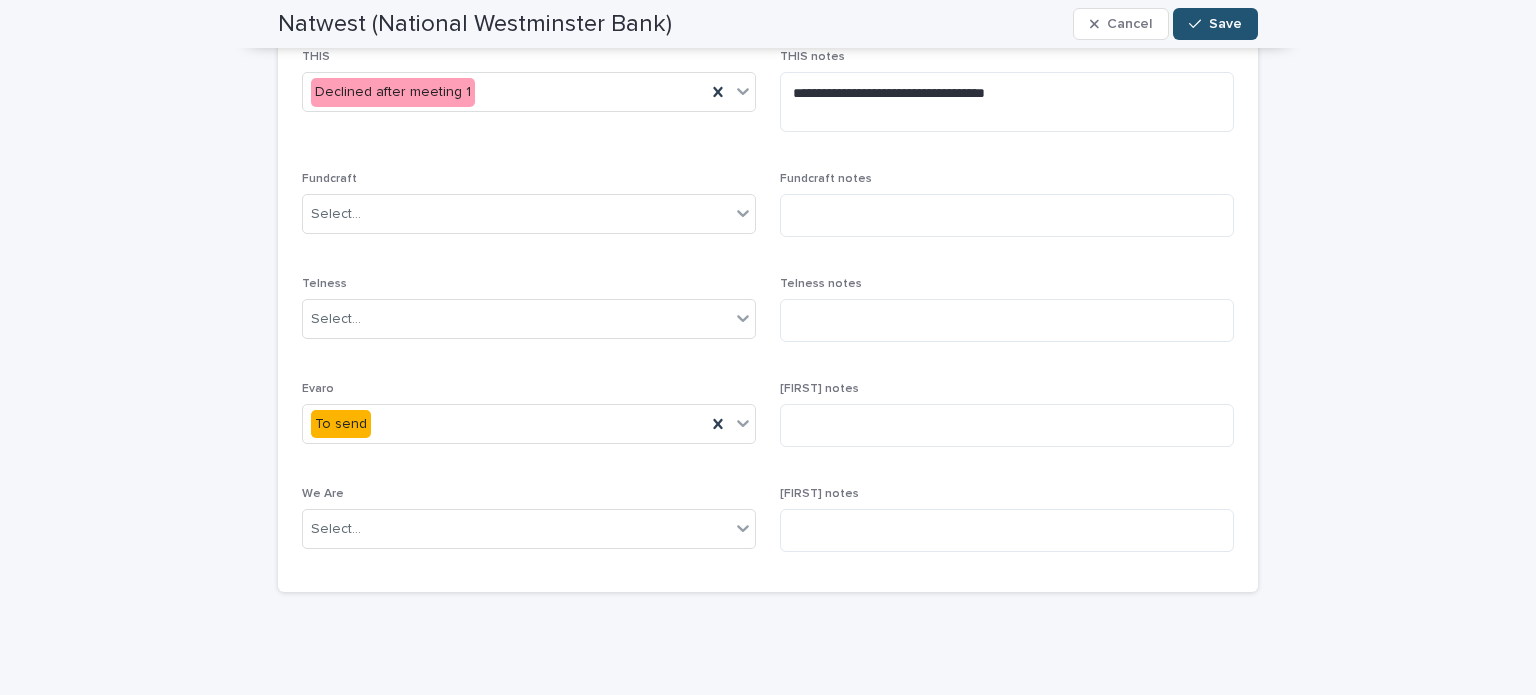 scroll, scrollTop: 588, scrollLeft: 0, axis: vertical 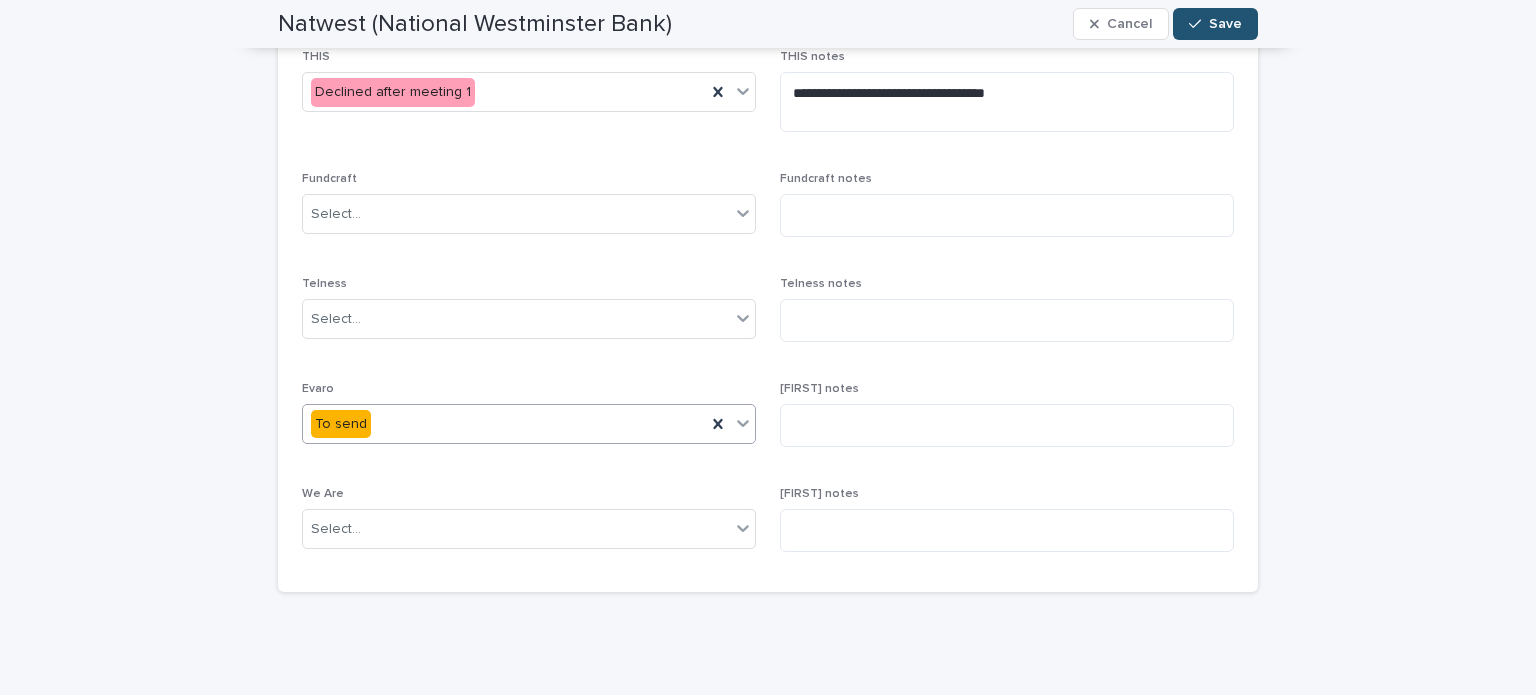 click on "To send" at bounding box center [504, 424] 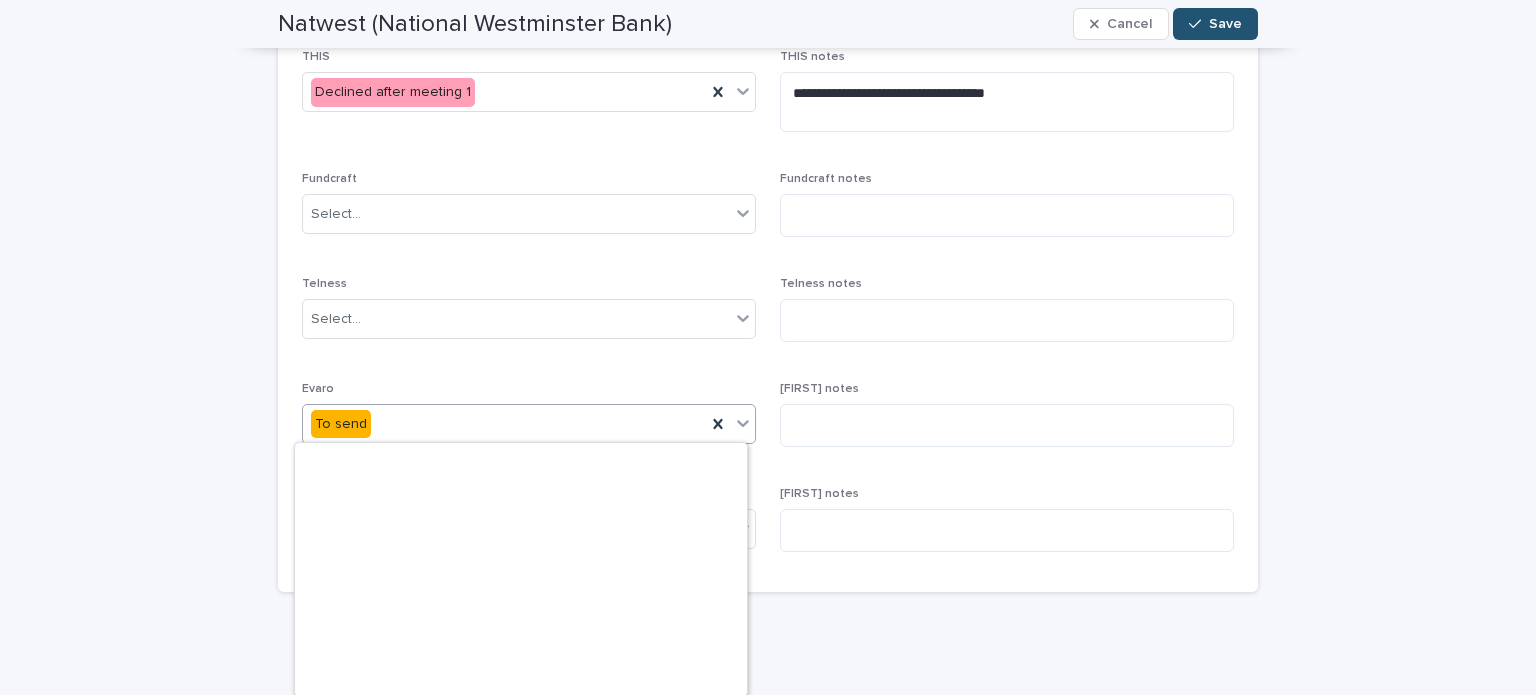 scroll, scrollTop: 384, scrollLeft: 0, axis: vertical 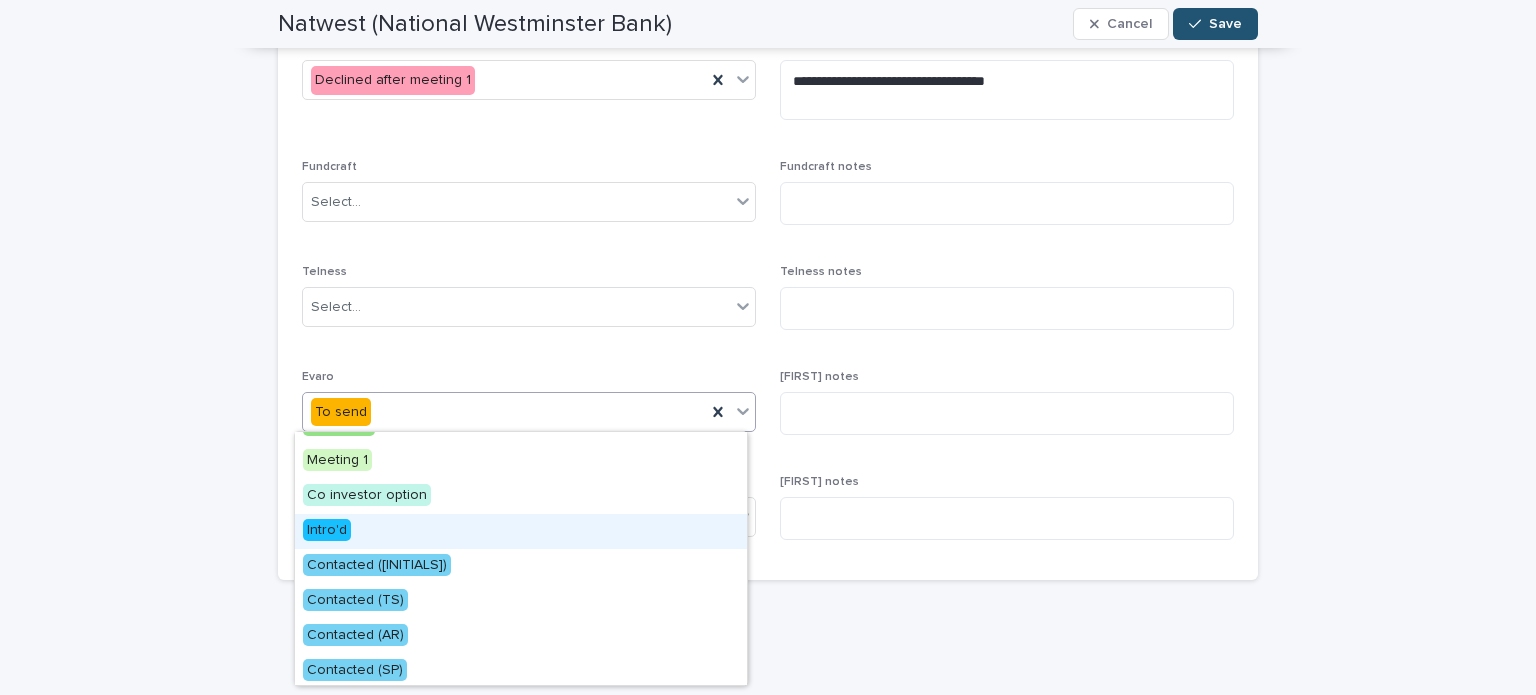 click on "Intro'd" at bounding box center [521, 531] 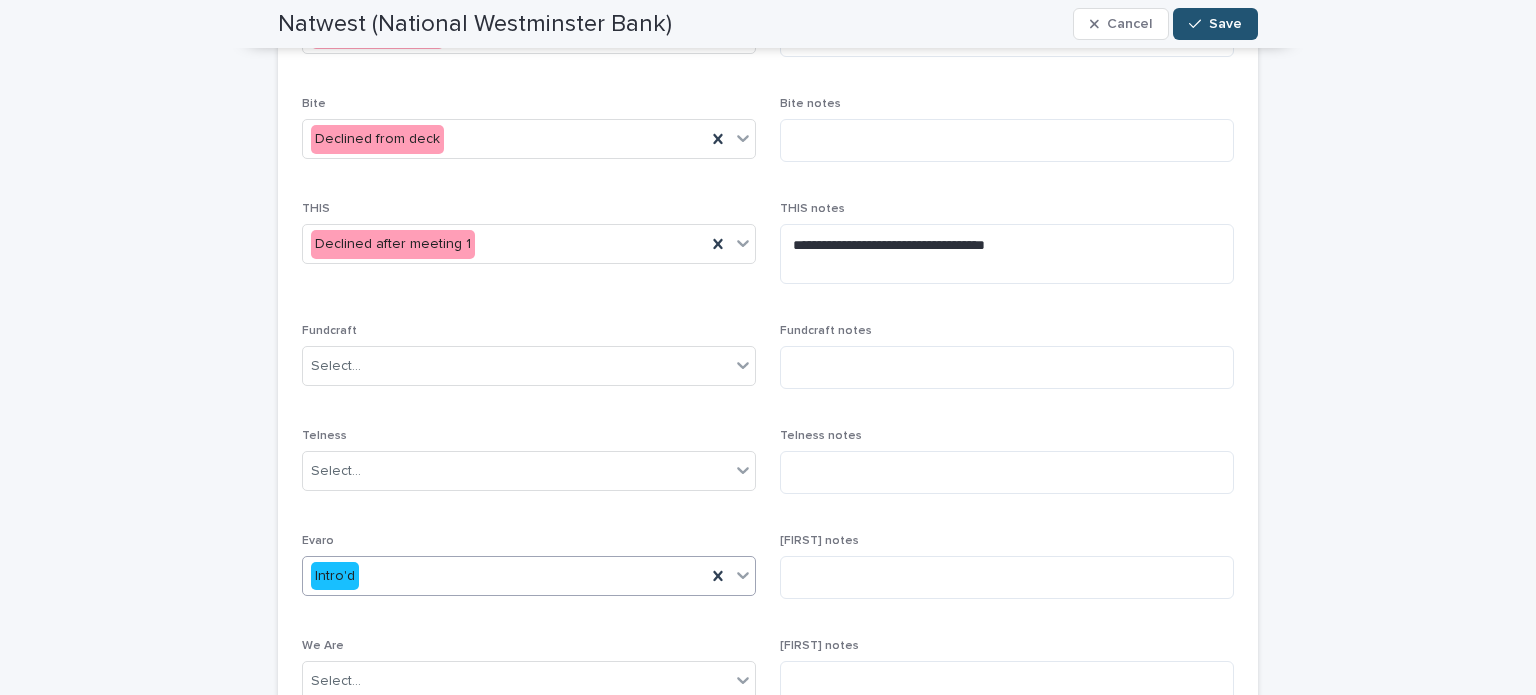 scroll, scrollTop: 428, scrollLeft: 0, axis: vertical 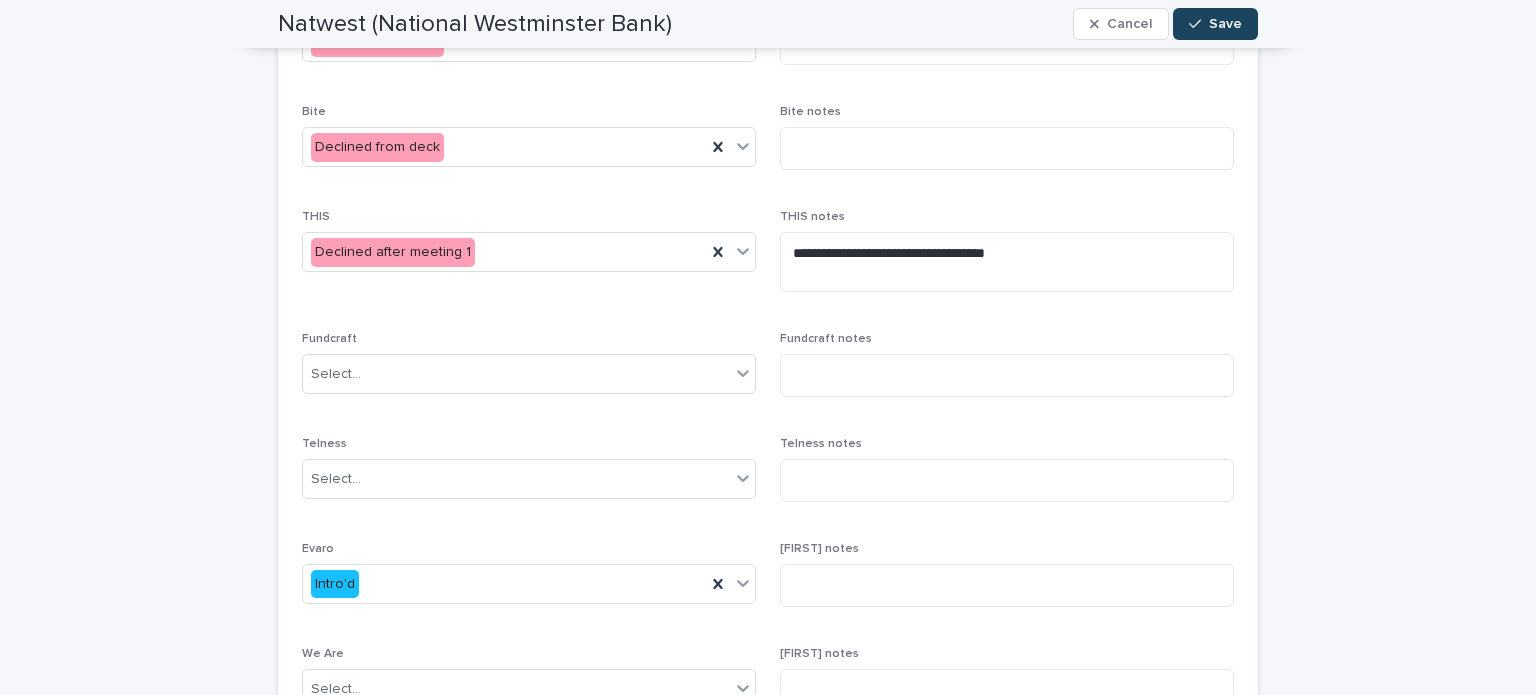 click 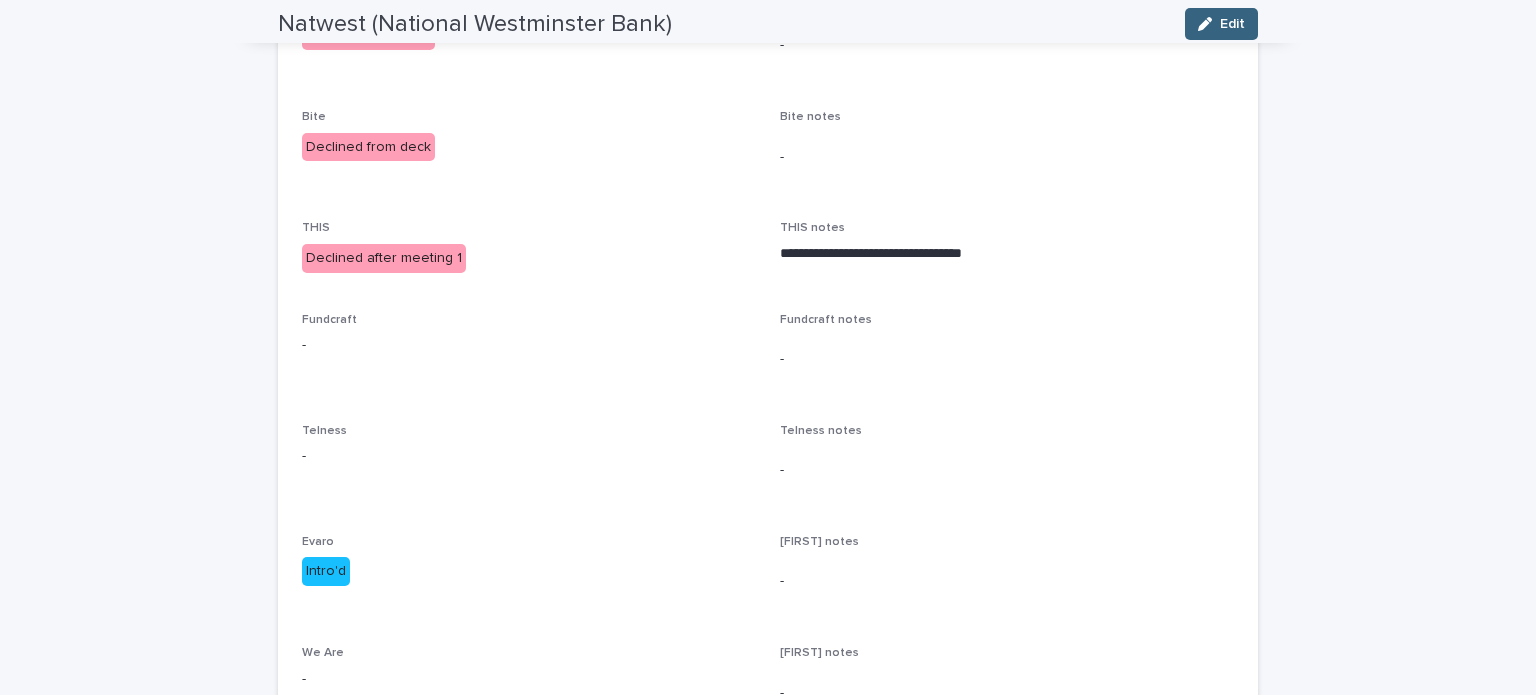 scroll, scrollTop: 0, scrollLeft: 0, axis: both 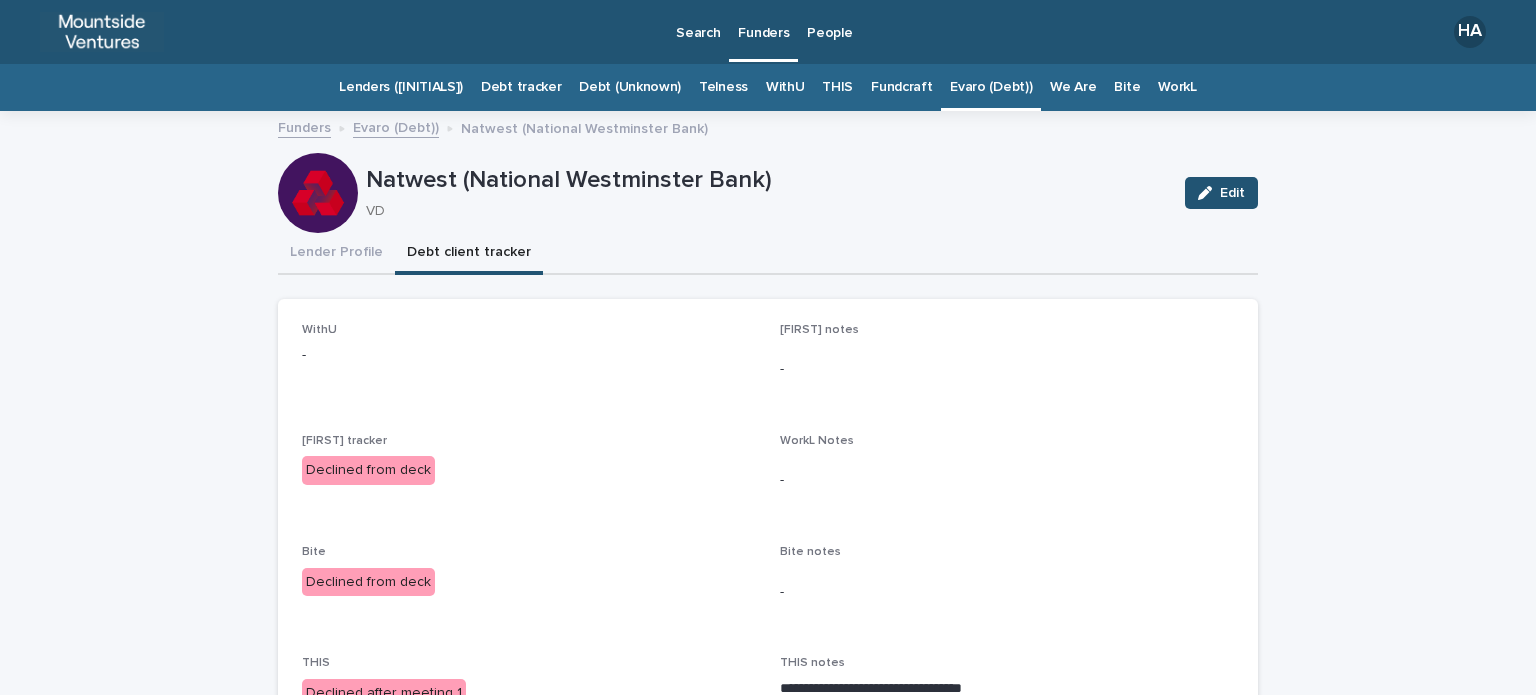 click on "Funders" at bounding box center (763, 21) 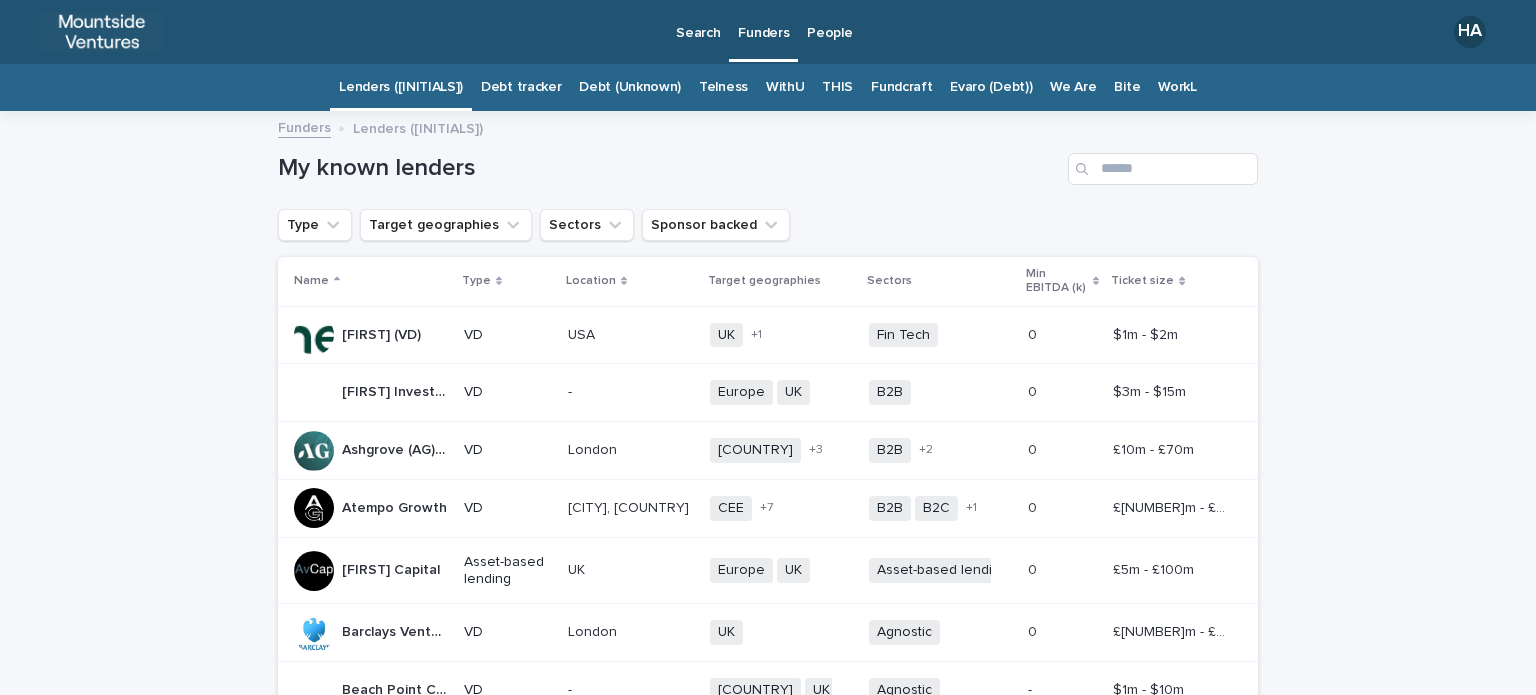 click on "Evaro (Debt))" at bounding box center (991, 87) 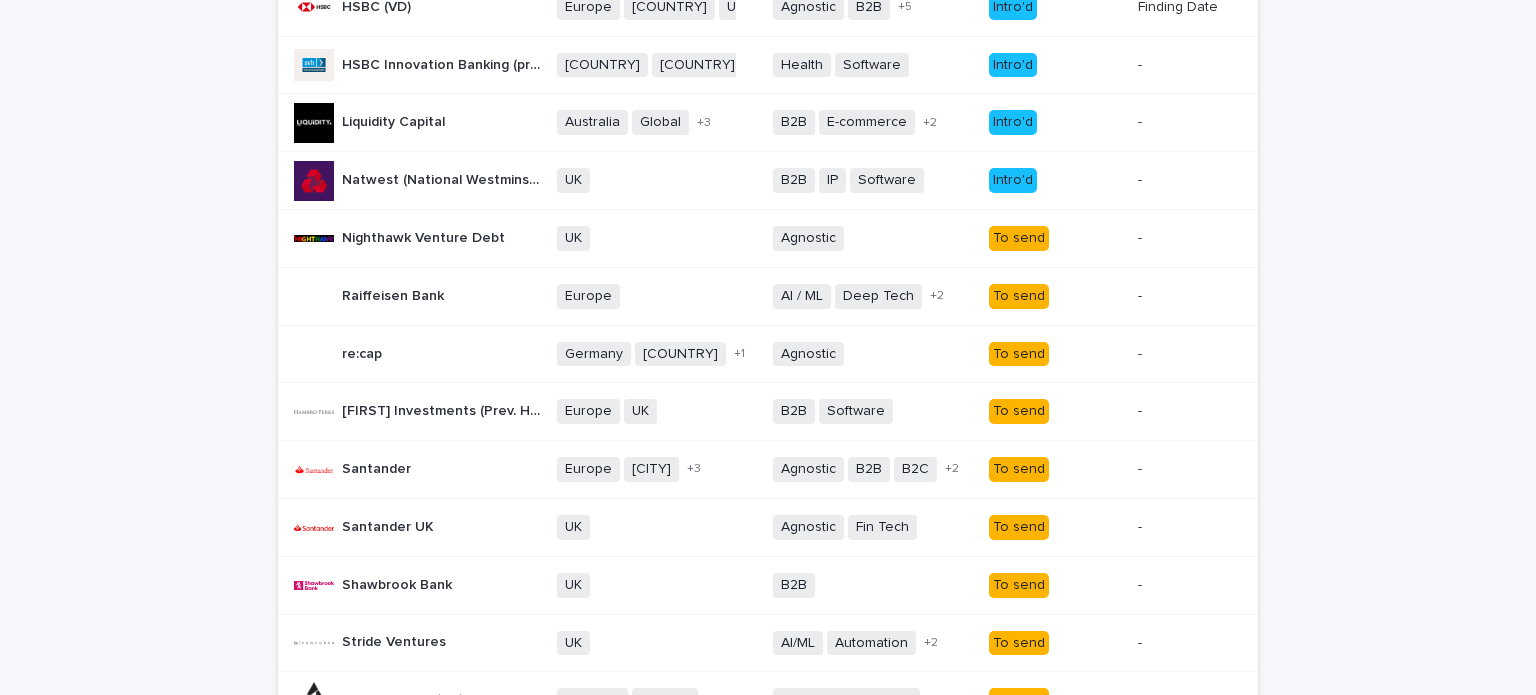 scroll, scrollTop: 1100, scrollLeft: 0, axis: vertical 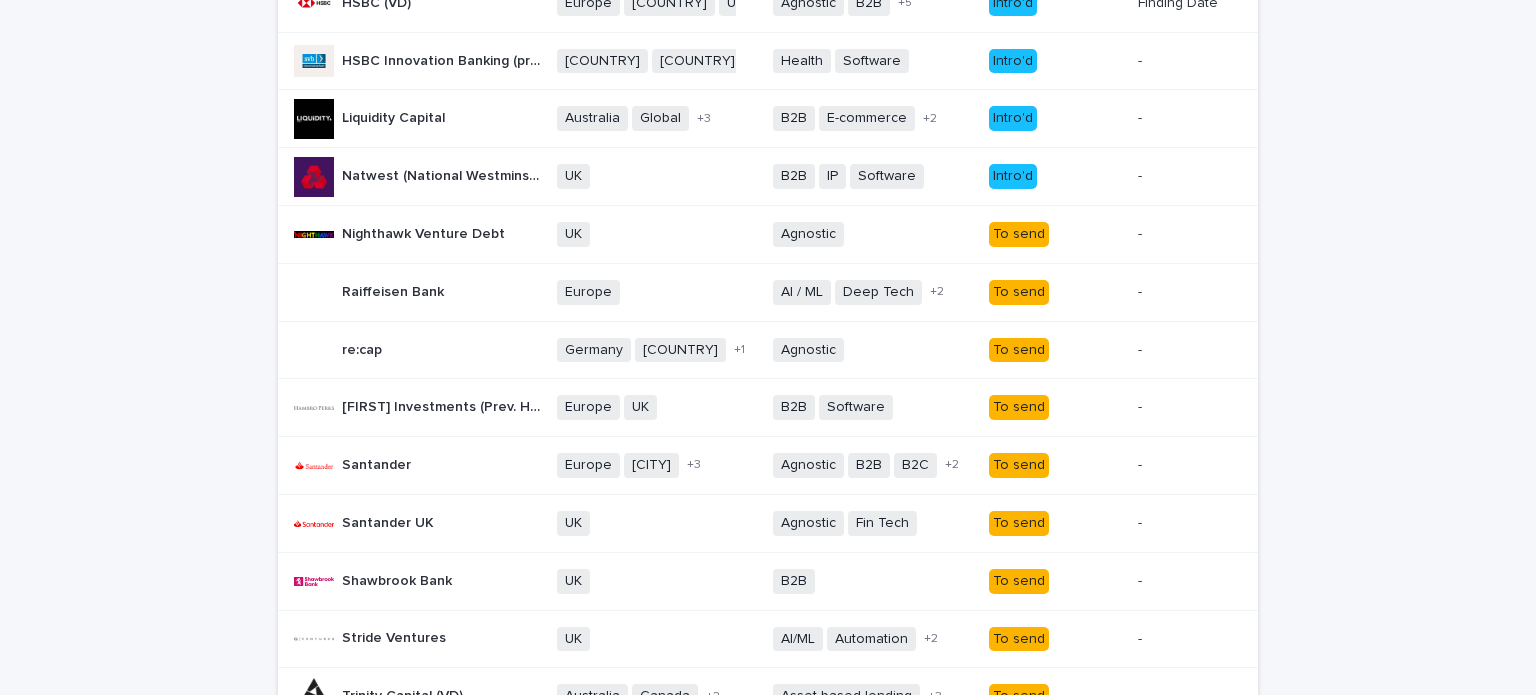 click on "To send" at bounding box center [1019, 234] 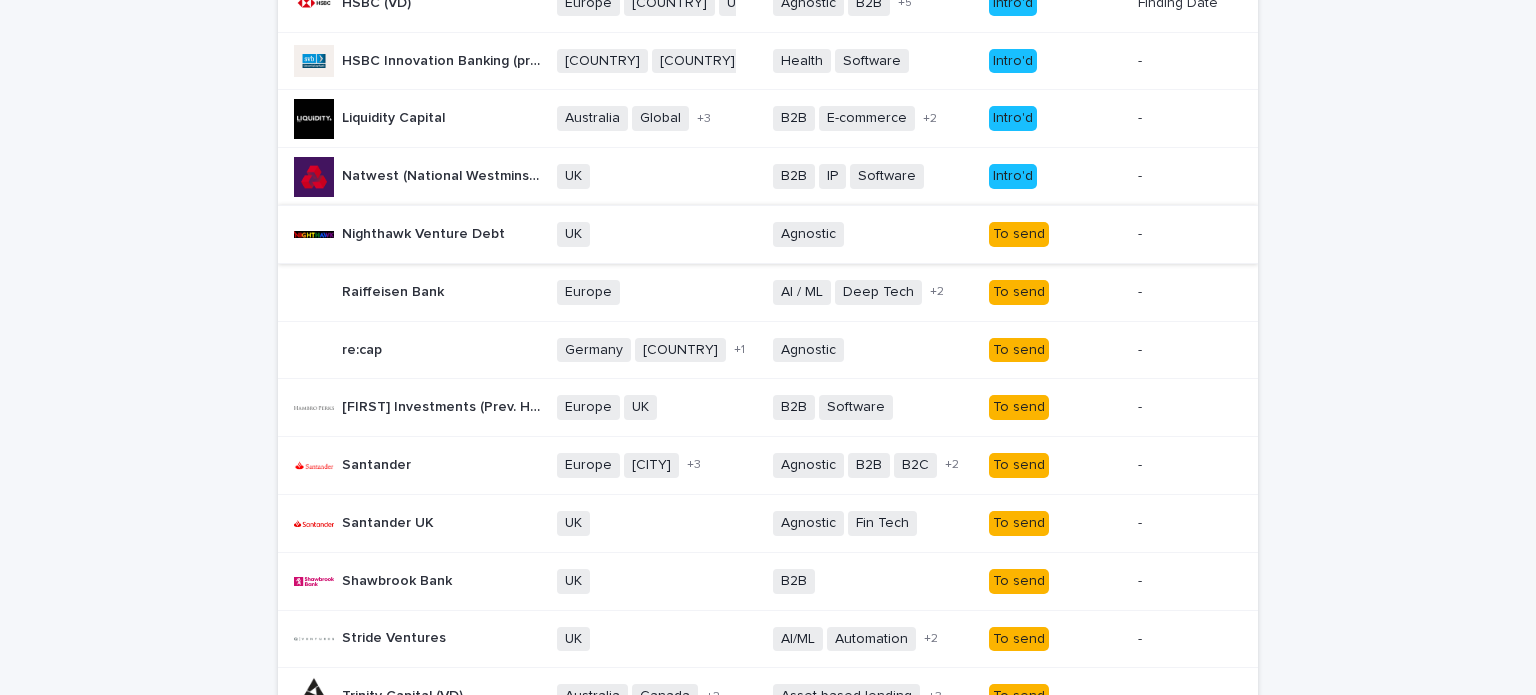 scroll, scrollTop: 0, scrollLeft: 0, axis: both 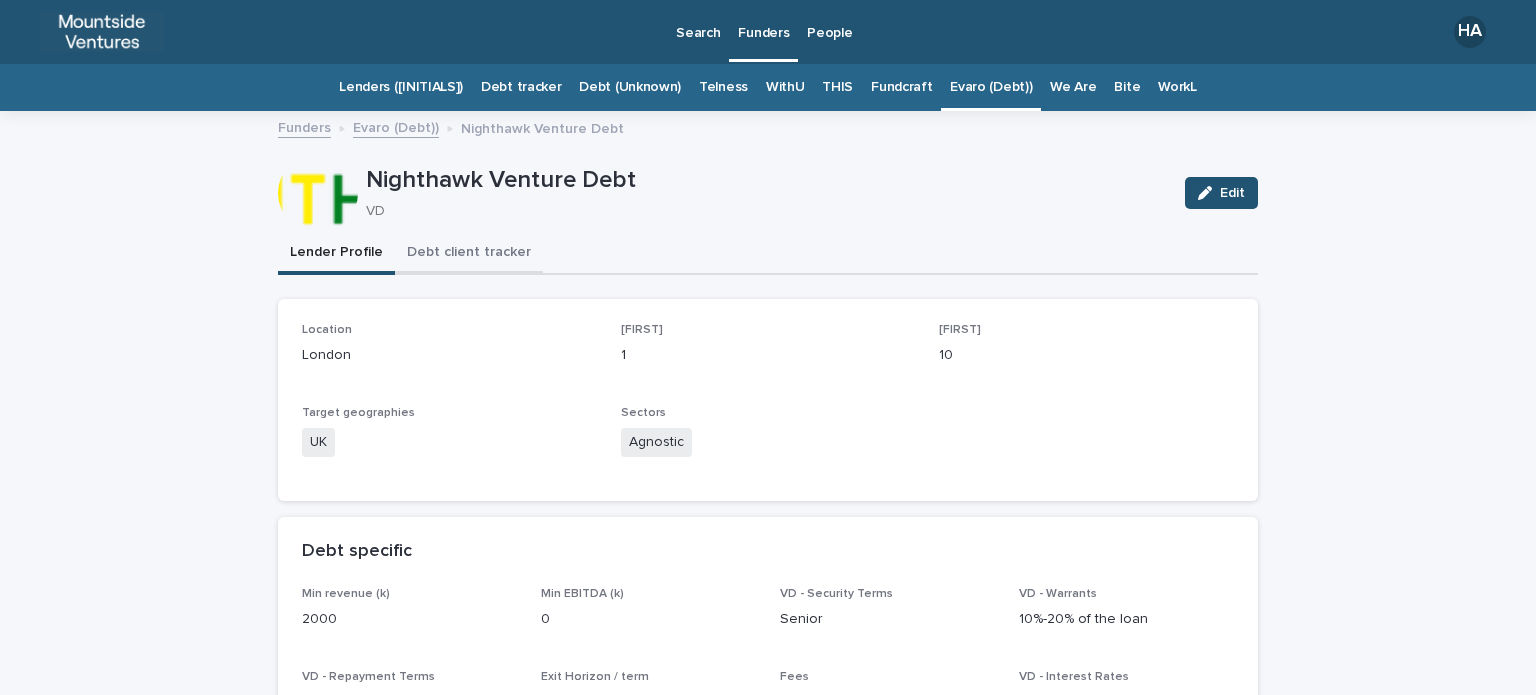 click on "Debt client tracker" at bounding box center (469, 254) 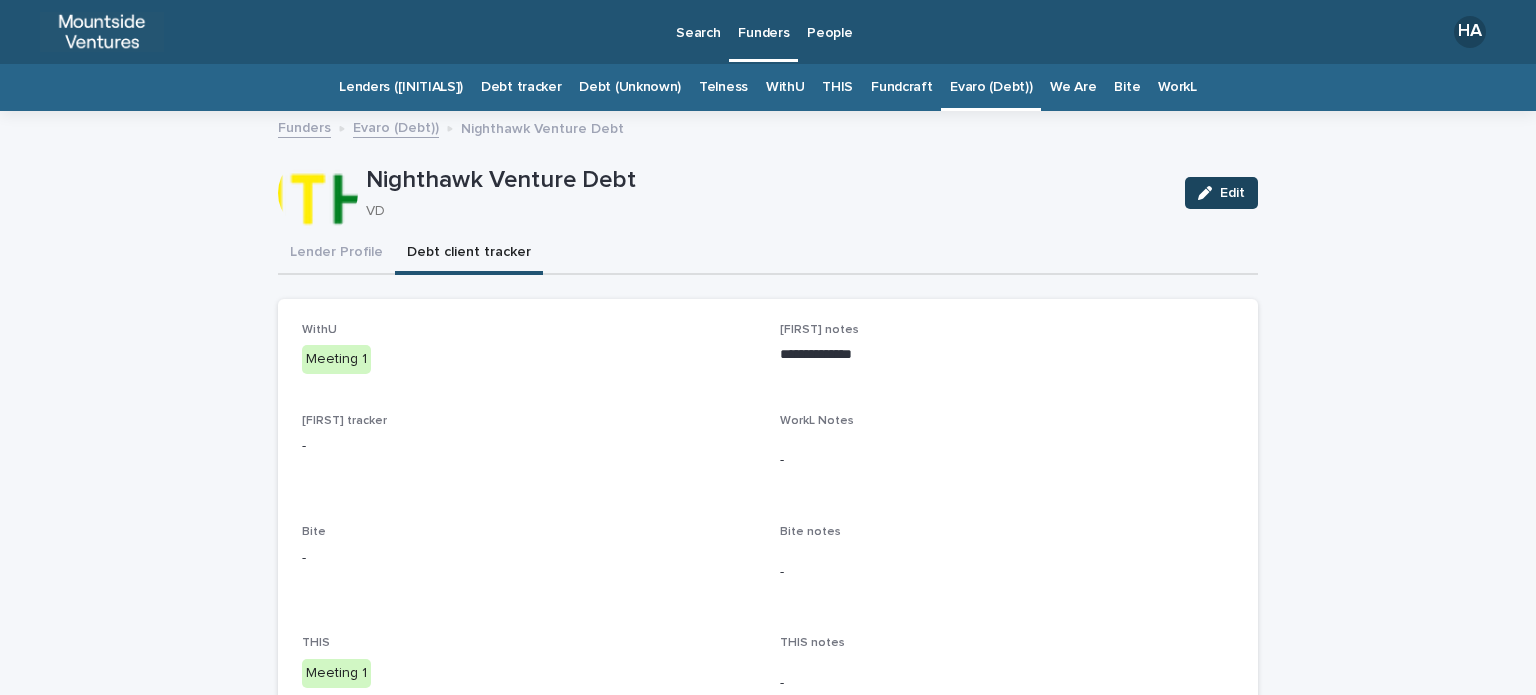 click on "Edit" at bounding box center (1221, 193) 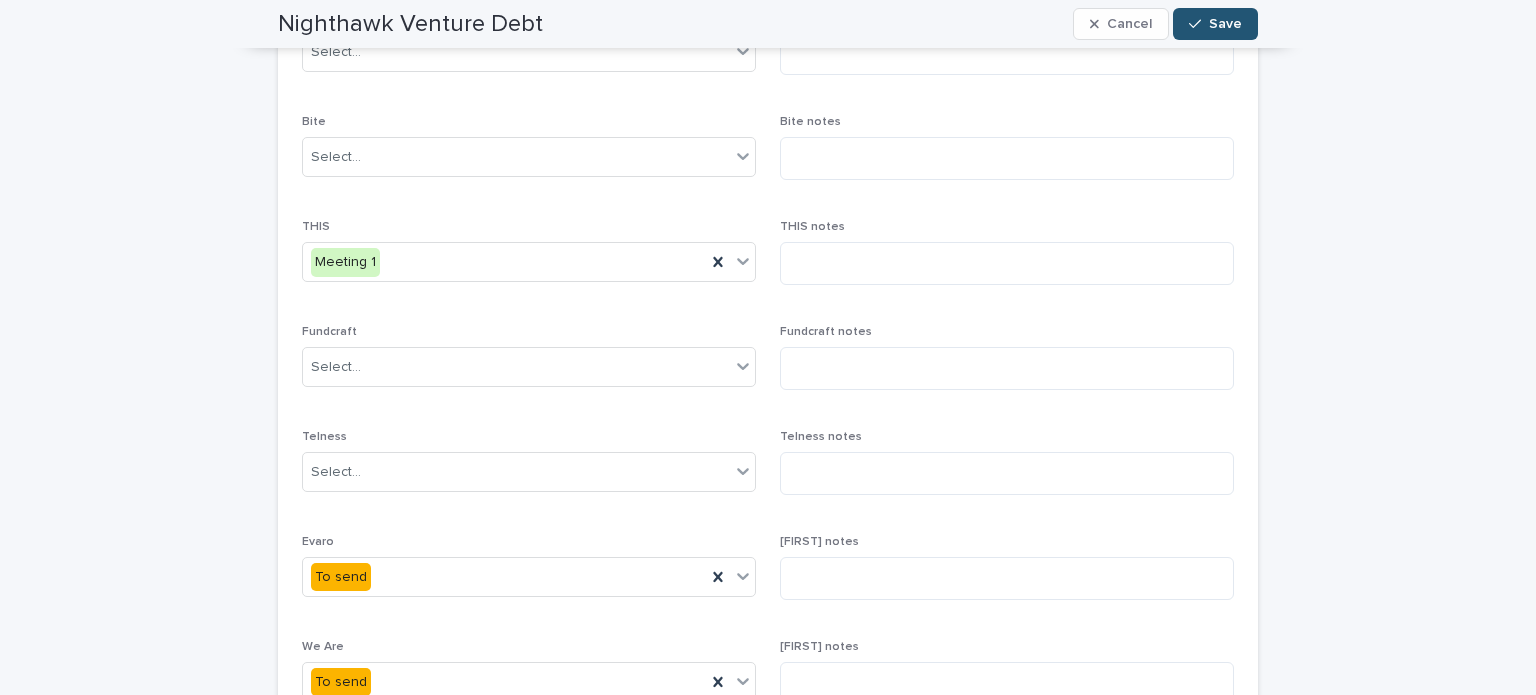 scroll, scrollTop: 600, scrollLeft: 0, axis: vertical 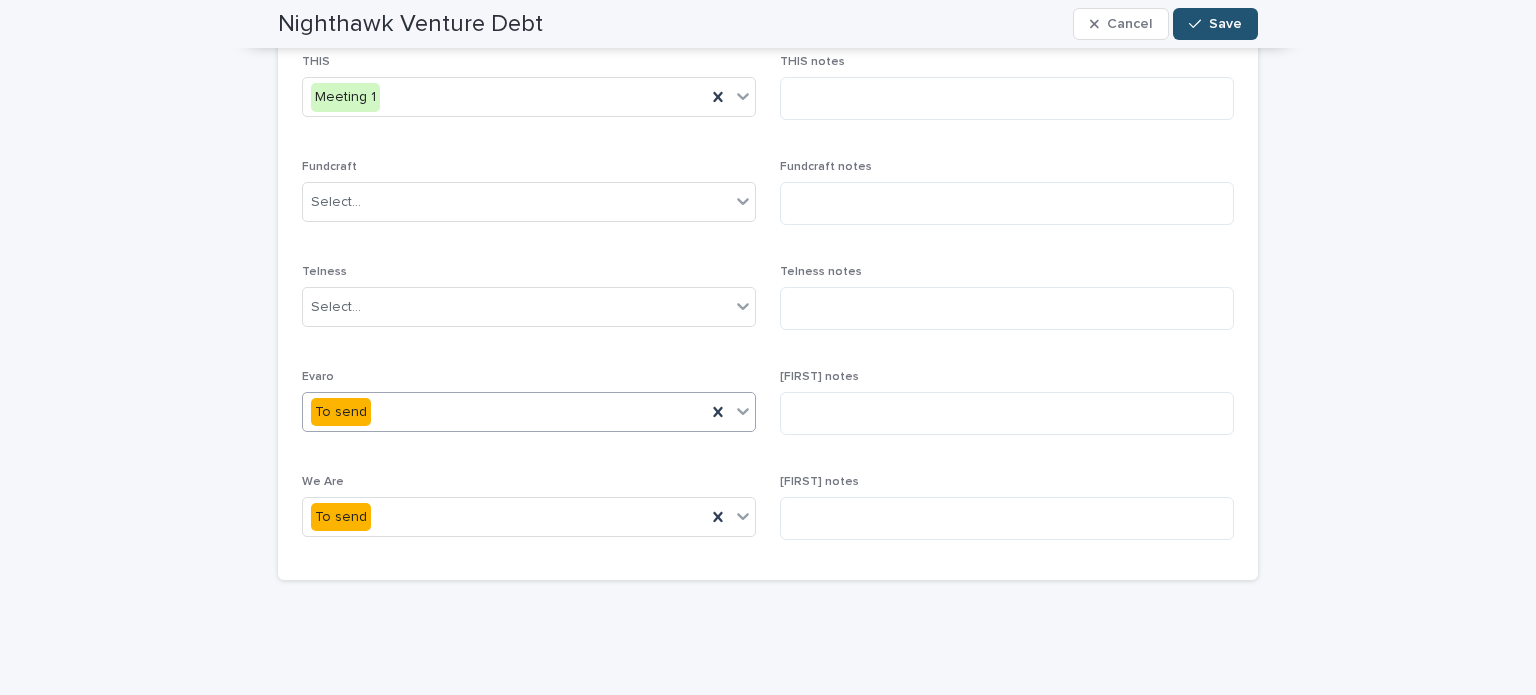click on "To send" at bounding box center (504, 412) 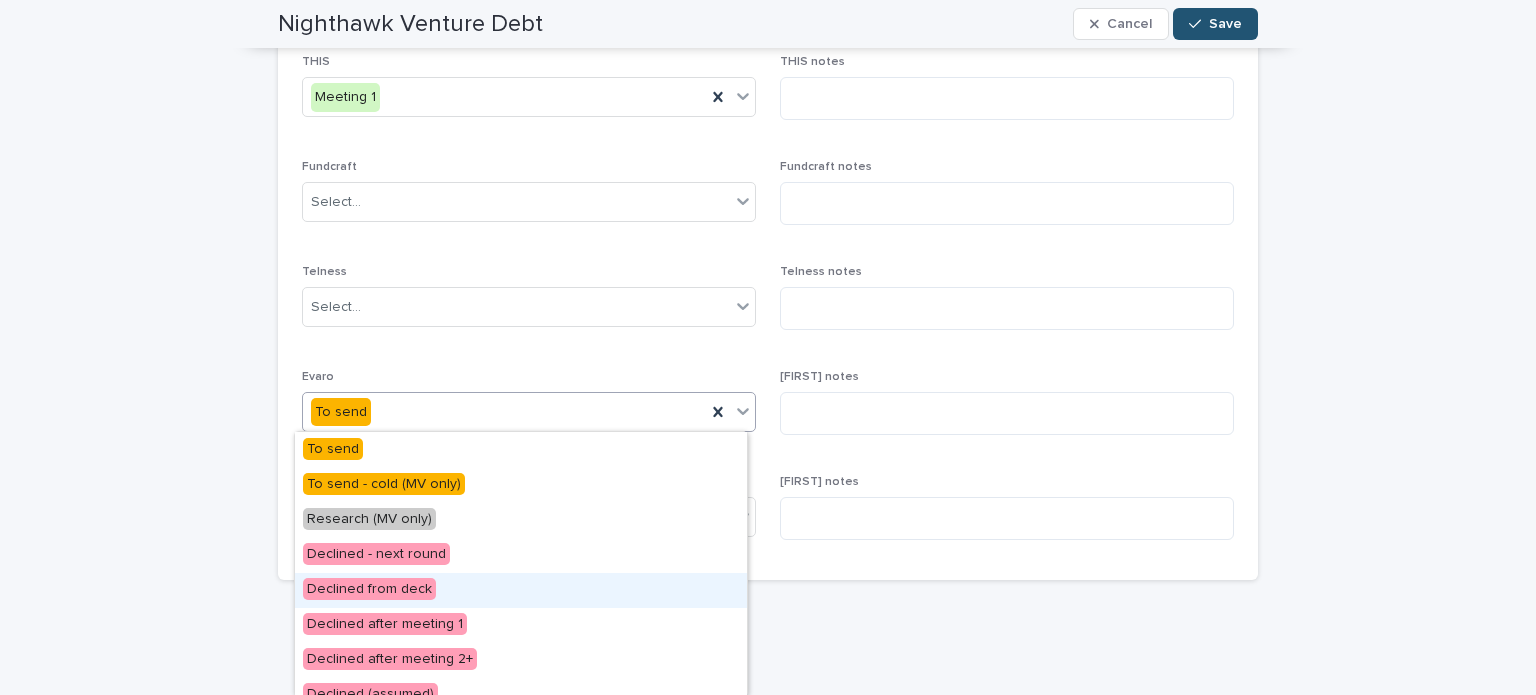 scroll, scrollTop: 540, scrollLeft: 0, axis: vertical 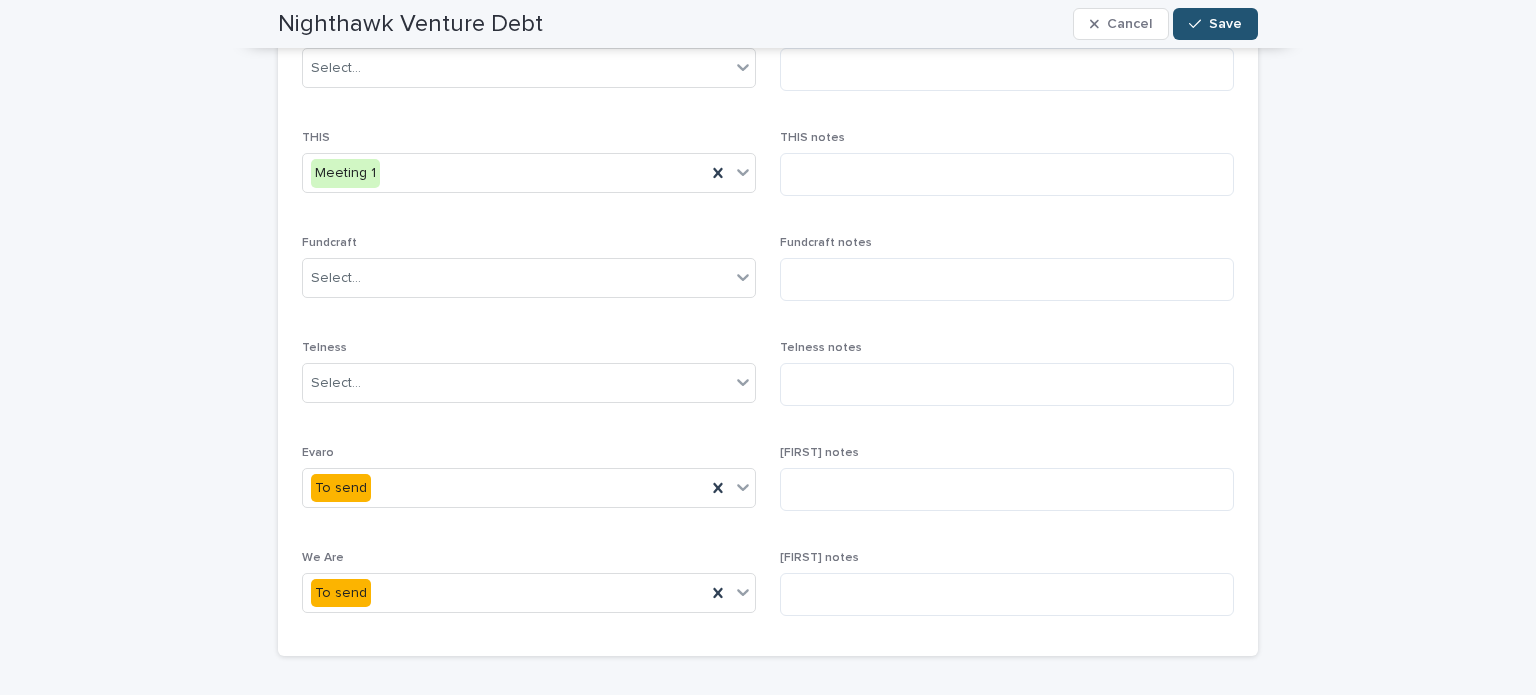 drag, startPoint x: 535, startPoint y: 499, endPoint x: 392, endPoint y: 462, distance: 147.70917 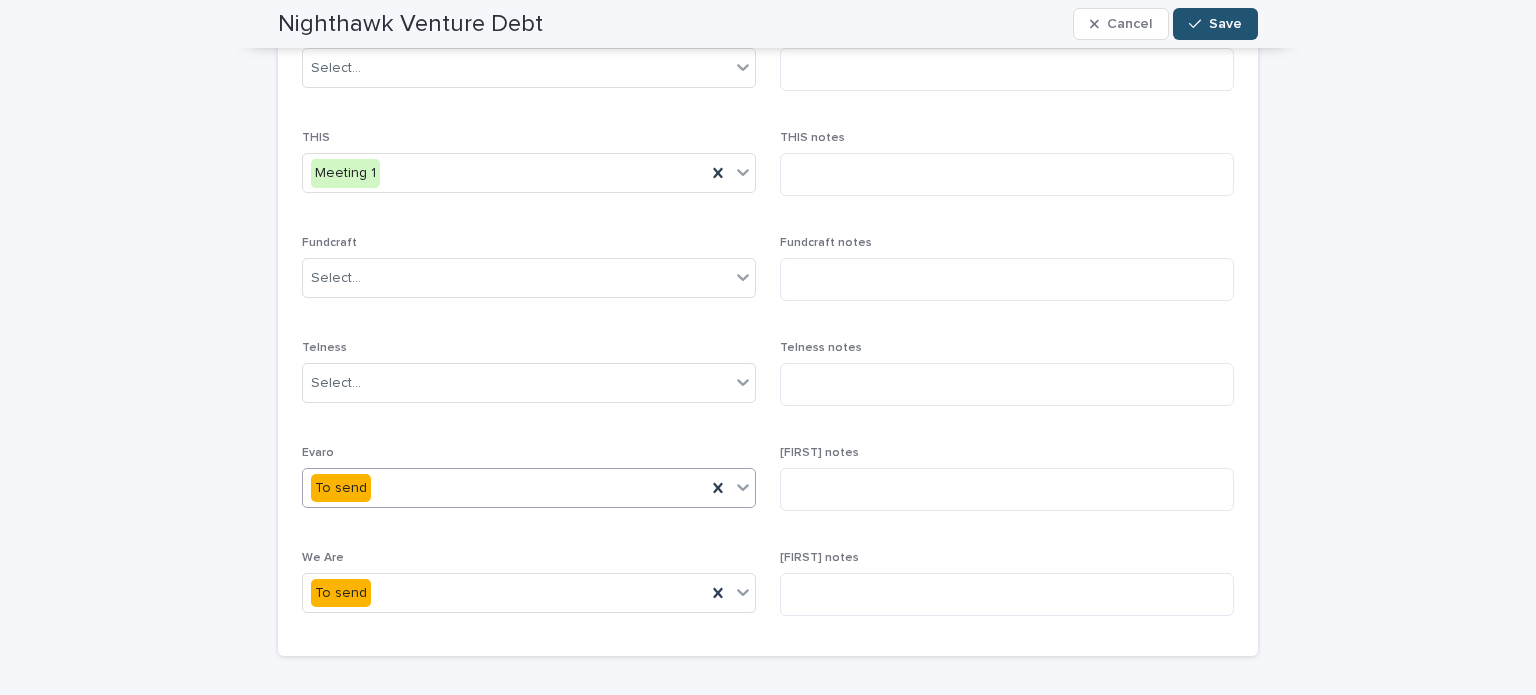 click on "To send" at bounding box center [504, 488] 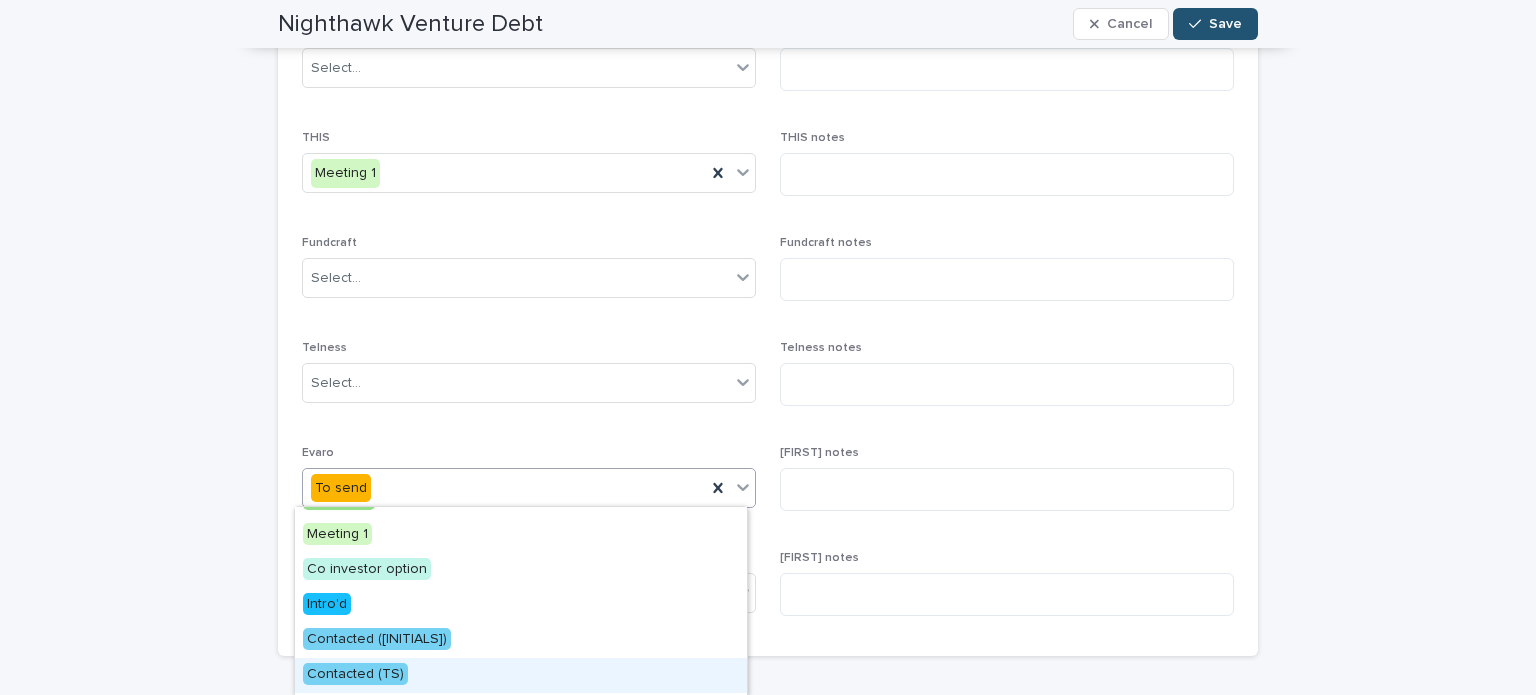 scroll, scrollTop: 128, scrollLeft: 0, axis: vertical 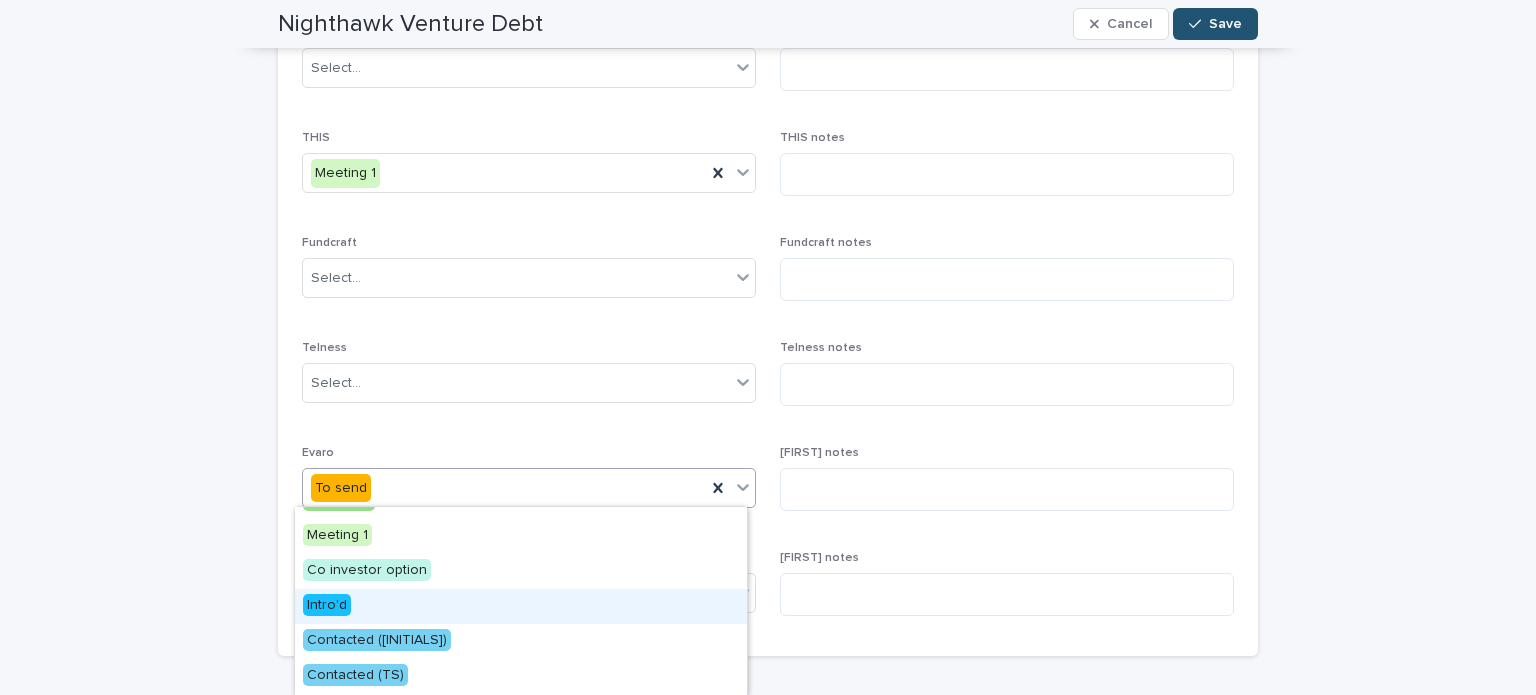 click on "Intro'd" at bounding box center [521, 606] 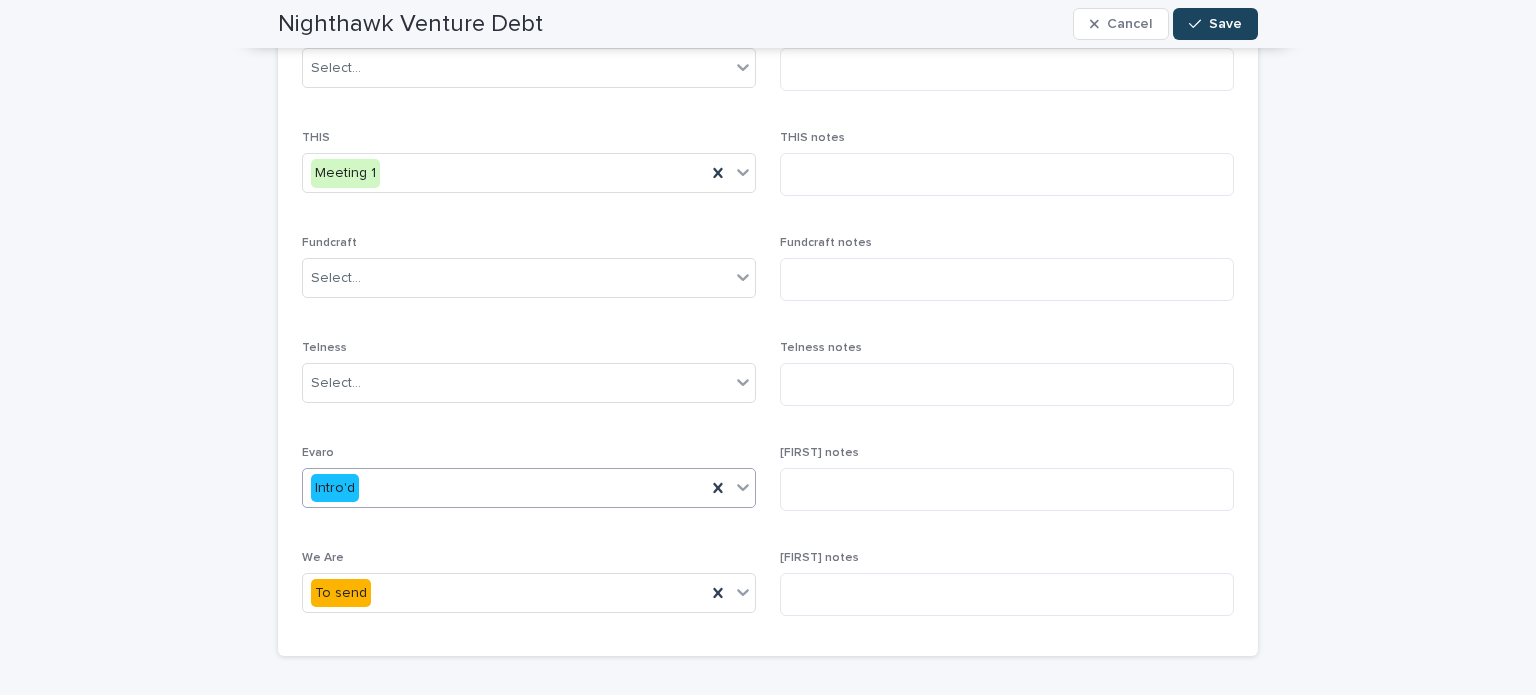 click on "Save" at bounding box center [1215, 24] 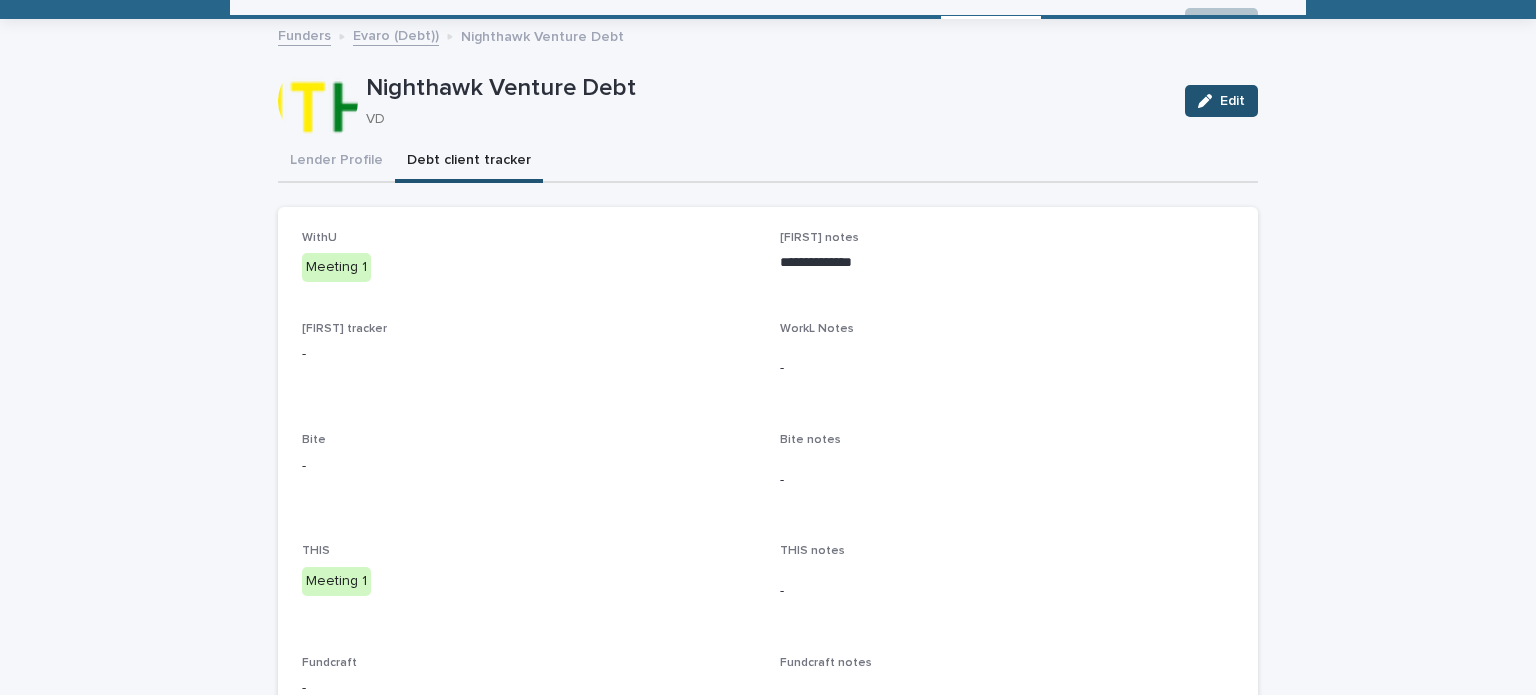 scroll, scrollTop: 0, scrollLeft: 0, axis: both 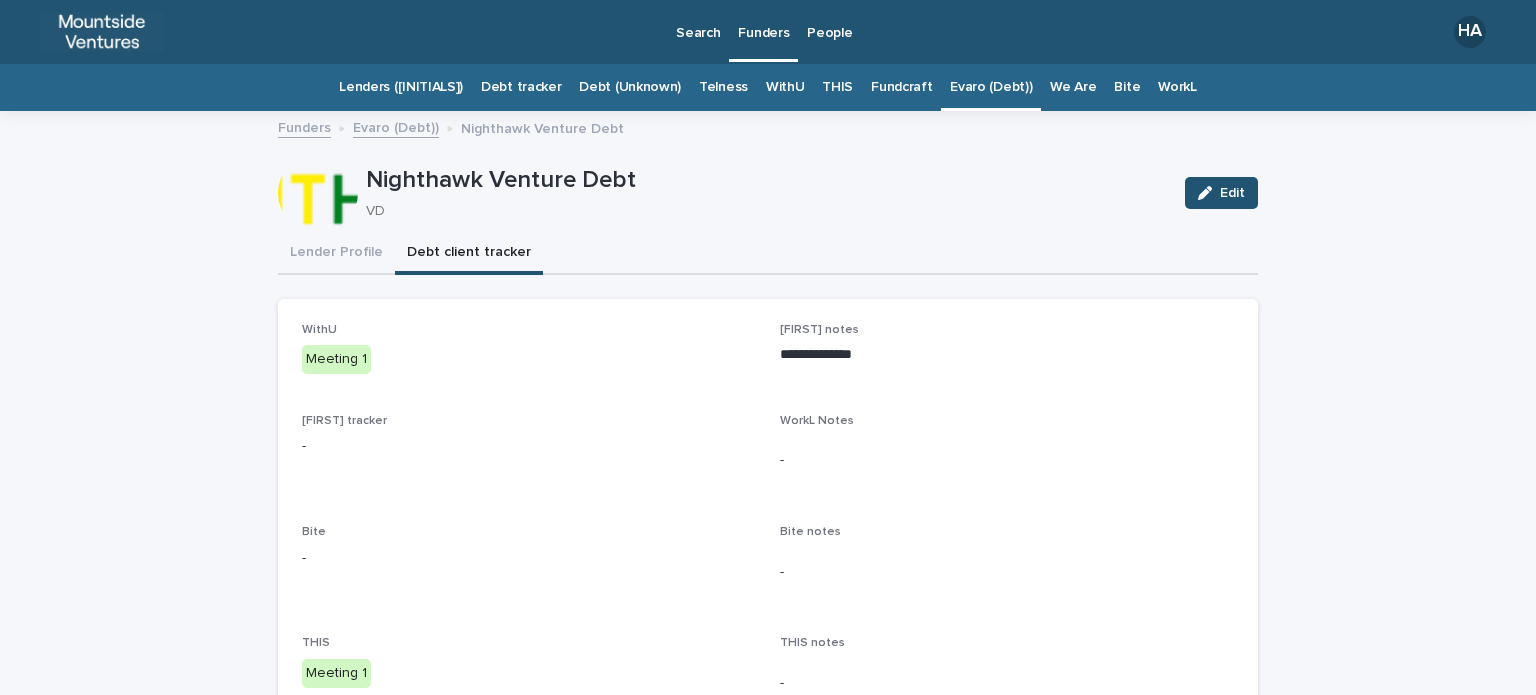 click on "Evaro (Debt))" at bounding box center [991, 87] 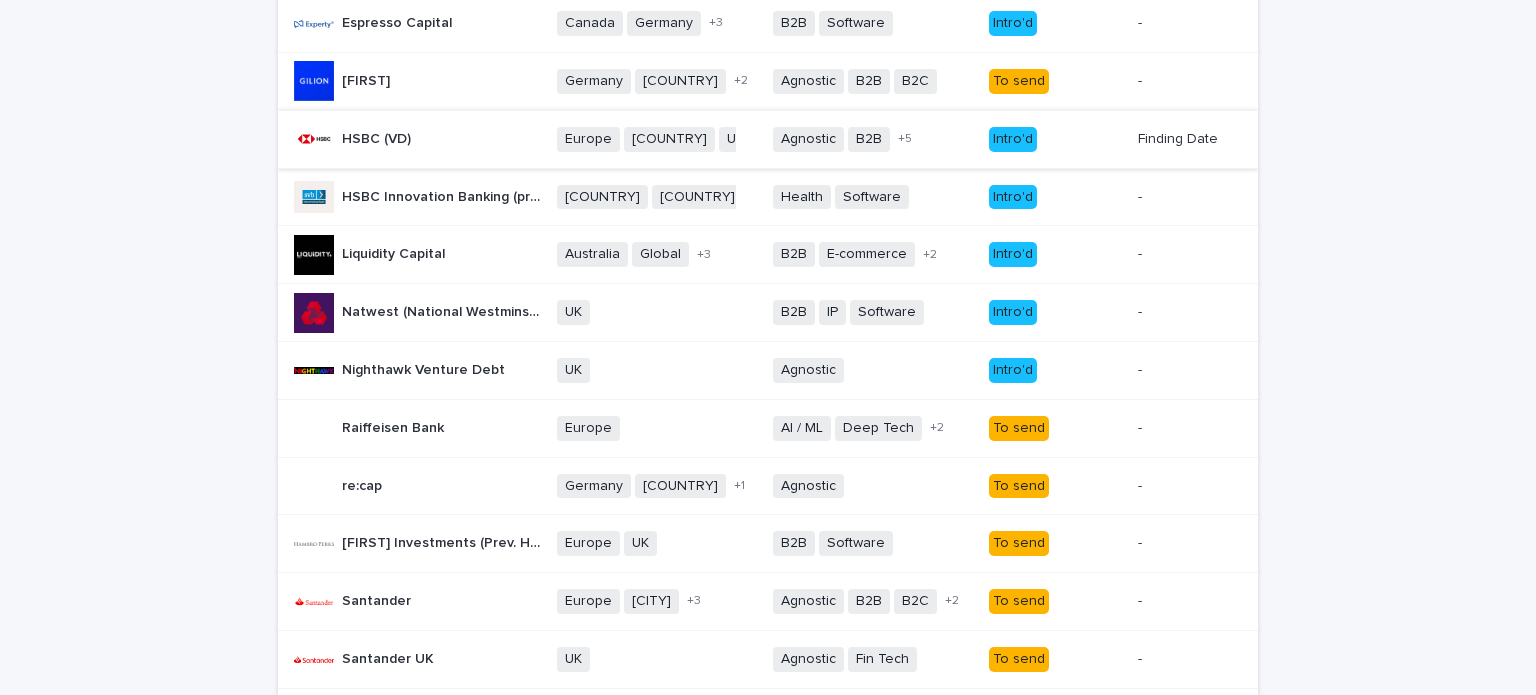 scroll, scrollTop: 968, scrollLeft: 0, axis: vertical 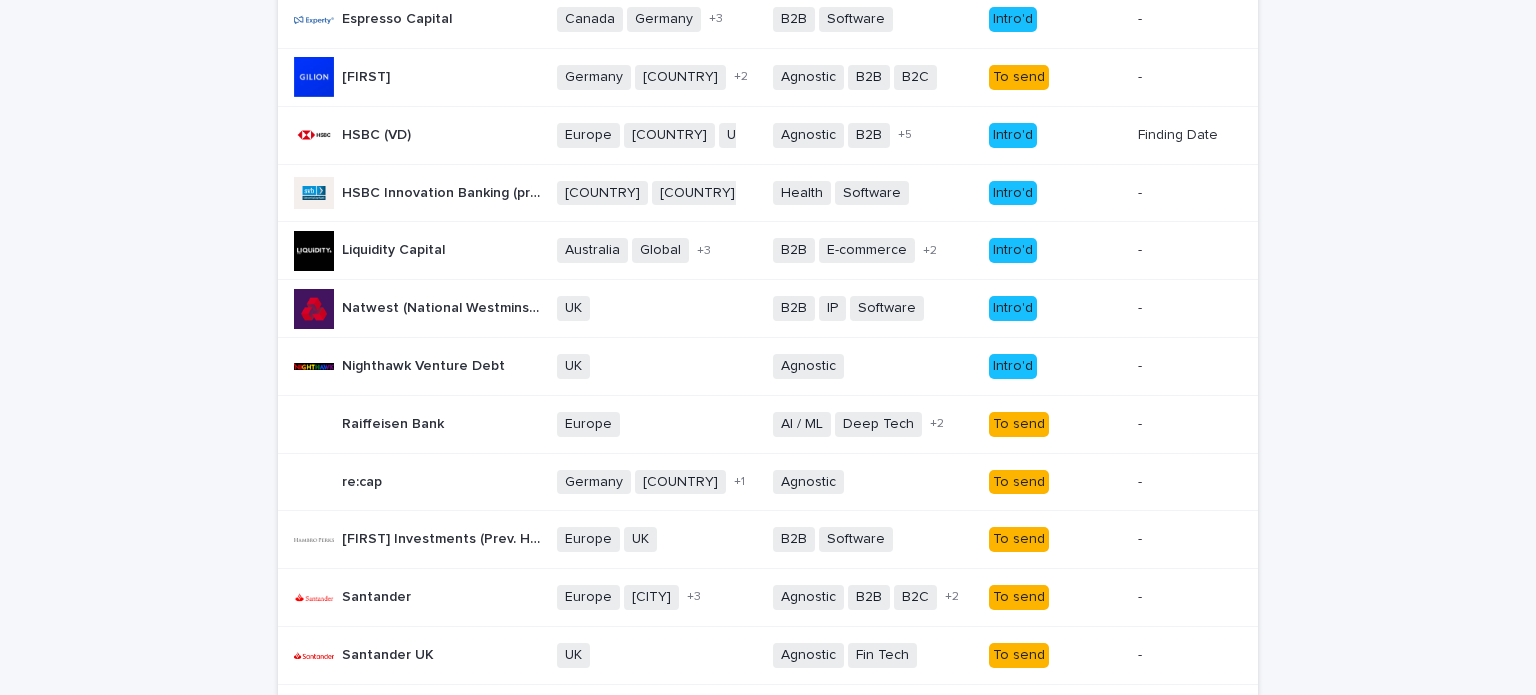 click on "To send" at bounding box center [1055, 424] 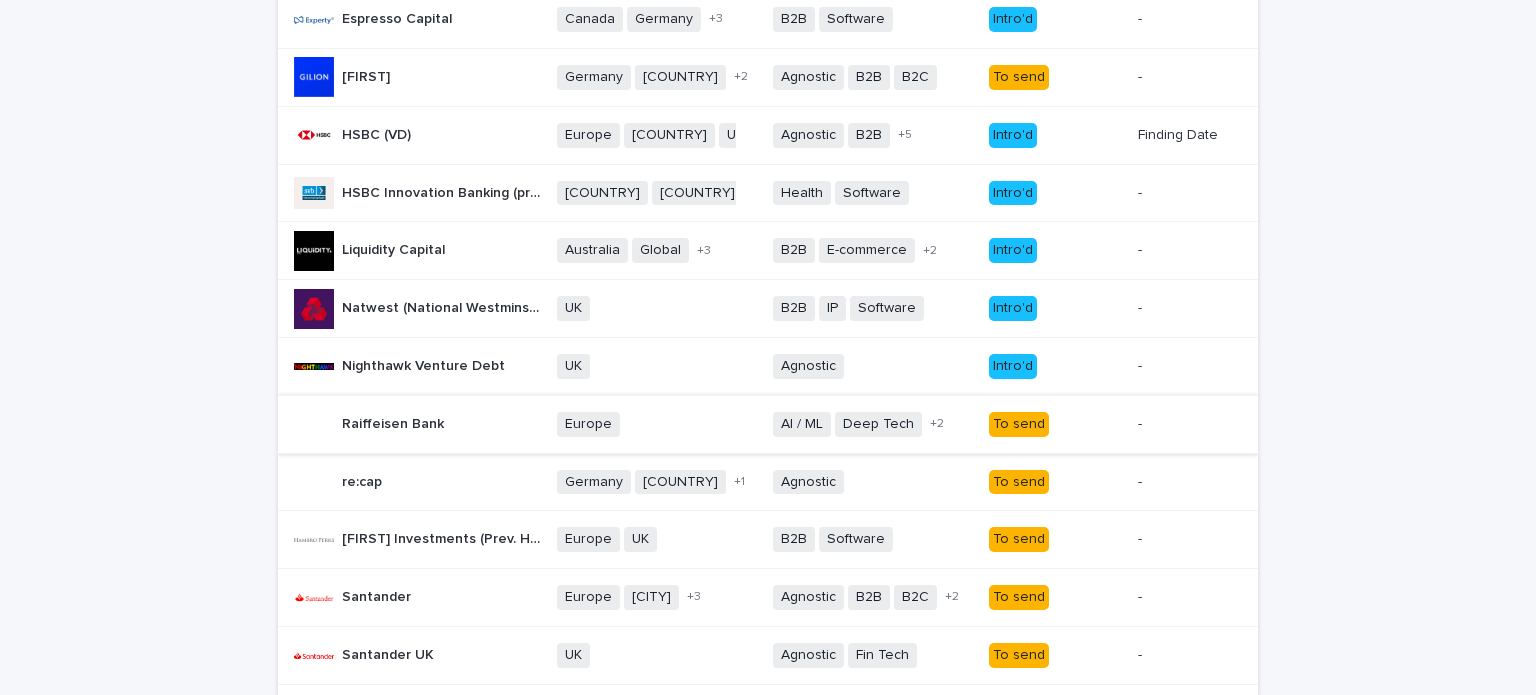 scroll, scrollTop: 0, scrollLeft: 0, axis: both 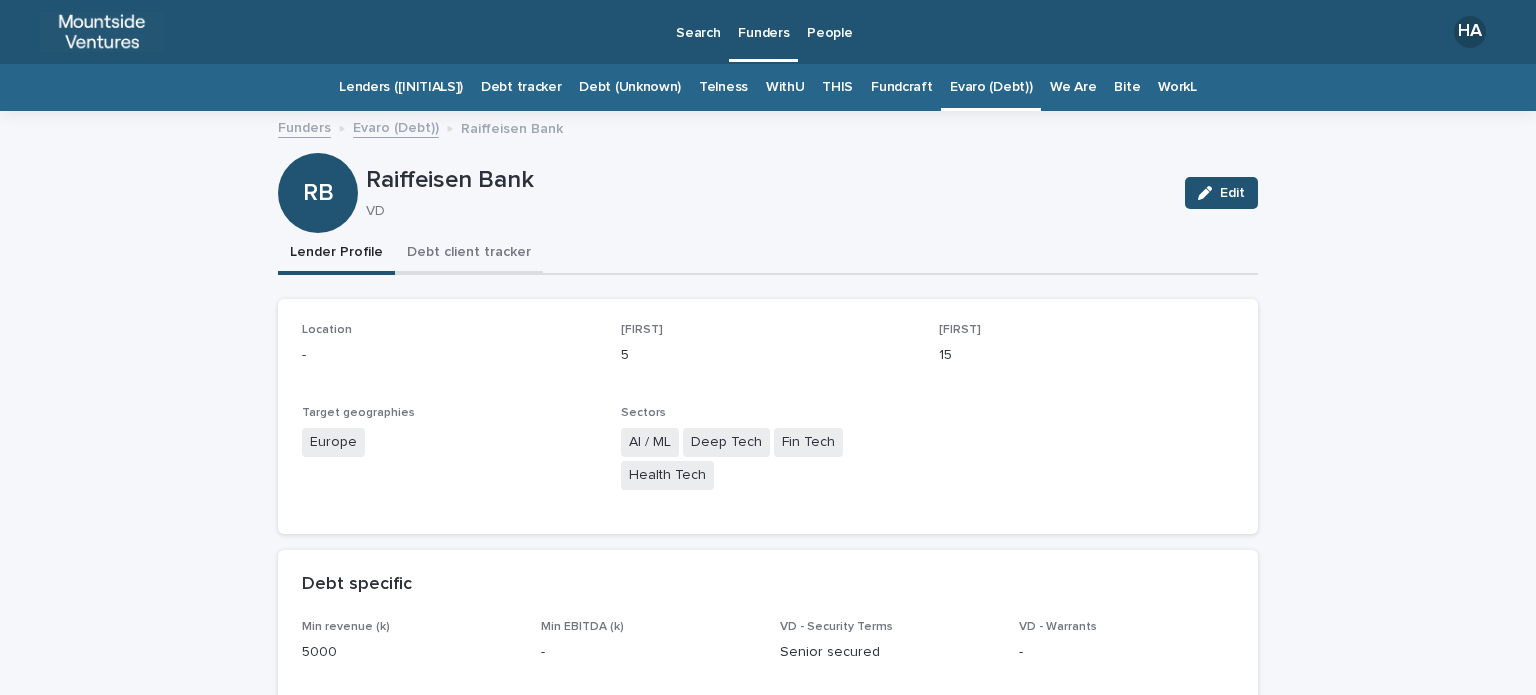 click on "Debt client tracker" at bounding box center (469, 254) 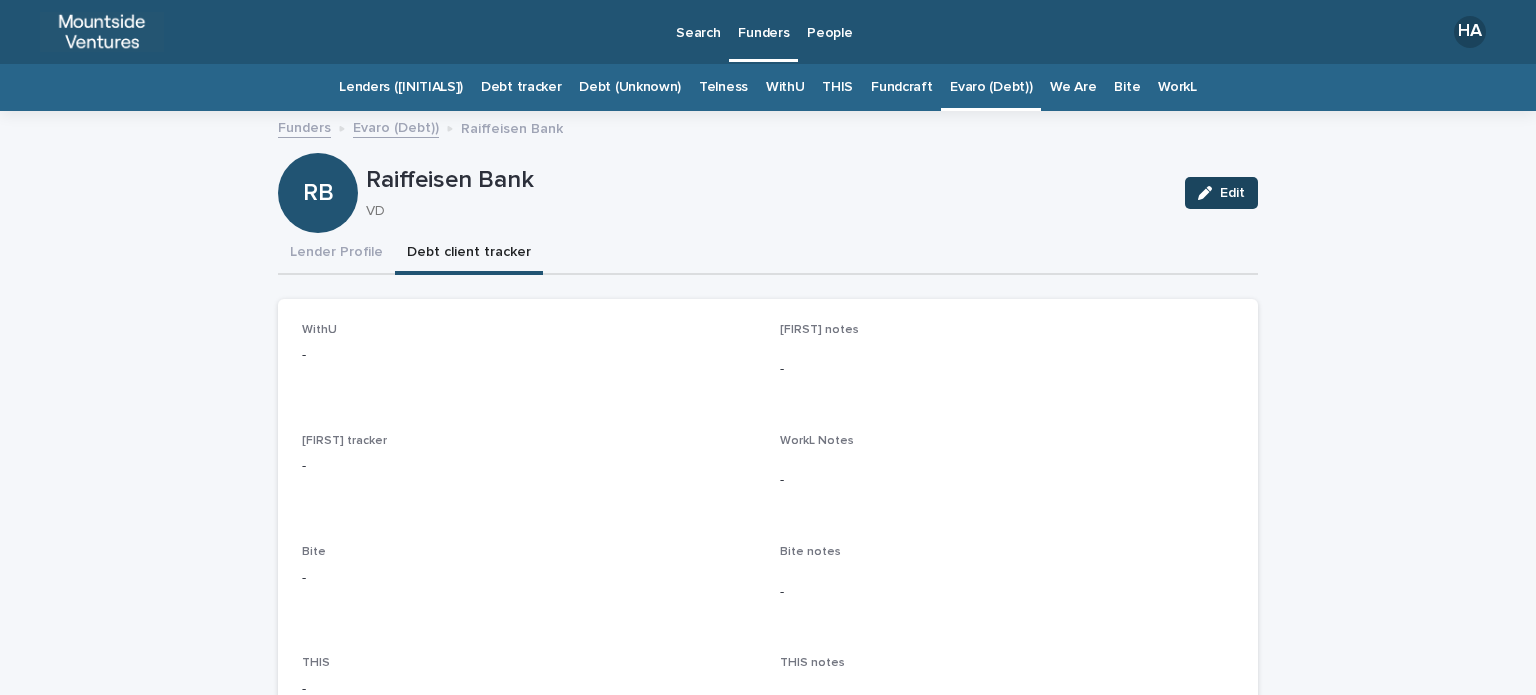 click 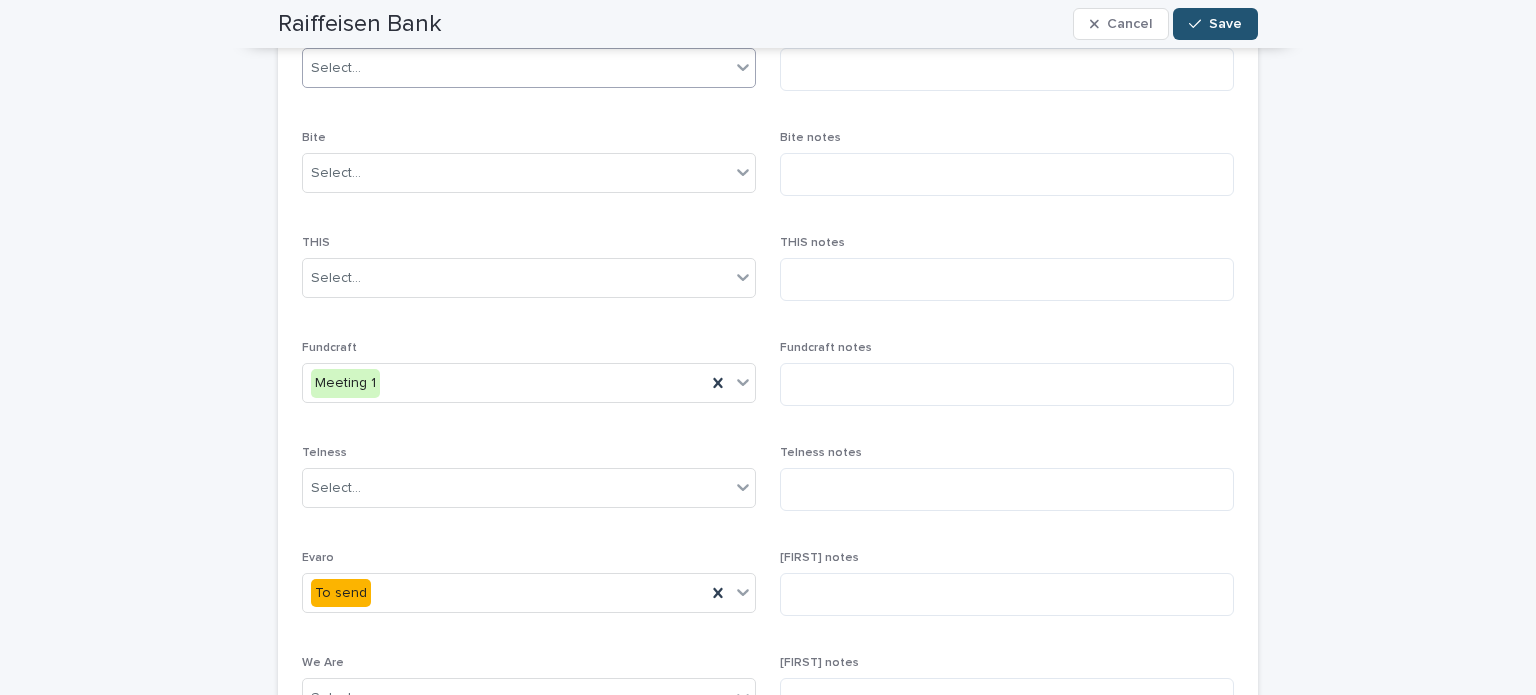 scroll, scrollTop: 583, scrollLeft: 0, axis: vertical 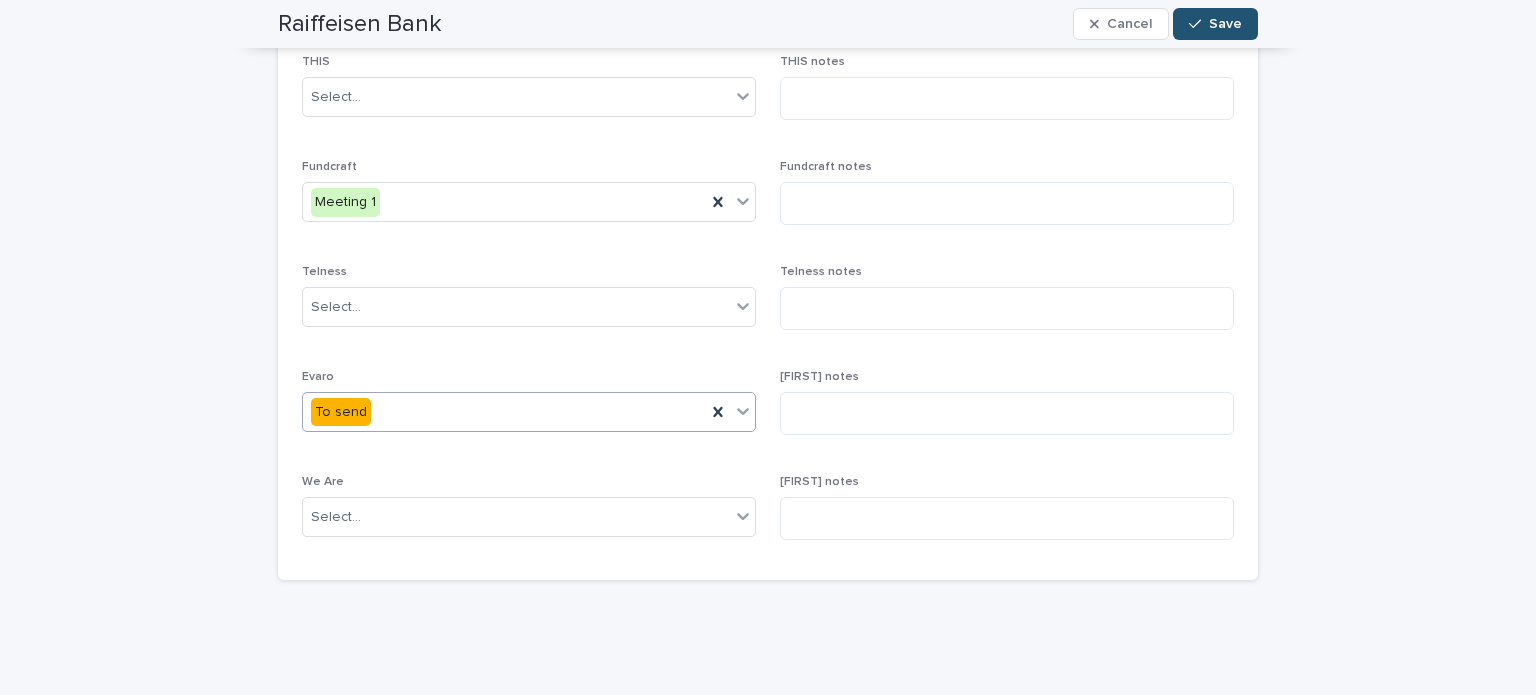 click on "To send" at bounding box center (504, 412) 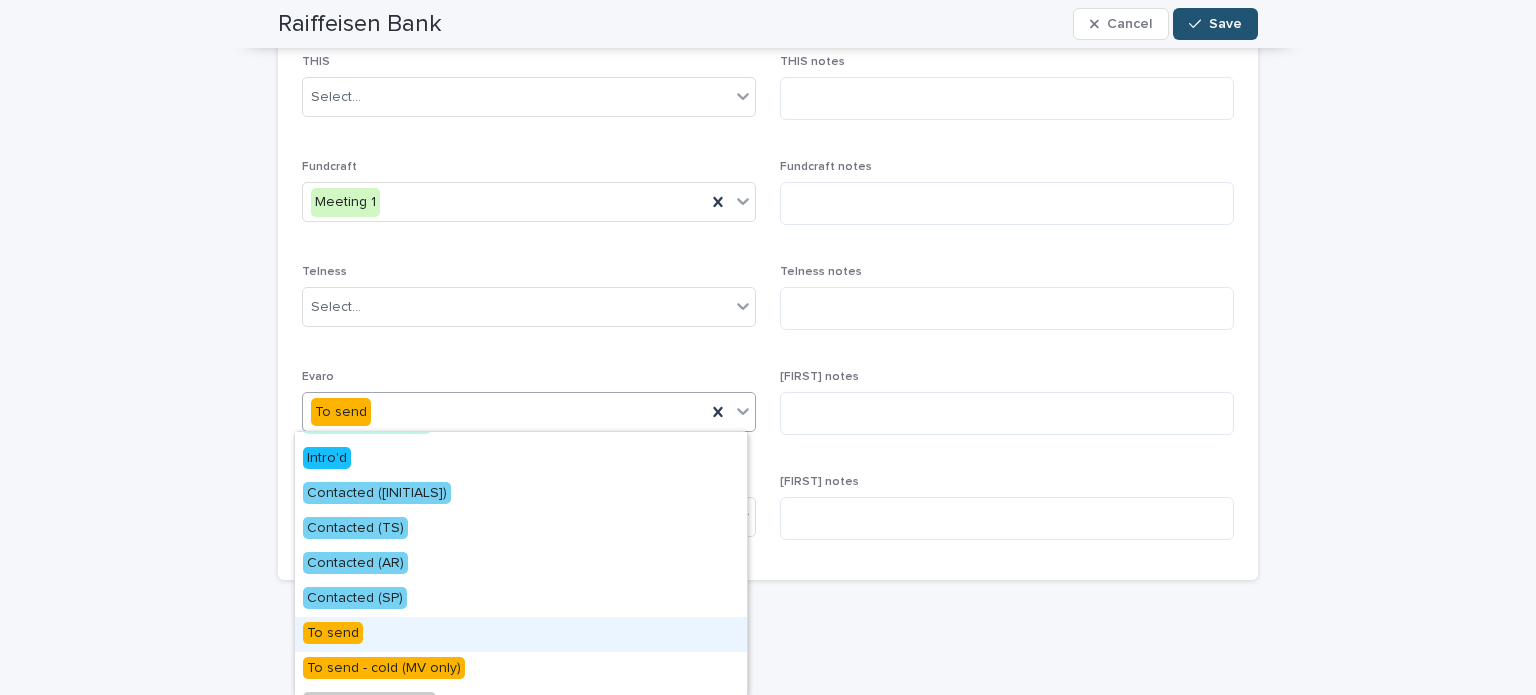 scroll, scrollTop: 196, scrollLeft: 0, axis: vertical 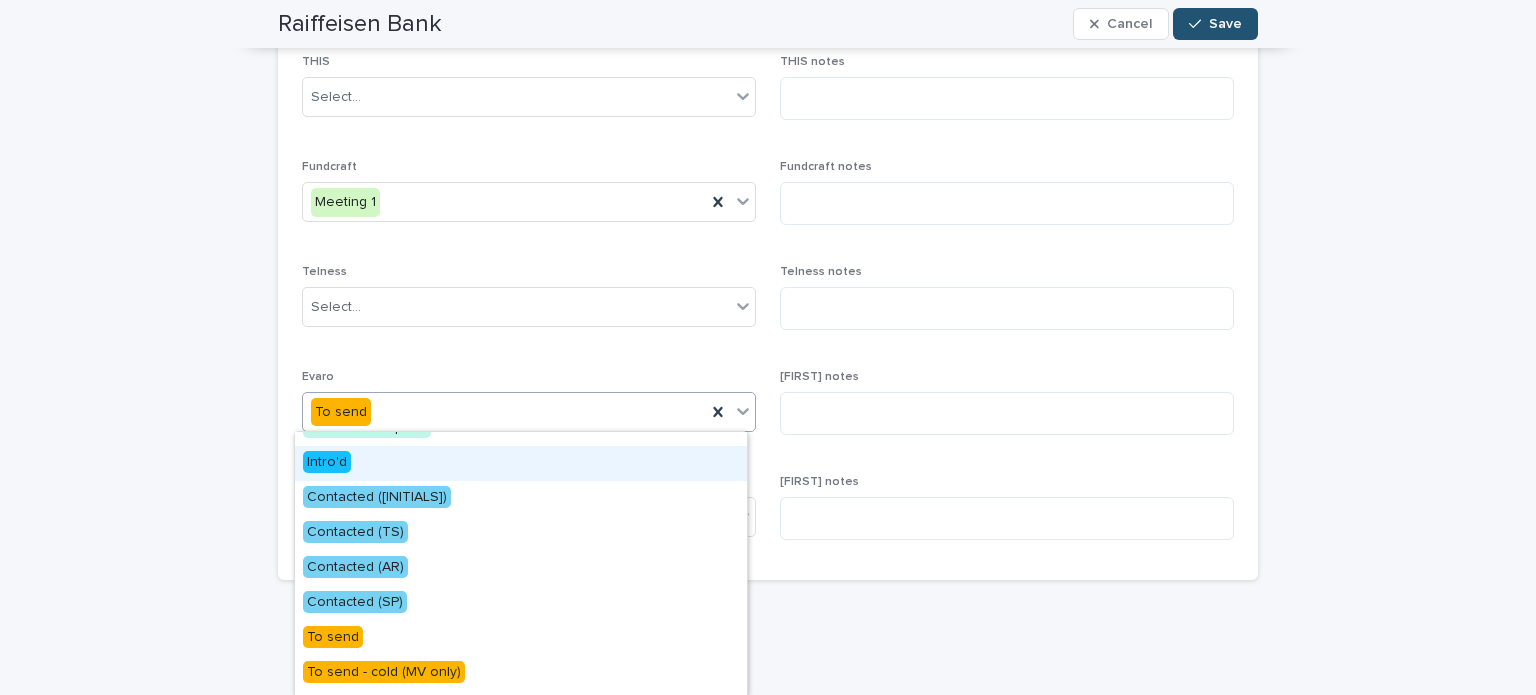 click on "Intro'd" at bounding box center [521, 463] 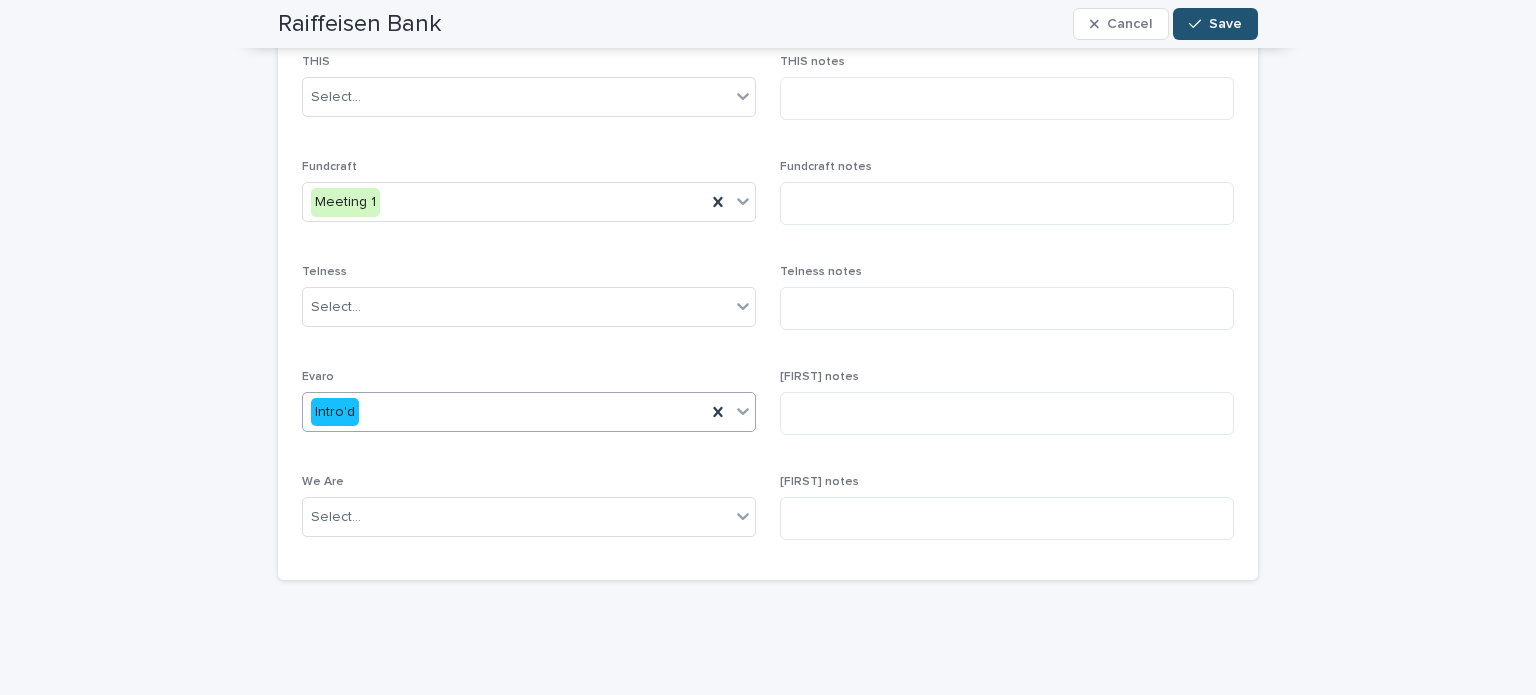 click on "Loading... Saving… Loading... Saving… Raiffeisen Bank Cancel Save RB Raiffeisen Bank VD Cancel Save Sorry, there was an error saving your record. Please try again. Please fill out the required fields below. Lender Profile Debt client tracker Can't display tree at index  4 Loading... Saving… Loading... Saving… Loading... Saving… WithU Select... WithU notes WorkL tracker Select... WorkL Notes Bite Select... Bite notes THIS Select... THIS notes Fundcraft Meeting 1 Fundcraft notes Telness Select... Telness notes Evaro   option Intro'd, selected.     0 results available. Select is focused ,type to refine list, press Down to open the menu,  Intro'd Evaro notes We Are Select... We Are notes" at bounding box center [768, 113] 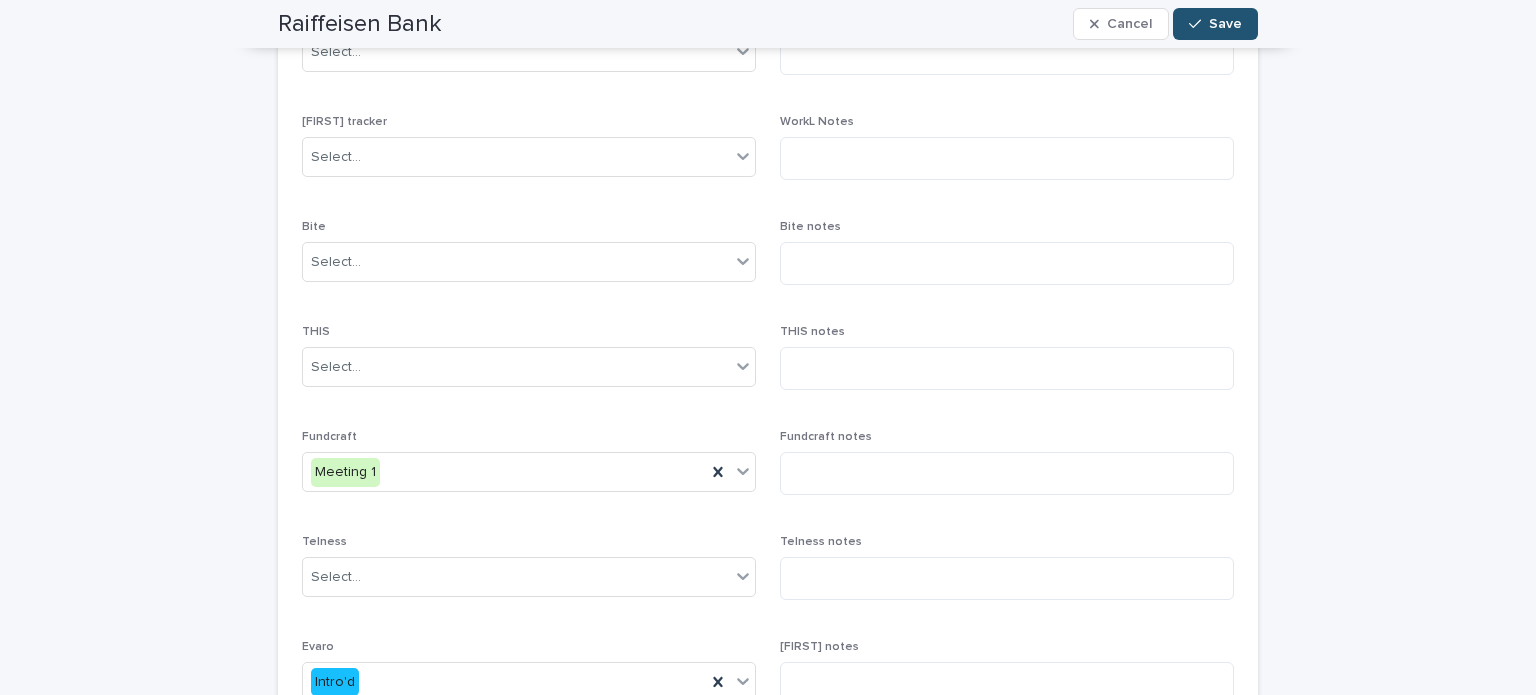 scroll, scrollTop: 310, scrollLeft: 0, axis: vertical 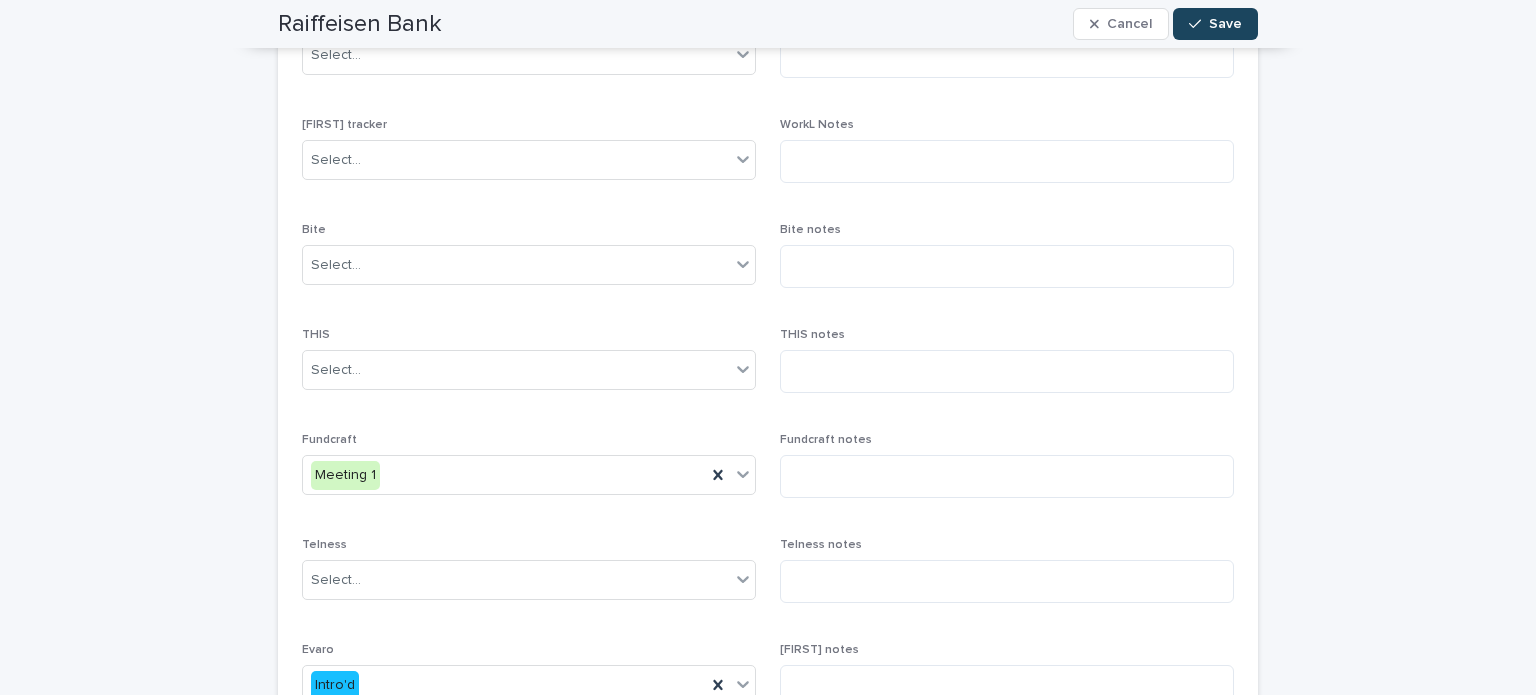 click on "Save" at bounding box center [1225, 24] 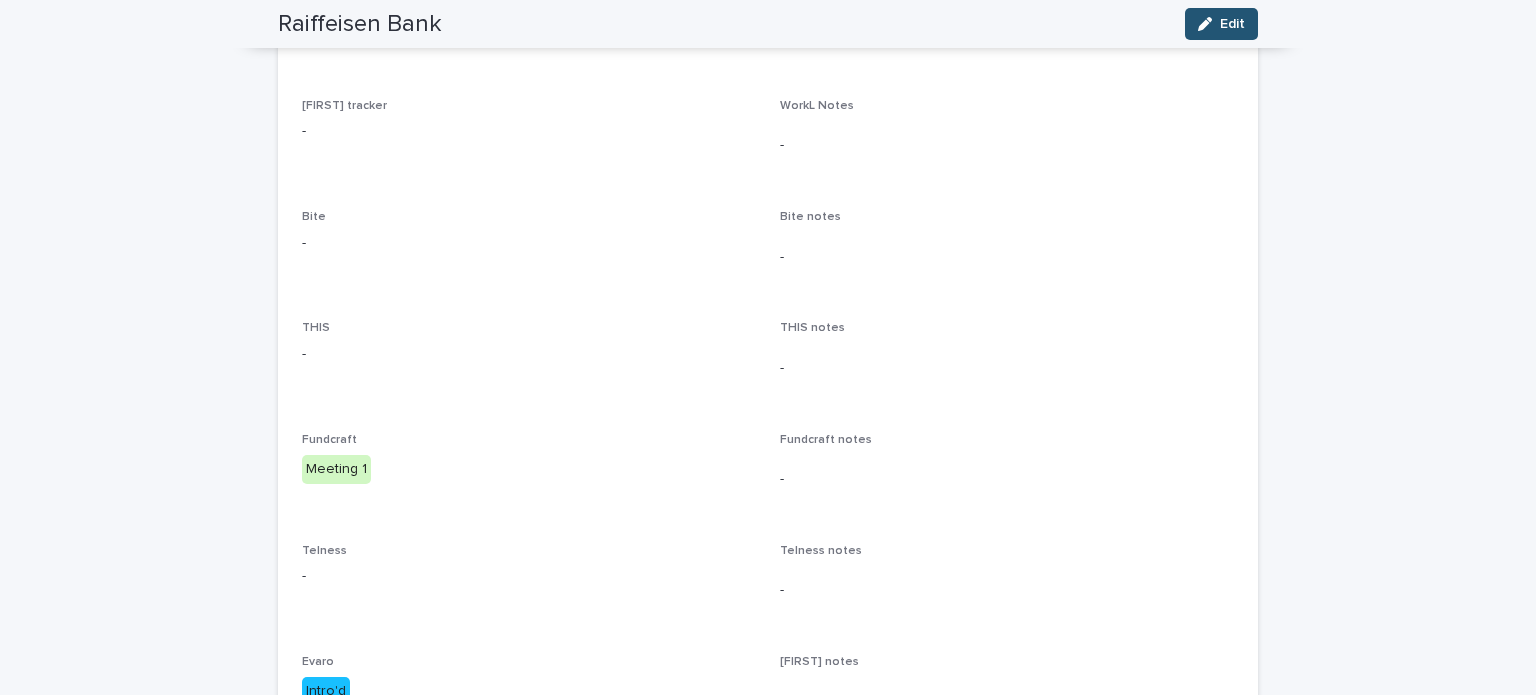 scroll, scrollTop: 0, scrollLeft: 0, axis: both 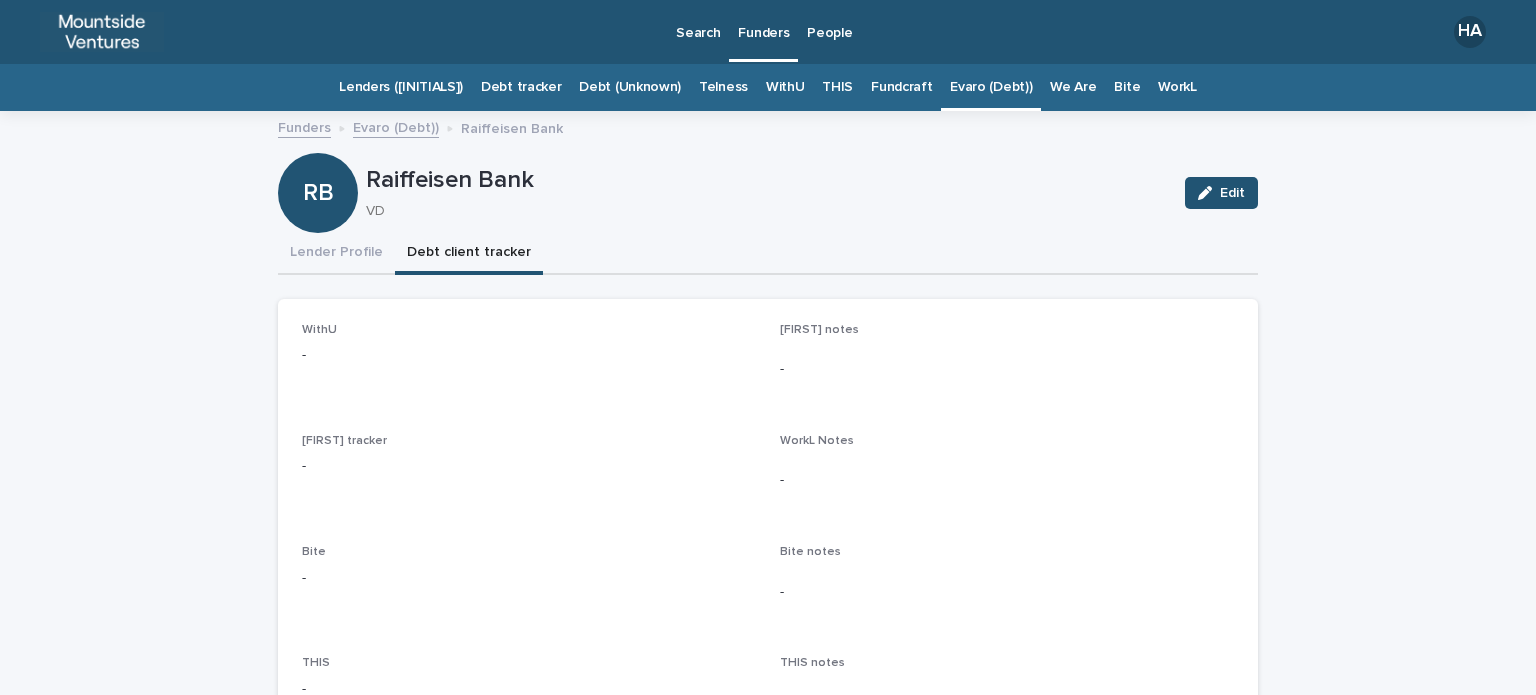 click on "Evaro (Debt))" at bounding box center (991, 87) 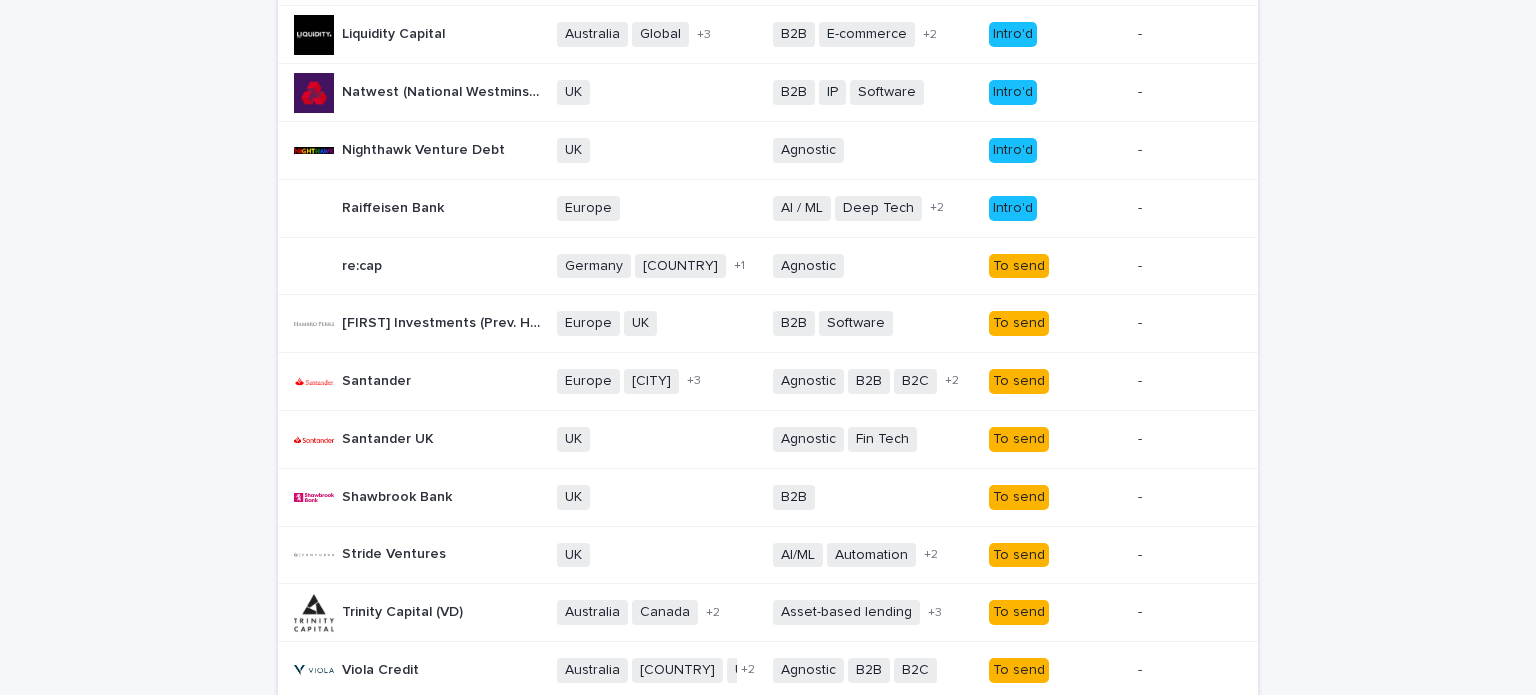 scroll, scrollTop: 1191, scrollLeft: 0, axis: vertical 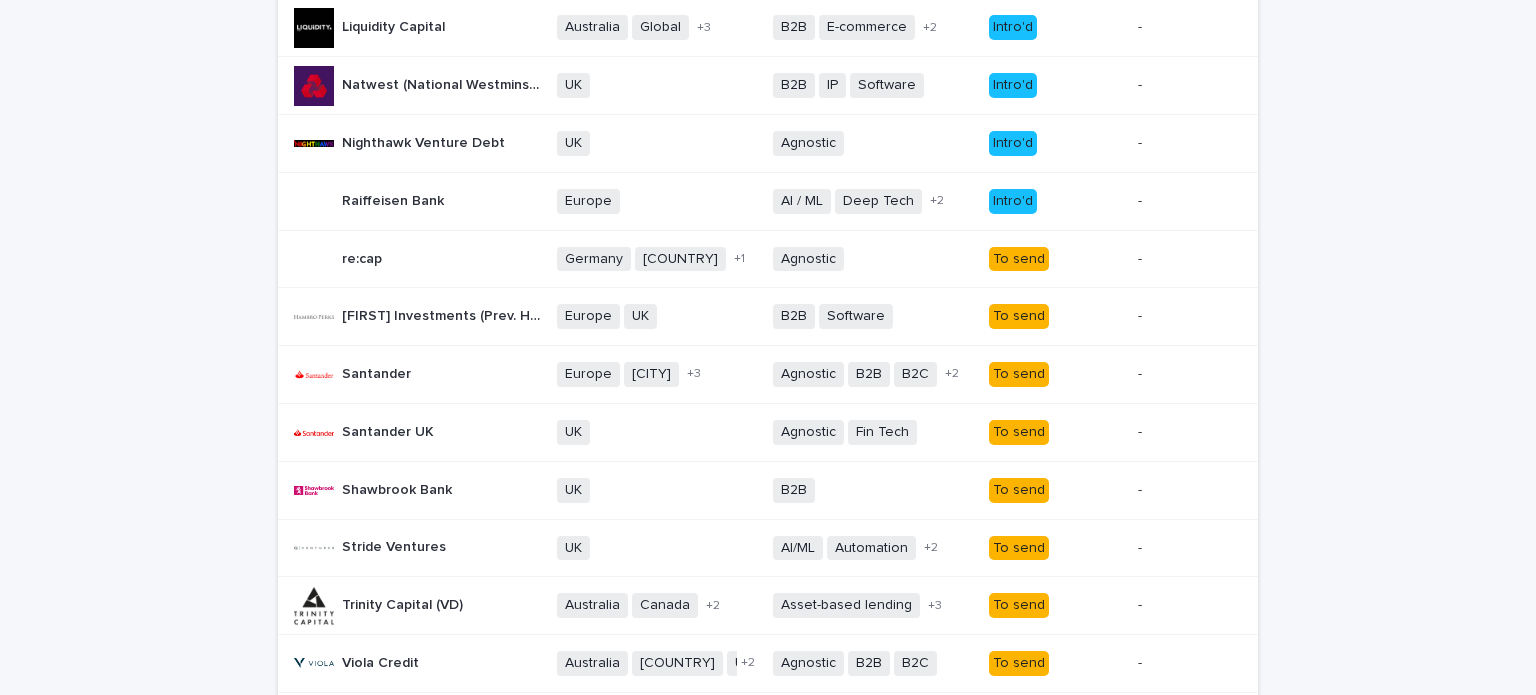 click on "To send" at bounding box center (1019, 316) 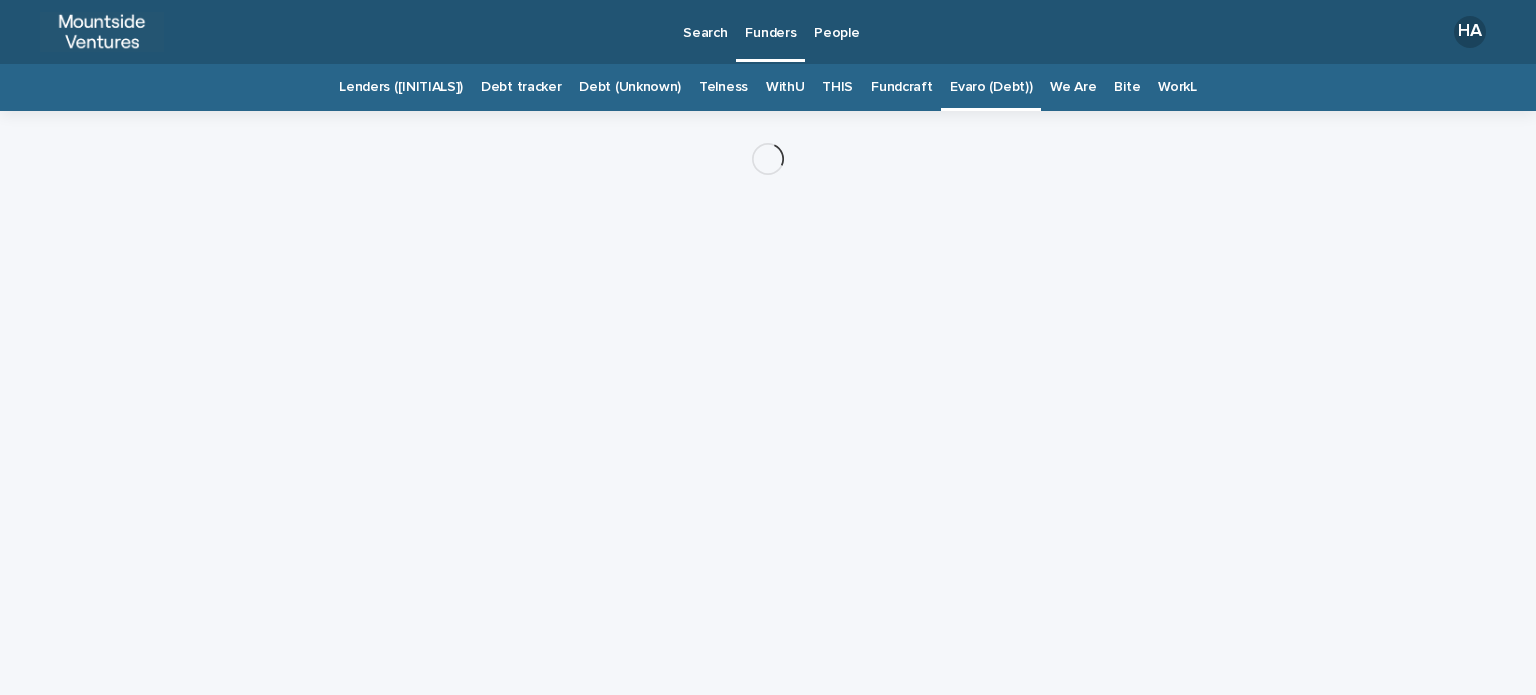 scroll, scrollTop: 0, scrollLeft: 0, axis: both 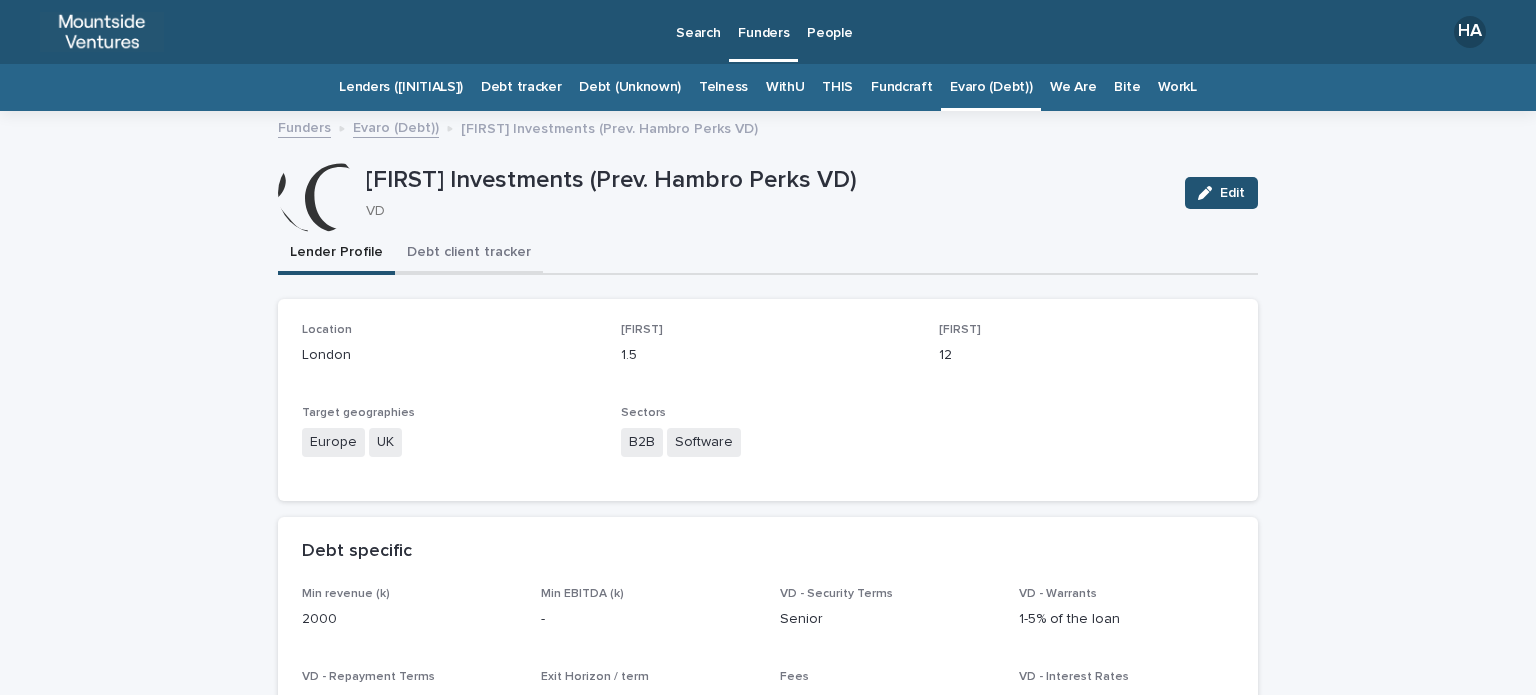 click on "Debt client tracker" at bounding box center (469, 254) 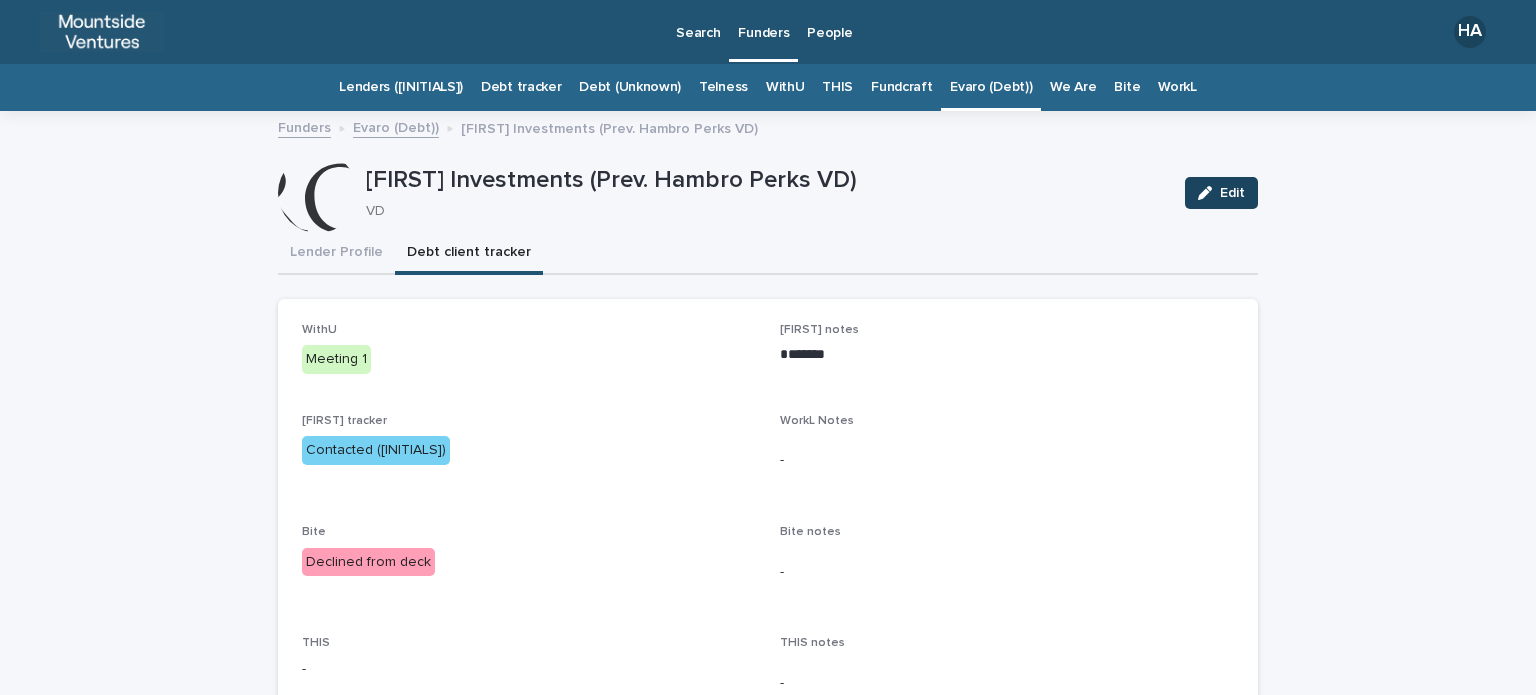 click 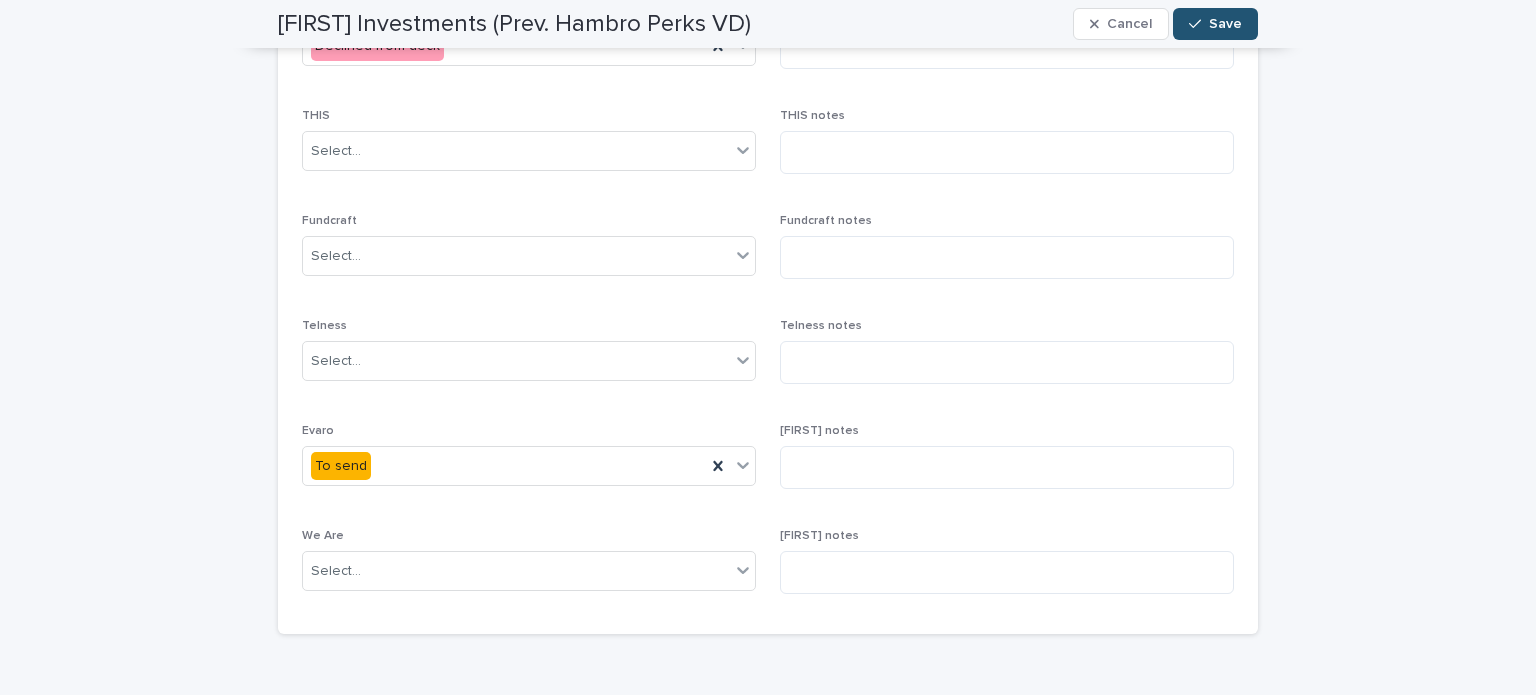 scroll, scrollTop: 600, scrollLeft: 0, axis: vertical 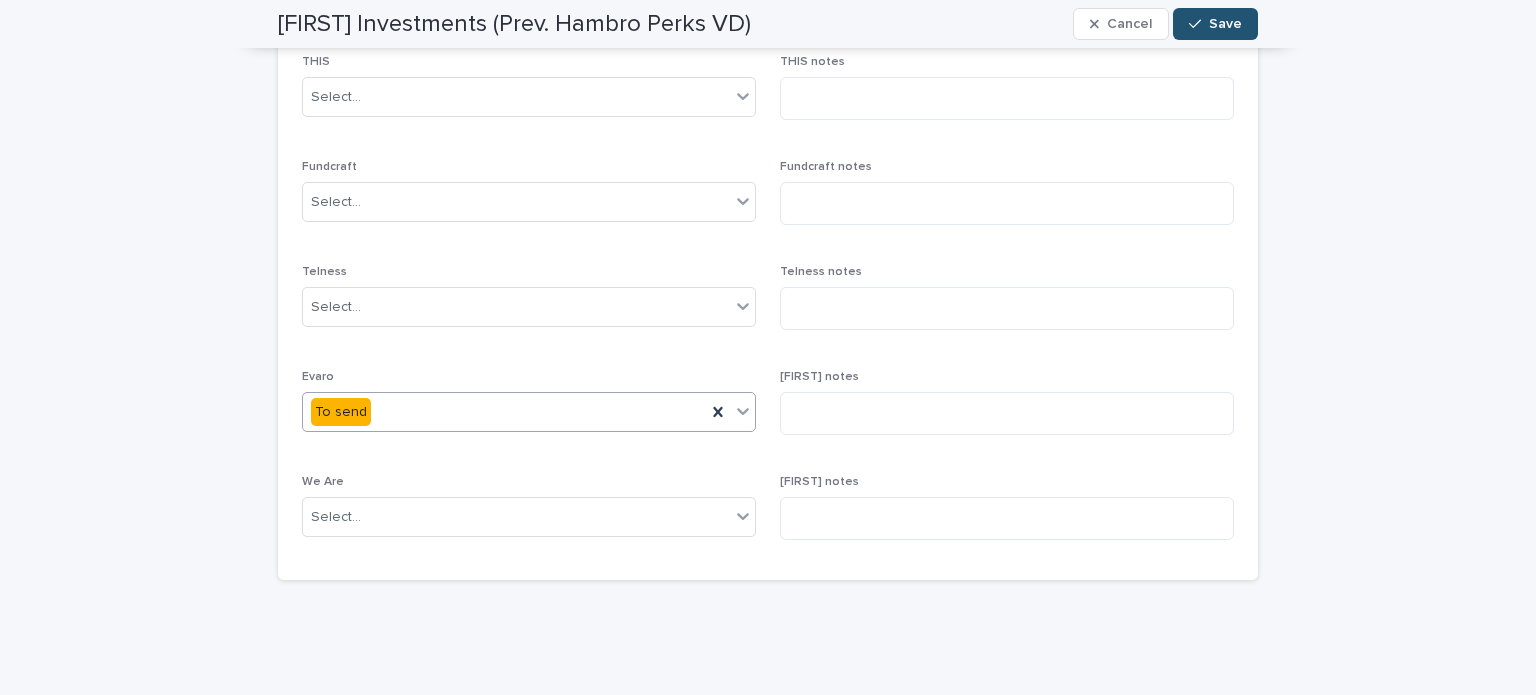 click on "To send" at bounding box center [504, 412] 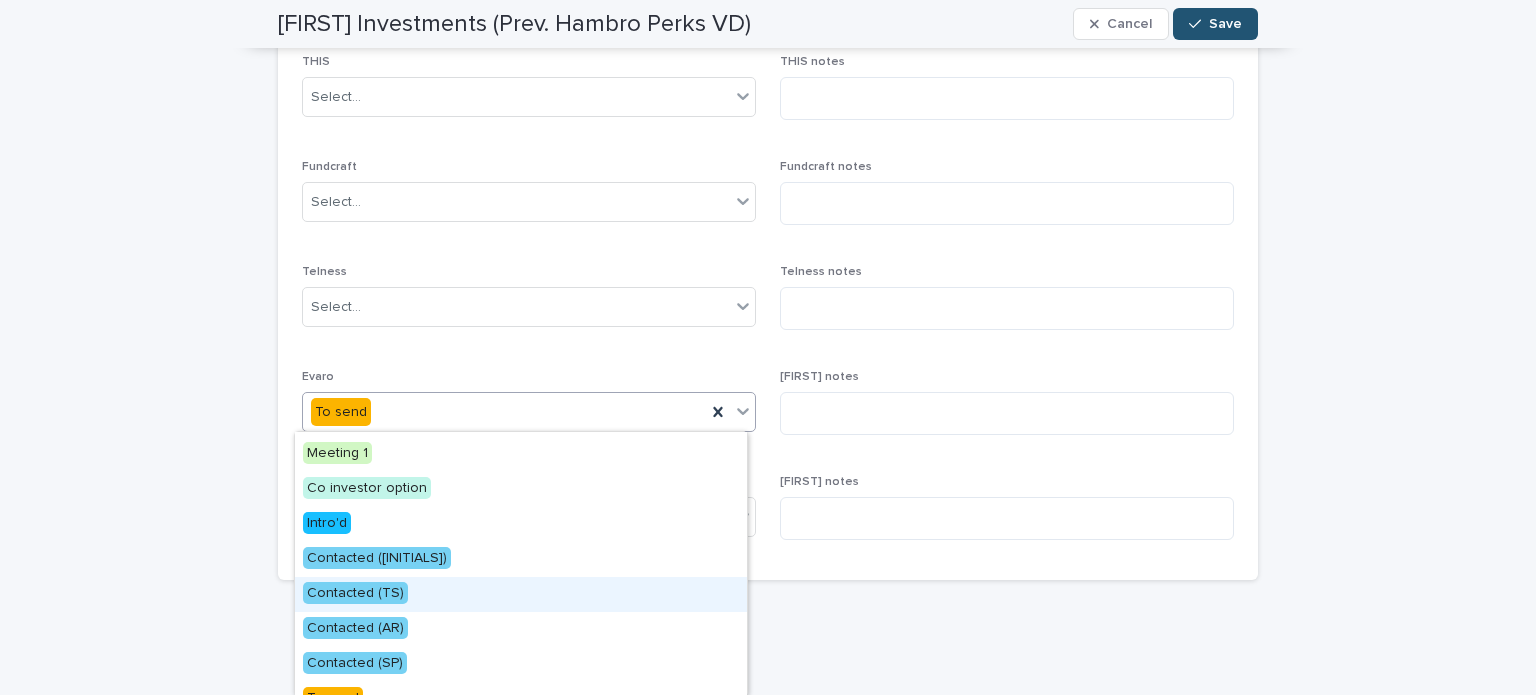 scroll, scrollTop: 133, scrollLeft: 0, axis: vertical 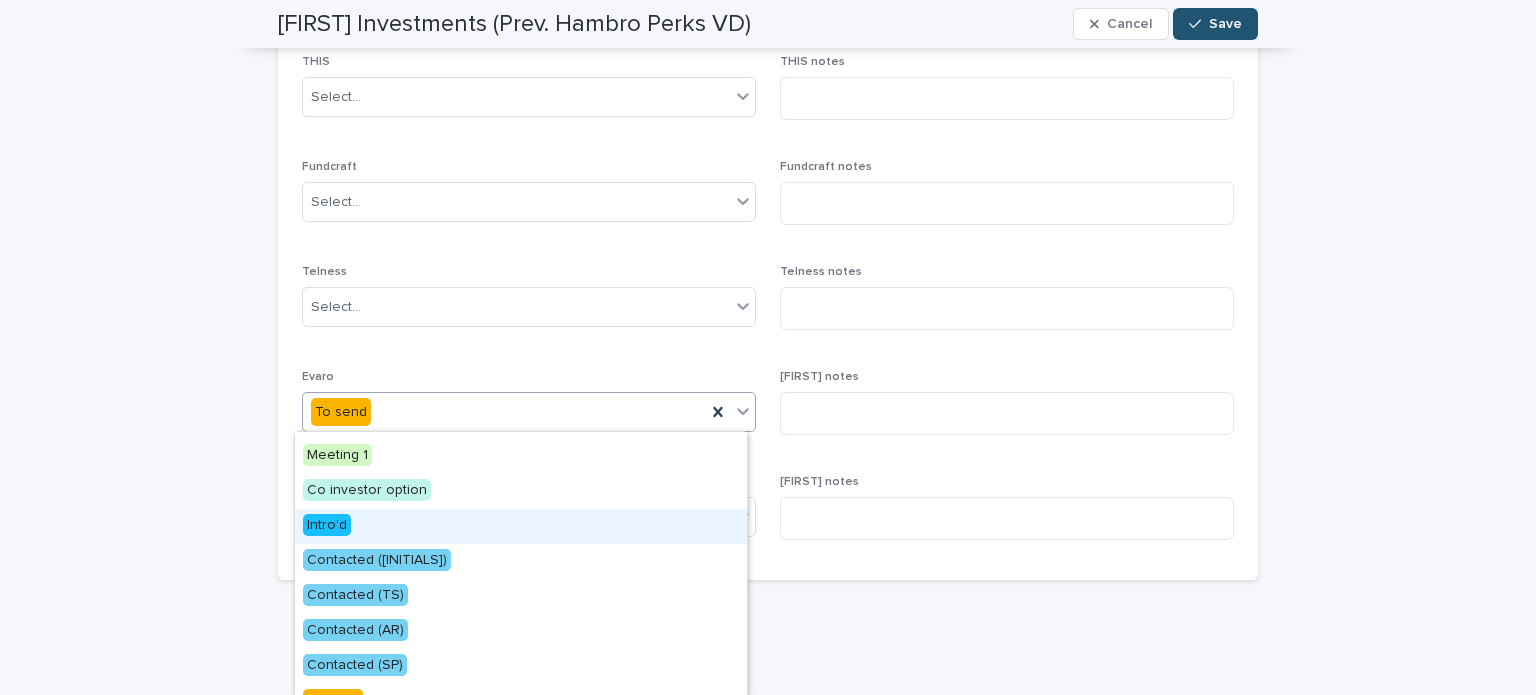 click on "Intro'd" at bounding box center [521, 526] 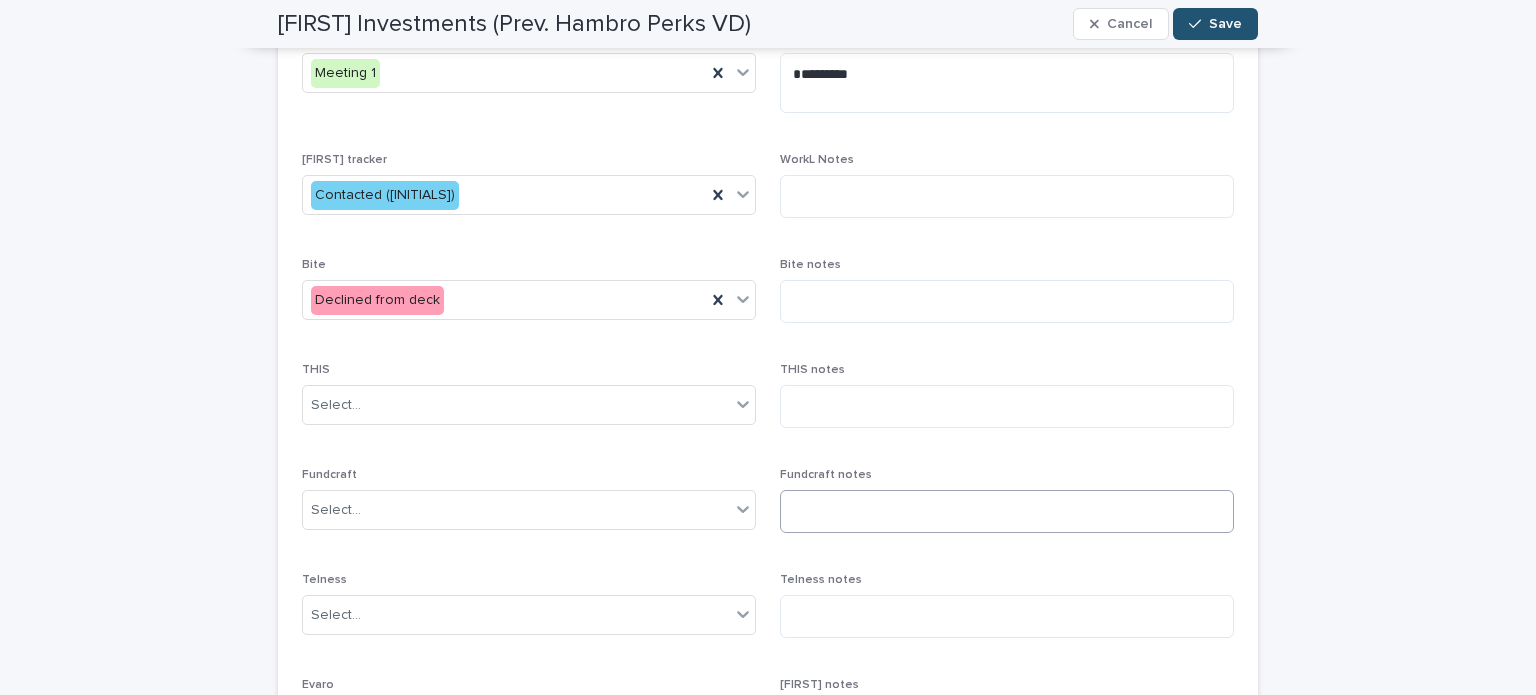 scroll, scrollTop: 290, scrollLeft: 0, axis: vertical 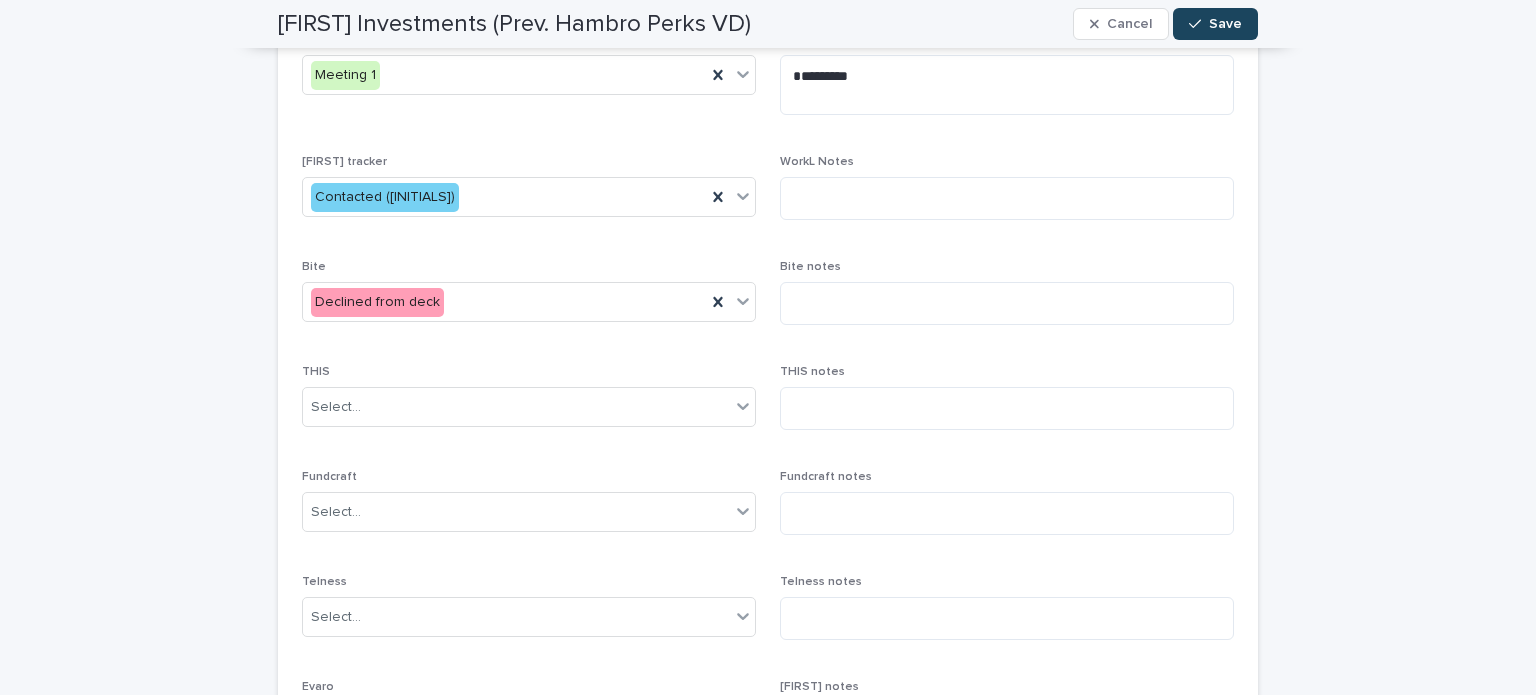 click at bounding box center [1199, 24] 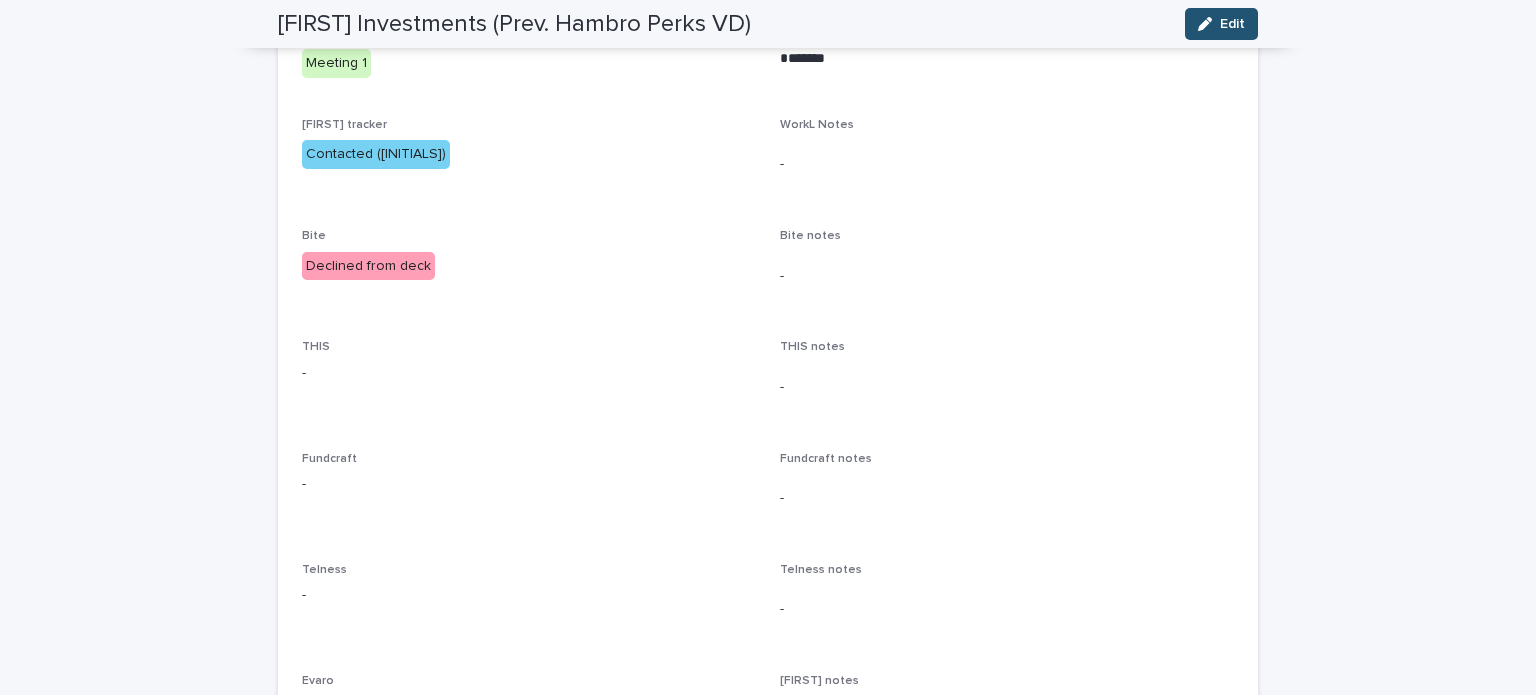scroll, scrollTop: 0, scrollLeft: 0, axis: both 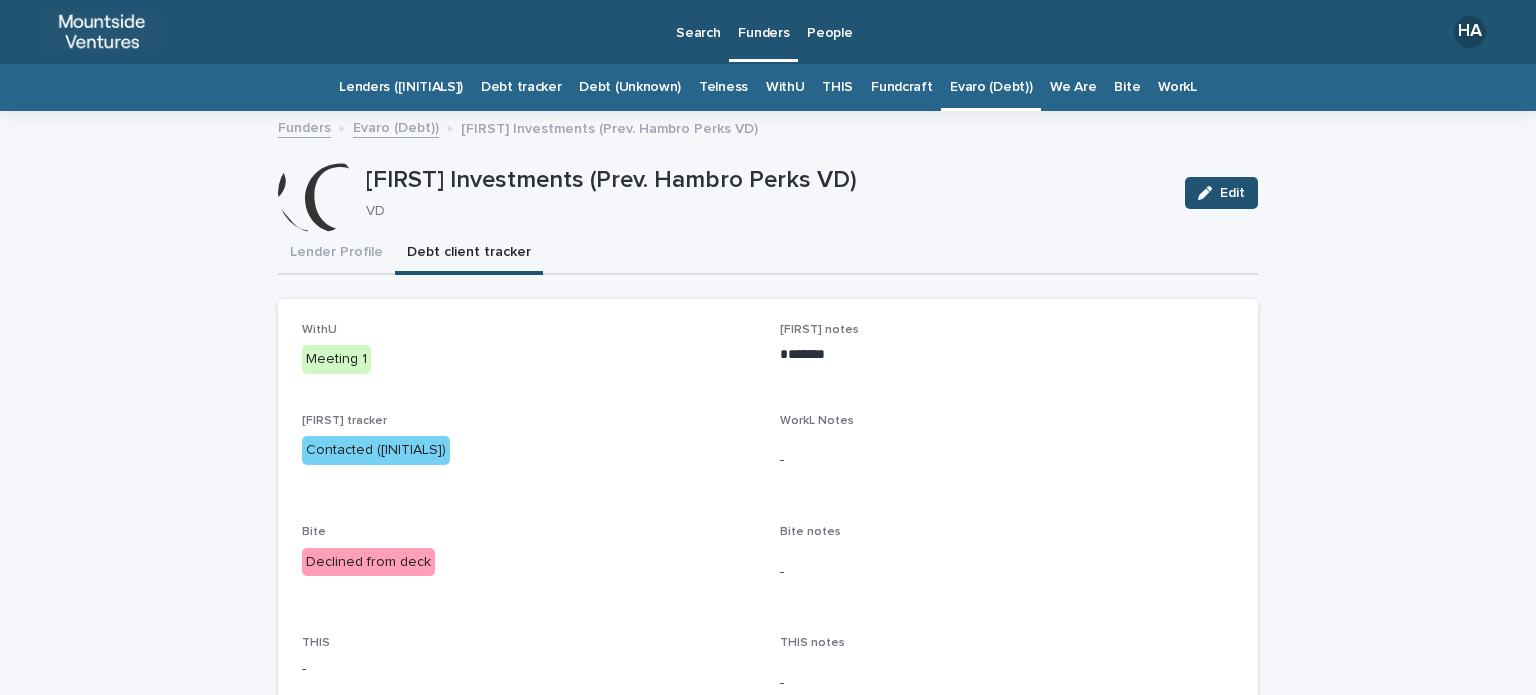 click on "Evaro (Debt))" at bounding box center [991, 87] 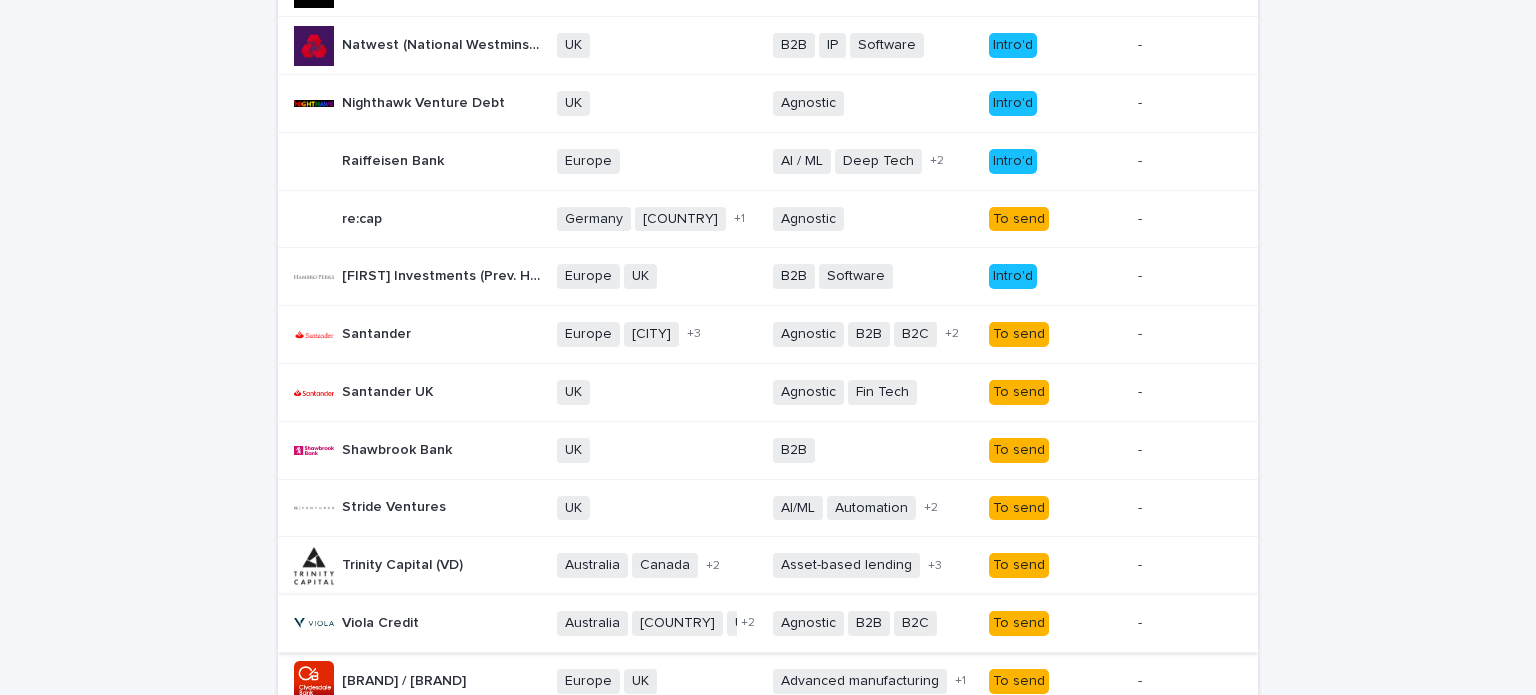 scroll, scrollTop: 1230, scrollLeft: 0, axis: vertical 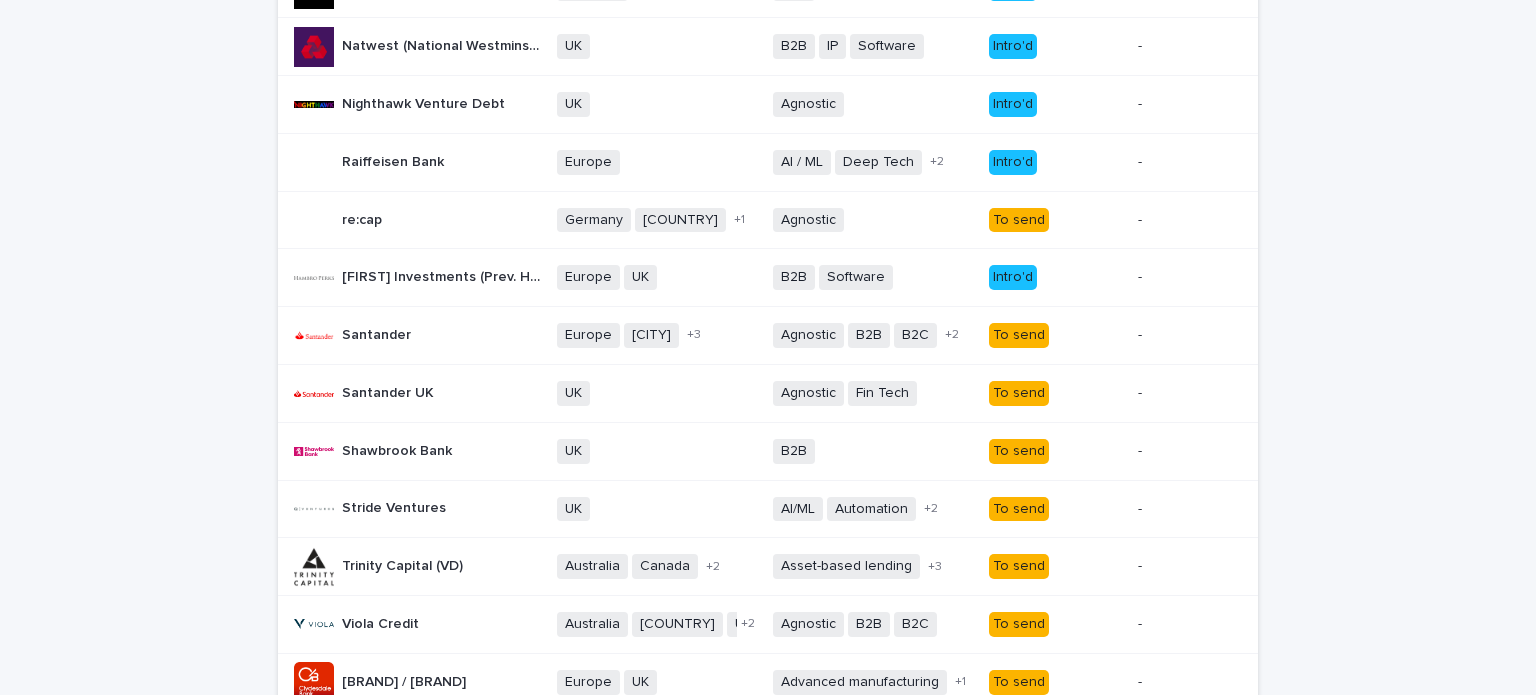 click on "To send" at bounding box center [1019, 451] 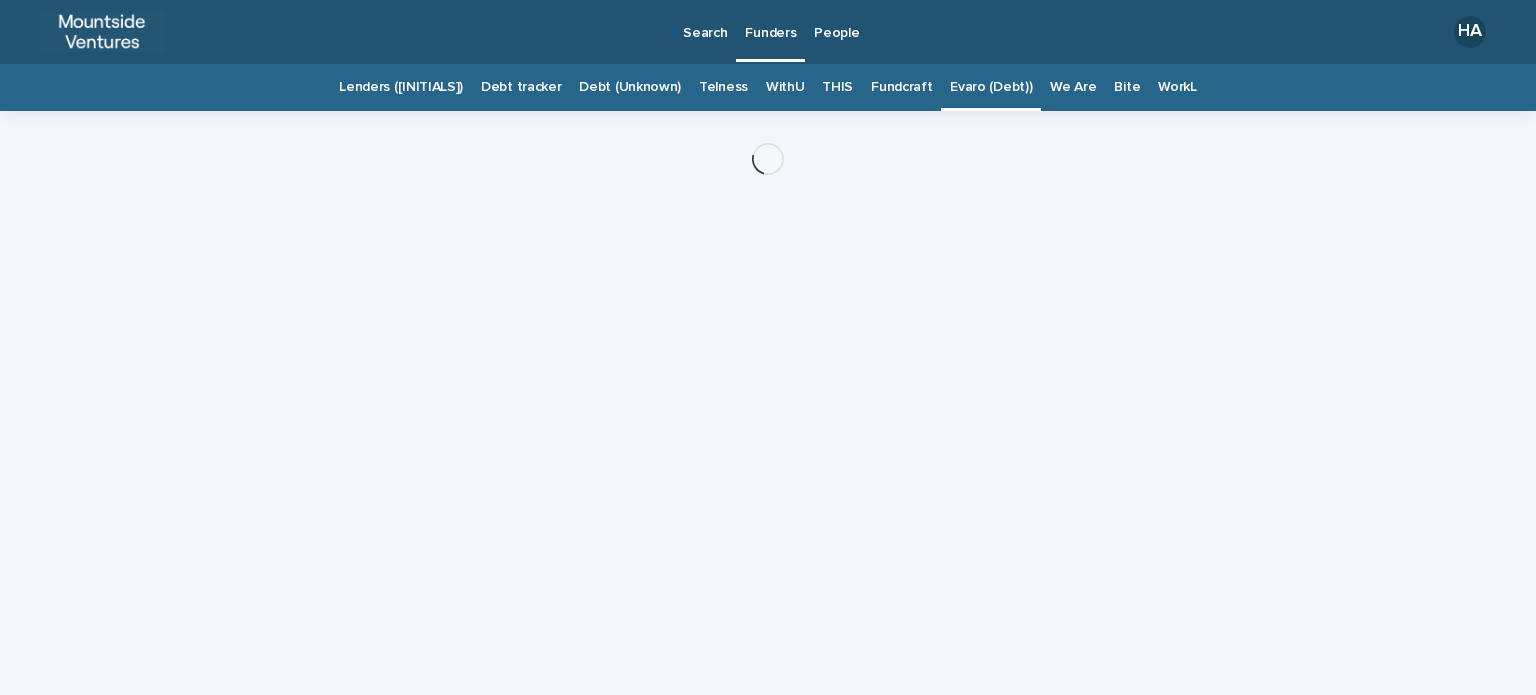 scroll, scrollTop: 0, scrollLeft: 0, axis: both 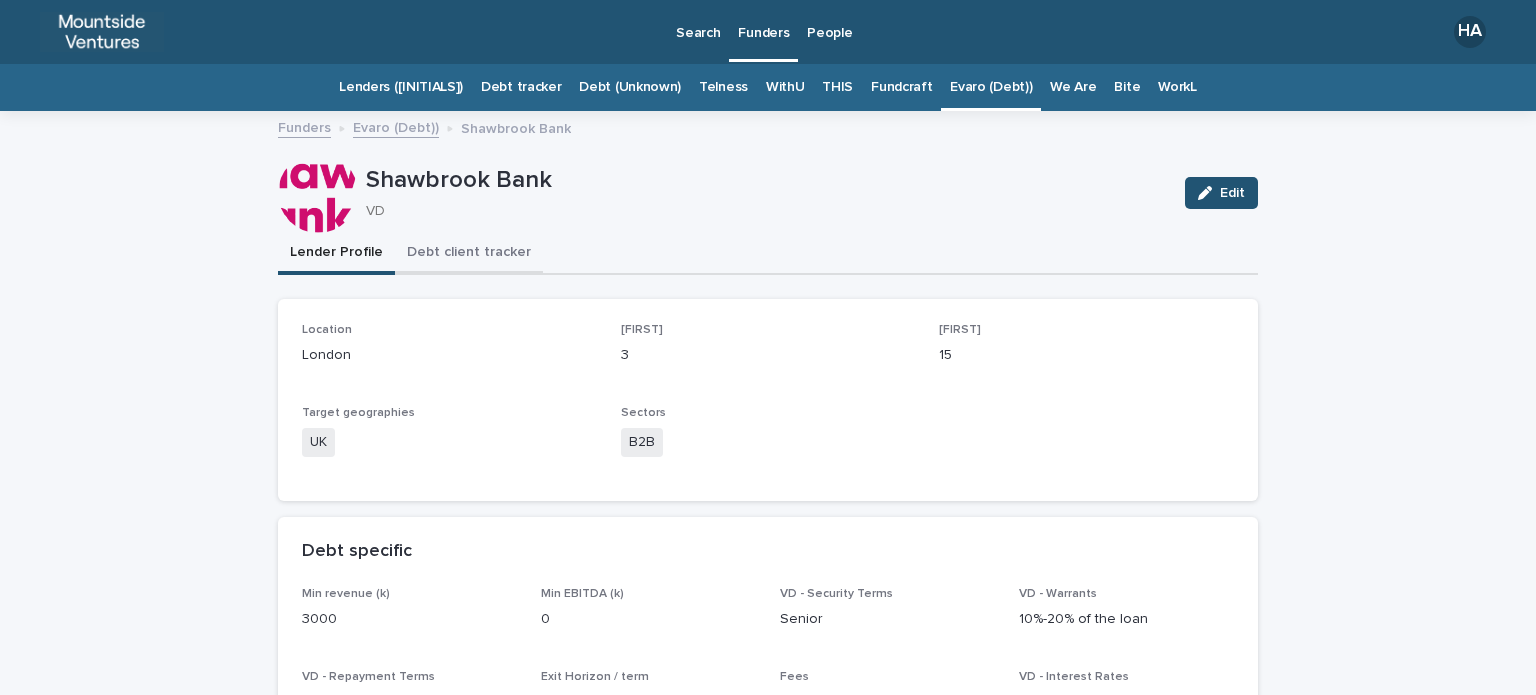 click on "Debt client tracker" at bounding box center (469, 254) 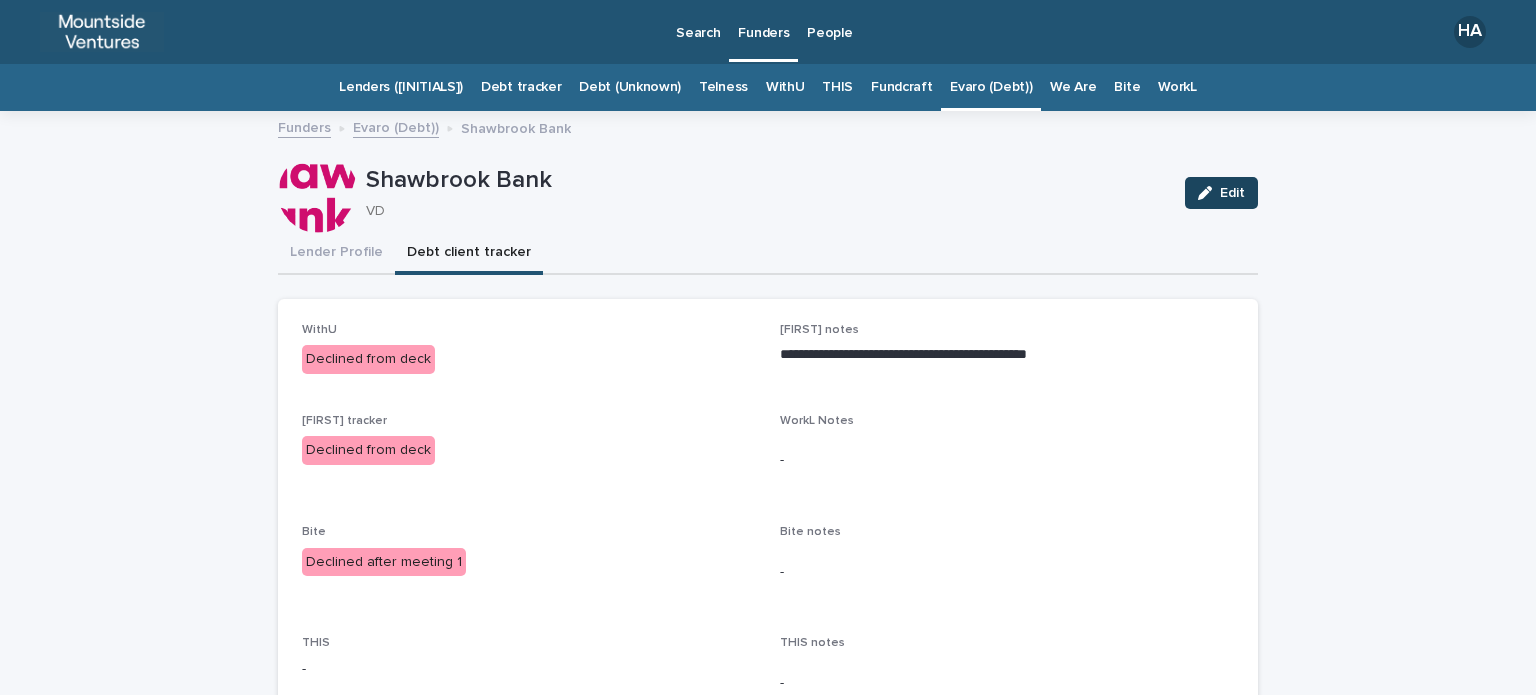 click on "Edit" at bounding box center [1221, 193] 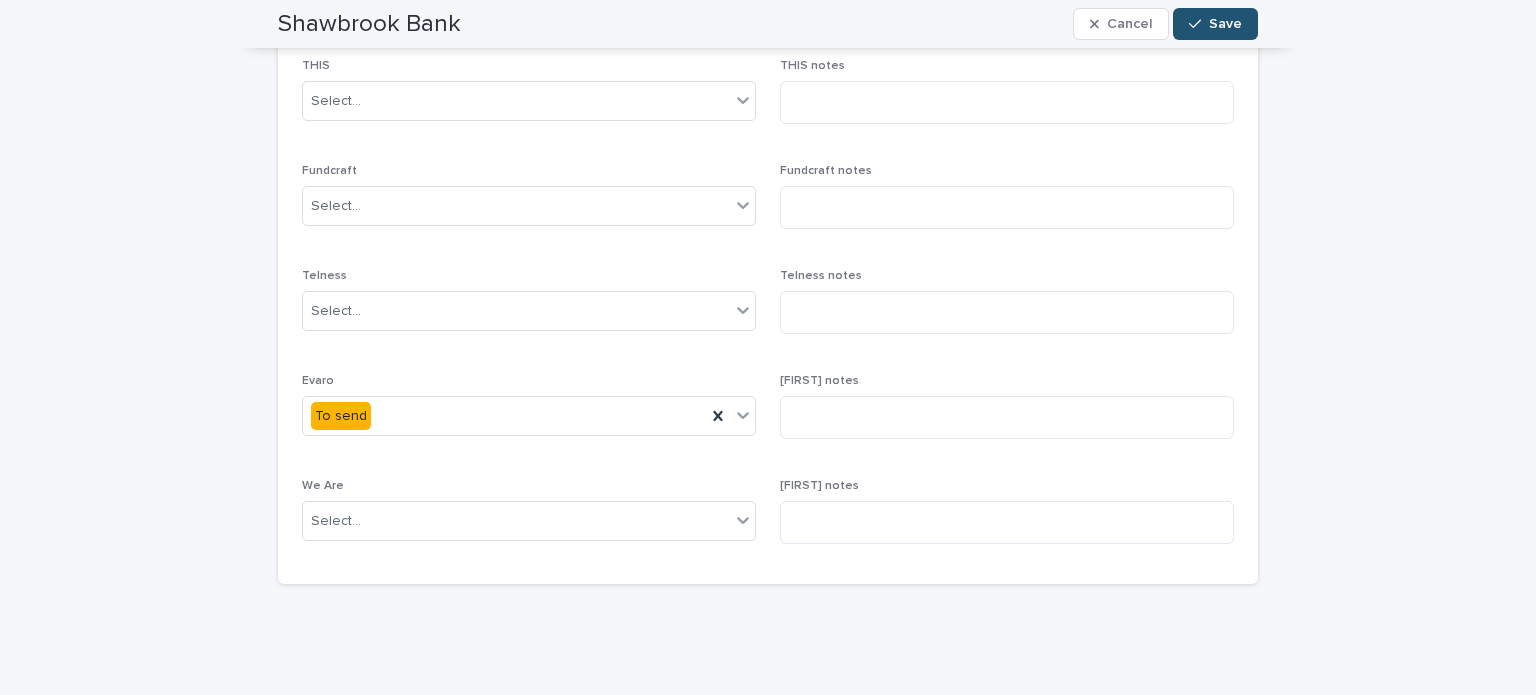 scroll, scrollTop: 600, scrollLeft: 0, axis: vertical 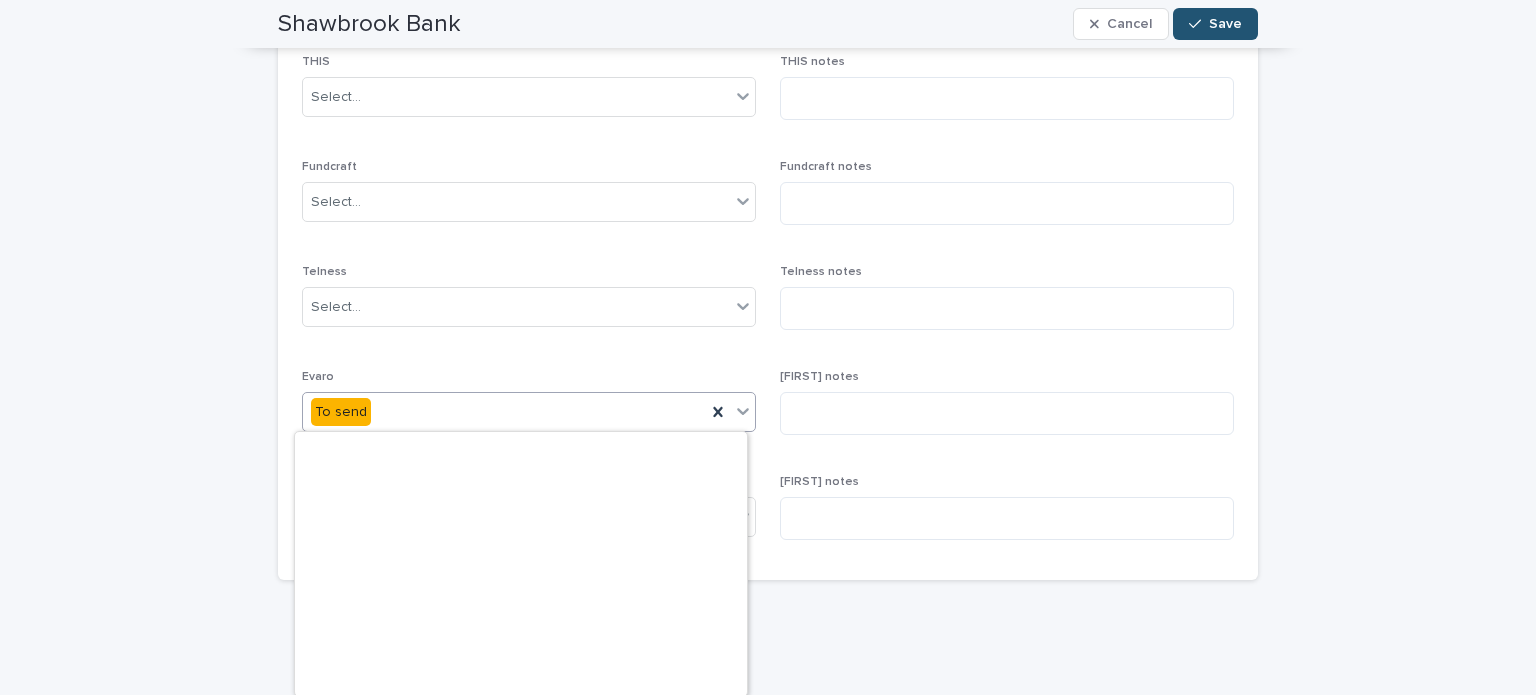 click on "To send" at bounding box center (504, 412) 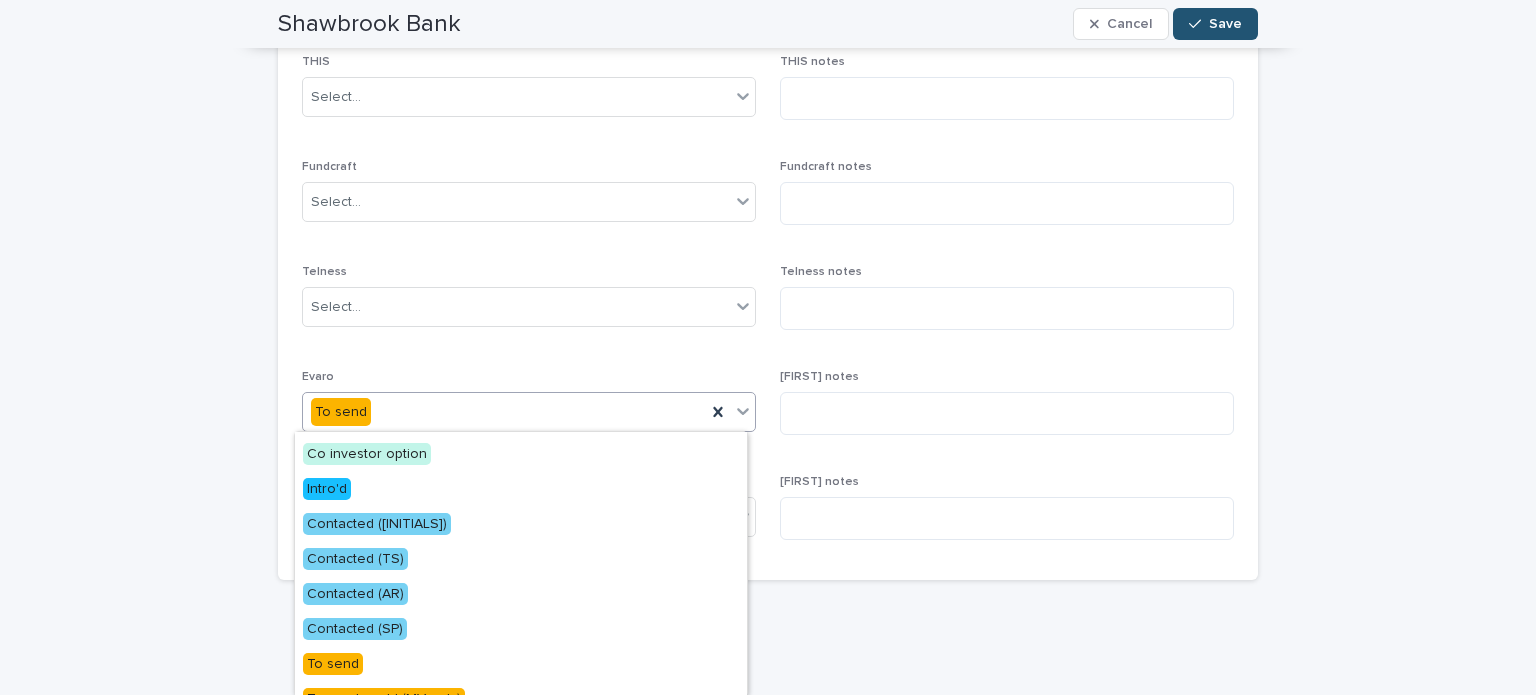 scroll, scrollTop: 136, scrollLeft: 0, axis: vertical 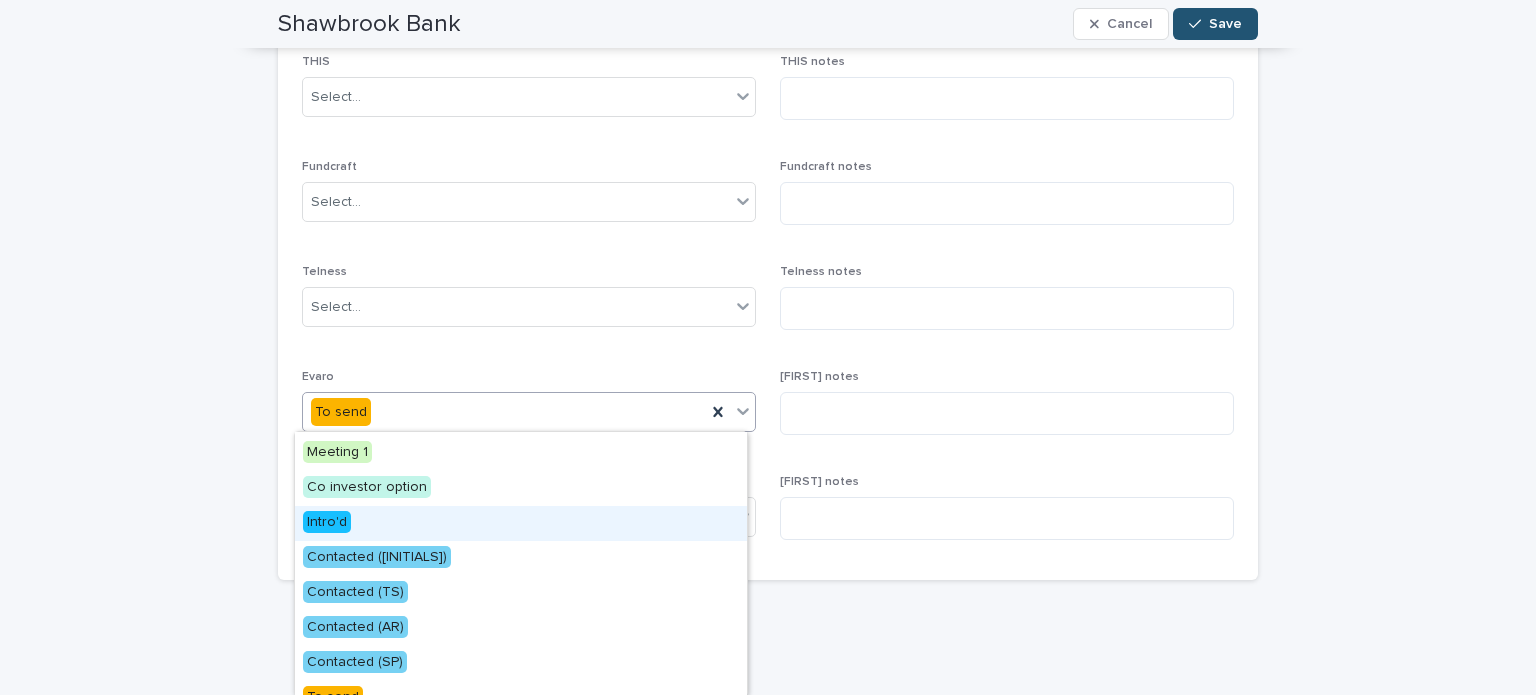 click on "Intro'd" at bounding box center [521, 523] 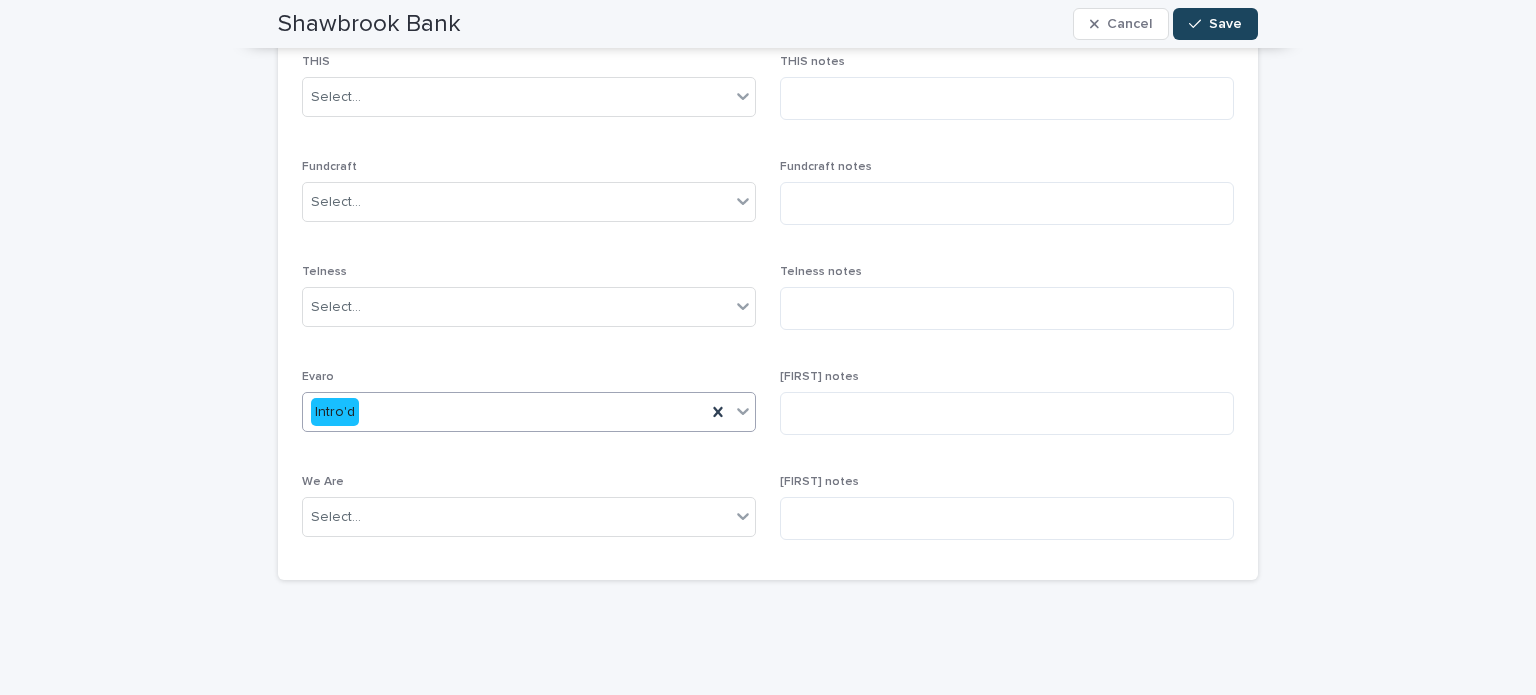 click on "Save" at bounding box center (1225, 24) 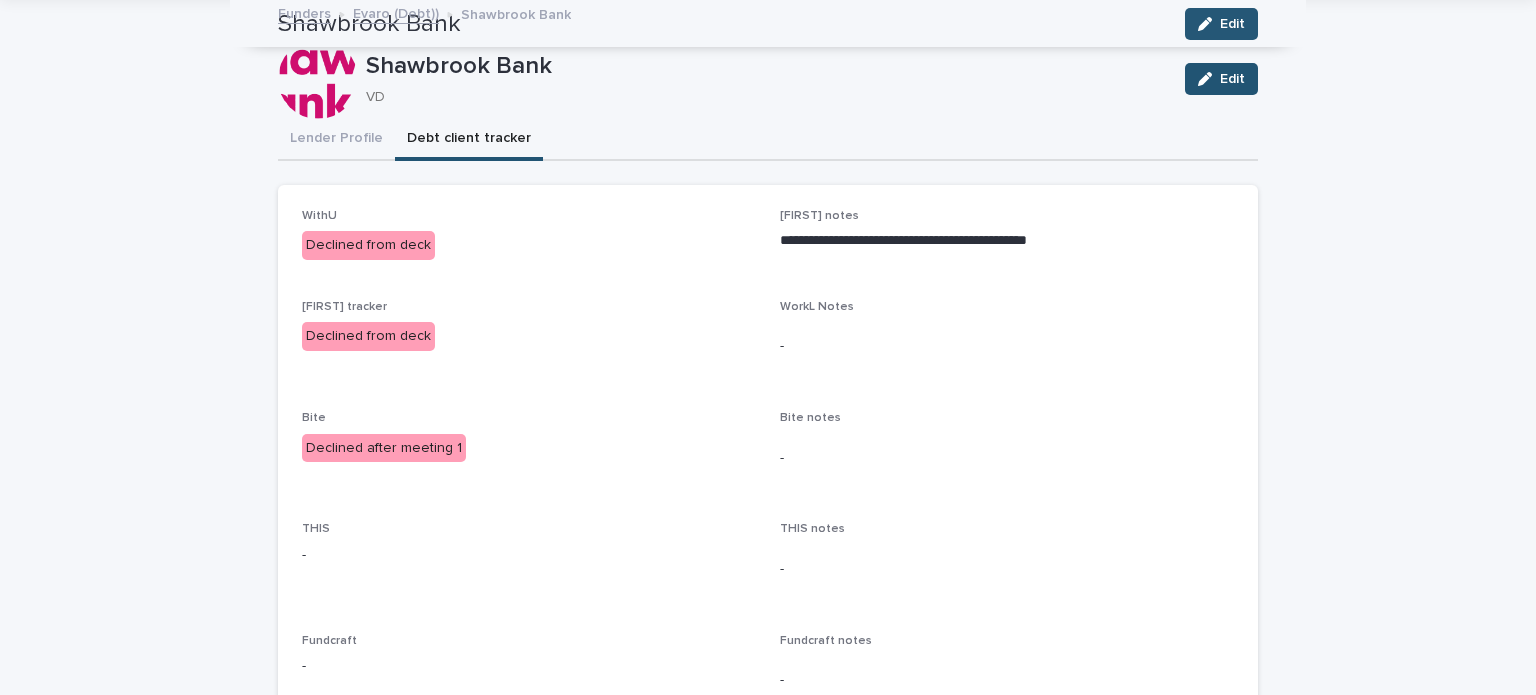 scroll, scrollTop: 0, scrollLeft: 0, axis: both 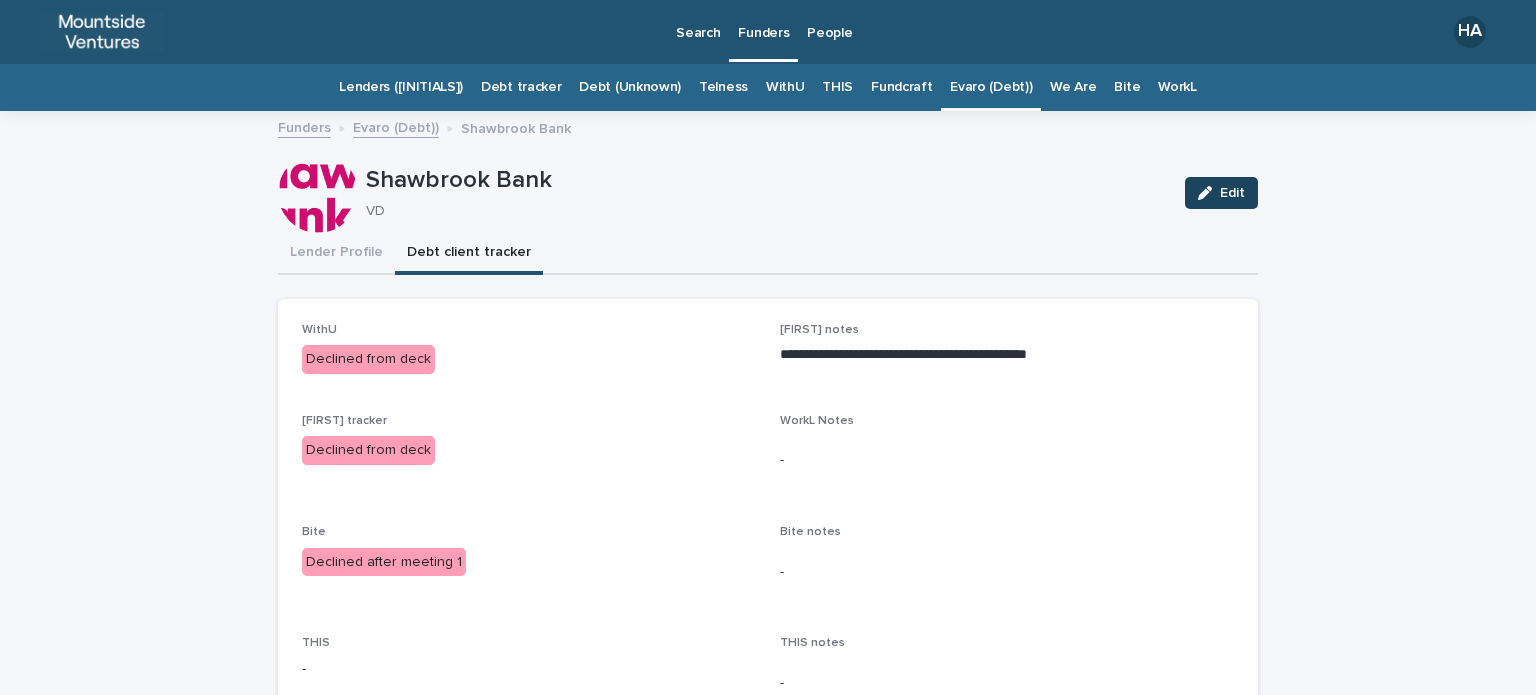 click at bounding box center (1209, 193) 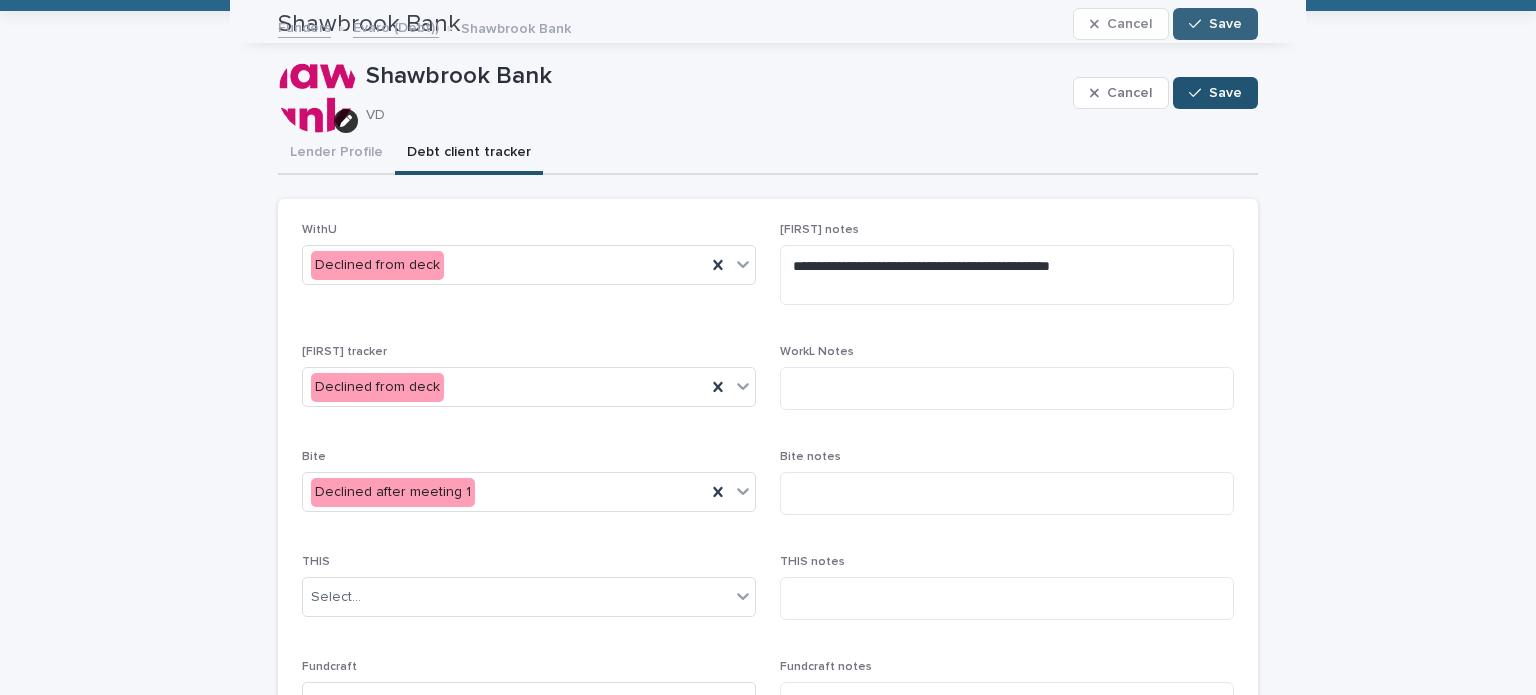 scroll, scrollTop: 0, scrollLeft: 0, axis: both 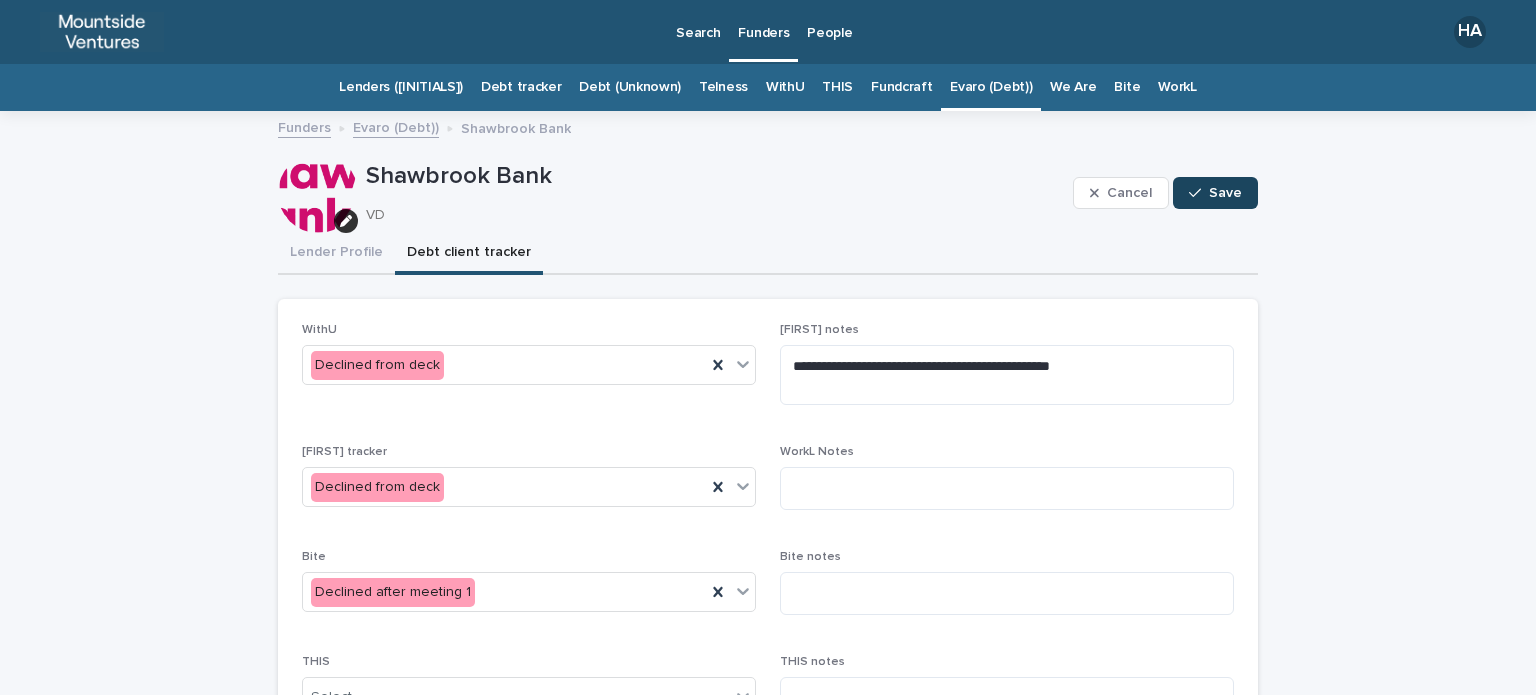 click on "Save" at bounding box center [1225, 193] 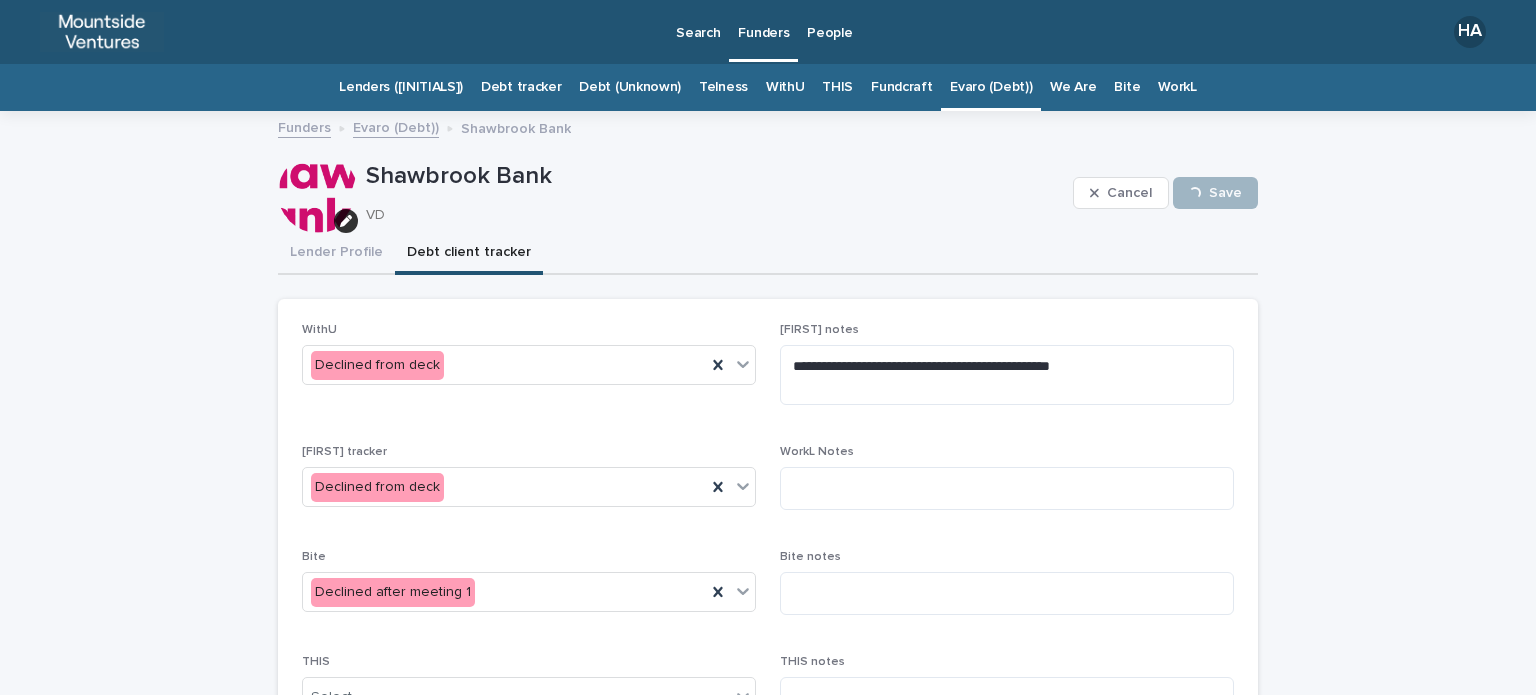 click on "Evaro (Debt))" at bounding box center [991, 87] 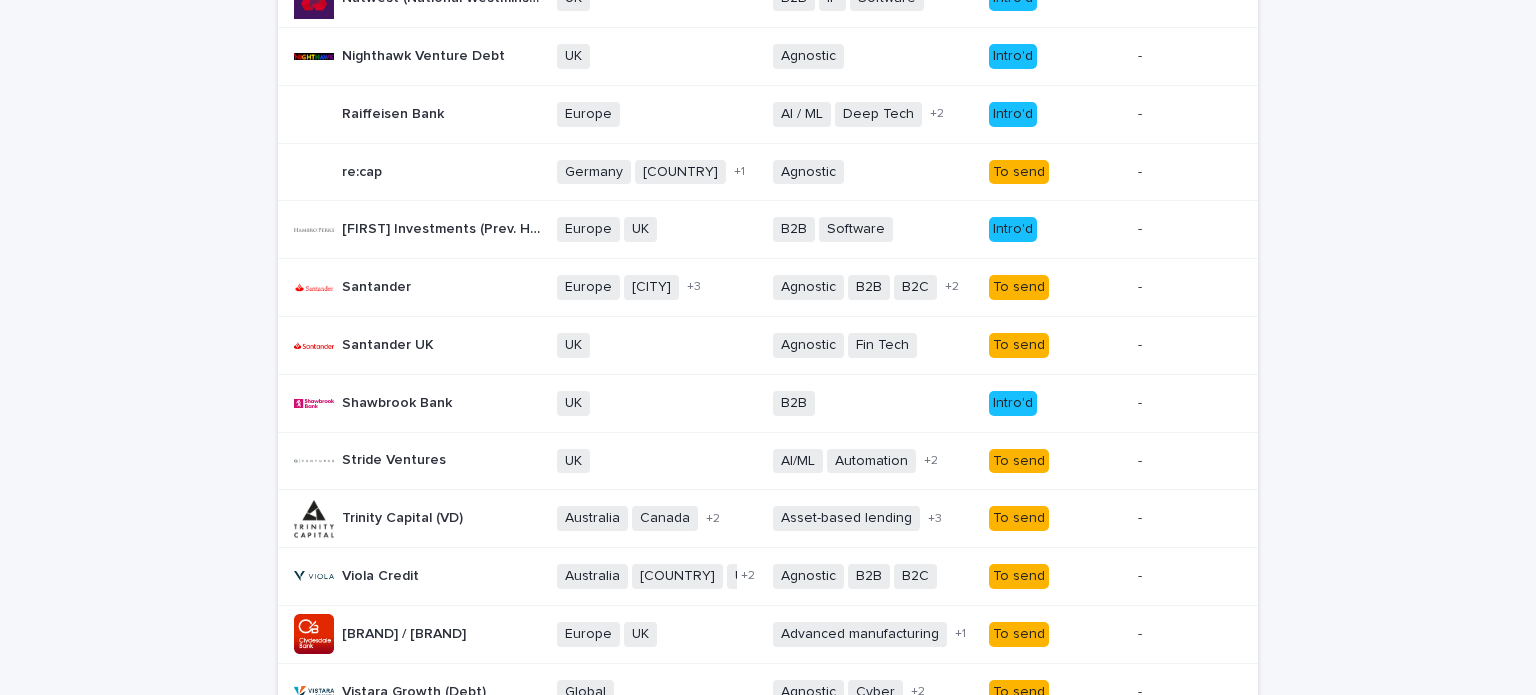 scroll, scrollTop: 1440, scrollLeft: 0, axis: vertical 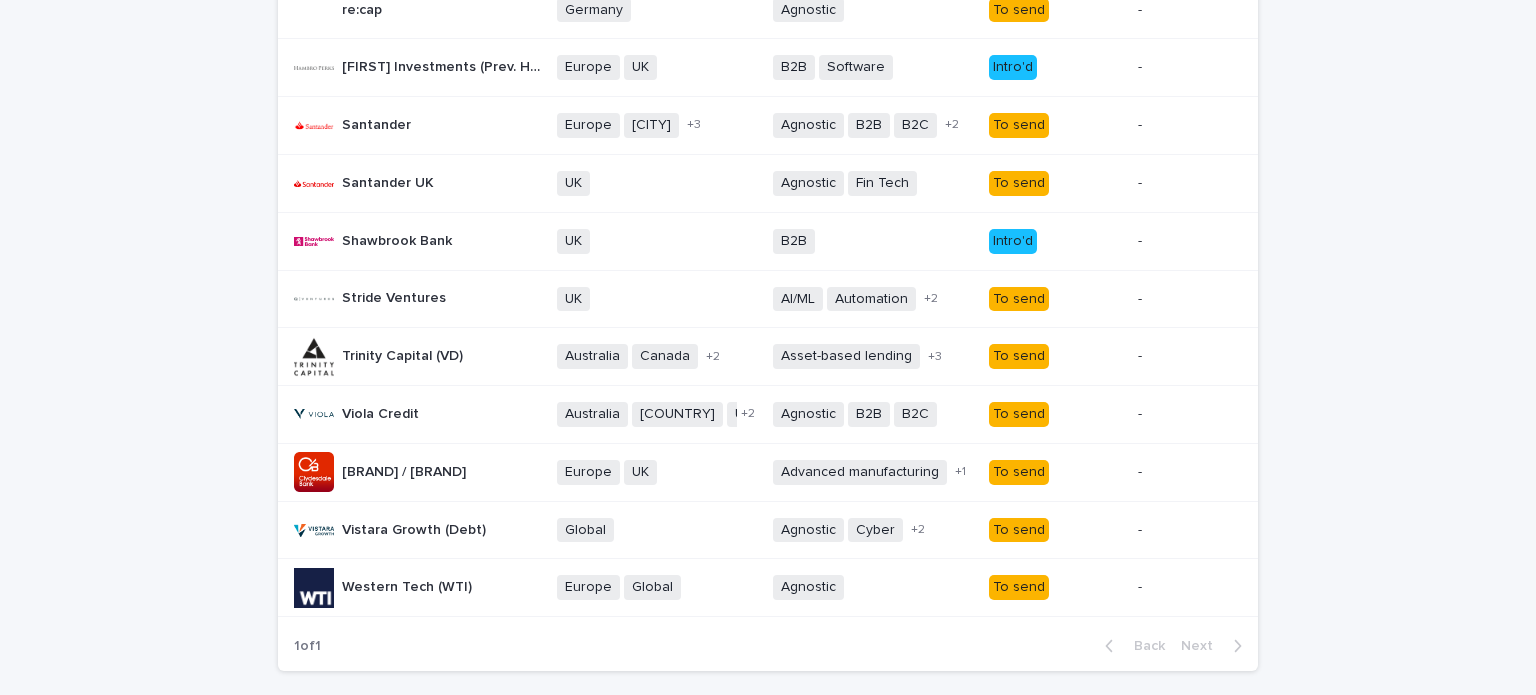 click on "[COUNTRY] [COUNTRY] + 0" at bounding box center [657, 472] 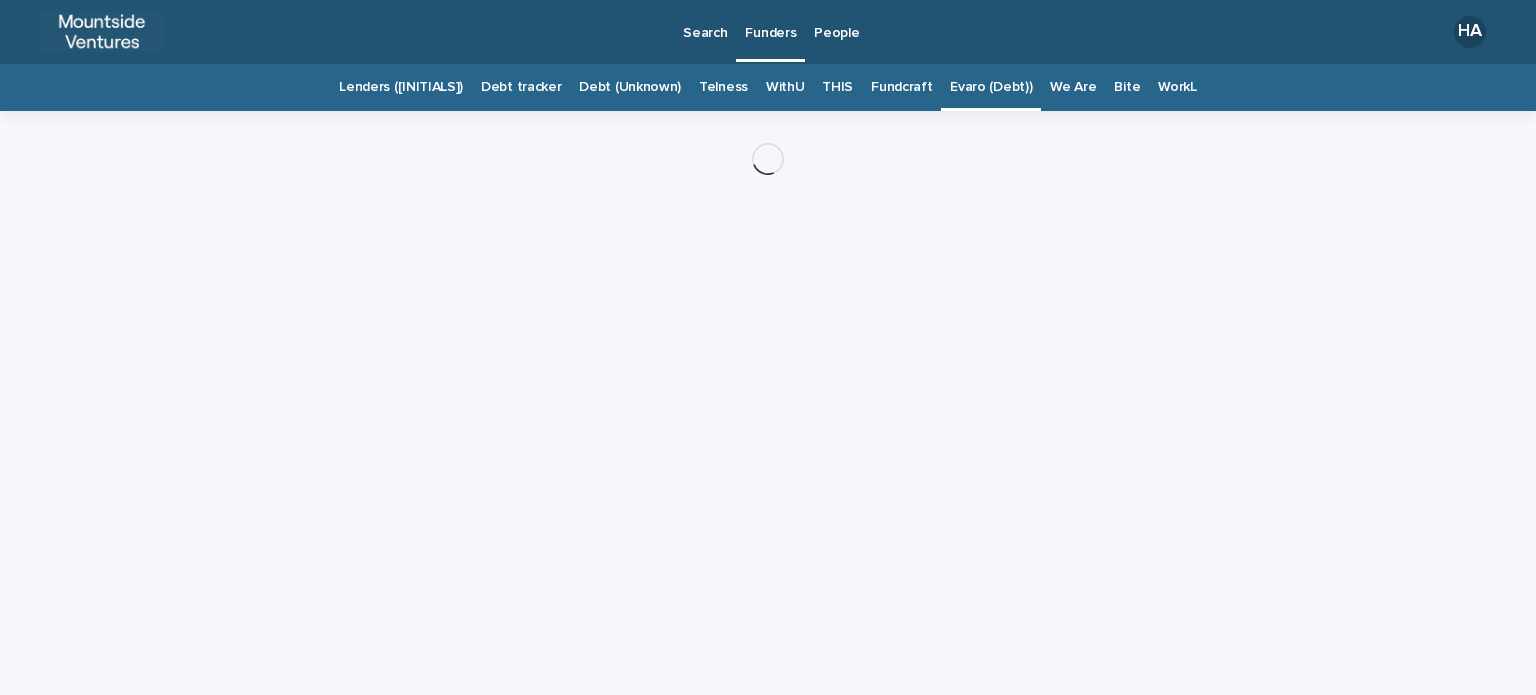 scroll, scrollTop: 0, scrollLeft: 0, axis: both 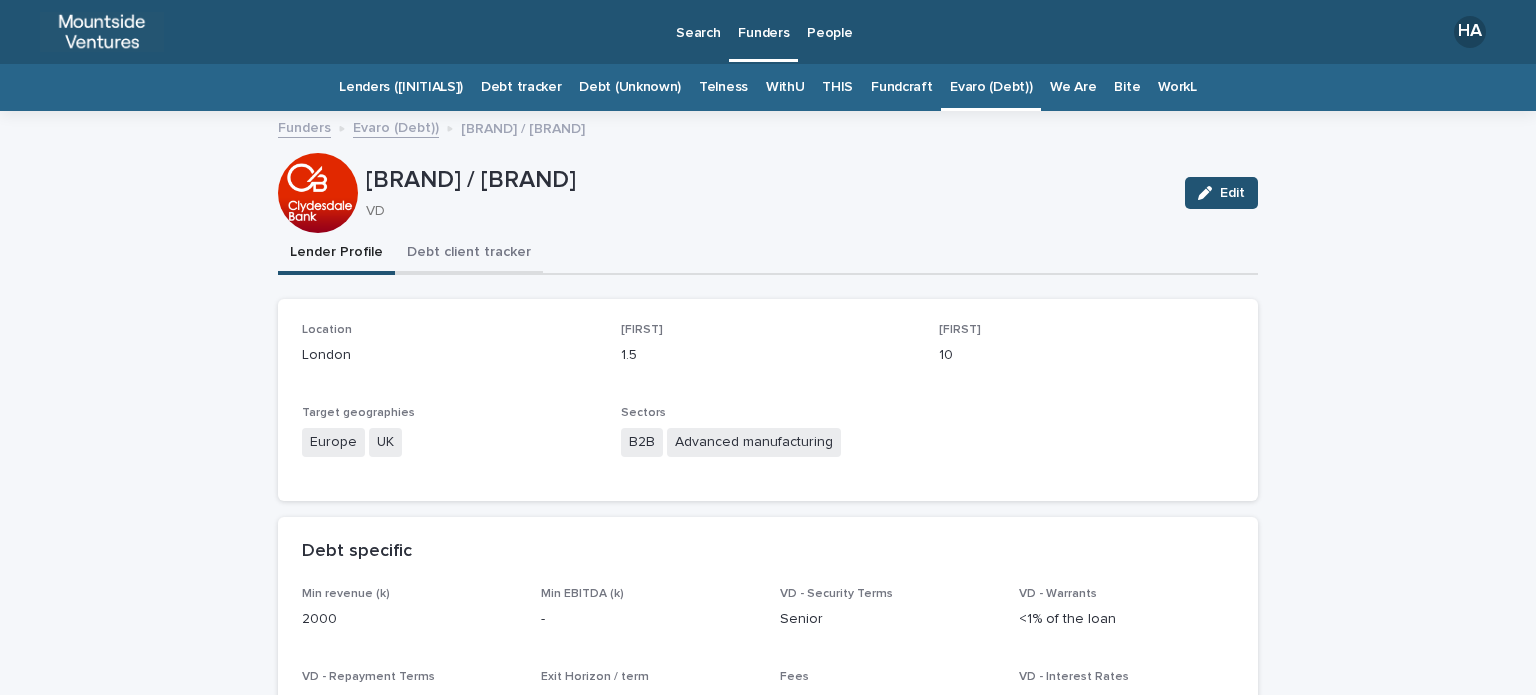 click on "Debt client tracker" at bounding box center [469, 254] 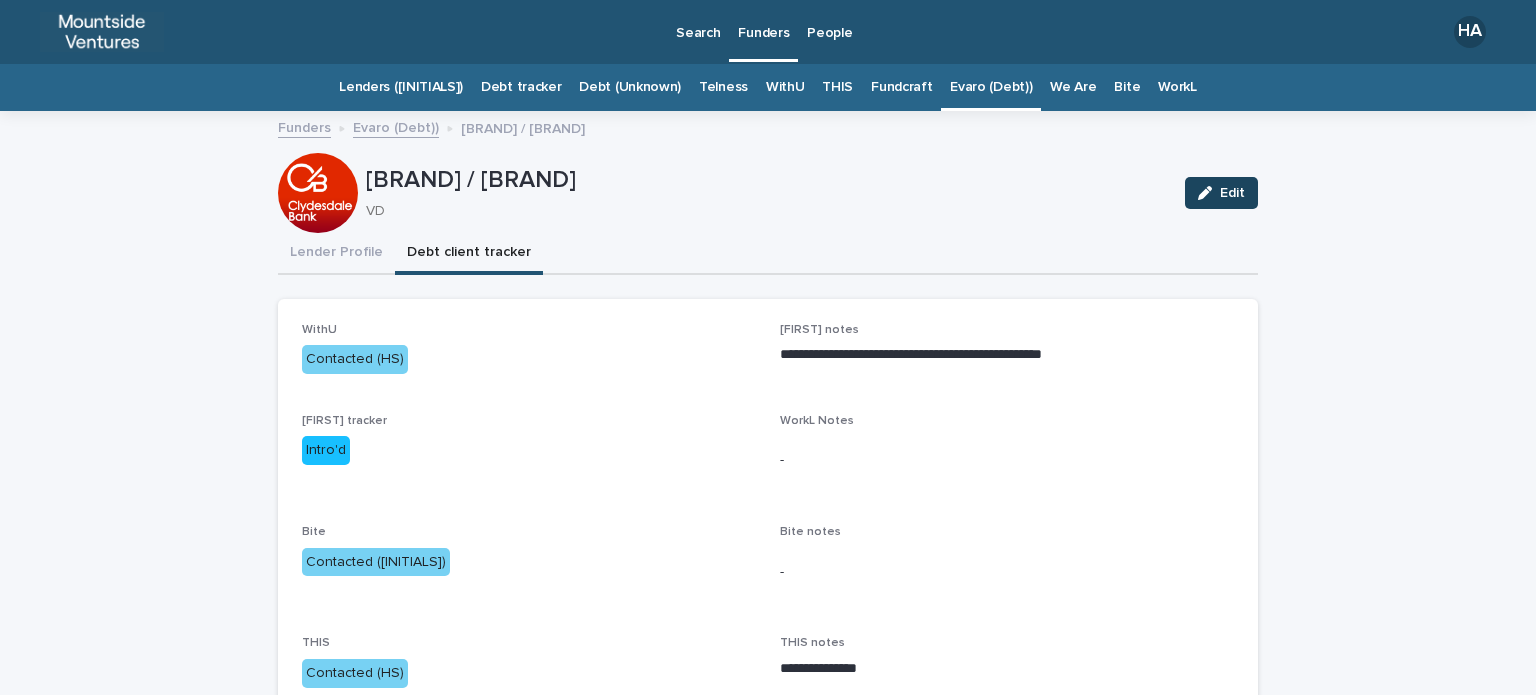 click at bounding box center [1209, 193] 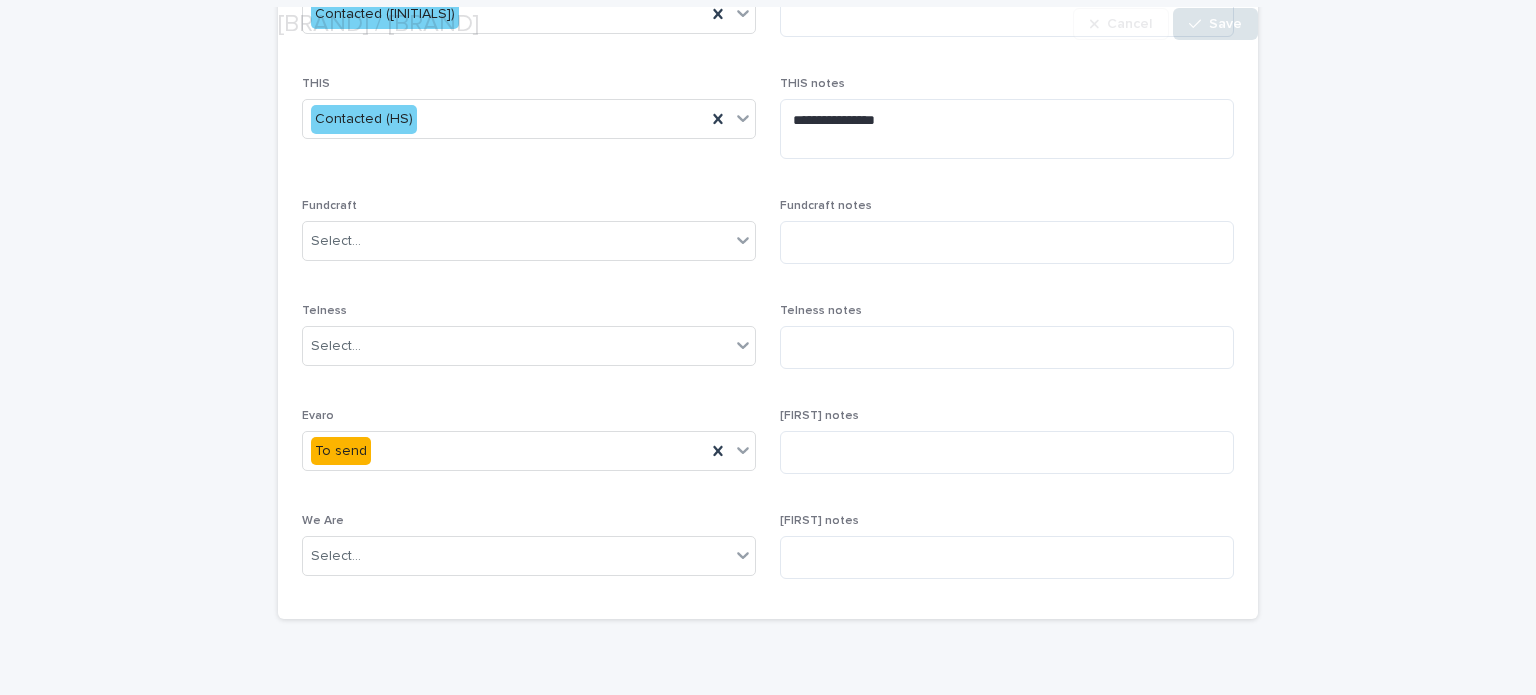 scroll, scrollTop: 616, scrollLeft: 0, axis: vertical 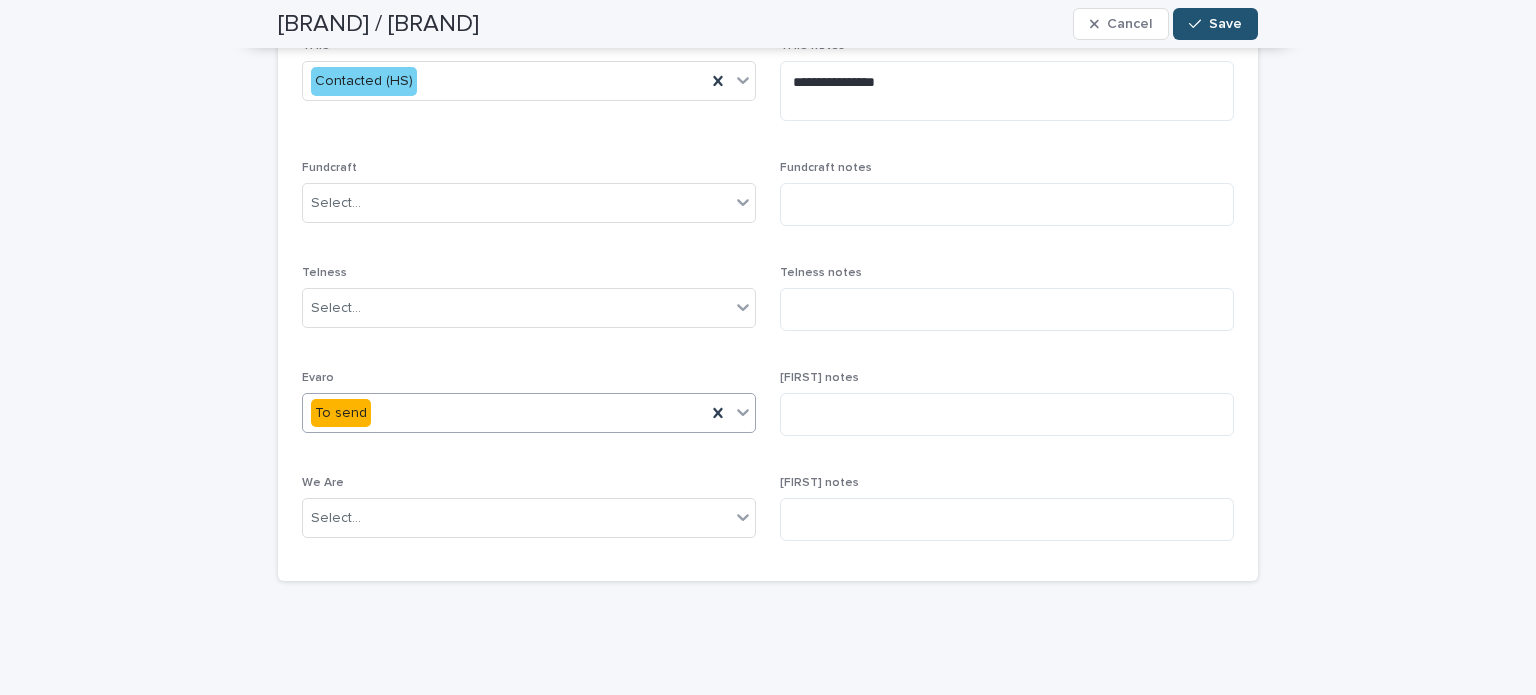 click on "To send" at bounding box center (504, 413) 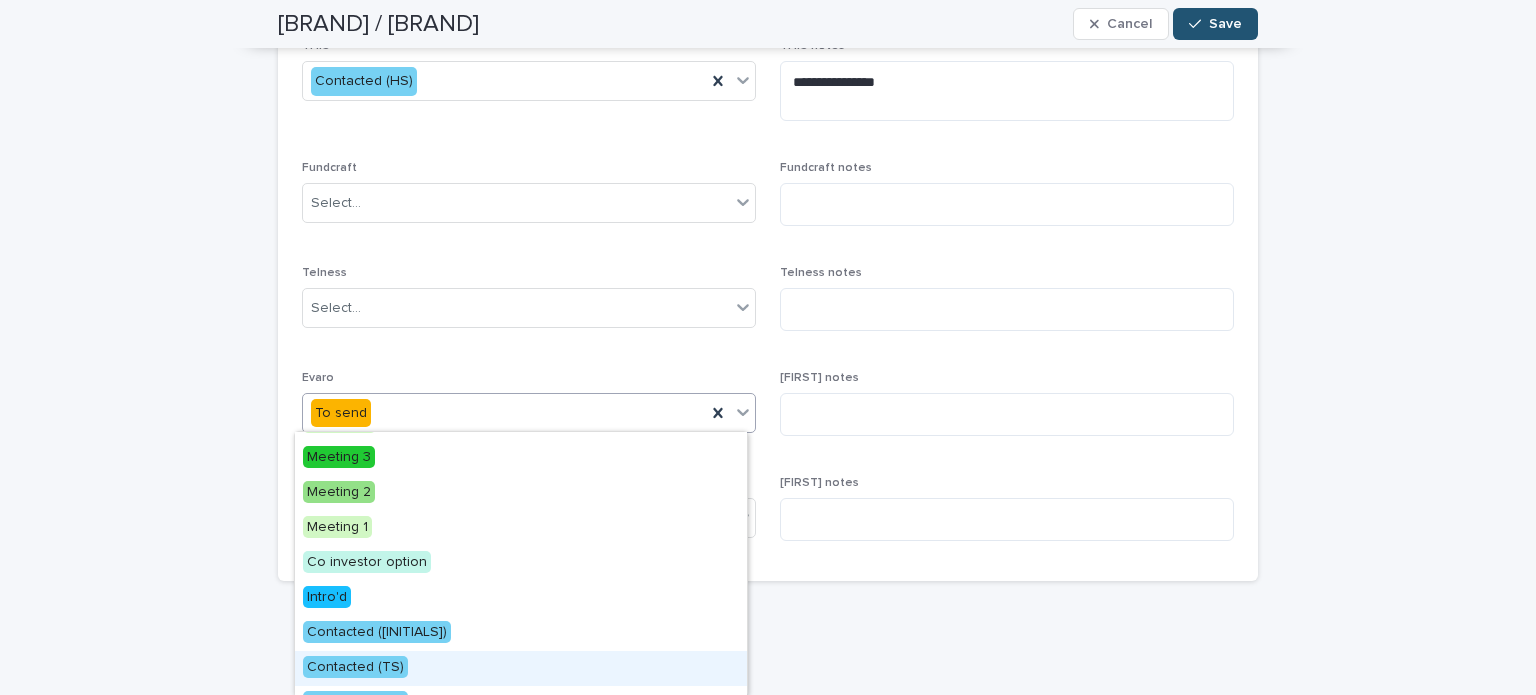 scroll, scrollTop: 60, scrollLeft: 0, axis: vertical 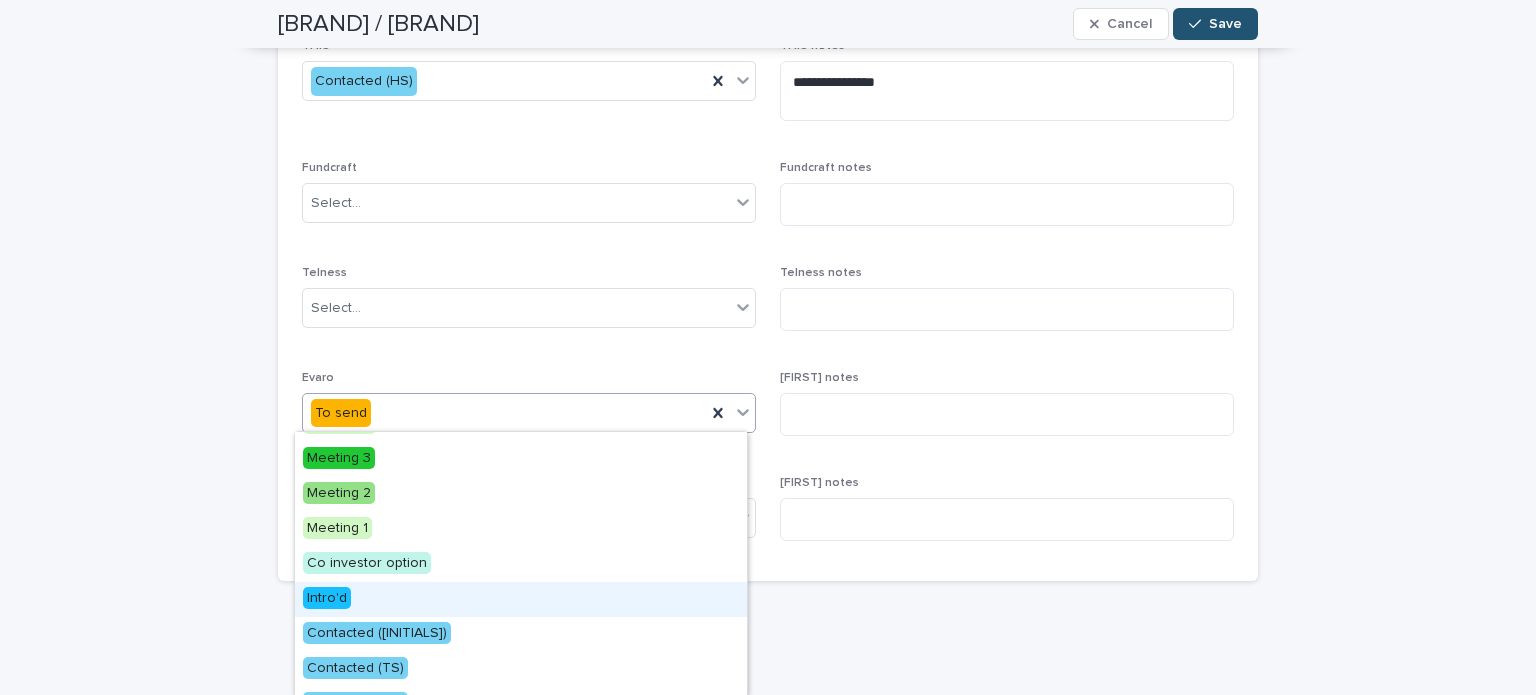 click on "Intro'd" at bounding box center (521, 599) 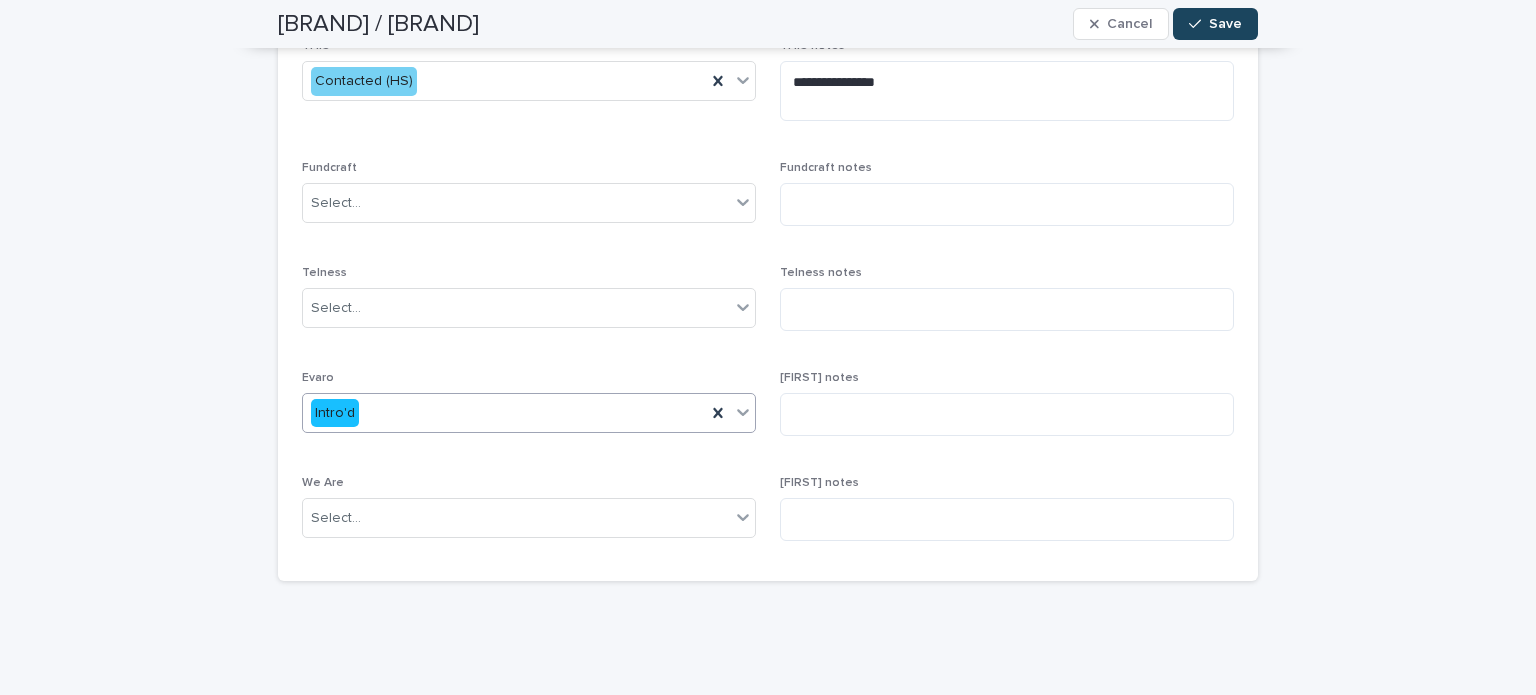 click 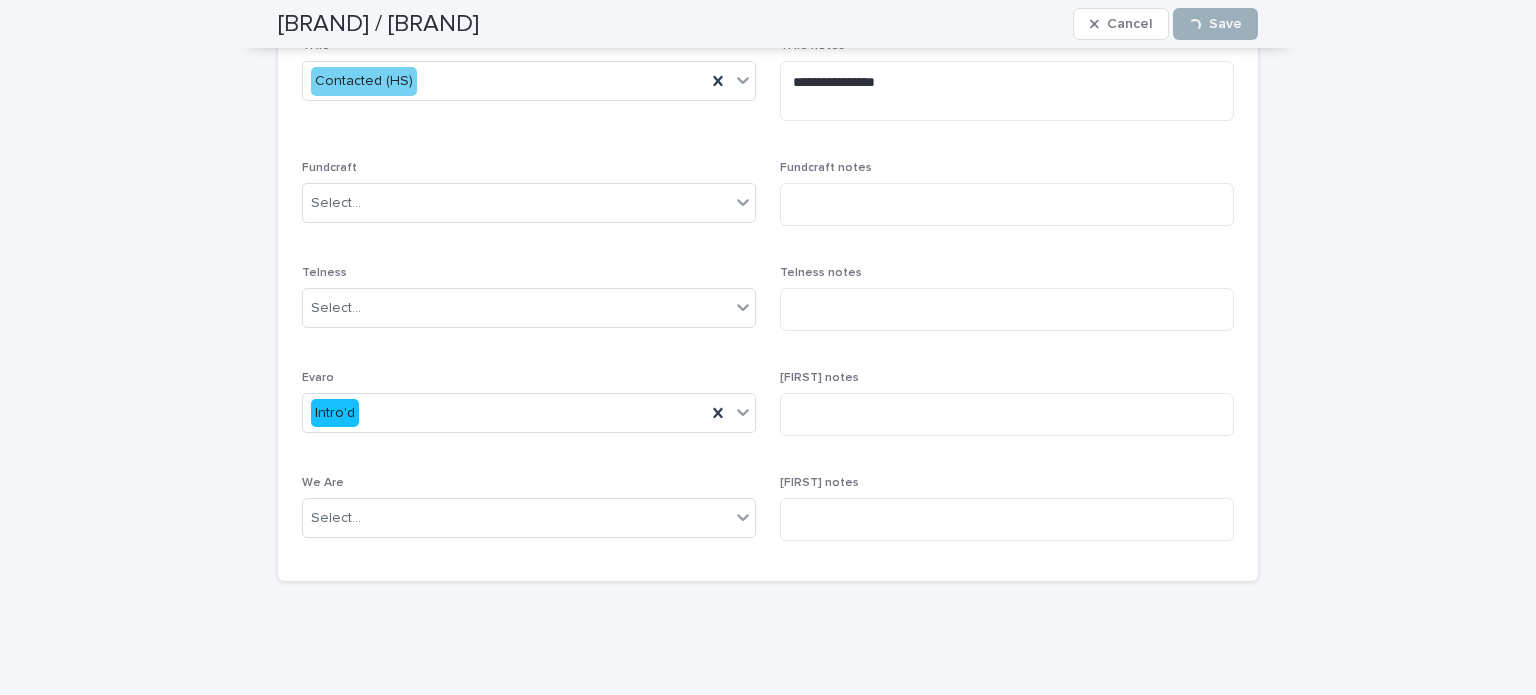 scroll, scrollTop: 0, scrollLeft: 0, axis: both 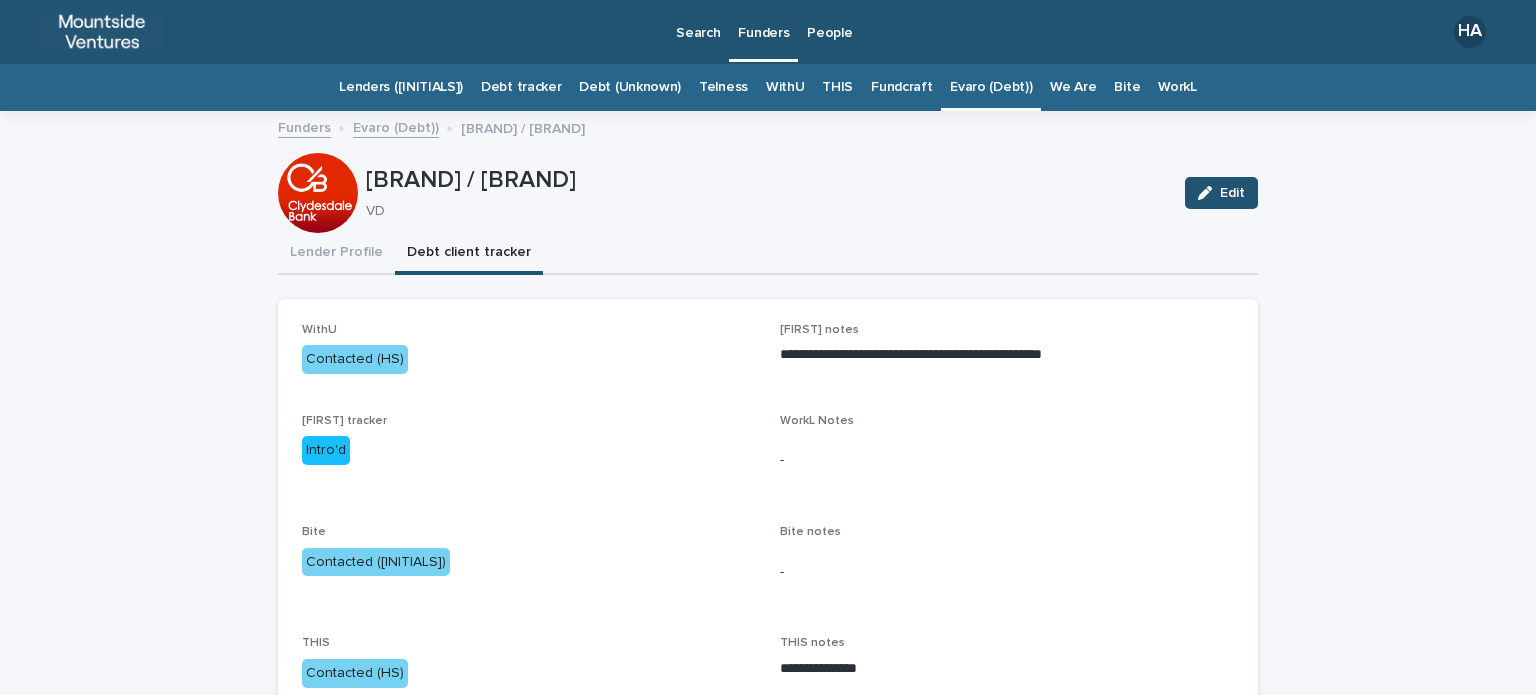 click on "Evaro (Debt))" at bounding box center (991, 87) 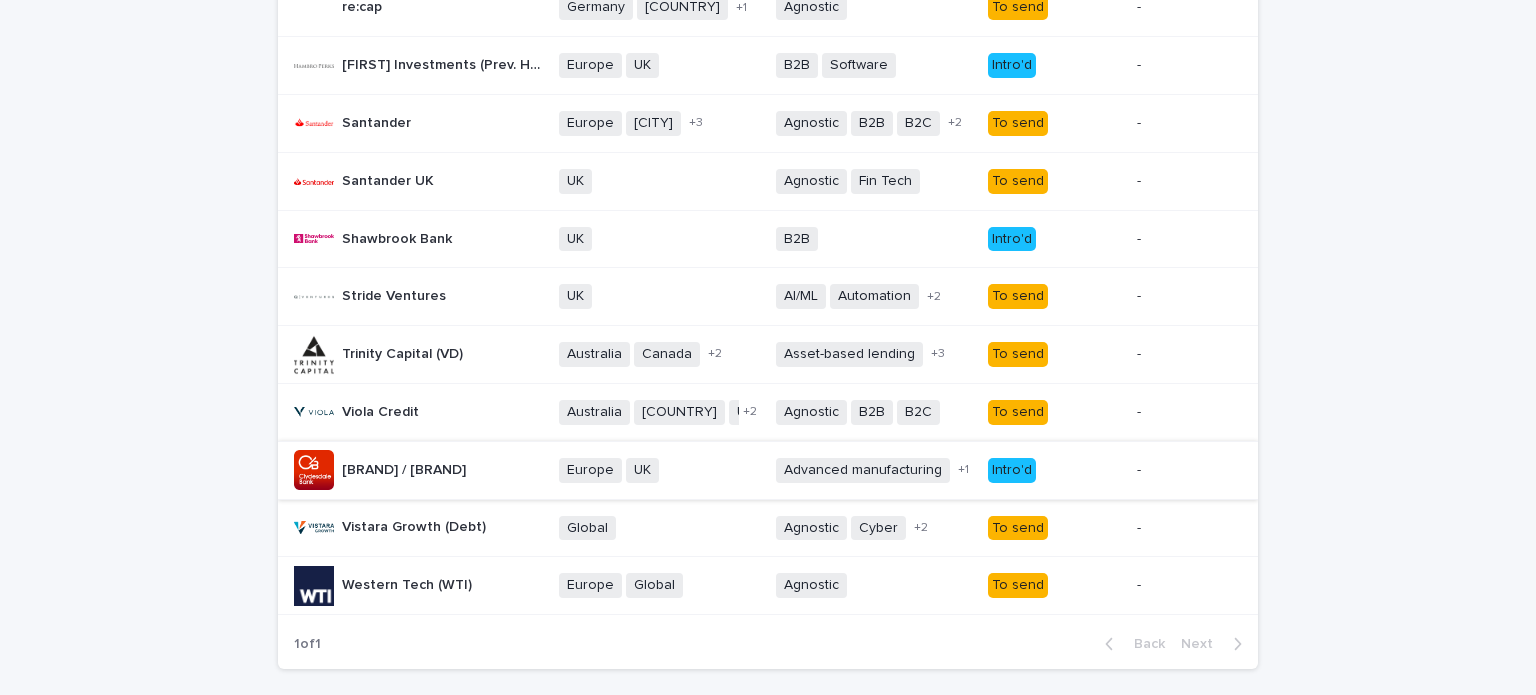 scroll, scrollTop: 1415, scrollLeft: 0, axis: vertical 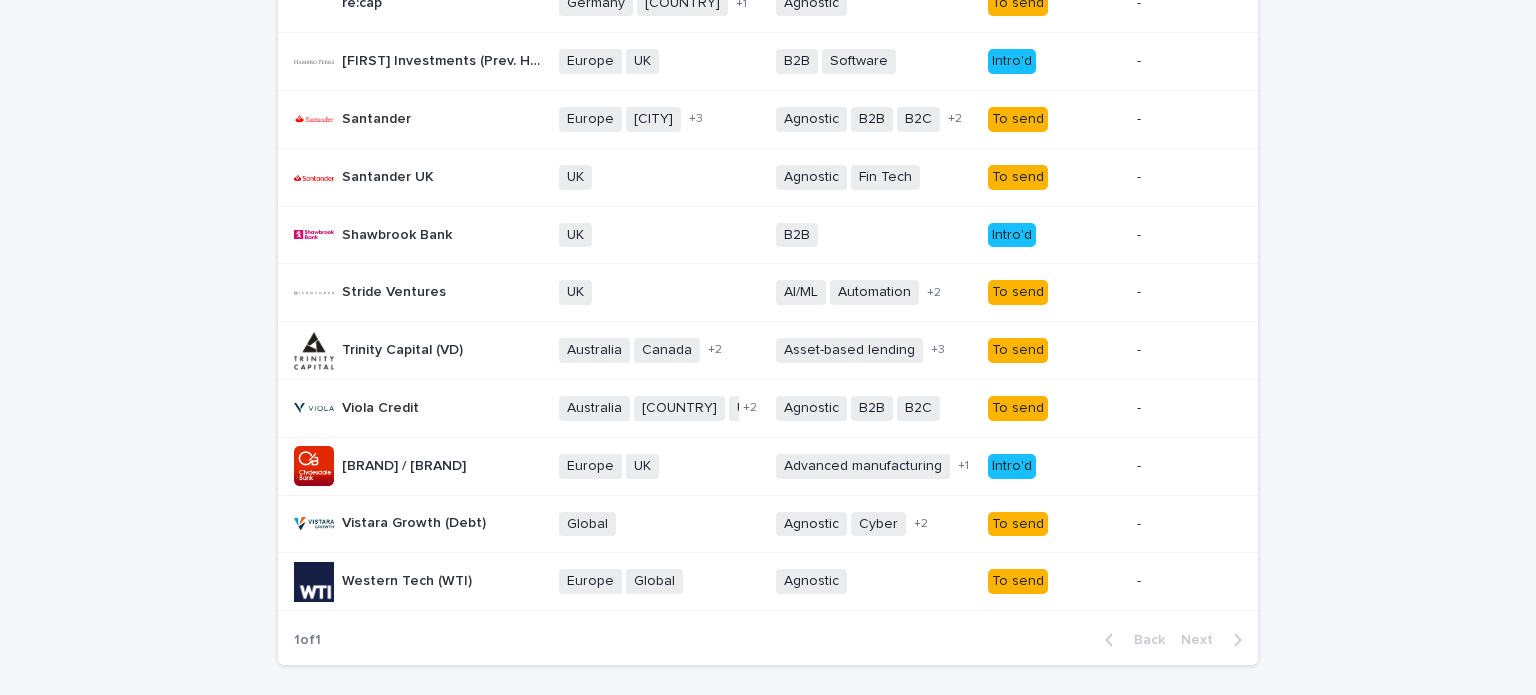 click on "To send" at bounding box center (1018, 177) 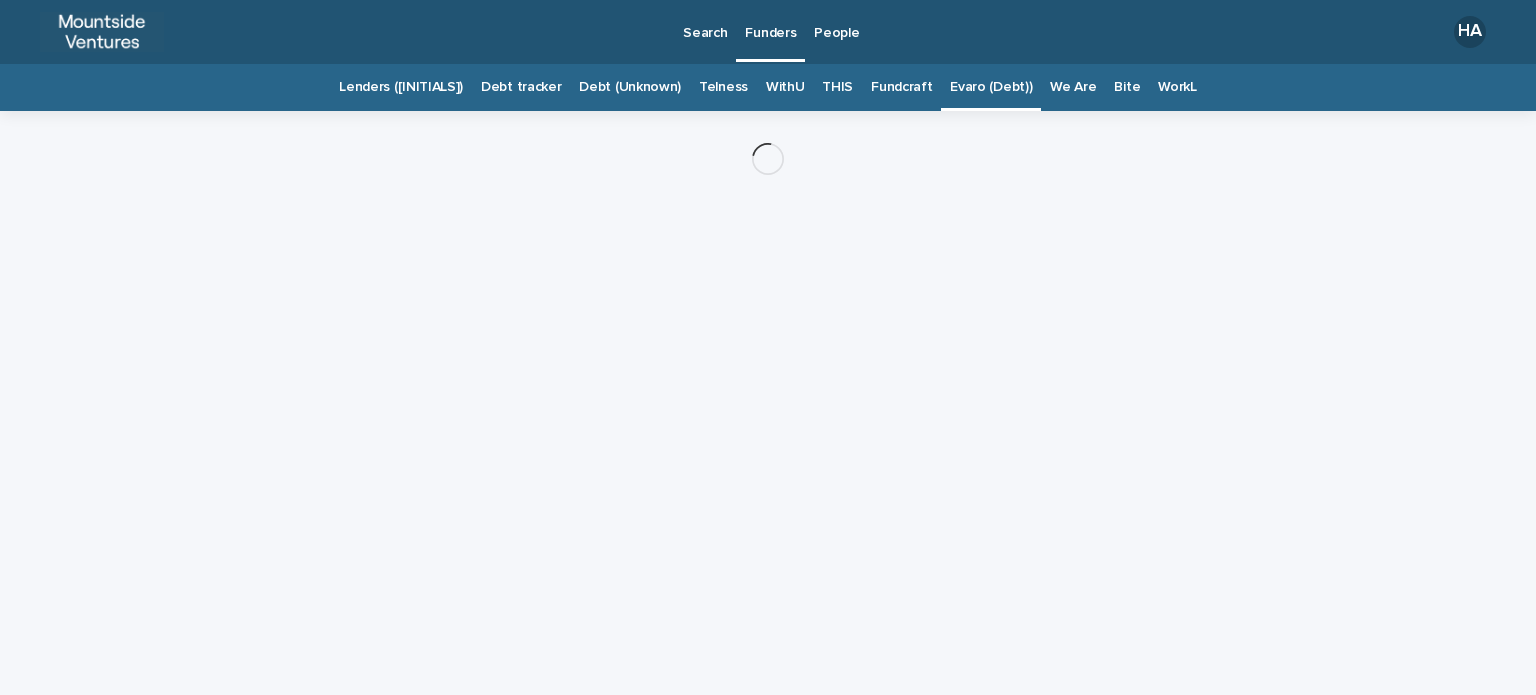 scroll, scrollTop: 0, scrollLeft: 0, axis: both 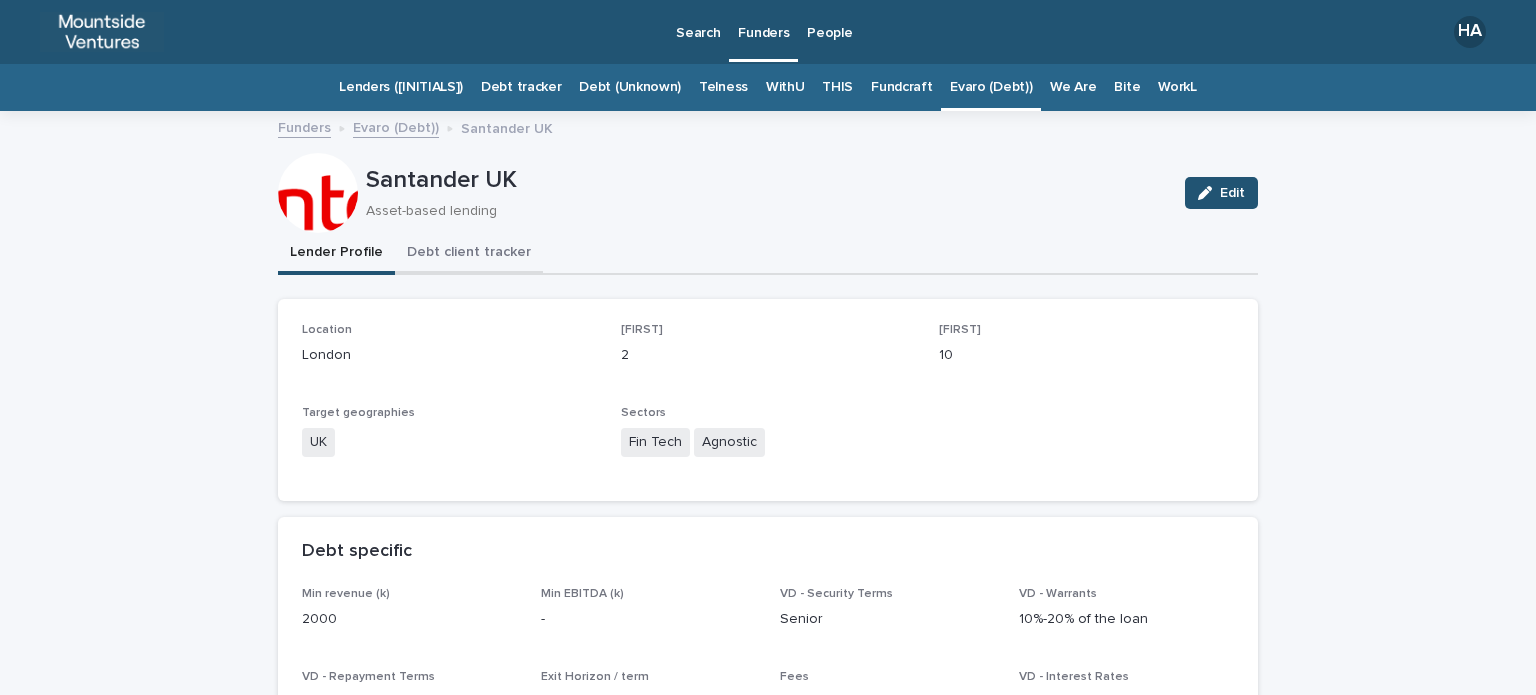 click on "Debt client tracker" at bounding box center (469, 254) 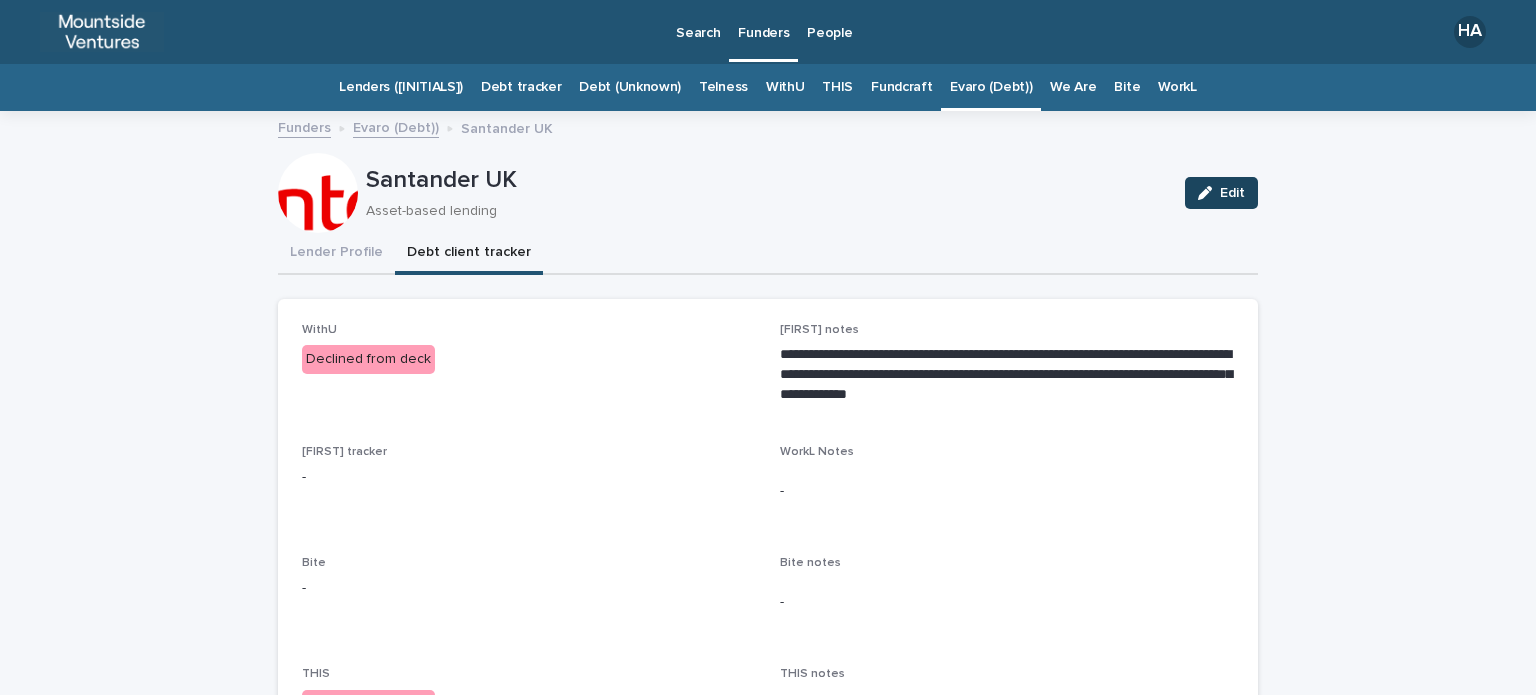 click at bounding box center [1209, 193] 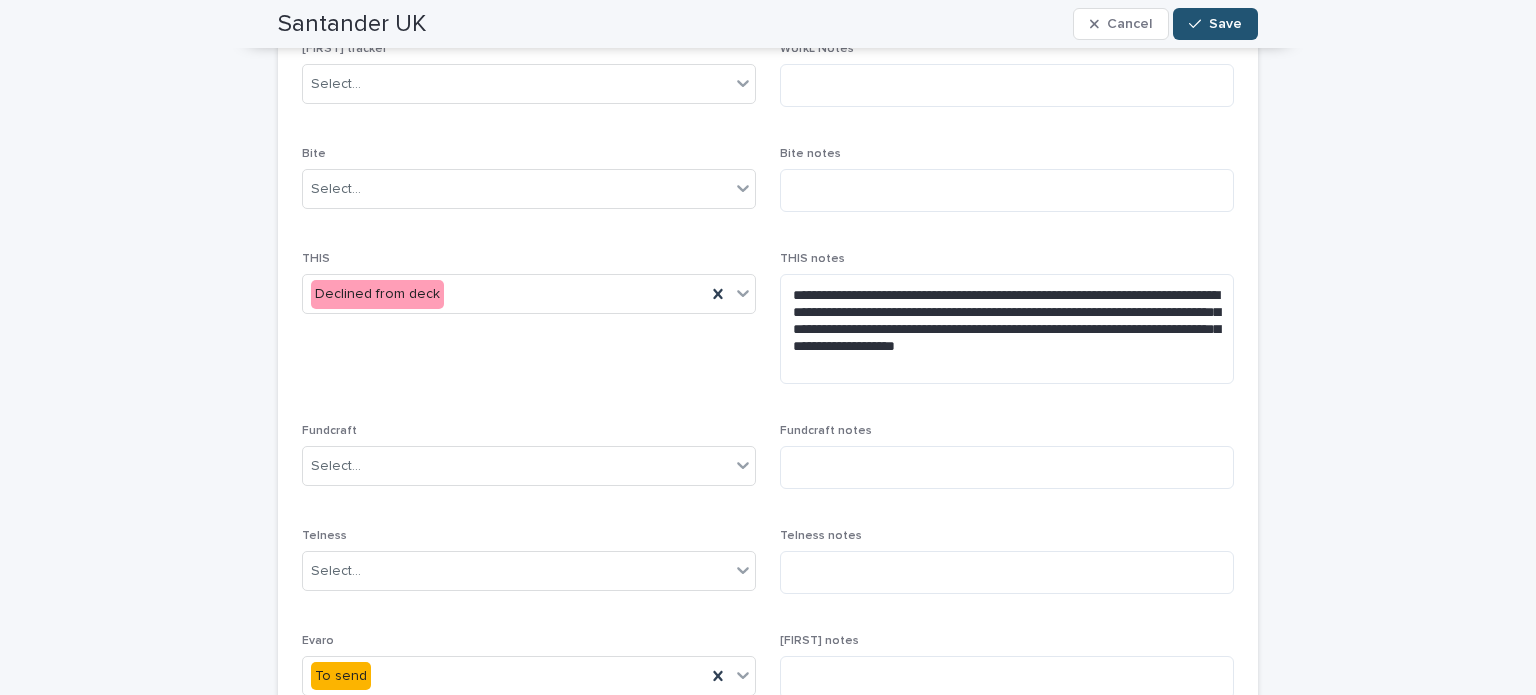 scroll, scrollTop: 700, scrollLeft: 0, axis: vertical 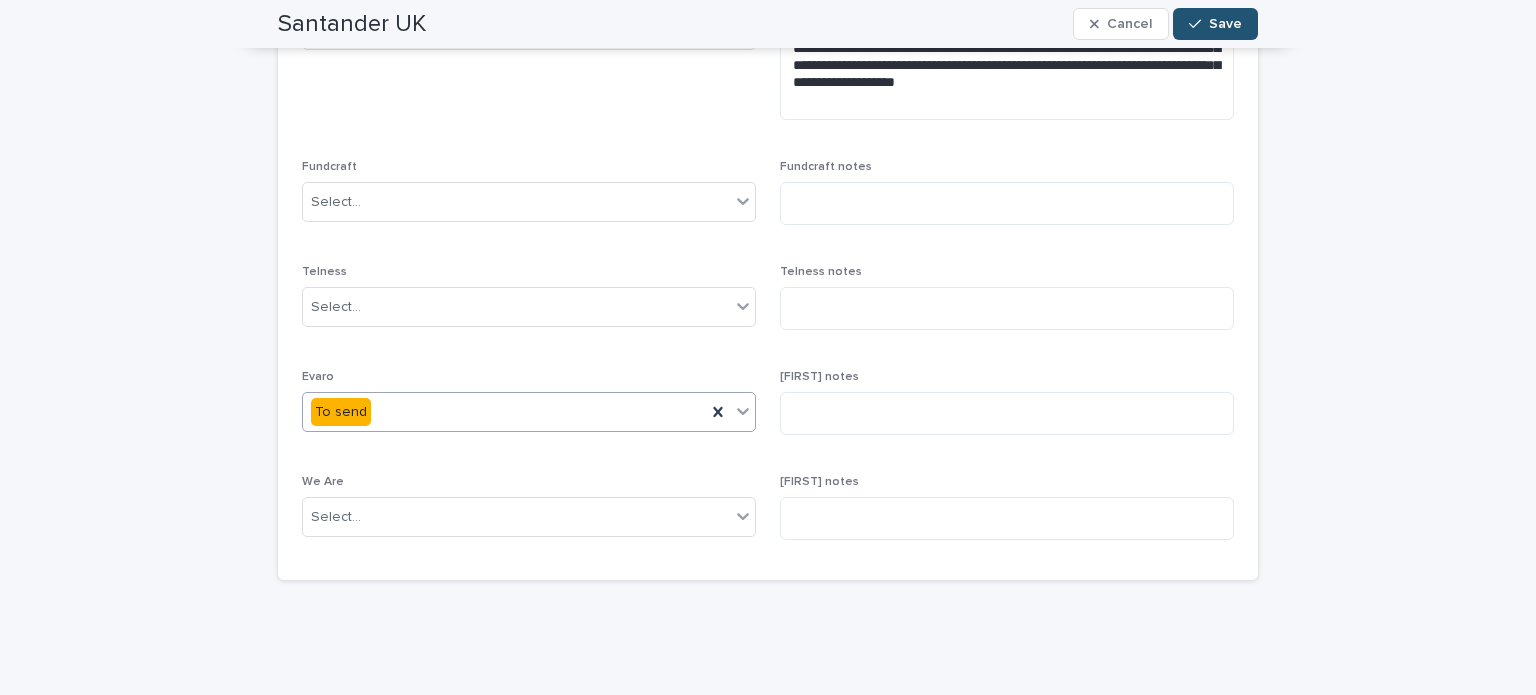click on "To send" at bounding box center (504, 412) 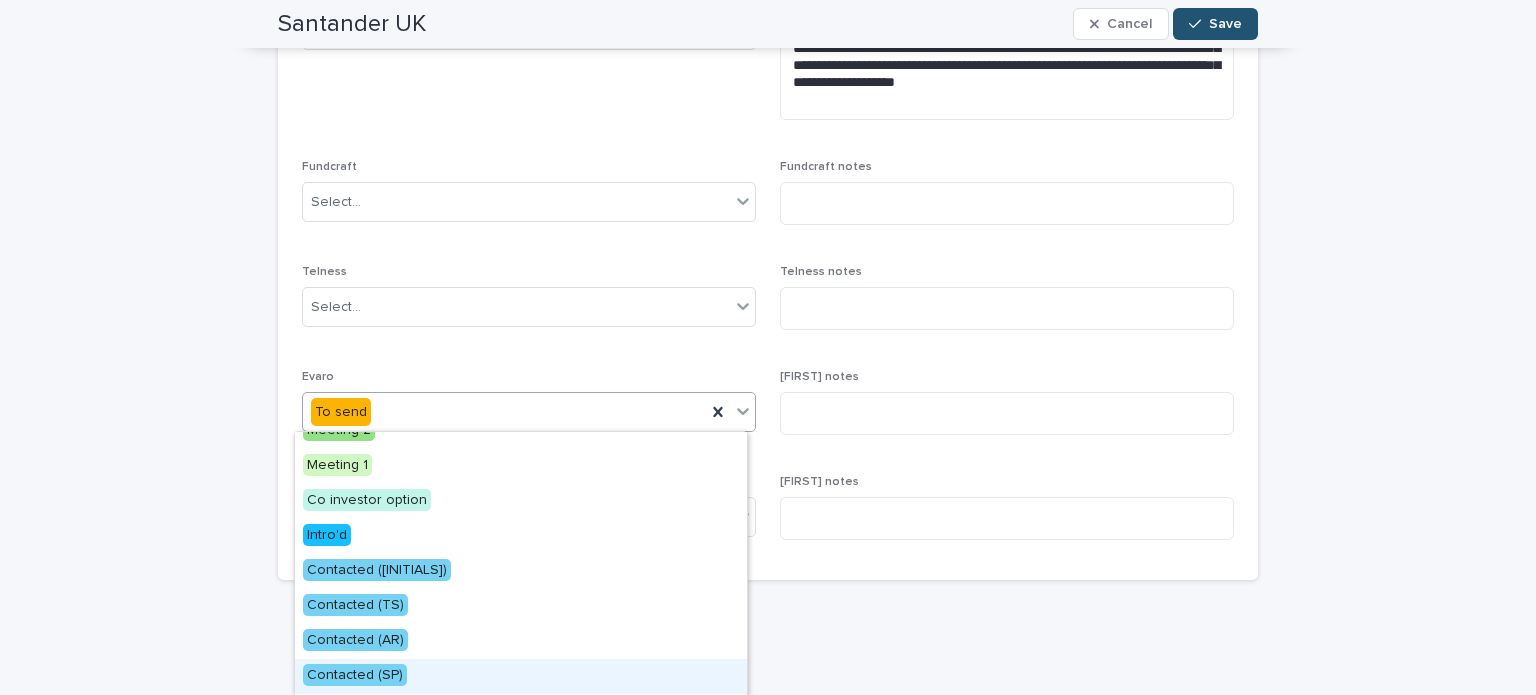 scroll, scrollTop: 116, scrollLeft: 0, axis: vertical 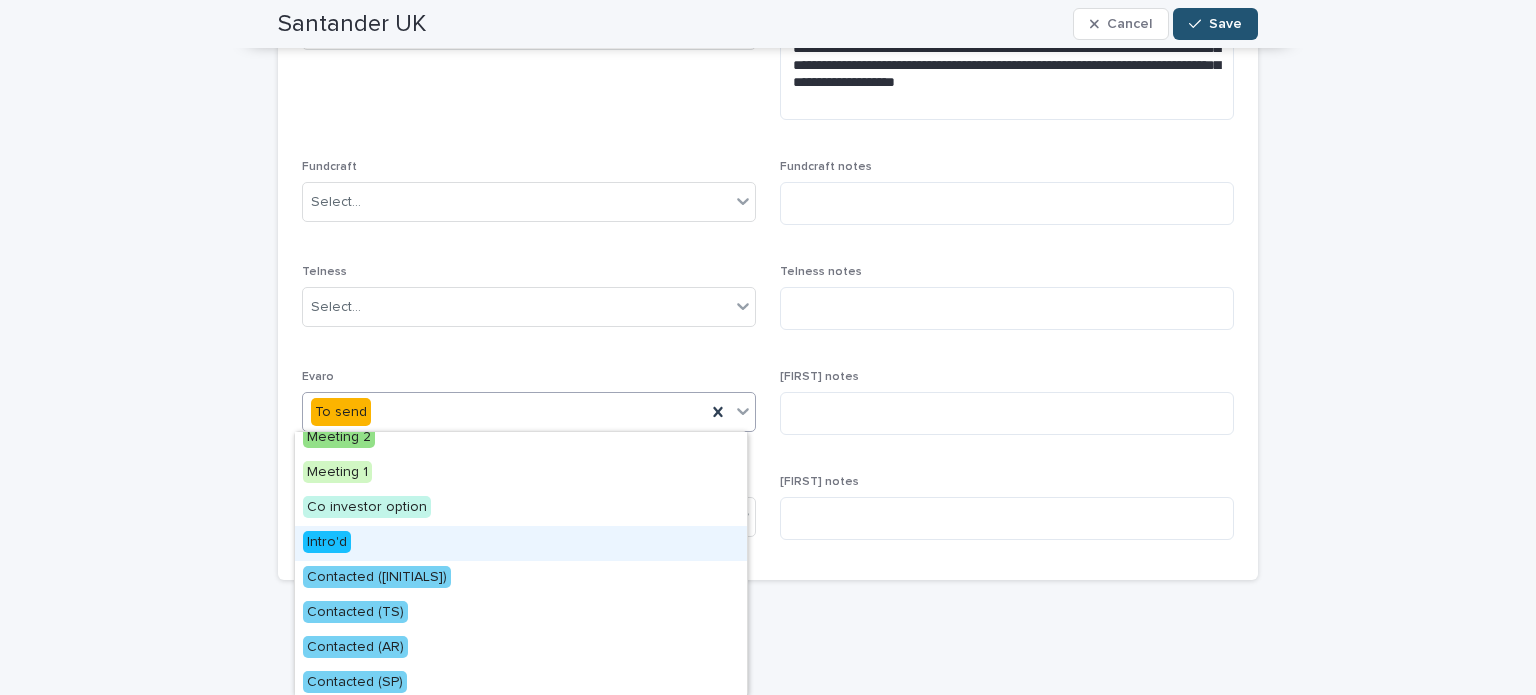 click on "Intro'd" at bounding box center [521, 543] 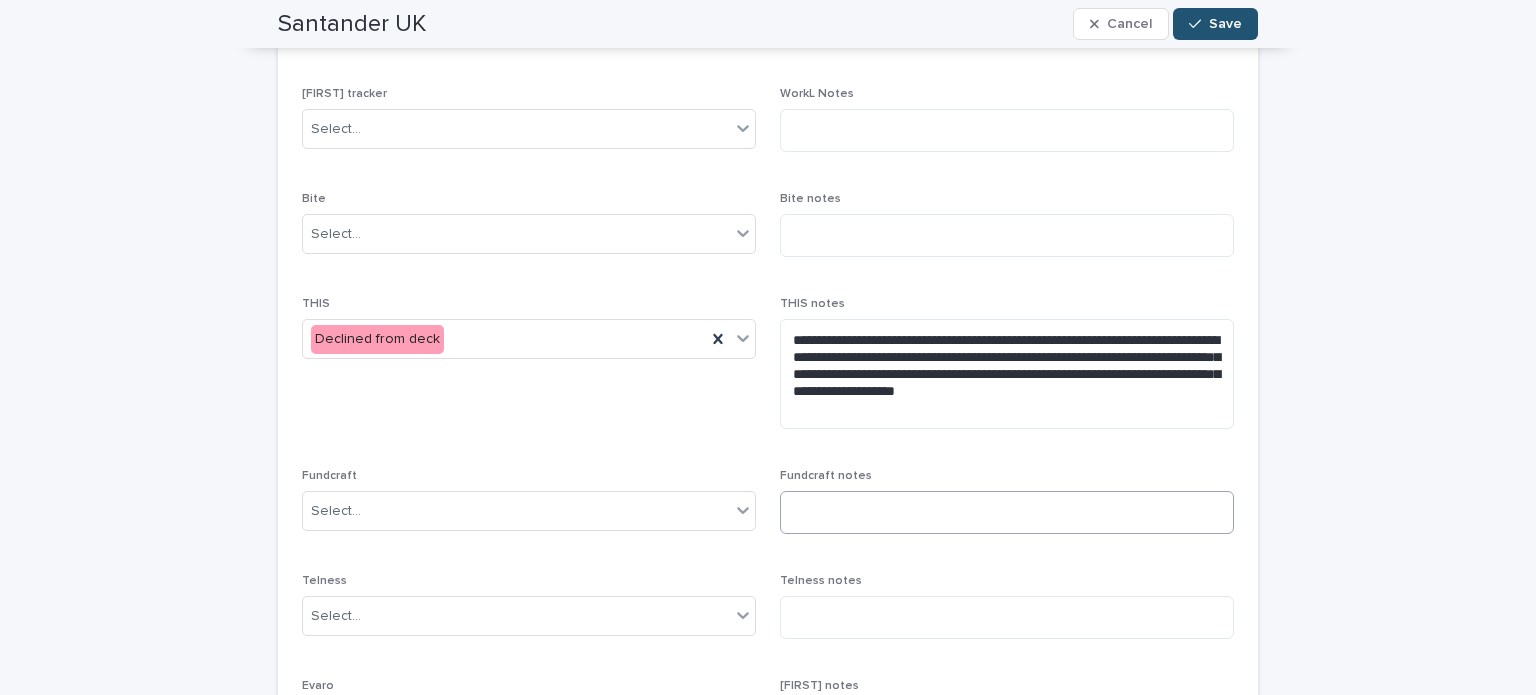 scroll, scrollTop: 382, scrollLeft: 0, axis: vertical 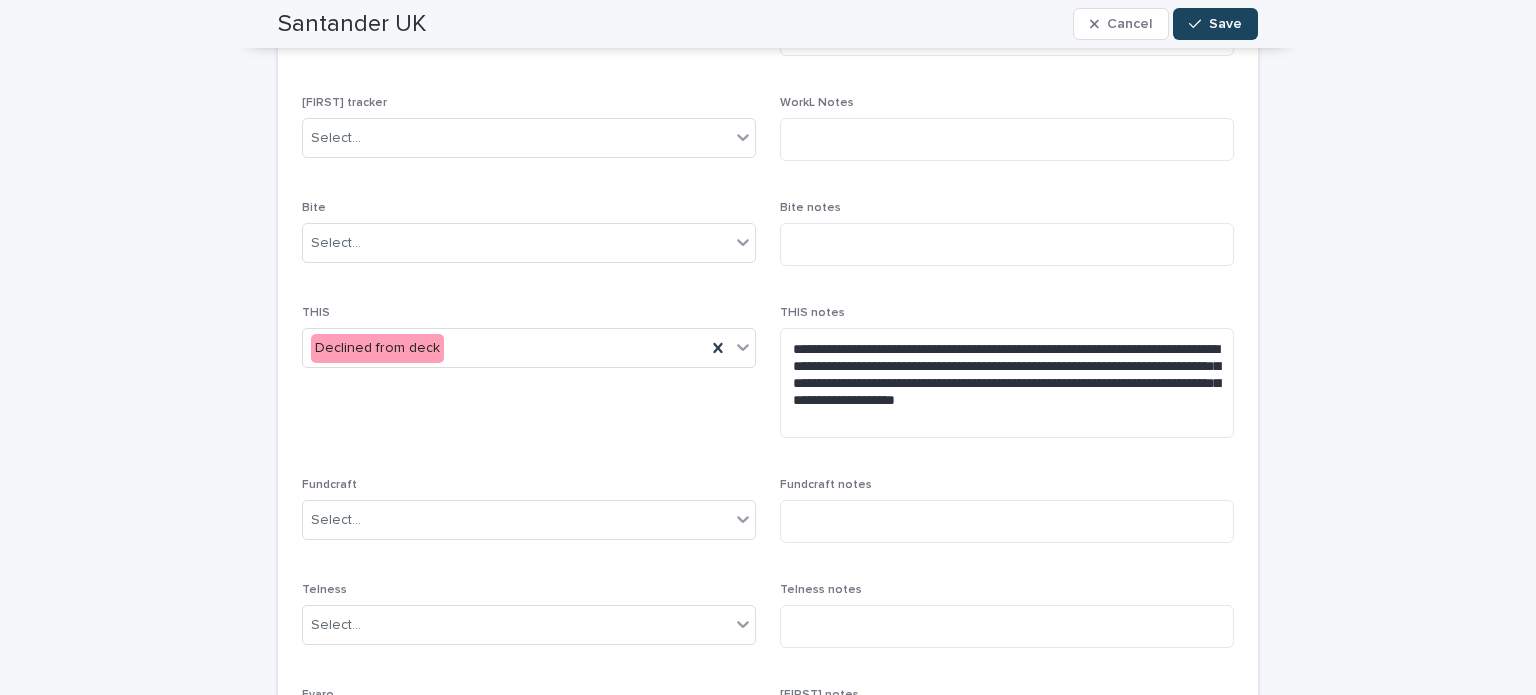 click 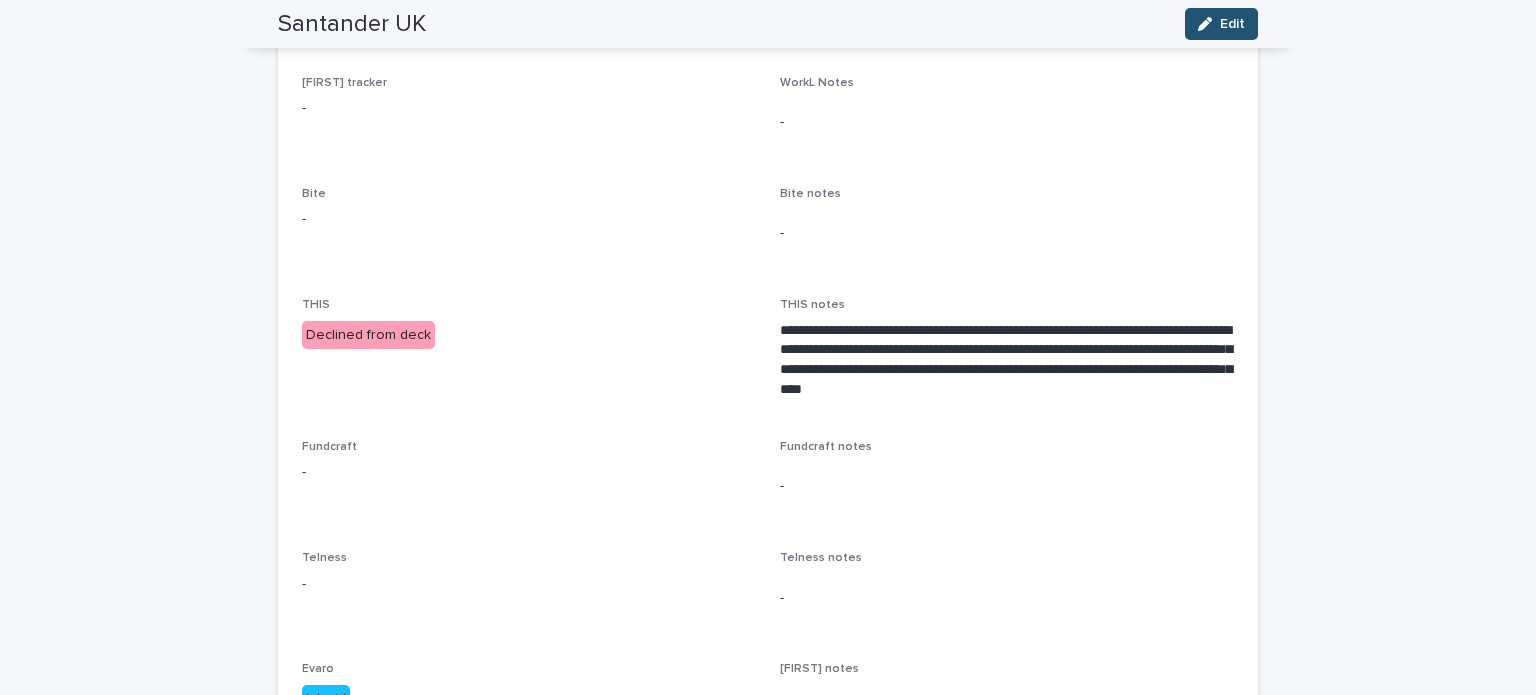 scroll, scrollTop: 0, scrollLeft: 0, axis: both 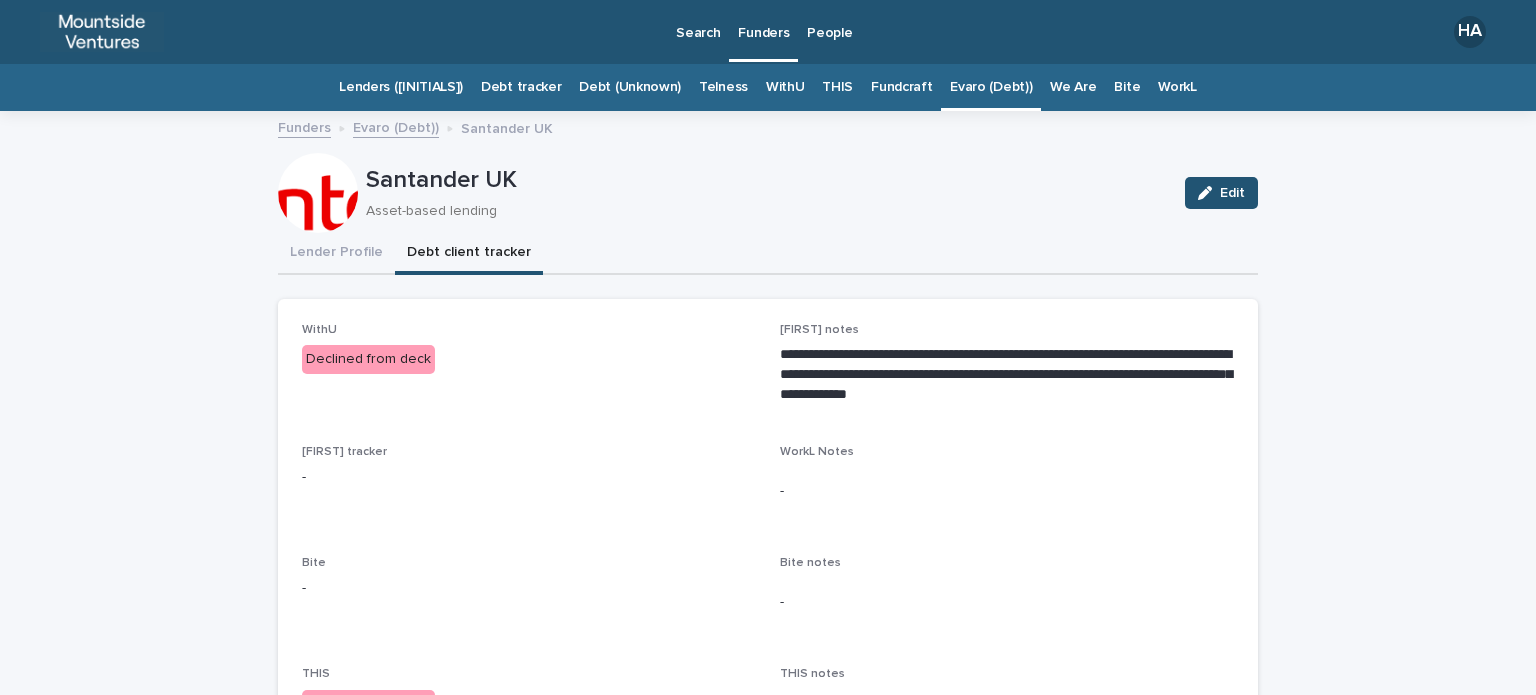 click on "Evaro (Debt))" at bounding box center [991, 87] 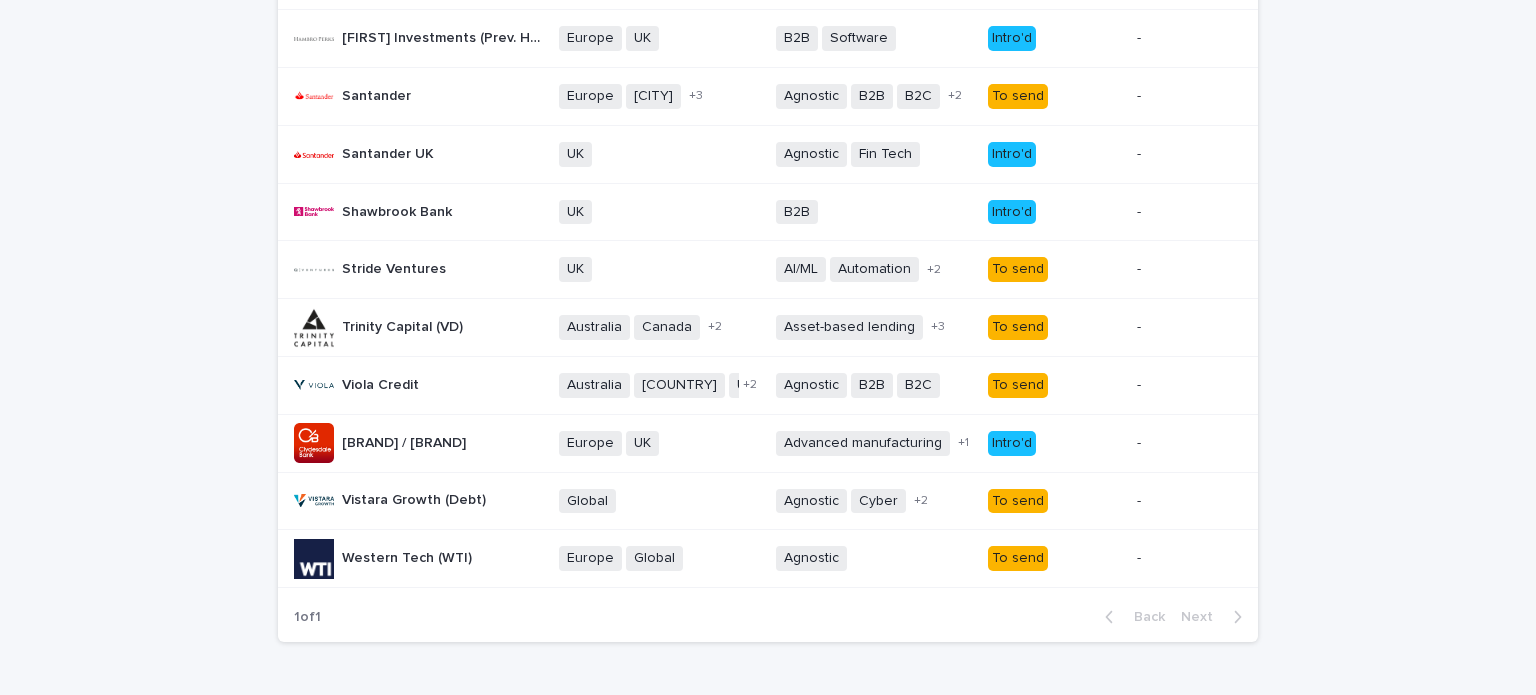 scroll, scrollTop: 1444, scrollLeft: 0, axis: vertical 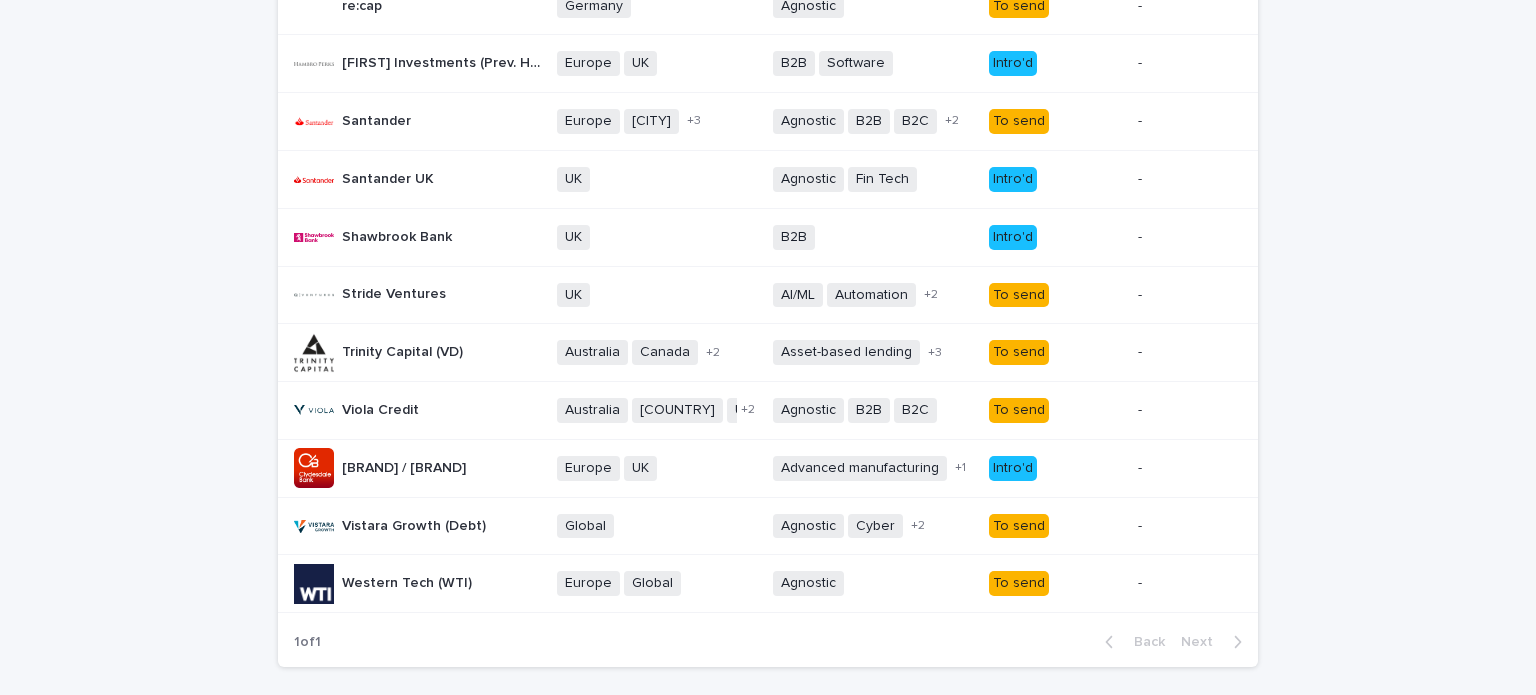 click on "To send" at bounding box center (1055, 410) 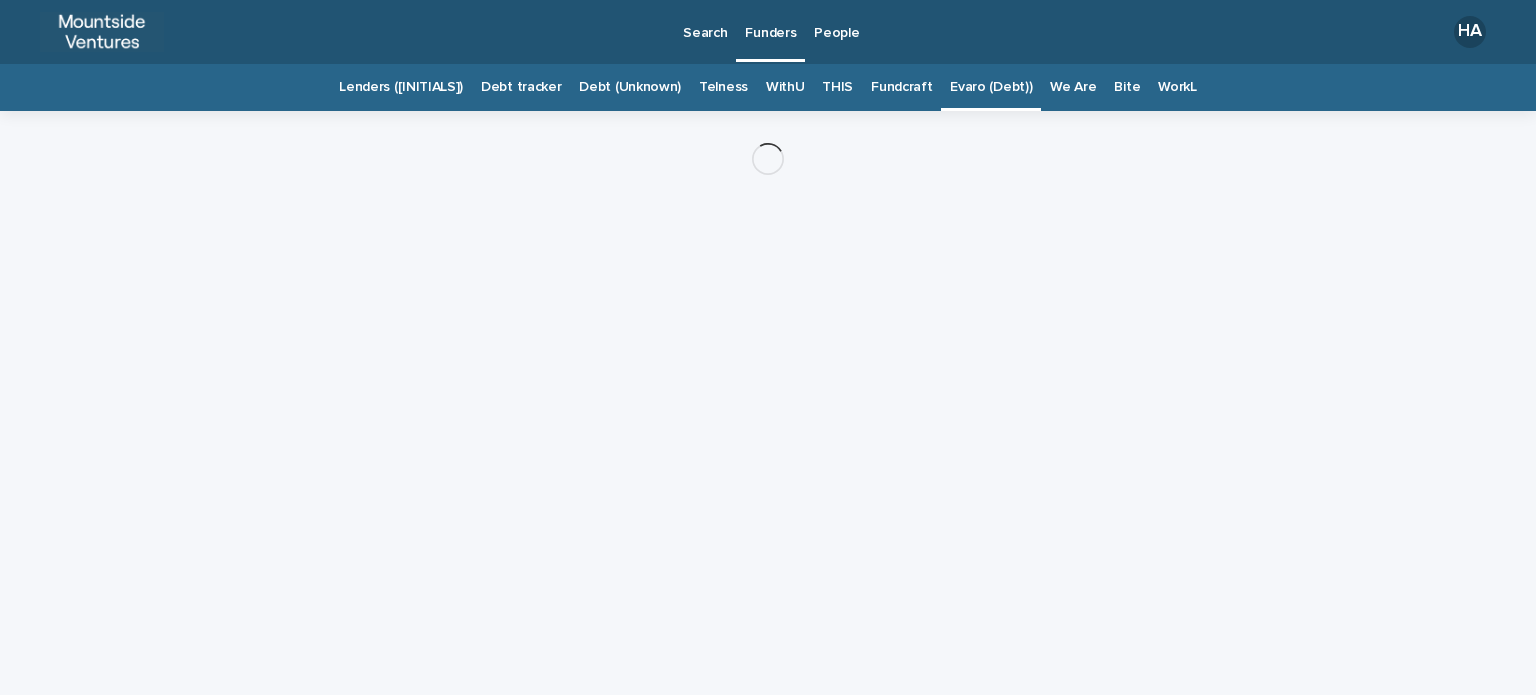 scroll, scrollTop: 0, scrollLeft: 0, axis: both 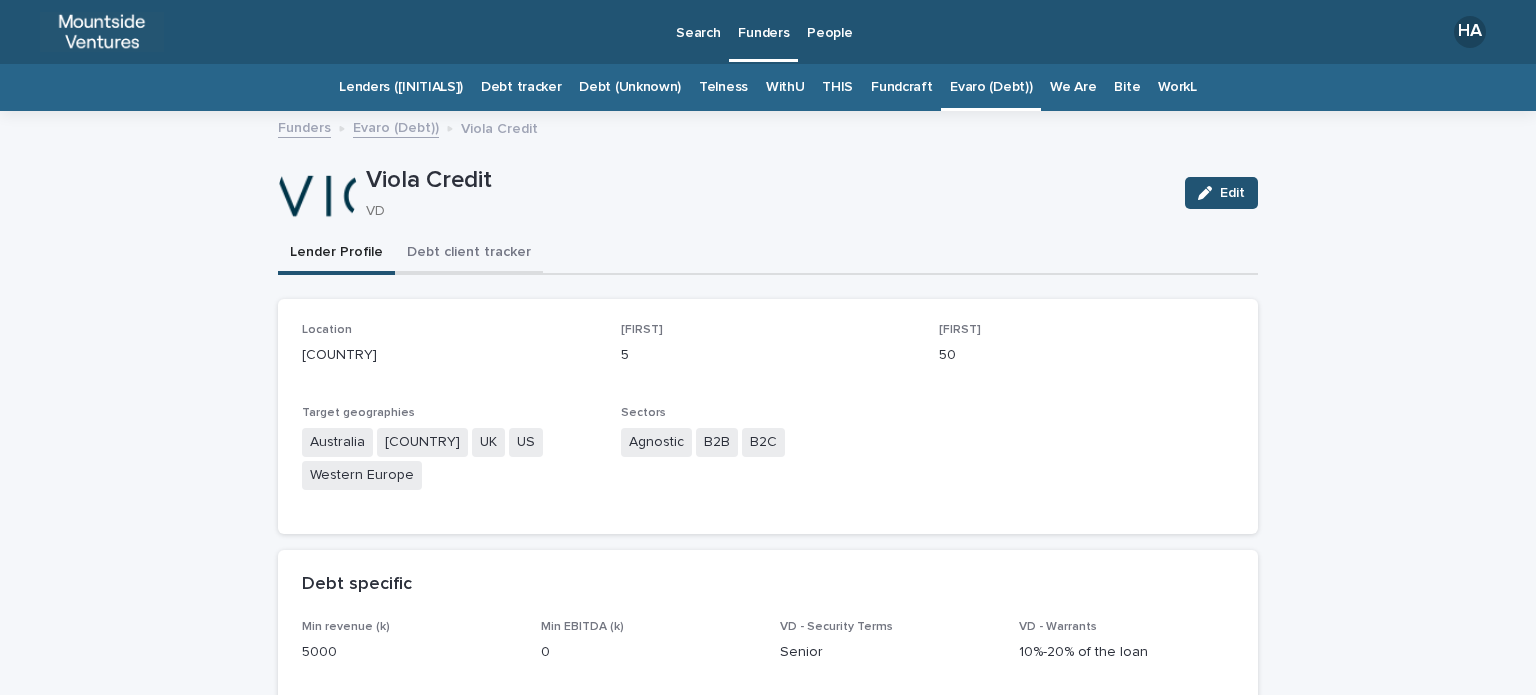 click on "Debt client tracker" at bounding box center [469, 254] 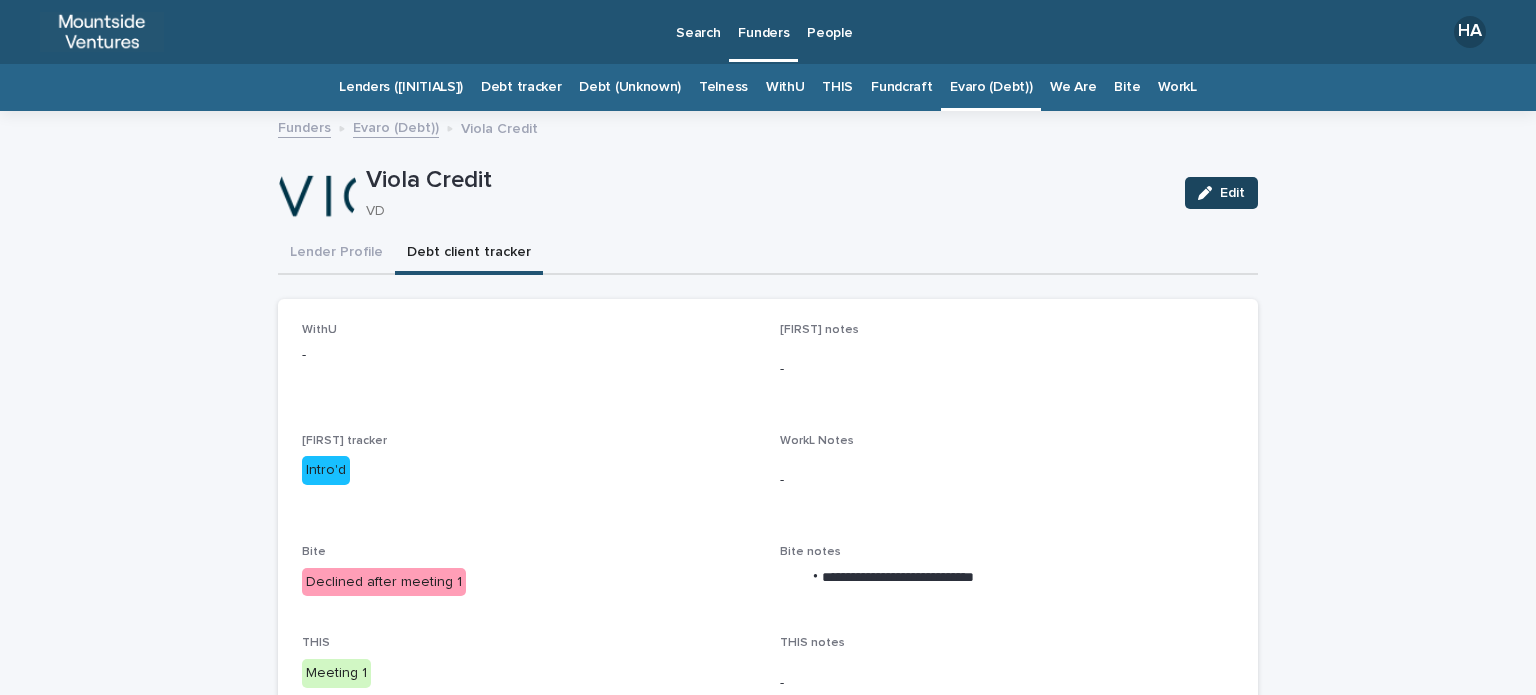 click 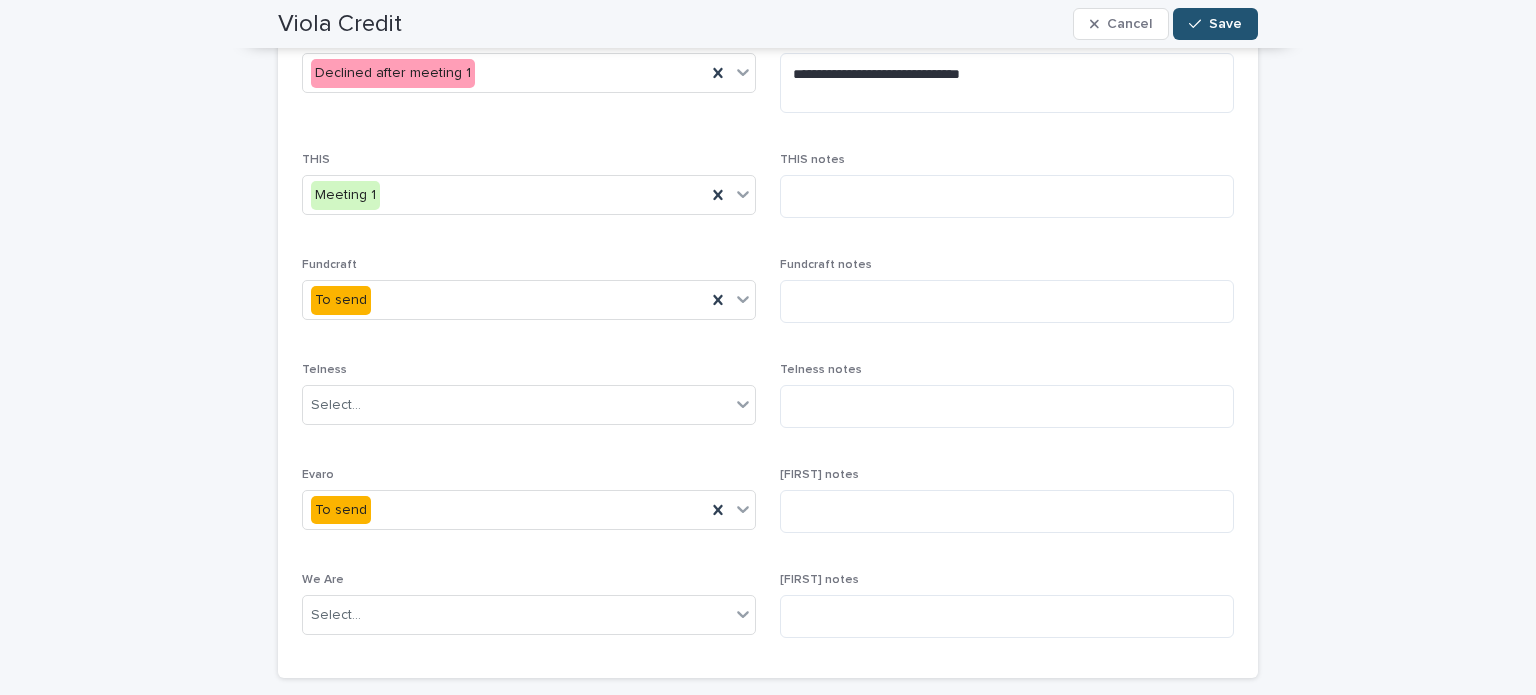 scroll, scrollTop: 600, scrollLeft: 0, axis: vertical 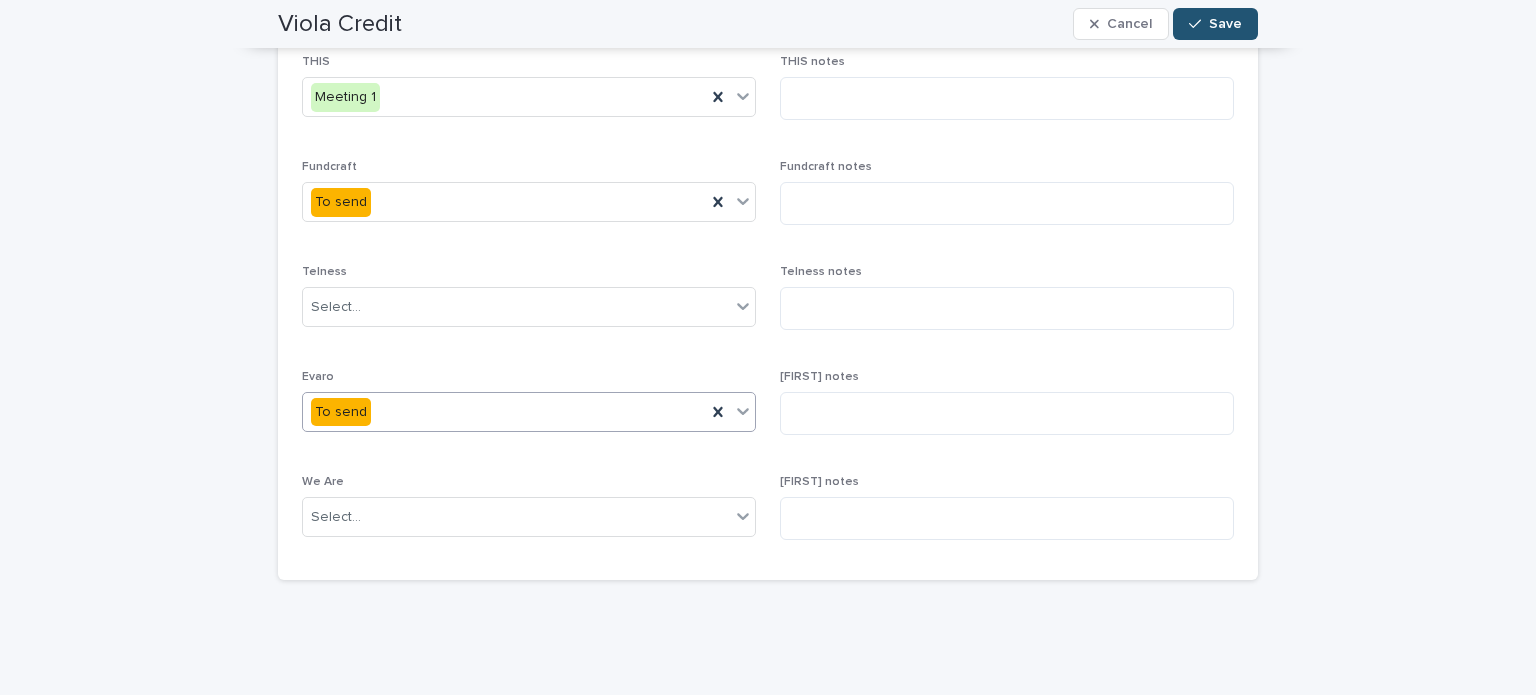 click on "To send" at bounding box center (504, 412) 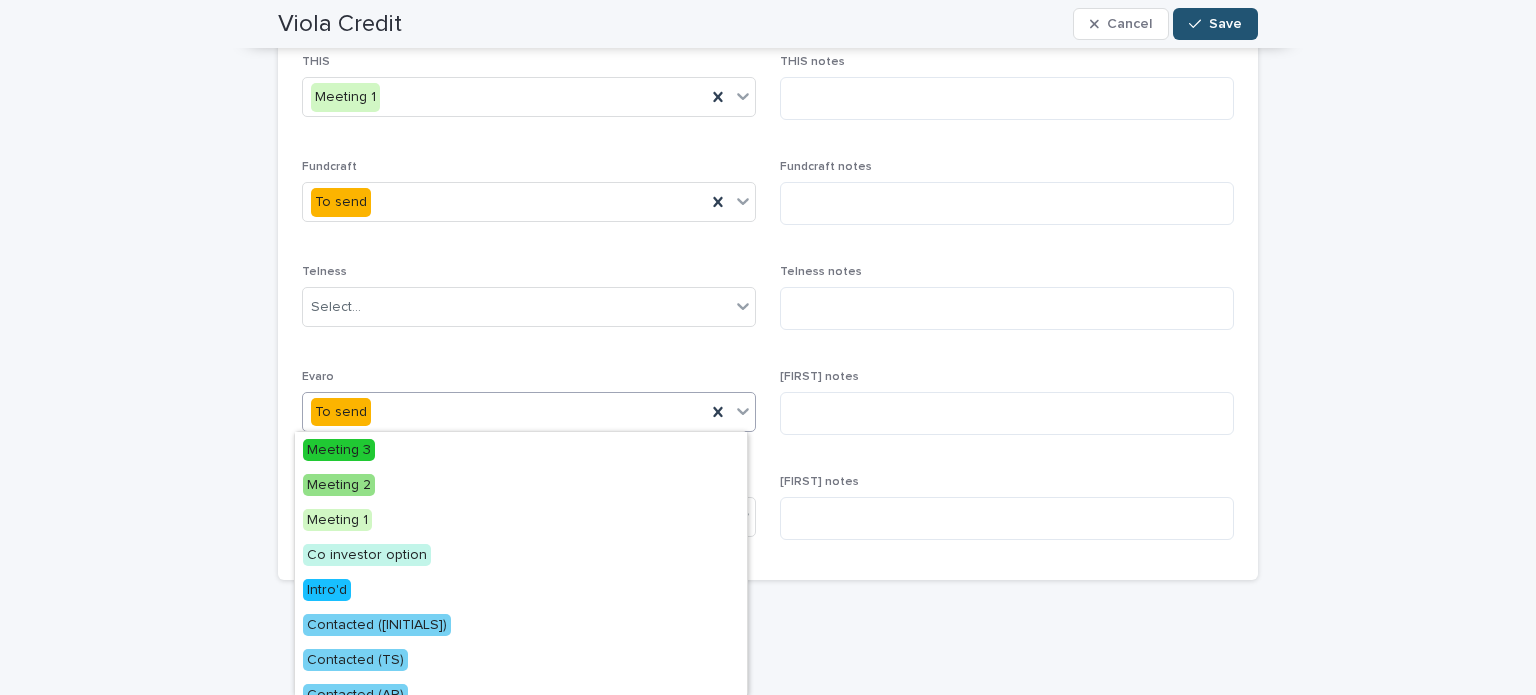 scroll, scrollTop: 67, scrollLeft: 0, axis: vertical 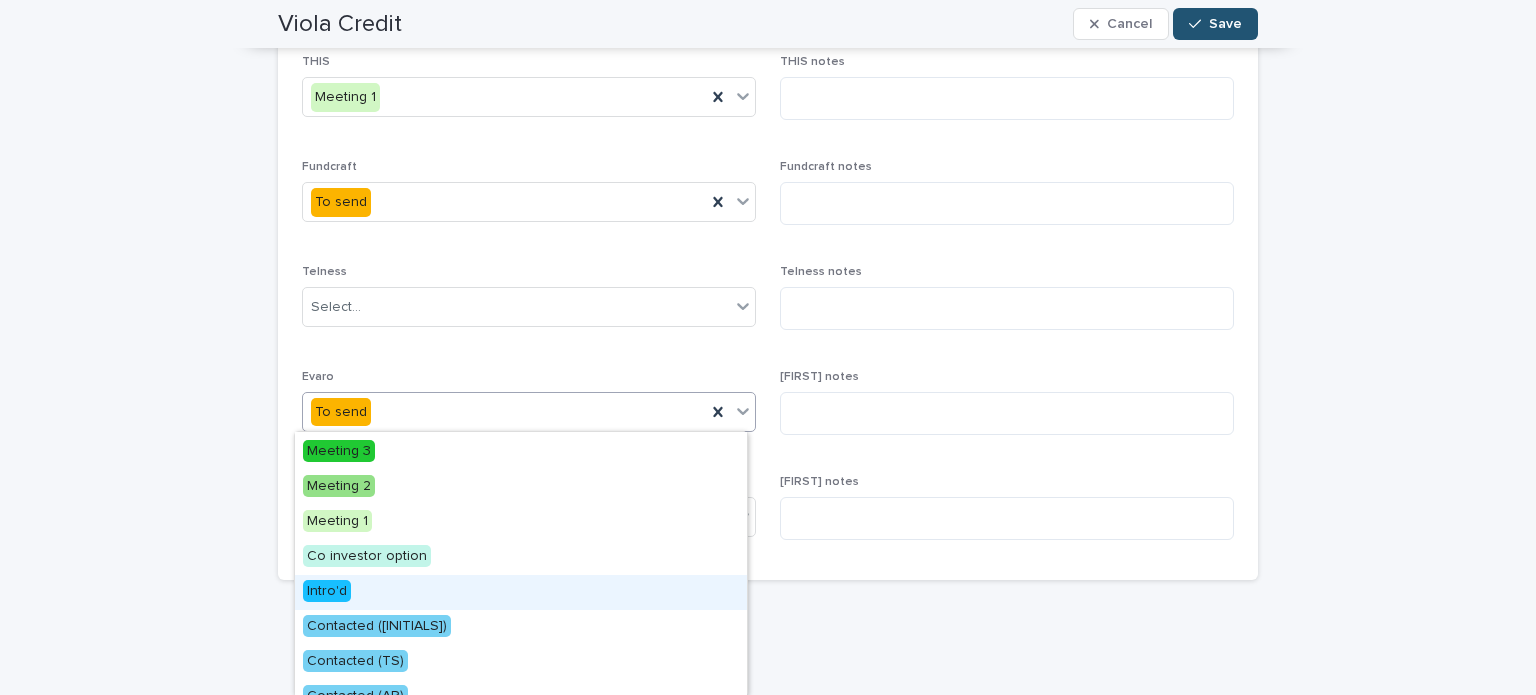 click on "Intro'd" at bounding box center [521, 592] 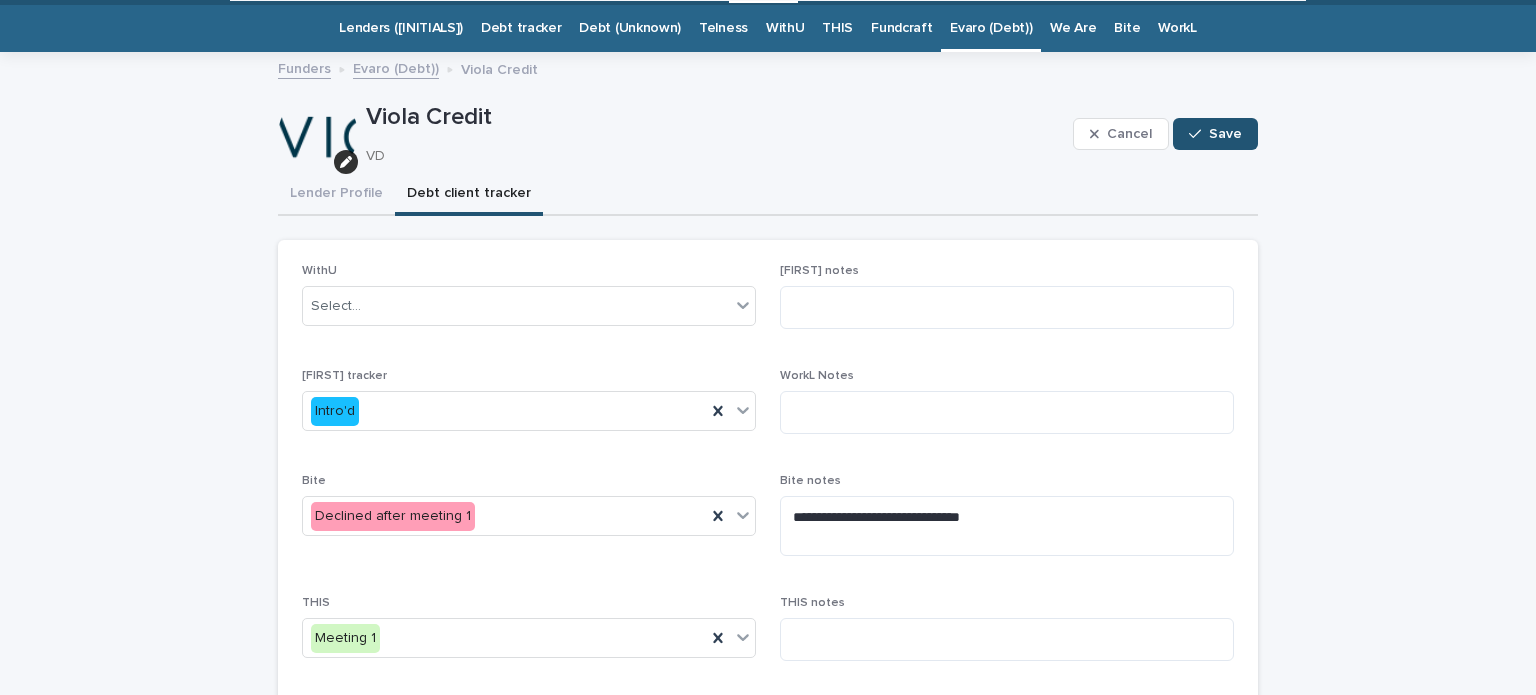 scroll, scrollTop: 60, scrollLeft: 0, axis: vertical 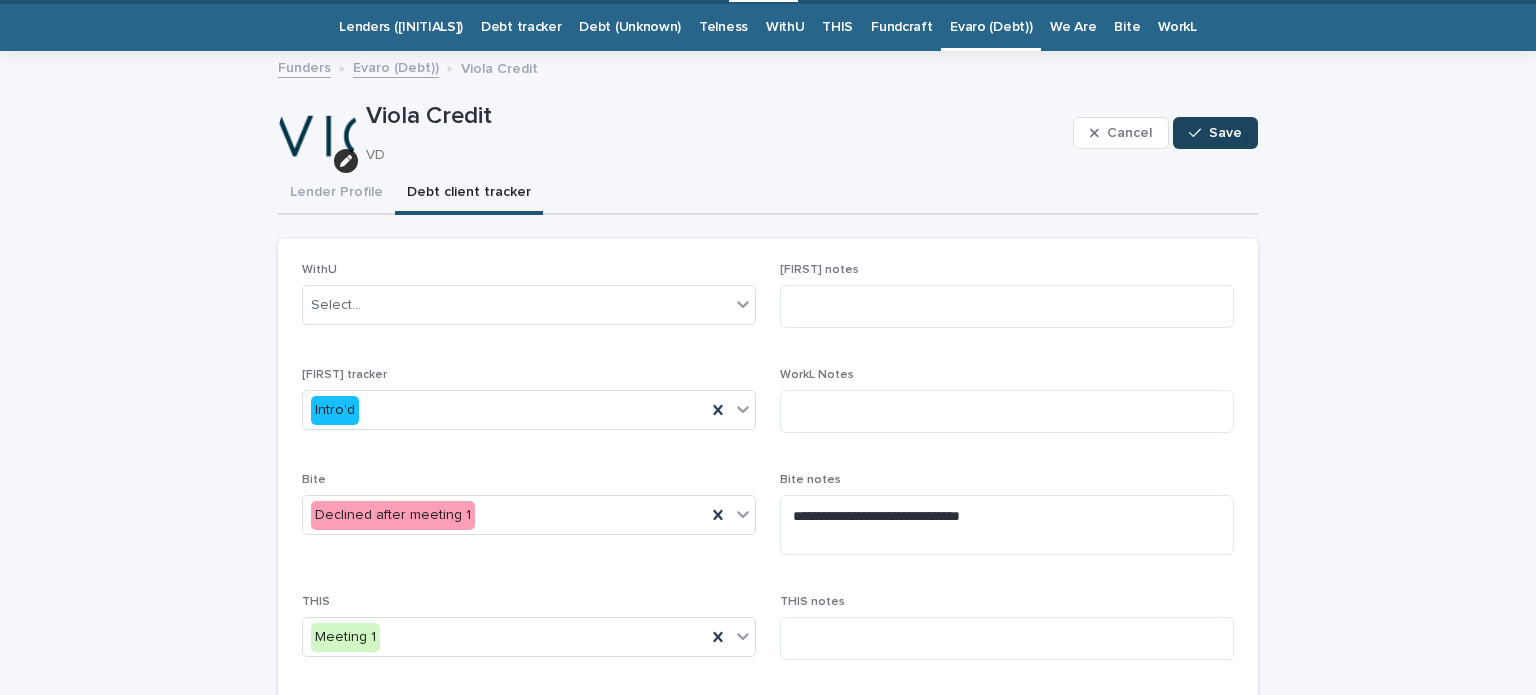 click on "Save" at bounding box center [1215, 133] 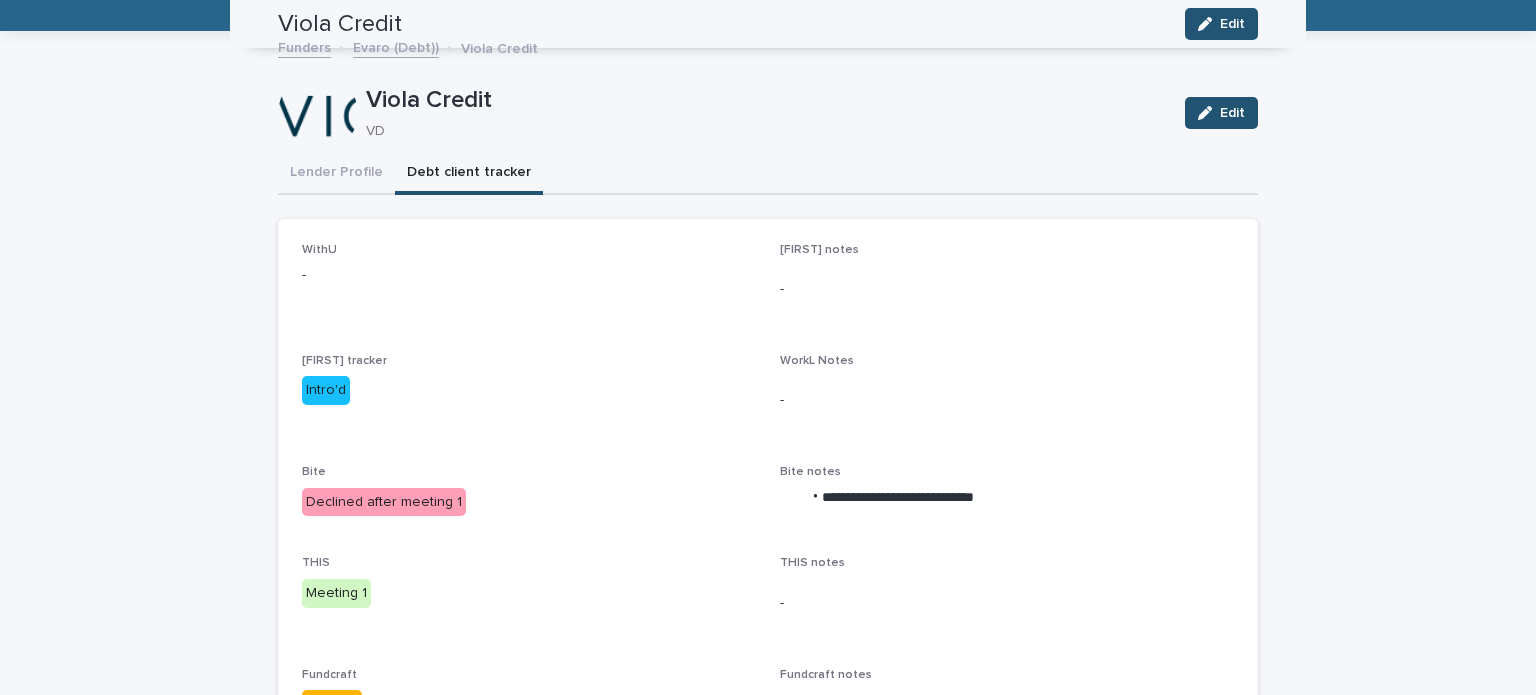 scroll, scrollTop: 0, scrollLeft: 0, axis: both 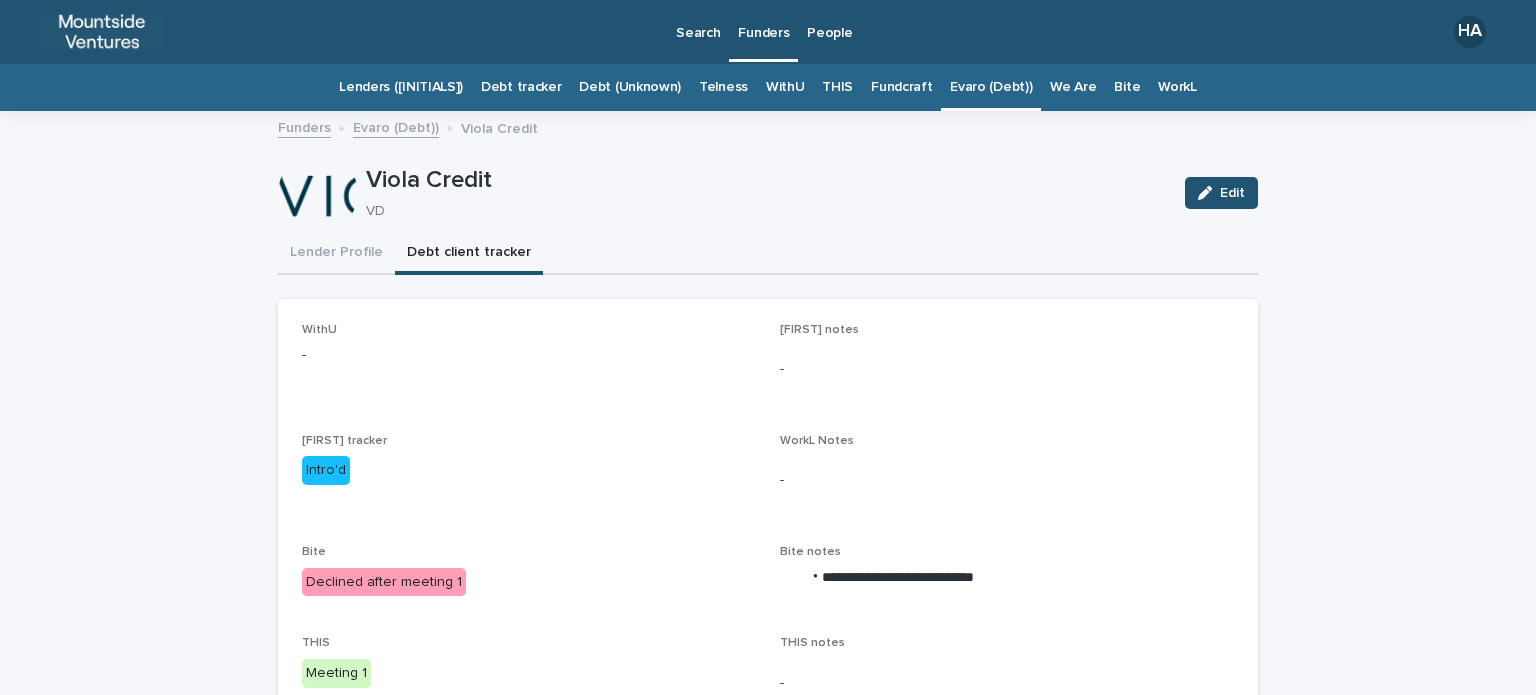 click on "Evaro (Debt))" at bounding box center [991, 87] 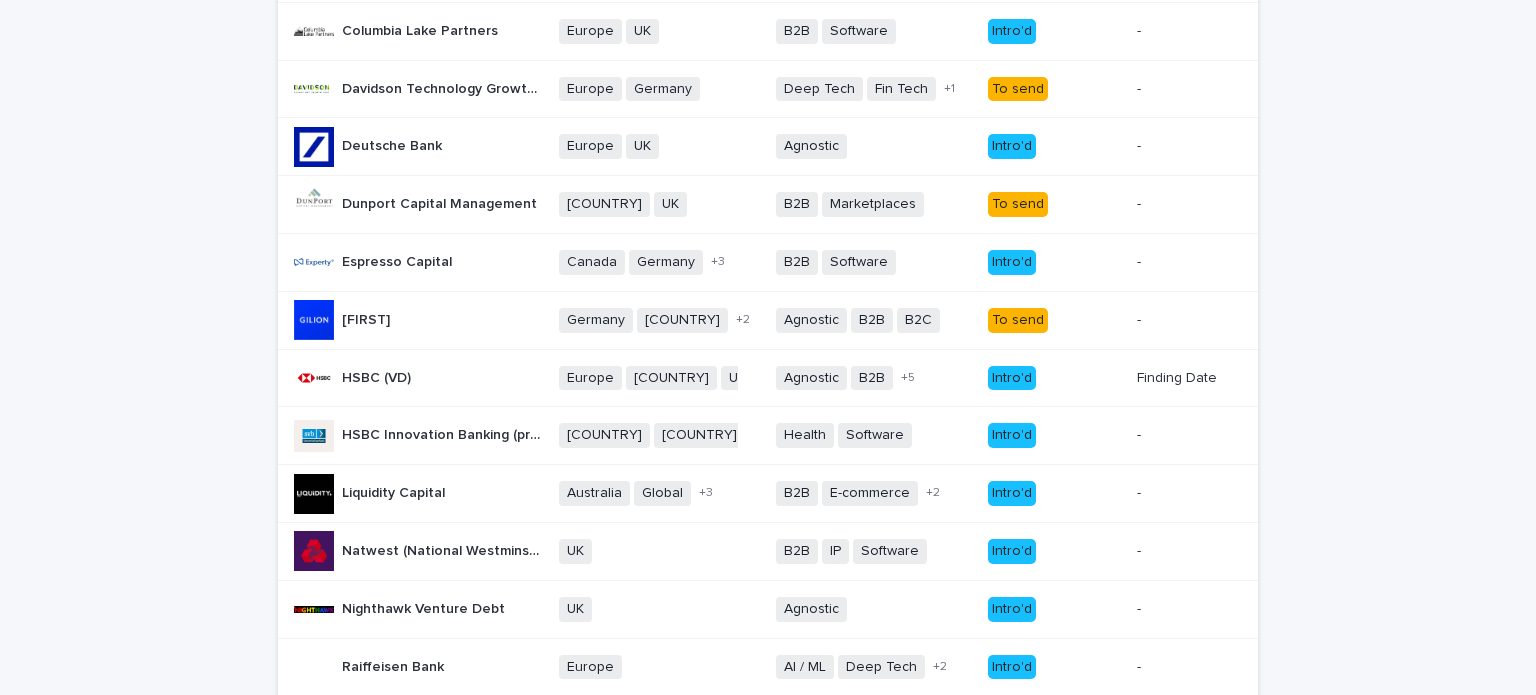 scroll, scrollTop: 691, scrollLeft: 0, axis: vertical 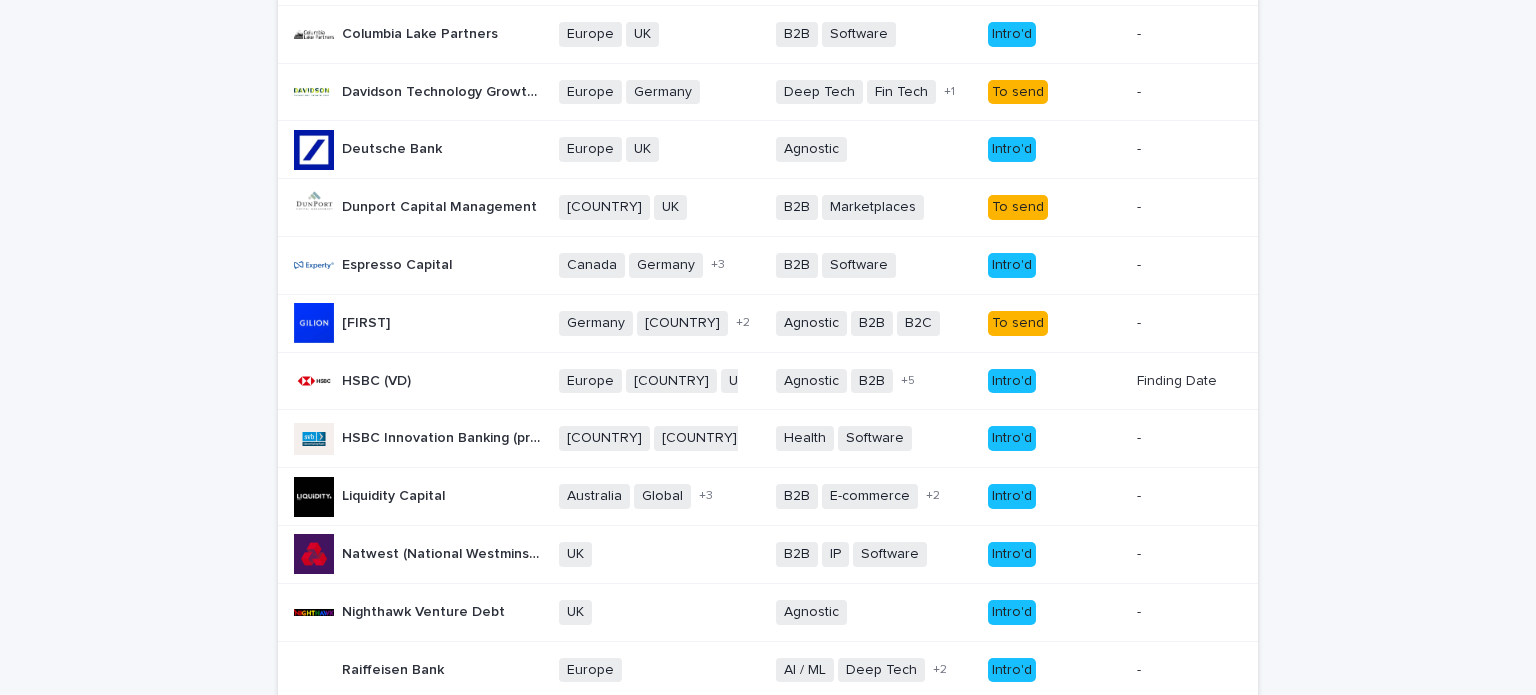 click on "To send" at bounding box center [1055, 323] 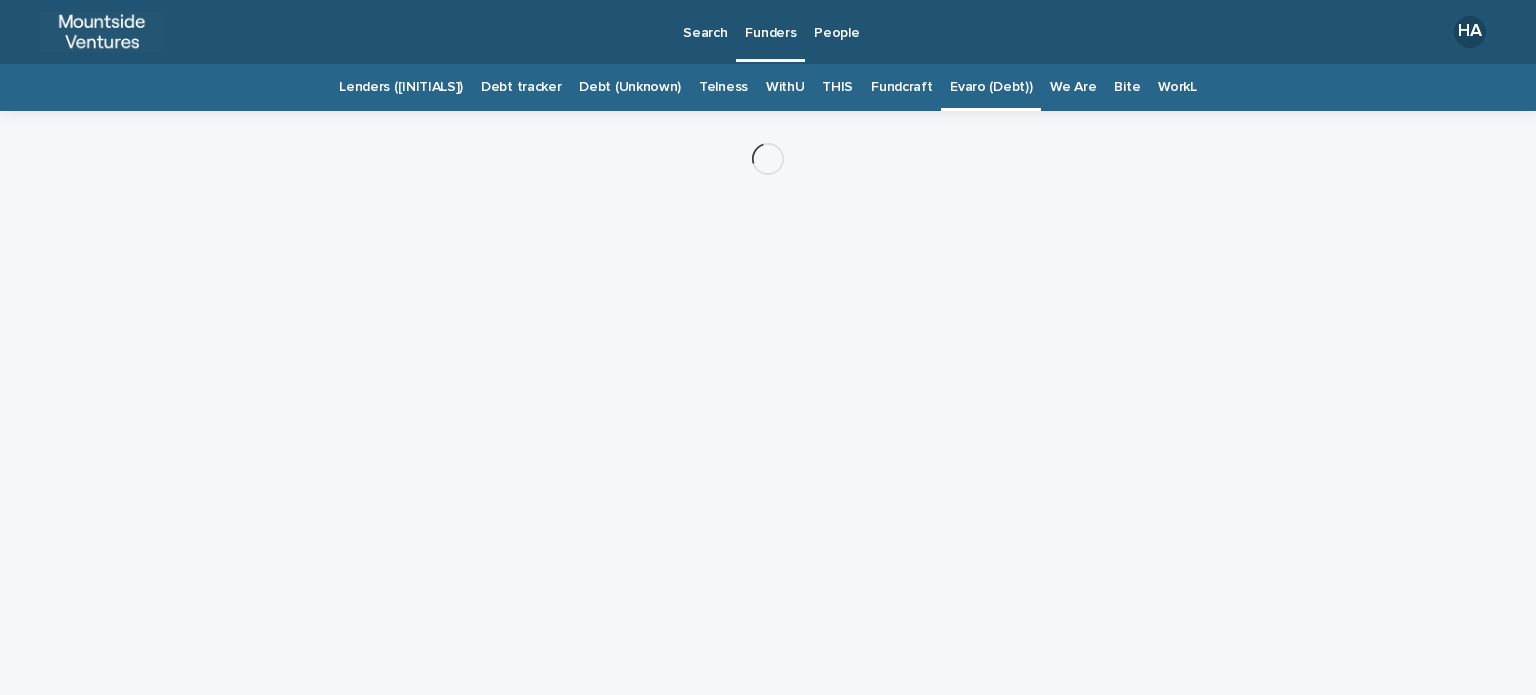 scroll, scrollTop: 0, scrollLeft: 0, axis: both 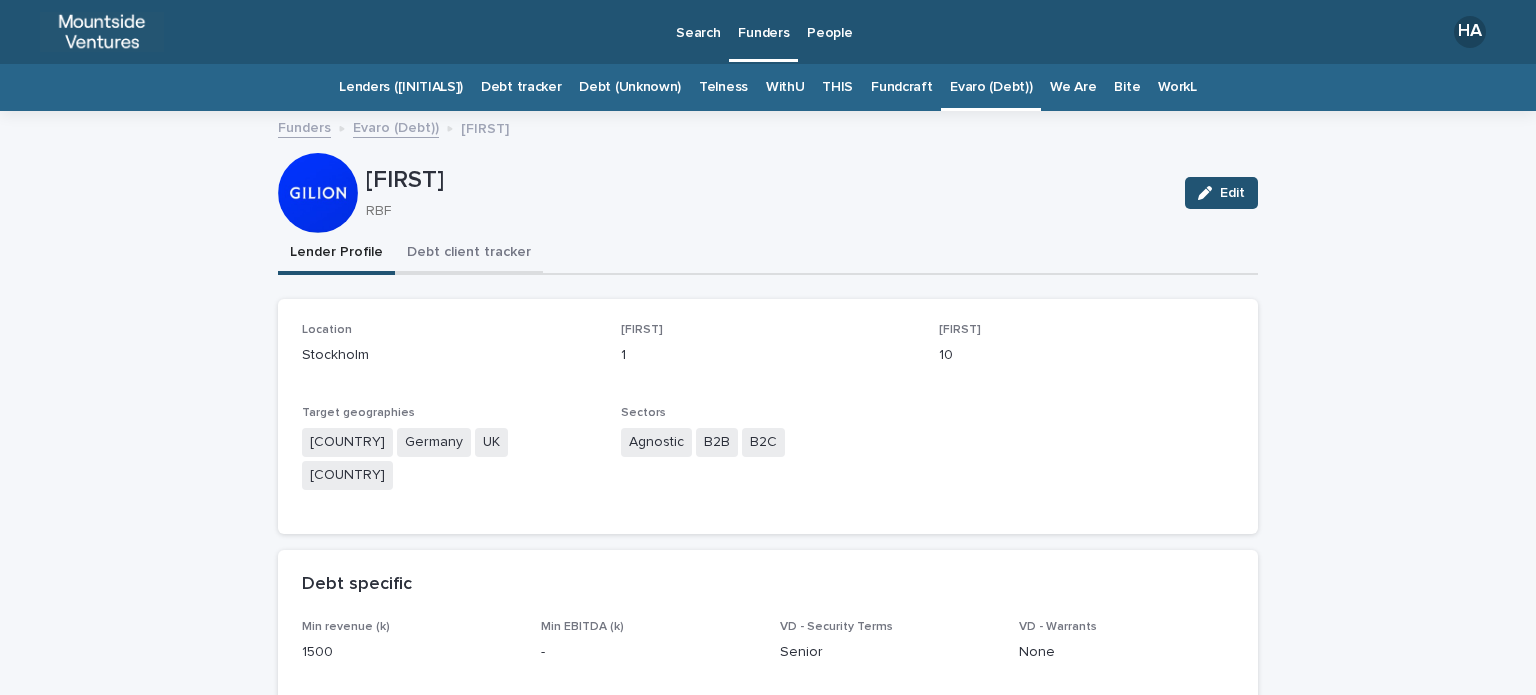 click on "Debt client tracker" at bounding box center [469, 254] 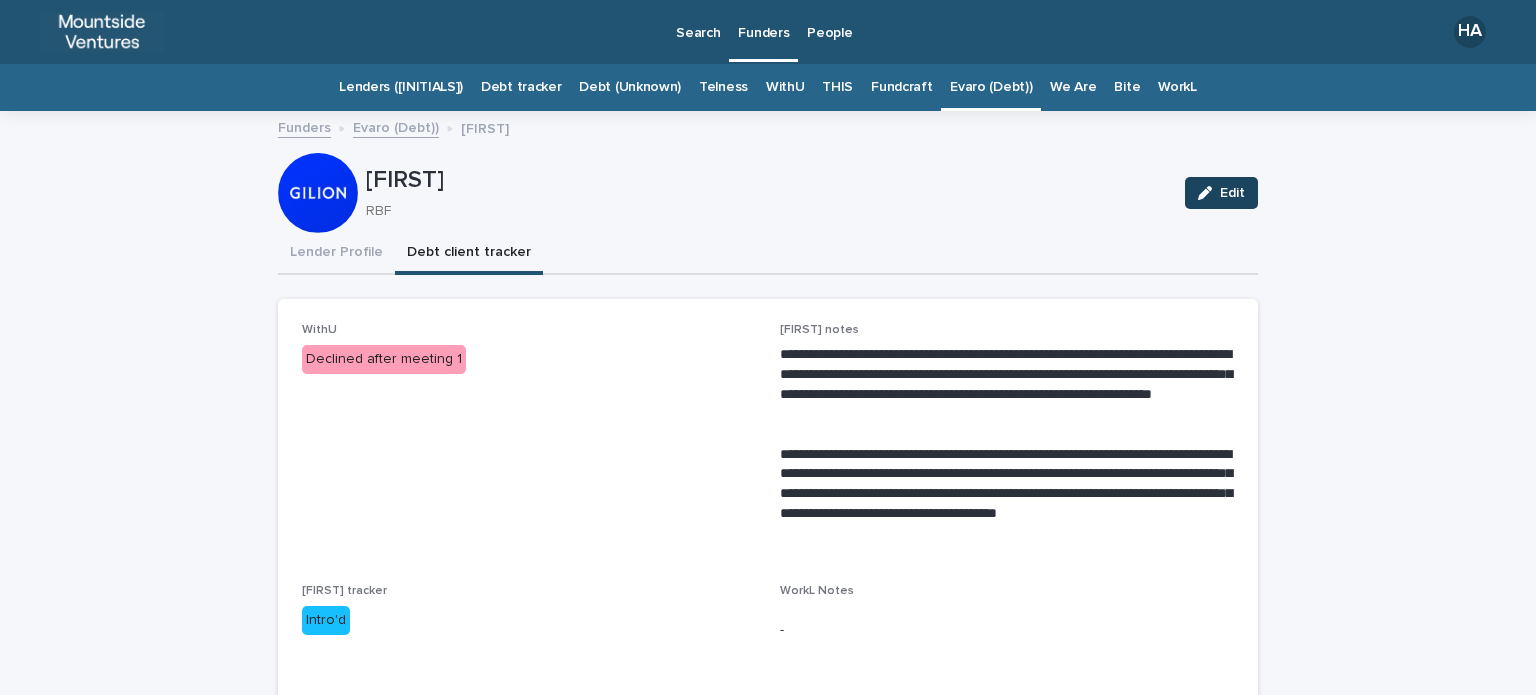 click on "Edit" at bounding box center [1221, 193] 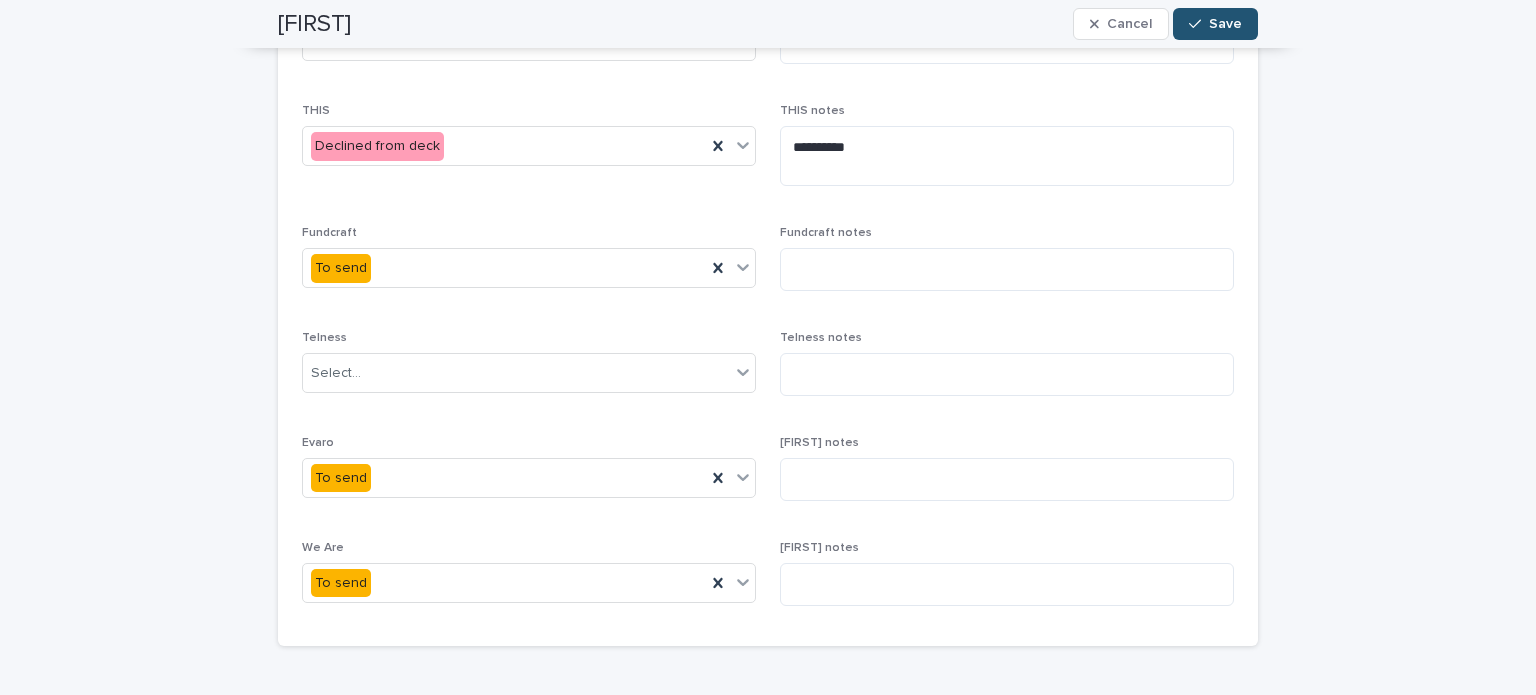 scroll, scrollTop: 768, scrollLeft: 0, axis: vertical 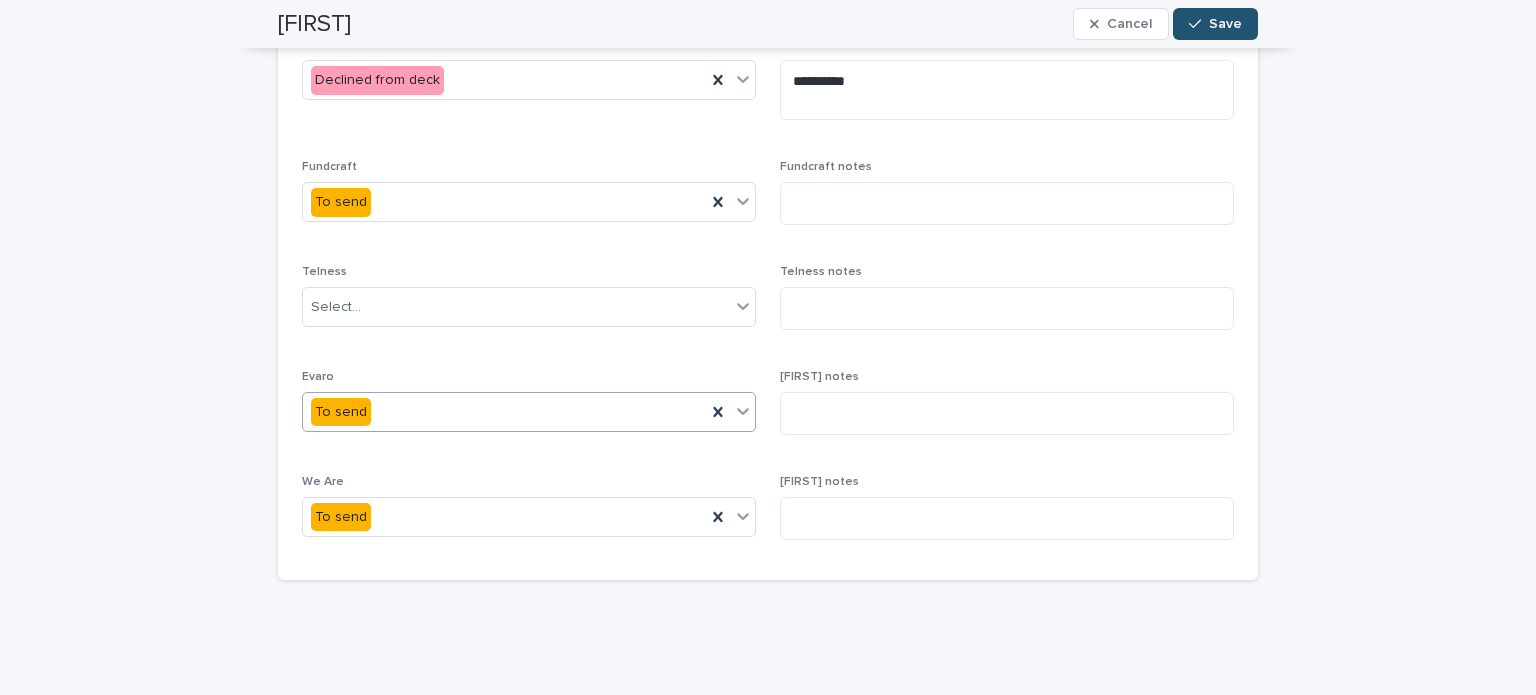 click on "To send" at bounding box center (504, 412) 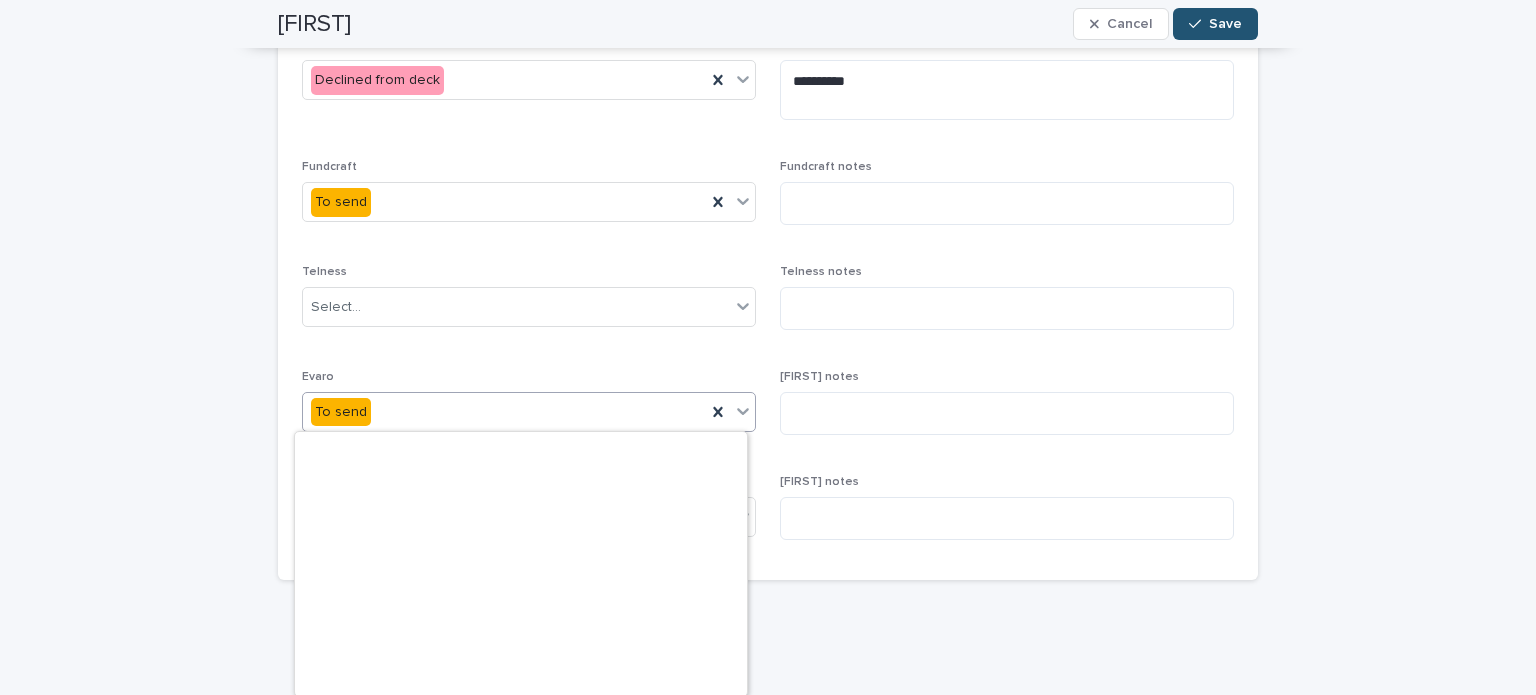 scroll, scrollTop: 384, scrollLeft: 0, axis: vertical 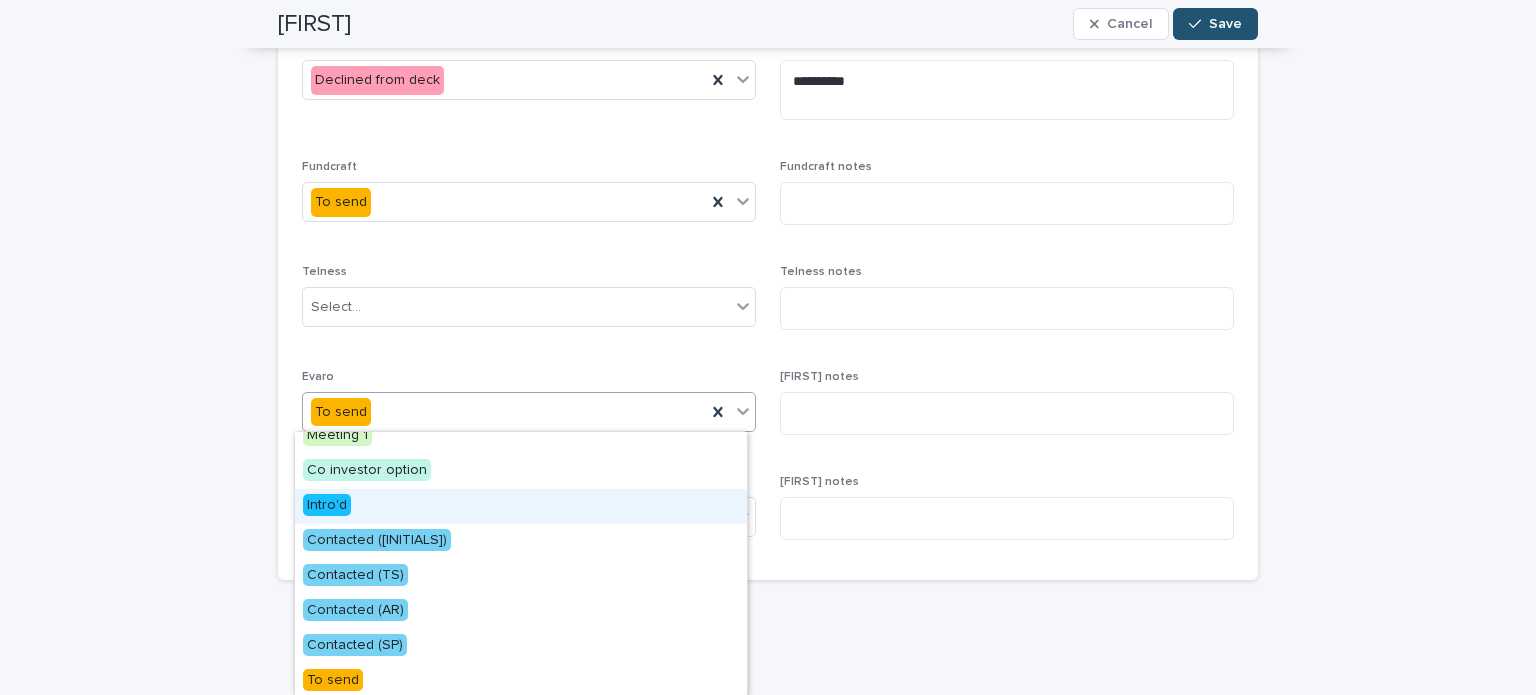 click on "Intro'd" at bounding box center [521, 506] 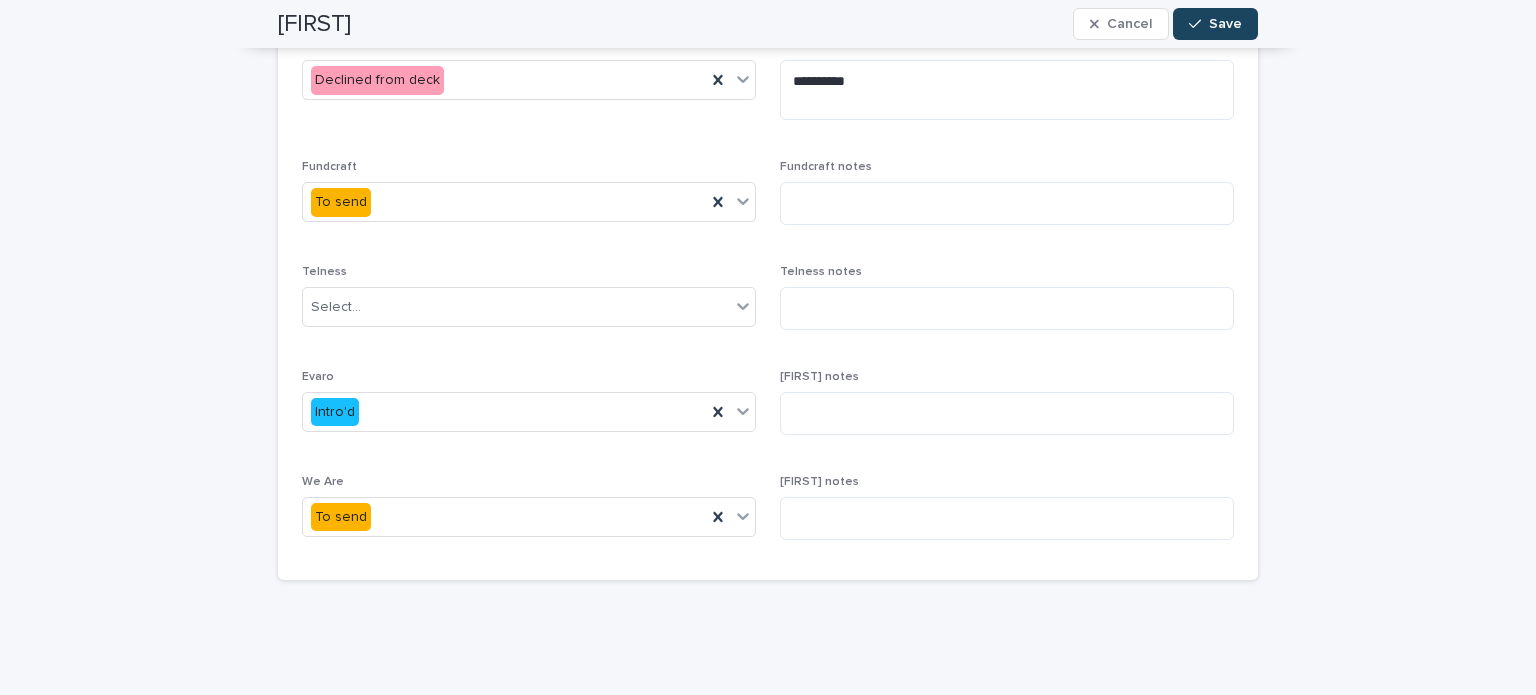 click on "Save" at bounding box center [1215, 24] 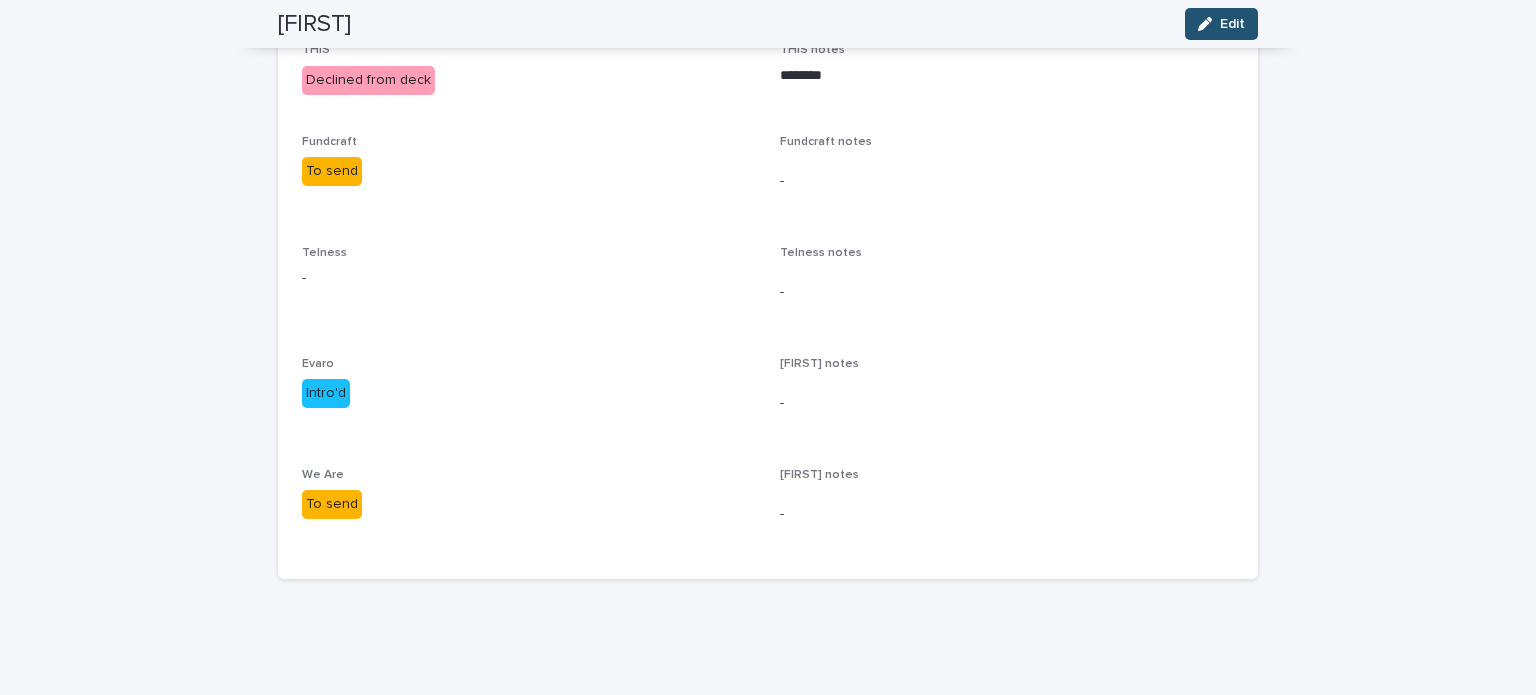 scroll, scrollTop: 677, scrollLeft: 0, axis: vertical 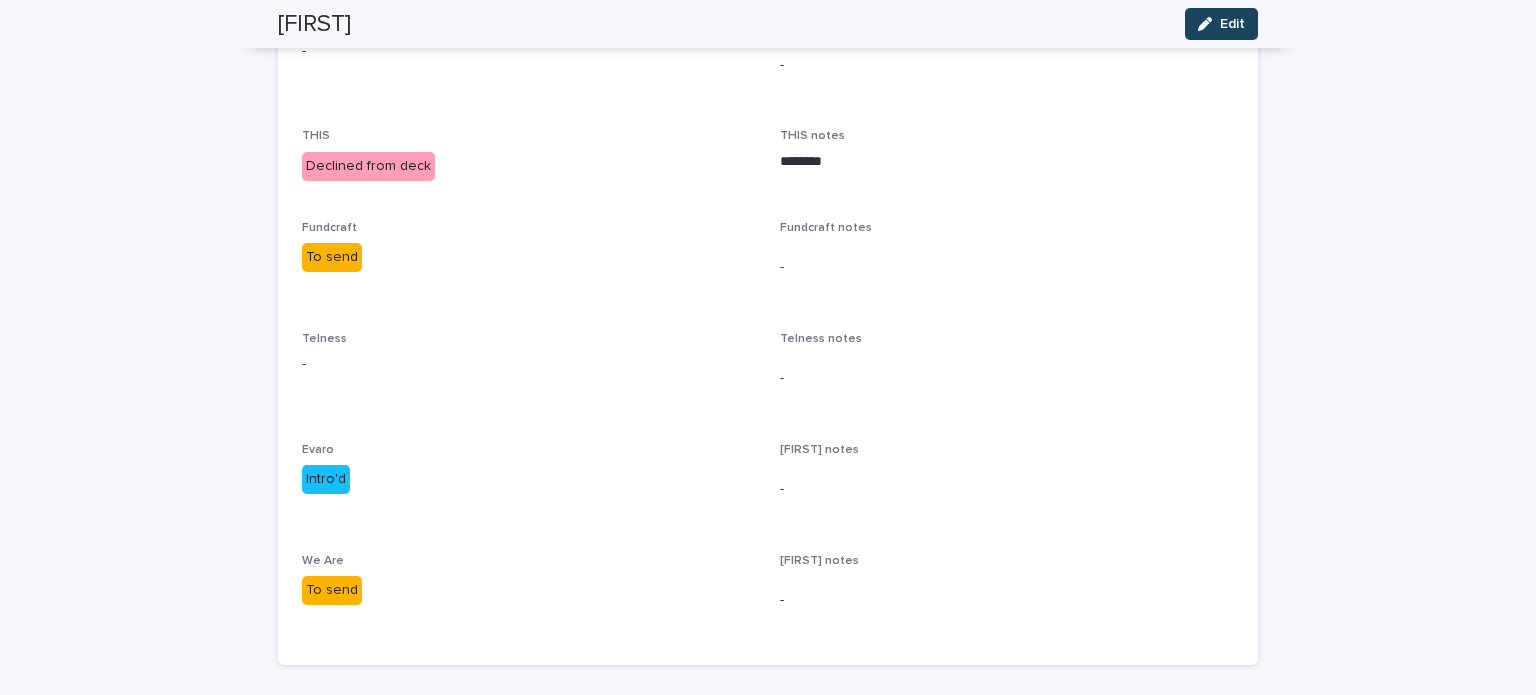click 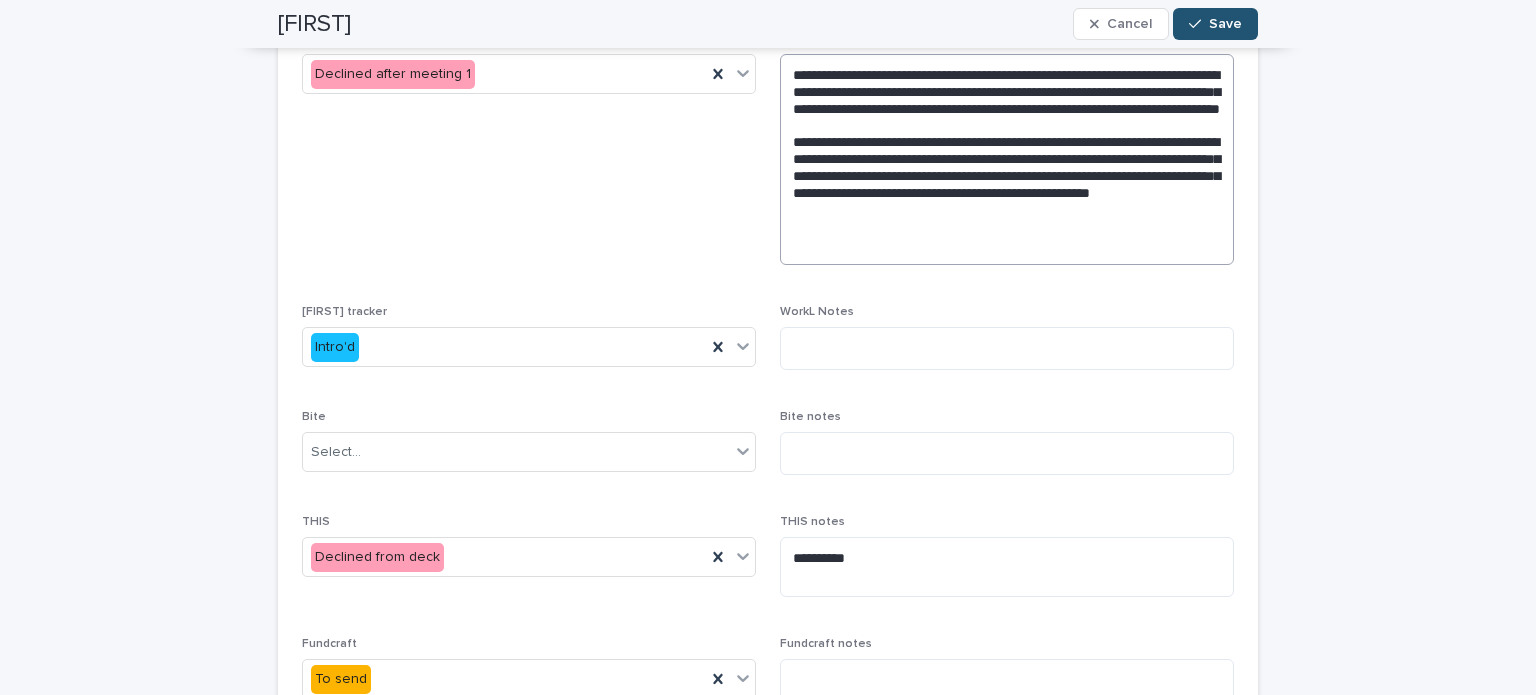 scroll, scrollTop: 290, scrollLeft: 0, axis: vertical 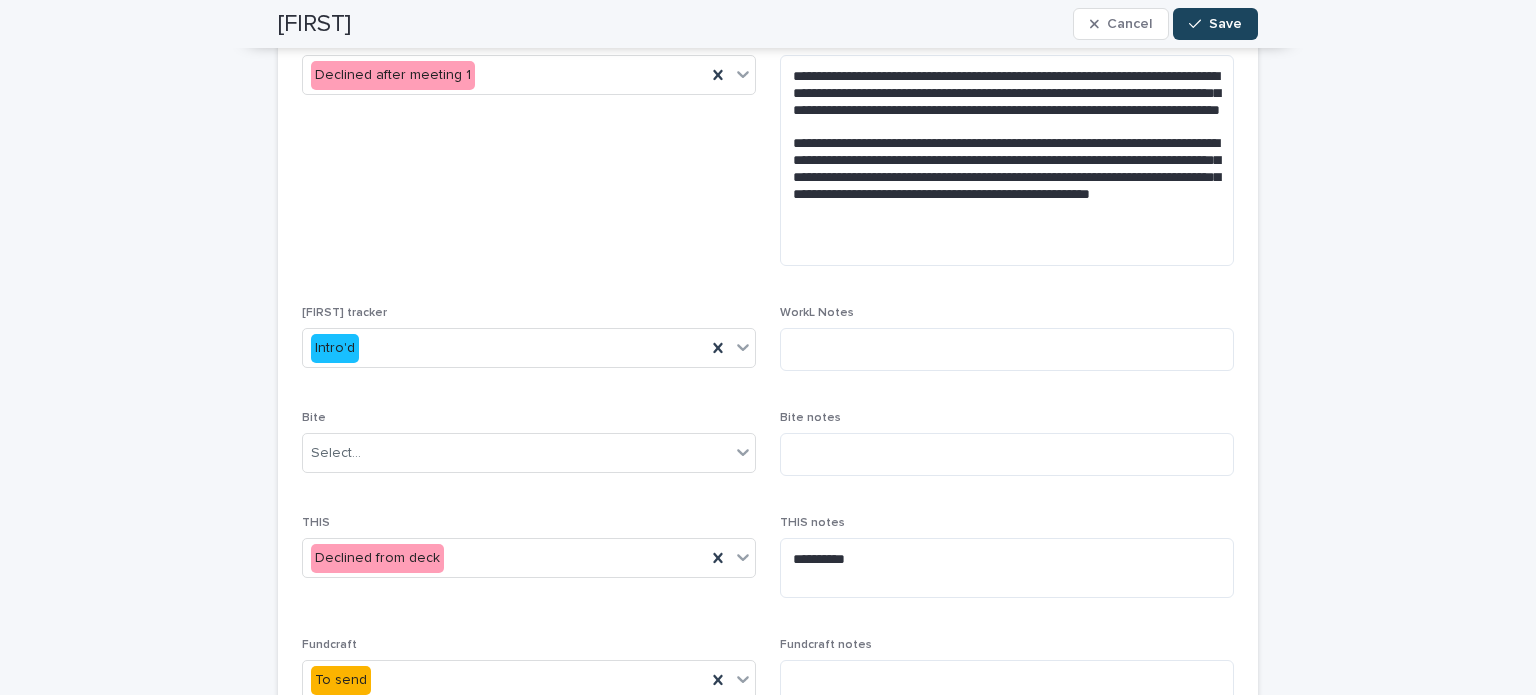 click on "Save" at bounding box center [1225, 24] 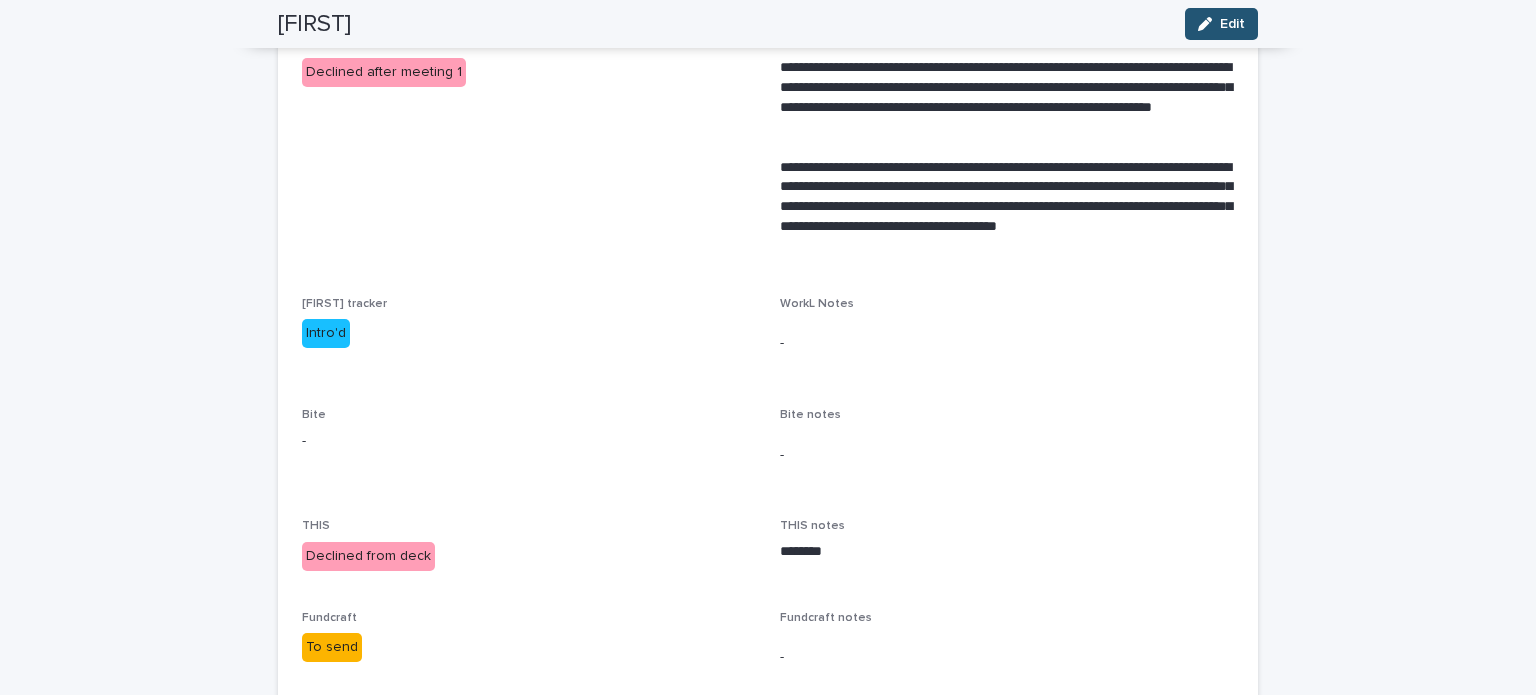 scroll, scrollTop: 0, scrollLeft: 0, axis: both 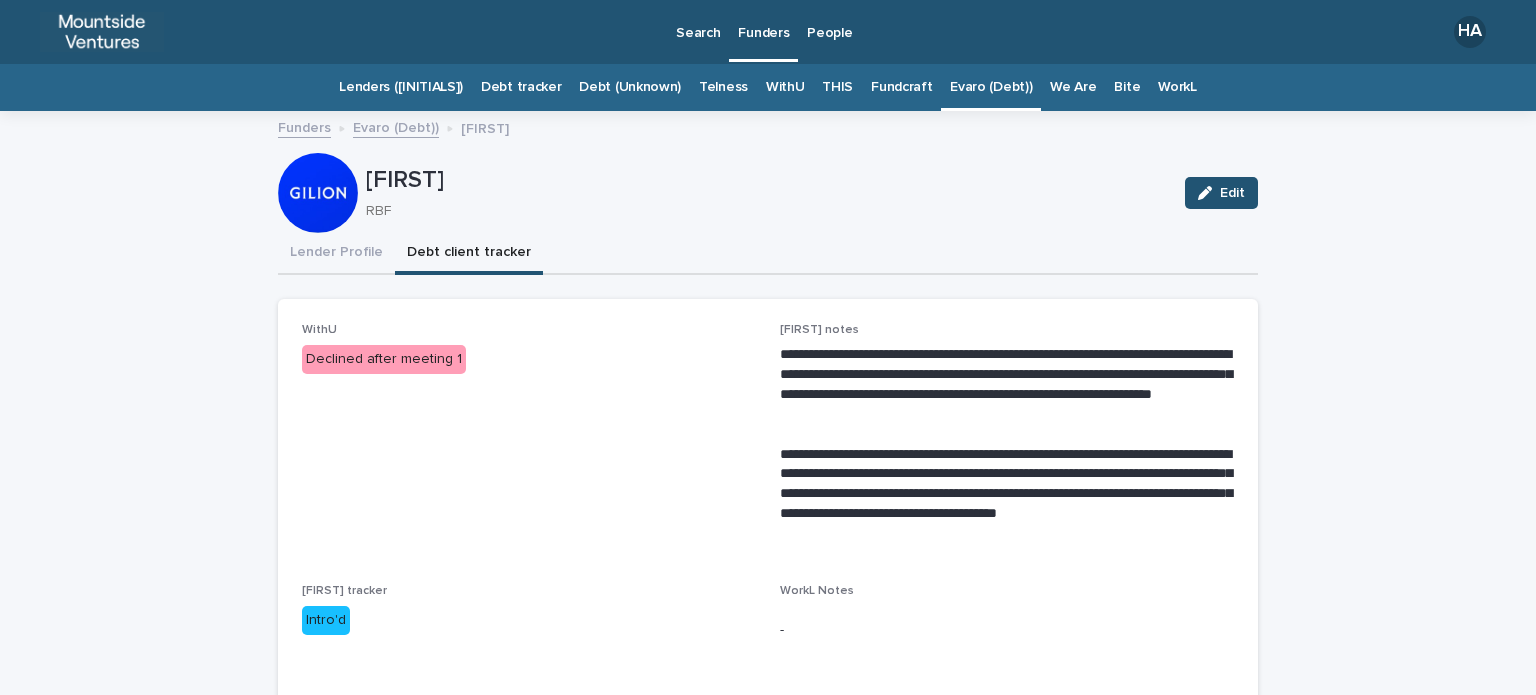 click on "Evaro (Debt))" at bounding box center [991, 87] 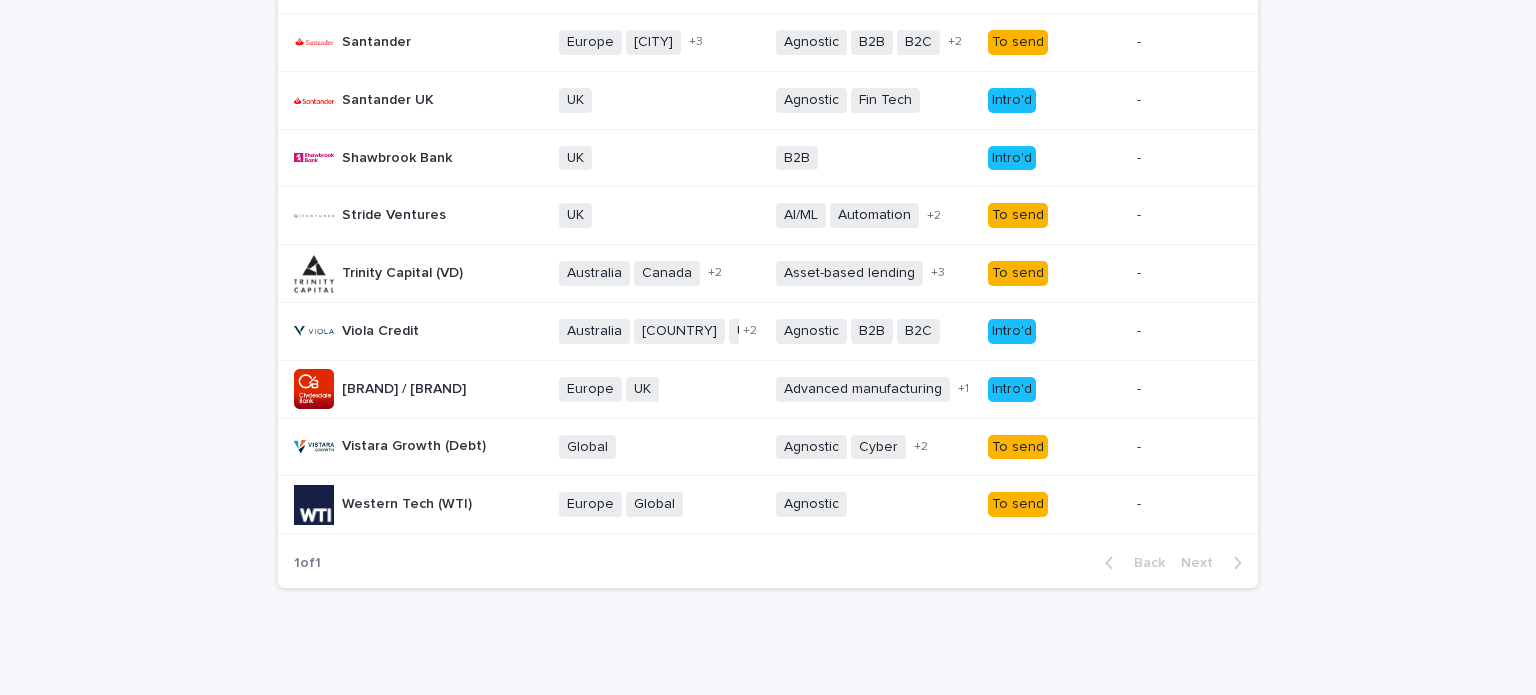 scroll, scrollTop: 1492, scrollLeft: 0, axis: vertical 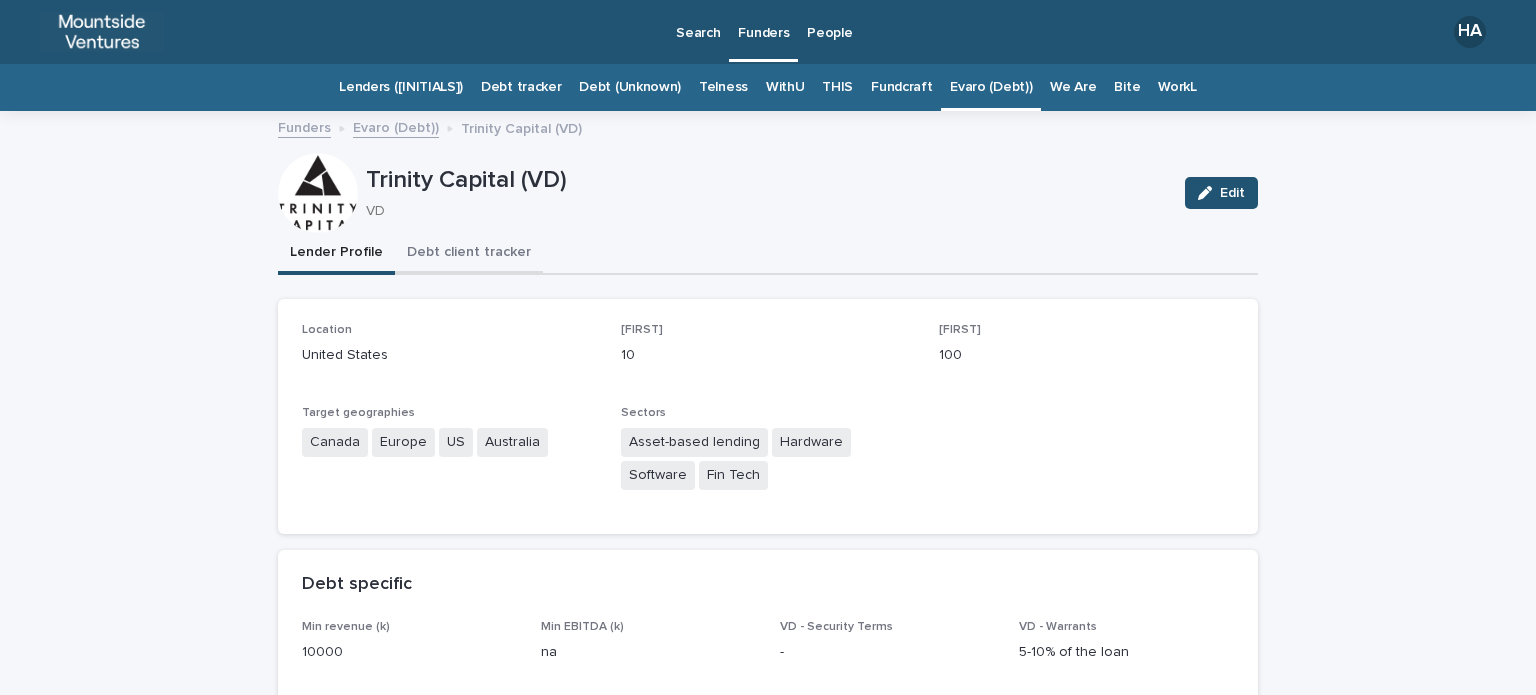 click on "Debt client tracker" at bounding box center [469, 254] 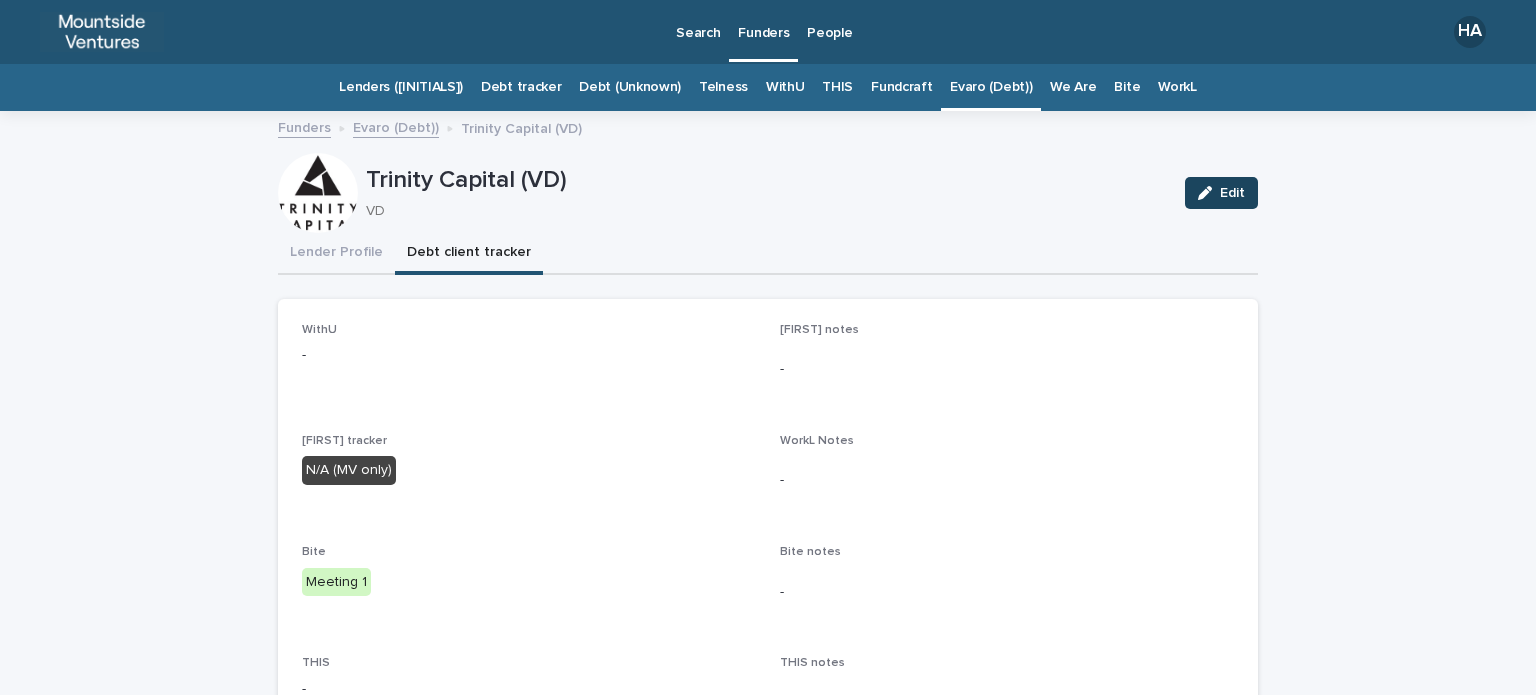 click on "Edit" at bounding box center (1221, 193) 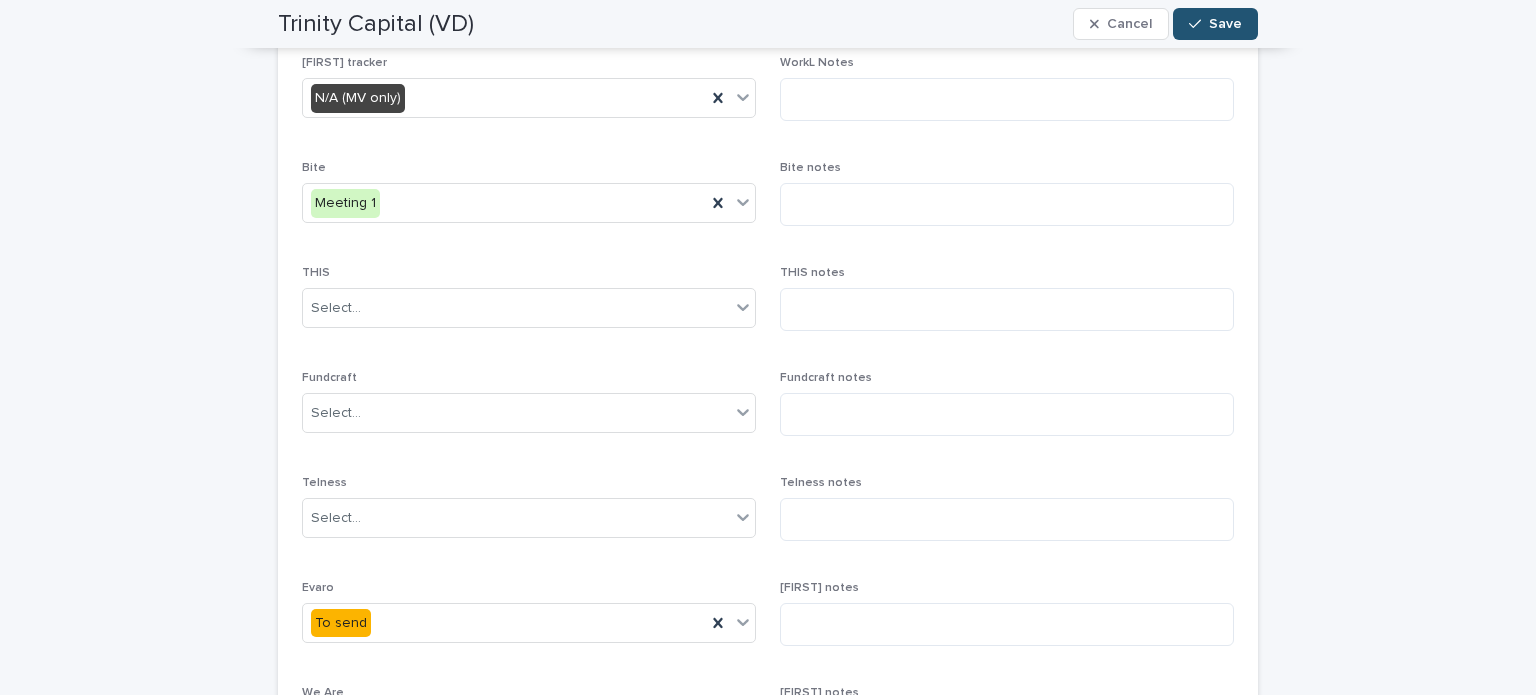 scroll, scrollTop: 583, scrollLeft: 0, axis: vertical 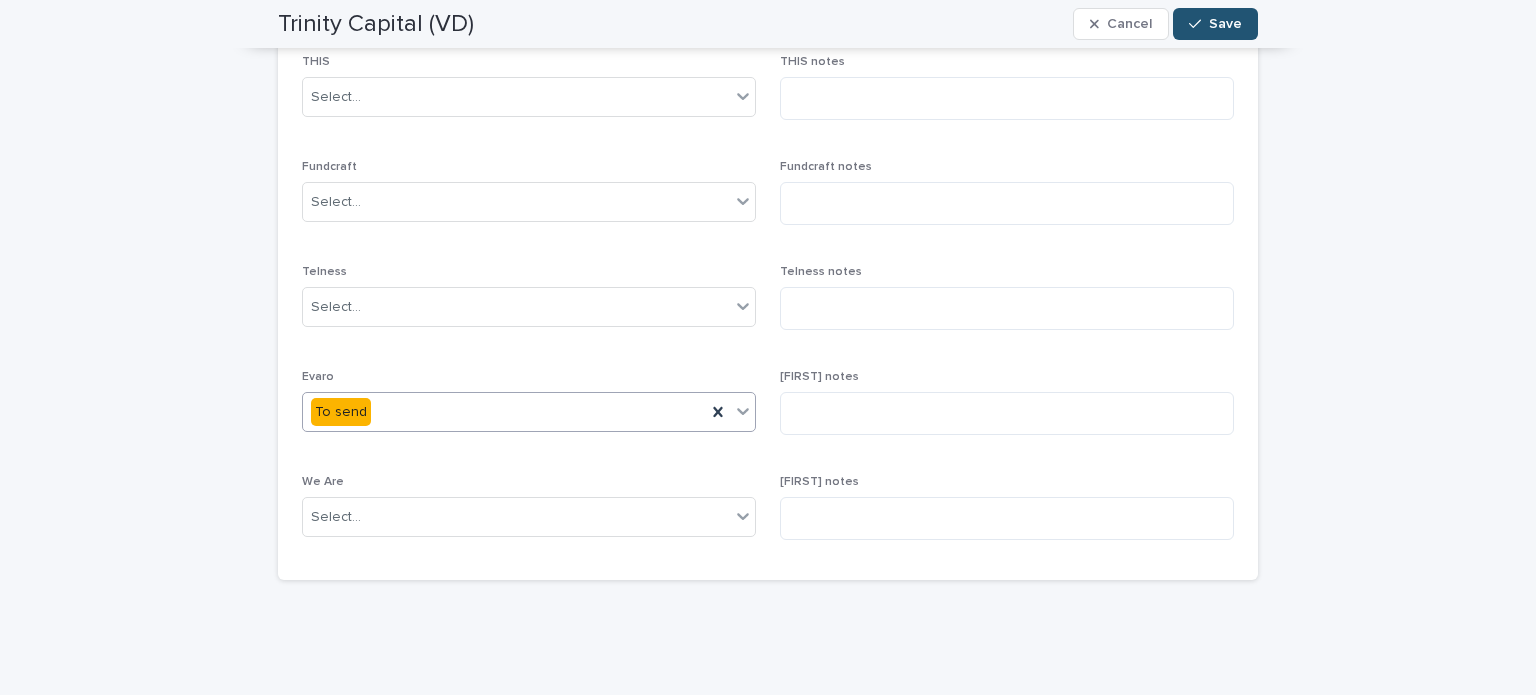 click on "To send" at bounding box center (504, 412) 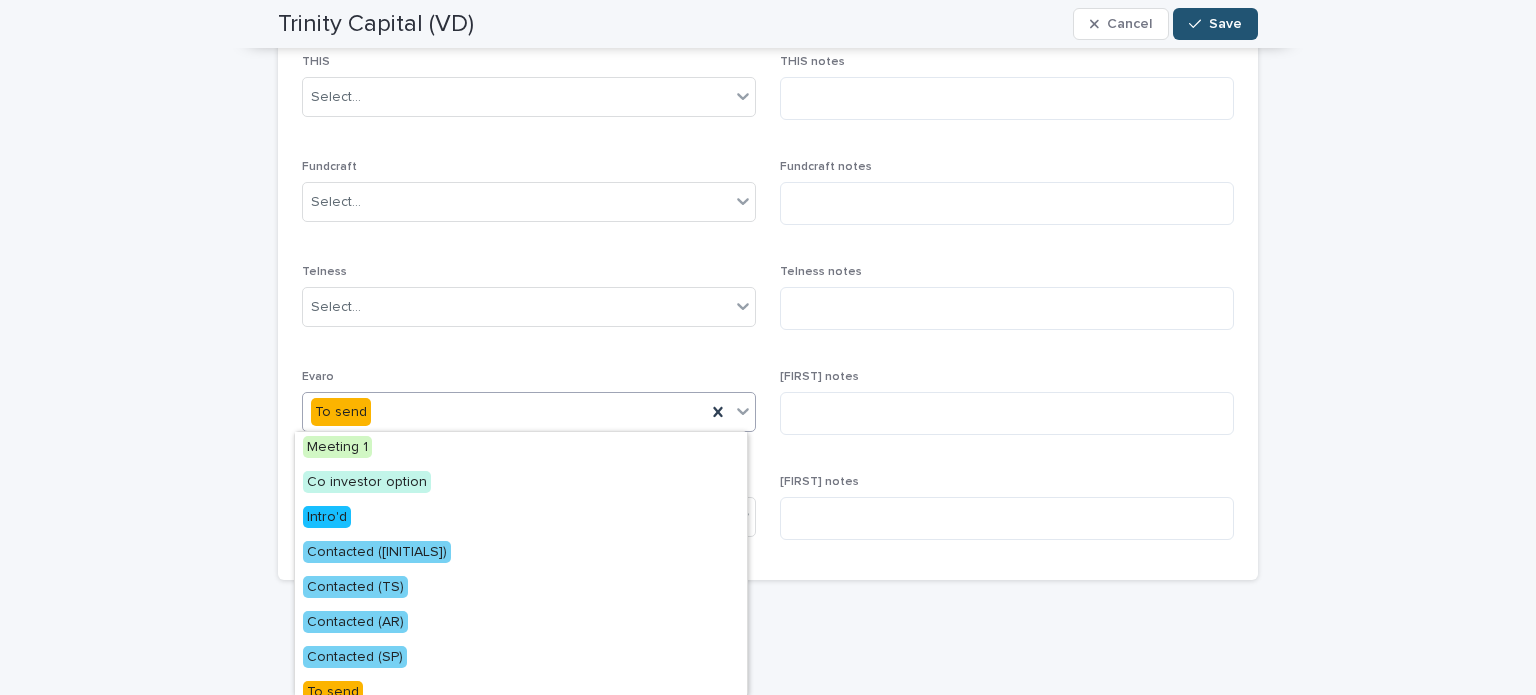 scroll, scrollTop: 139, scrollLeft: 0, axis: vertical 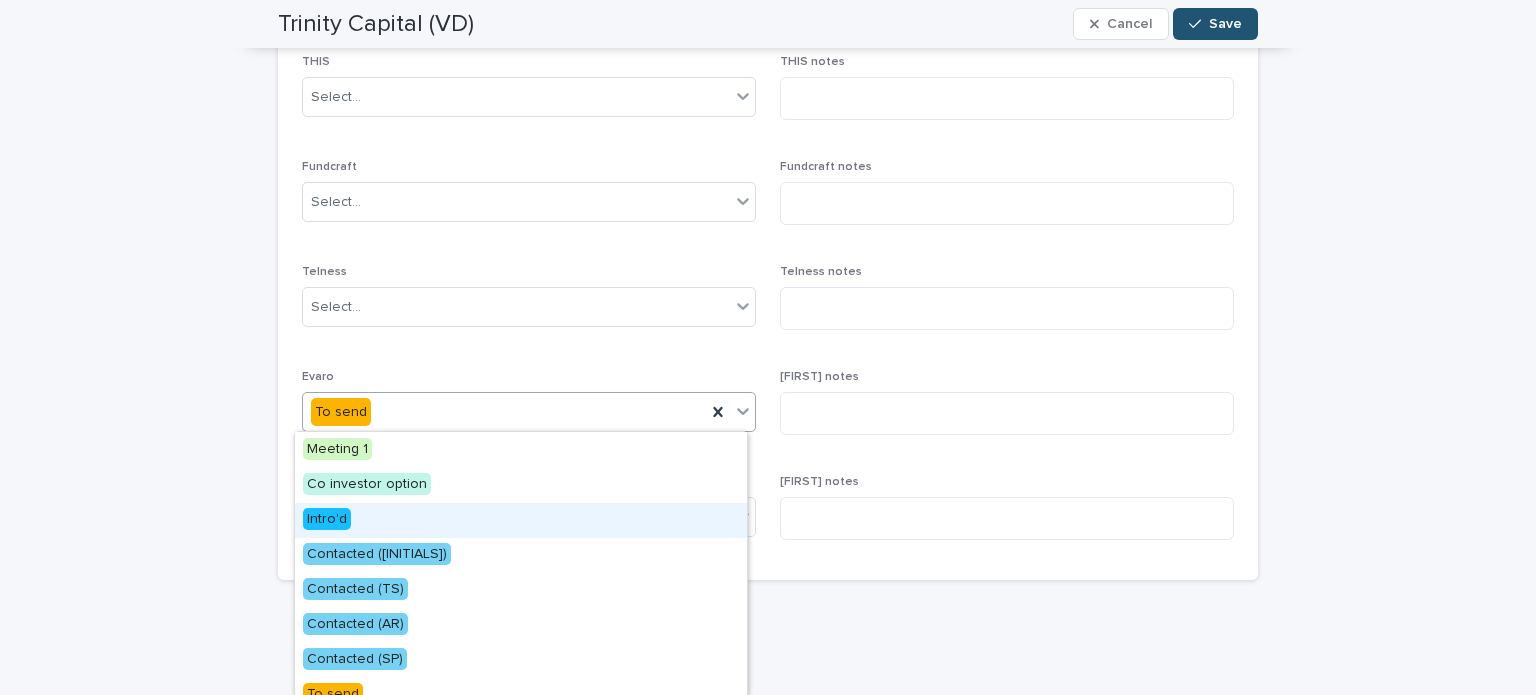 click on "Intro'd" at bounding box center (521, 520) 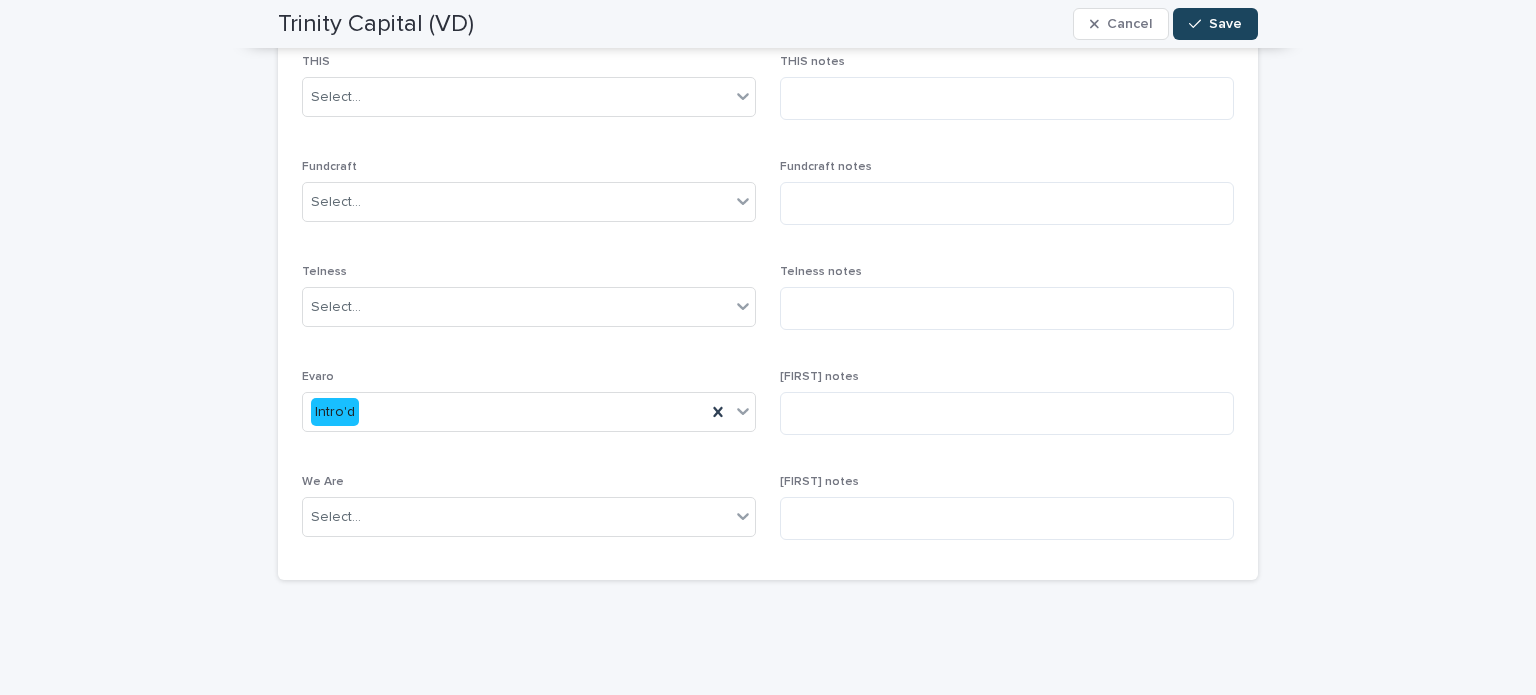click 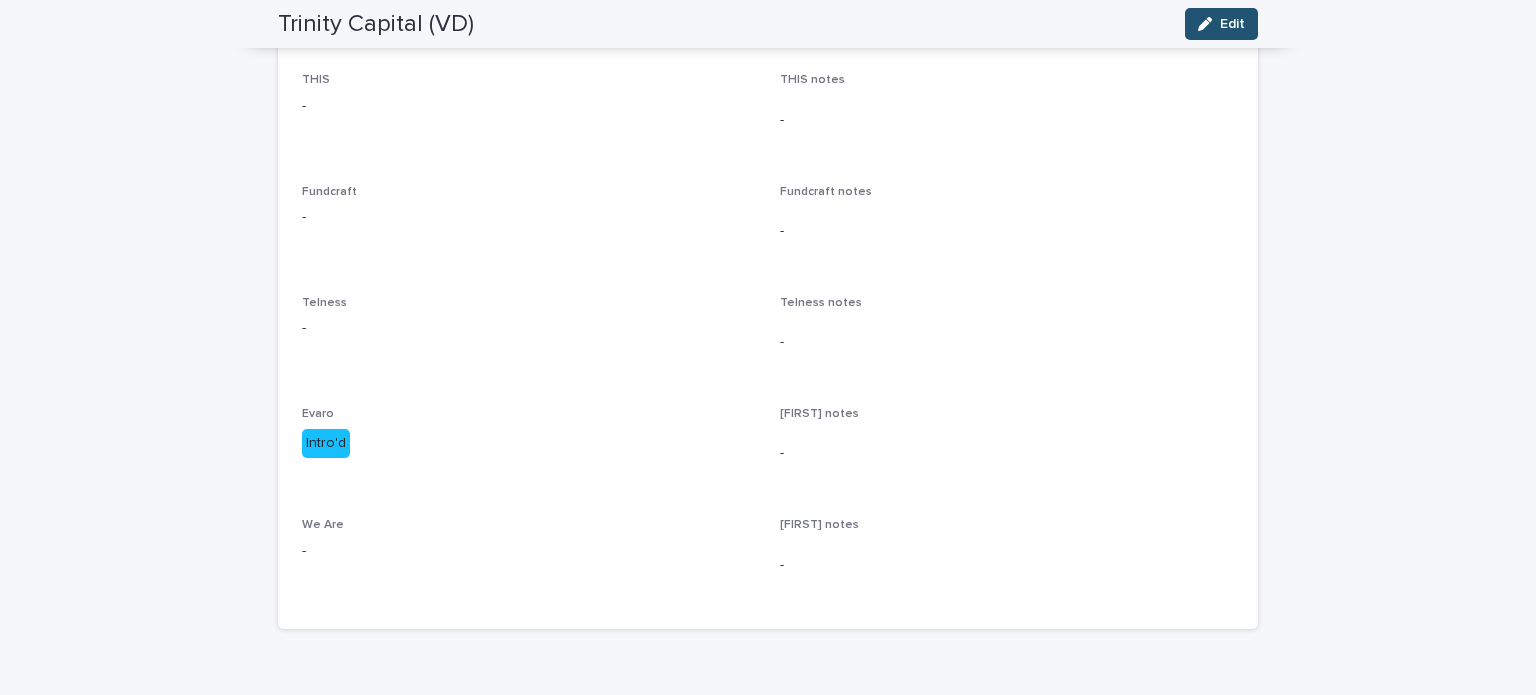 scroll, scrollTop: 608, scrollLeft: 0, axis: vertical 